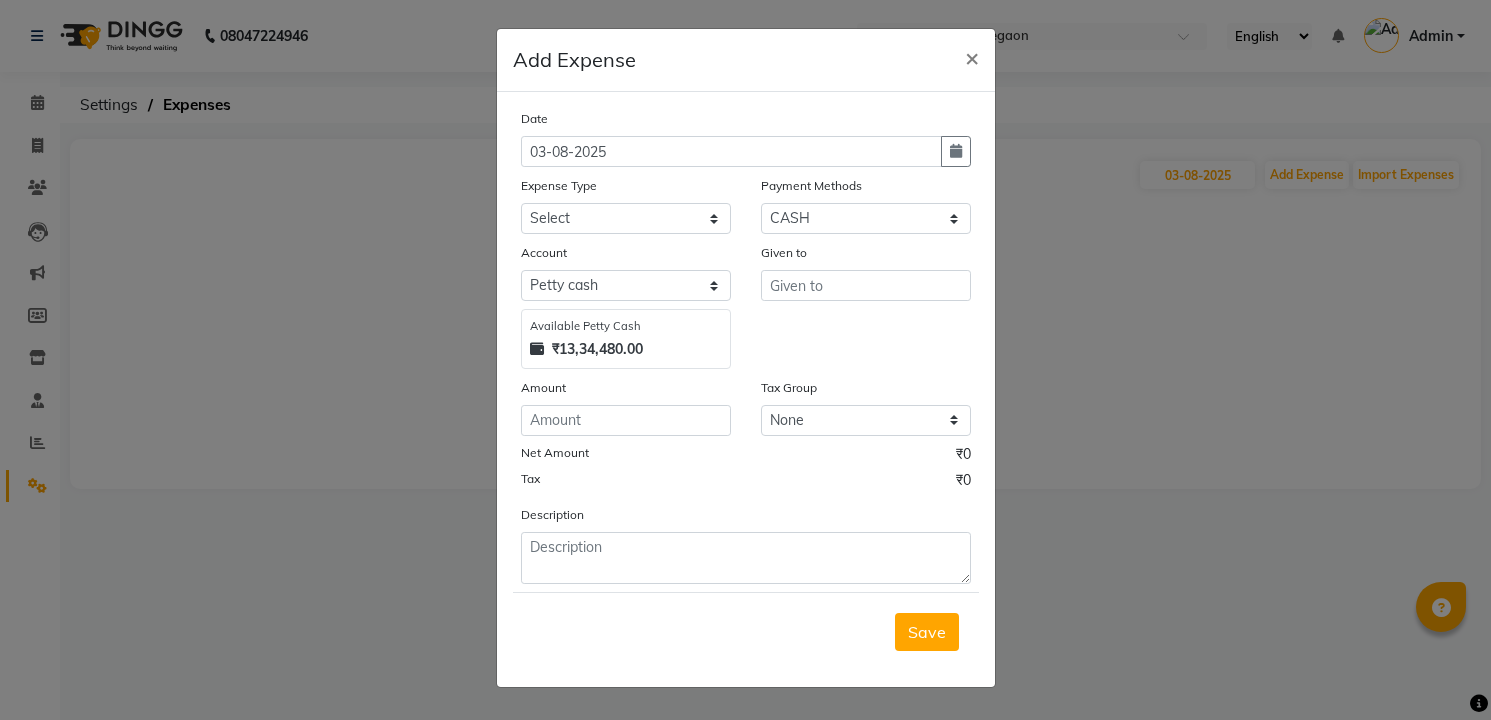 select on "1" 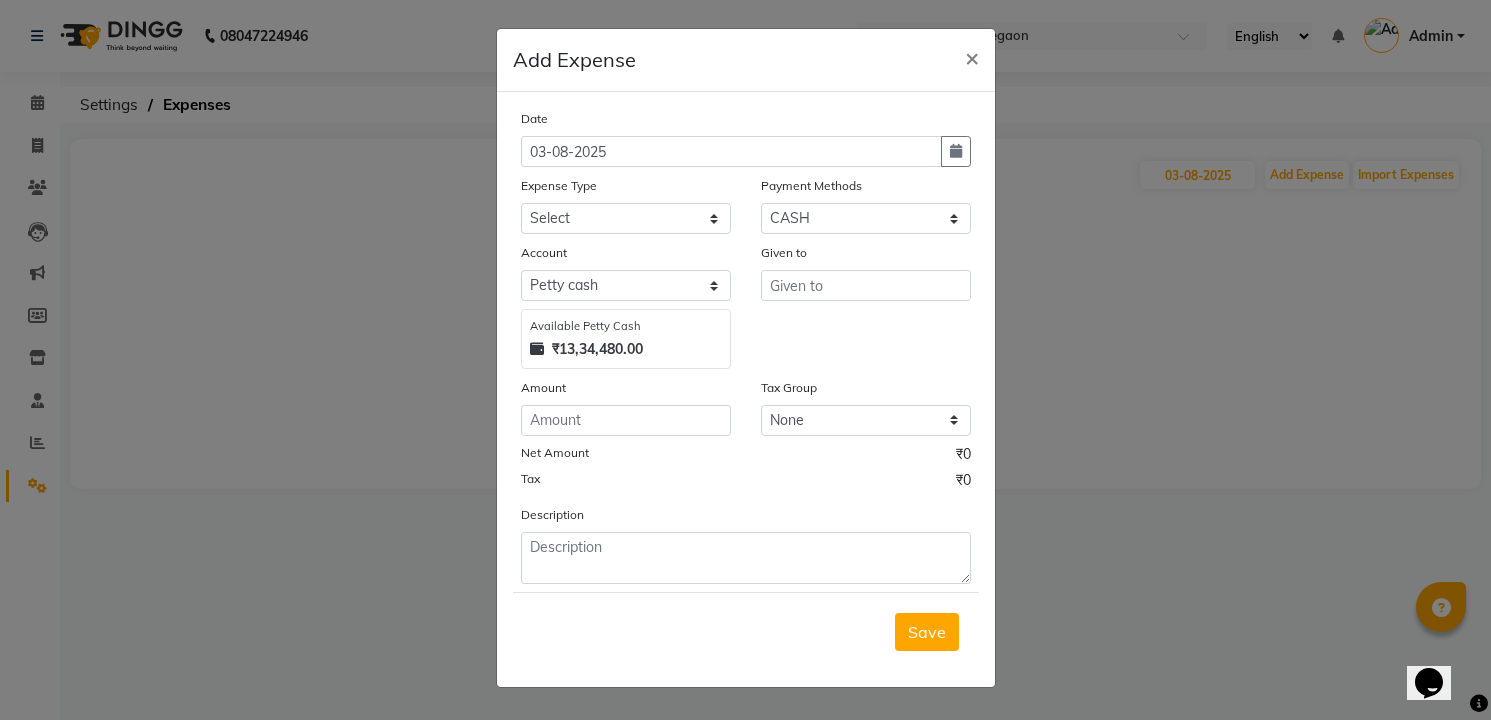 scroll, scrollTop: 0, scrollLeft: 0, axis: both 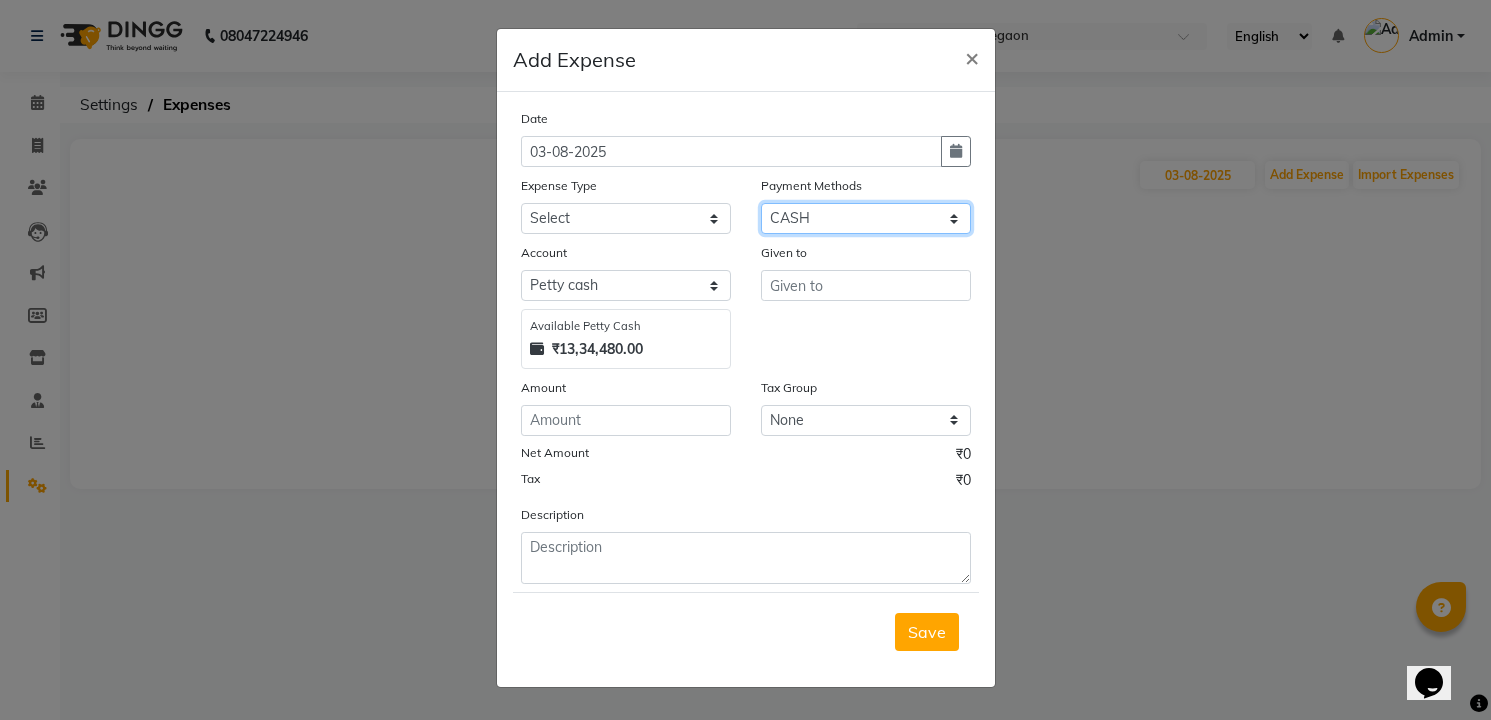 click on "Select Master Card GPay Visa Card Debit Card PayTM CASH UPI CARD PhonePe Bank Credit Card" 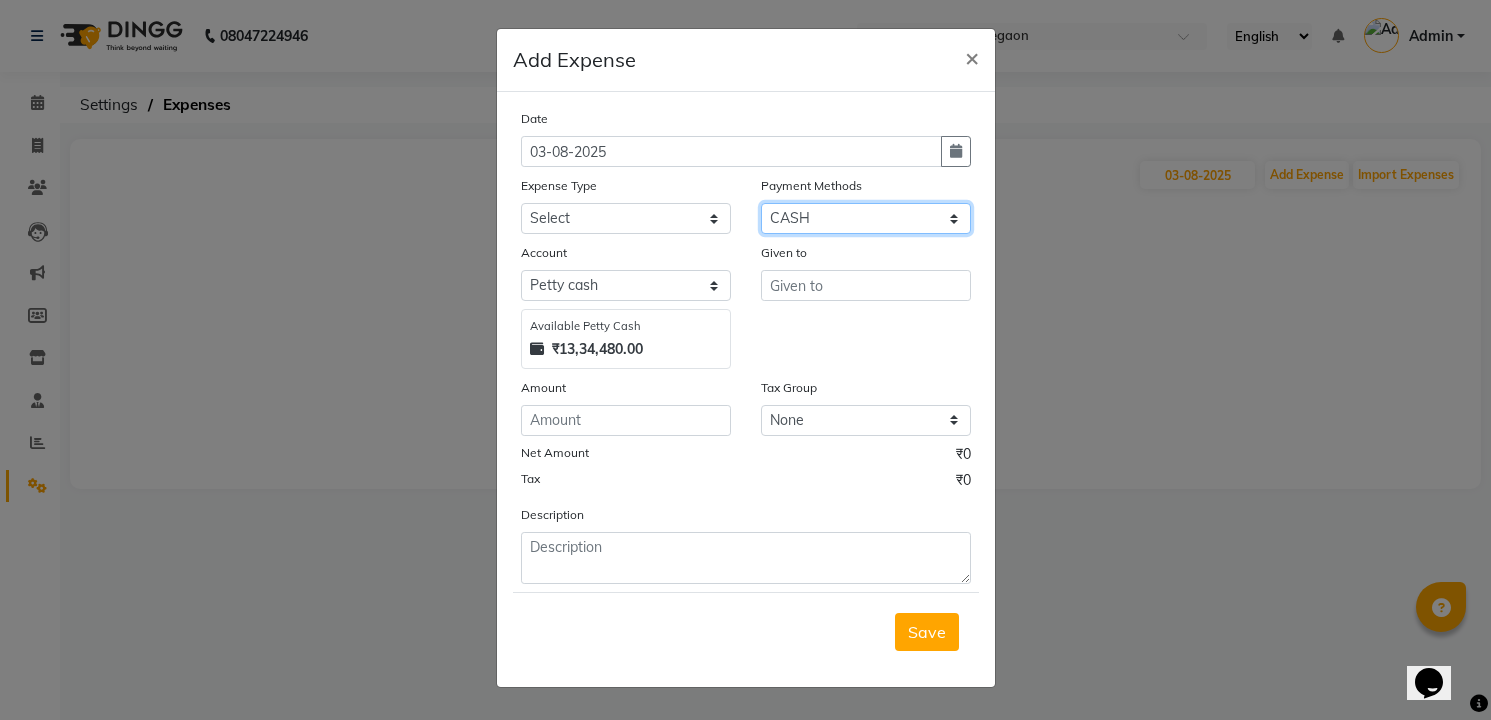 select on "5" 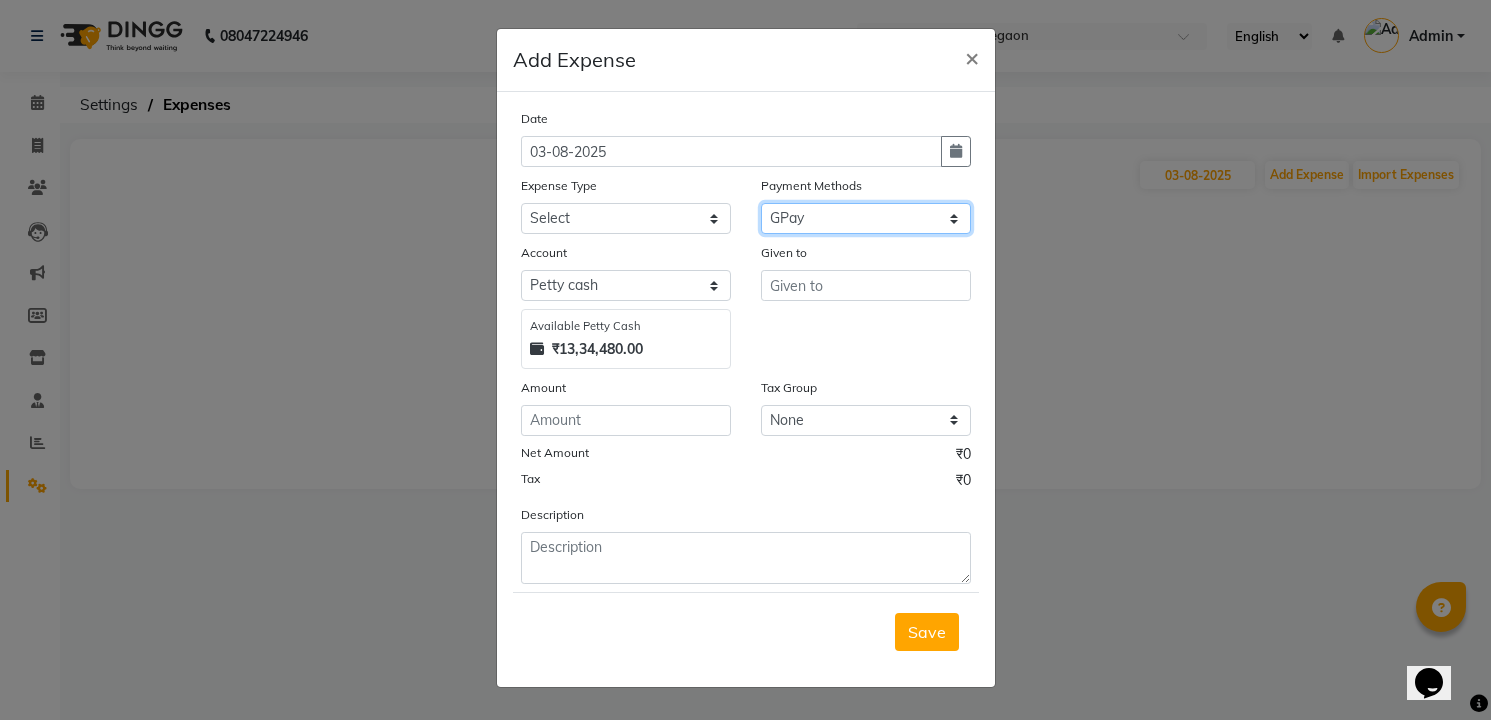 click on "Select Master Card GPay Visa Card Debit Card PayTM CASH UPI CARD PhonePe Bank Credit Card" 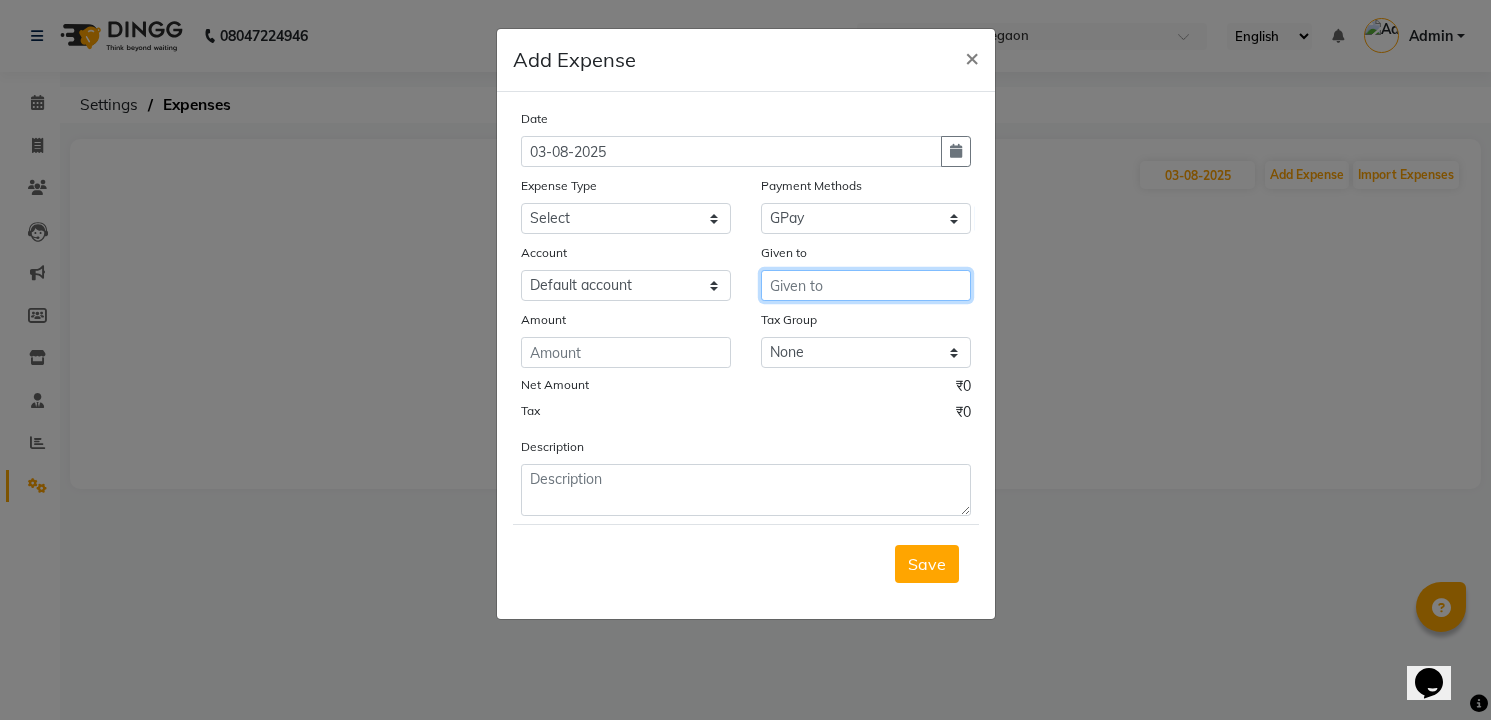 click at bounding box center (866, 285) 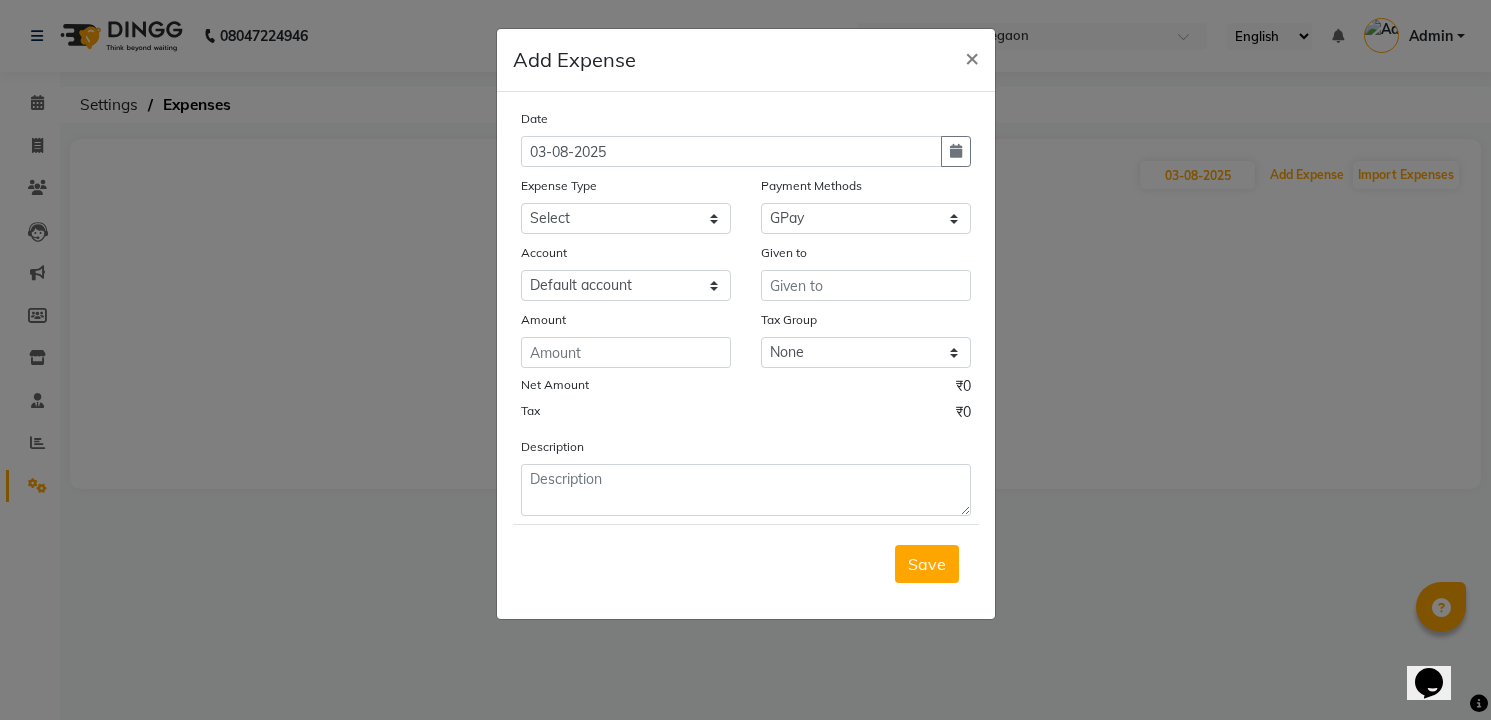 type 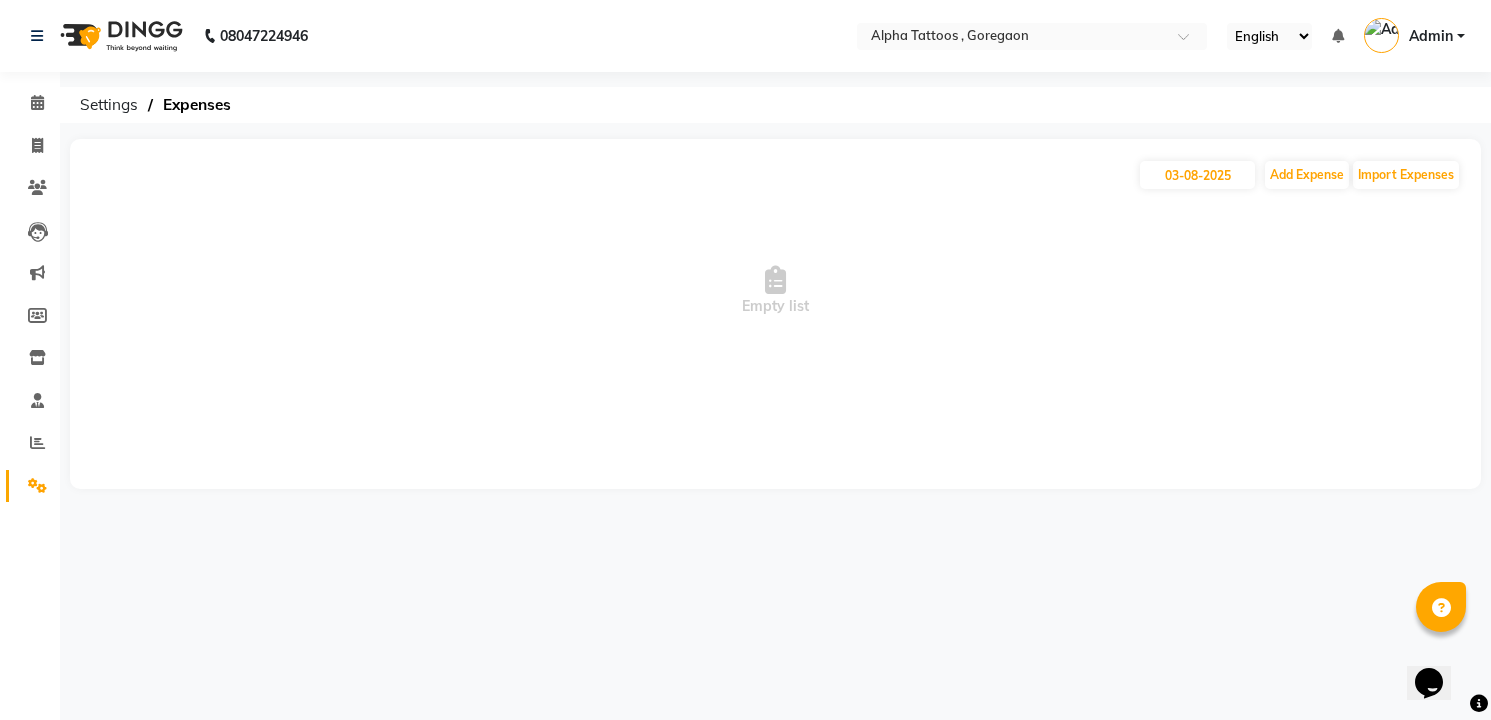 click 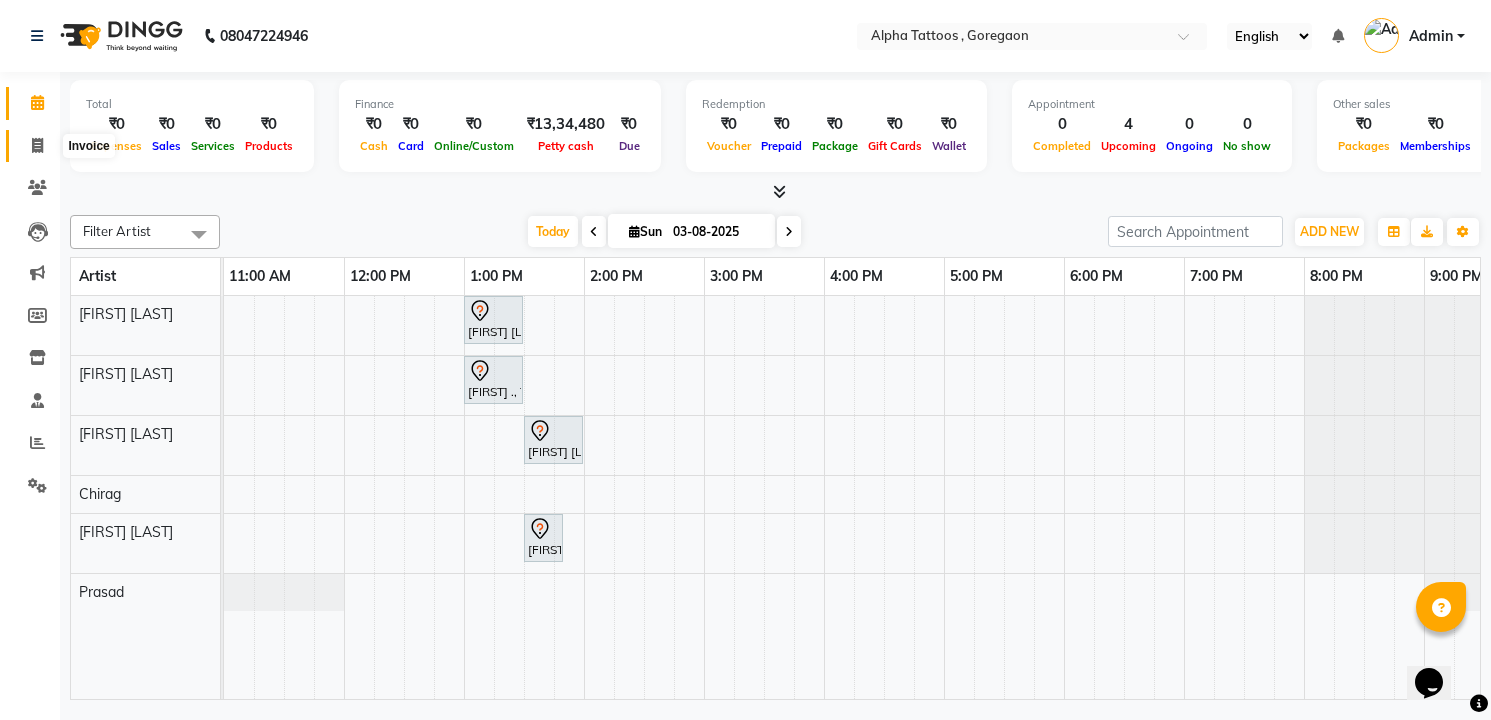 click 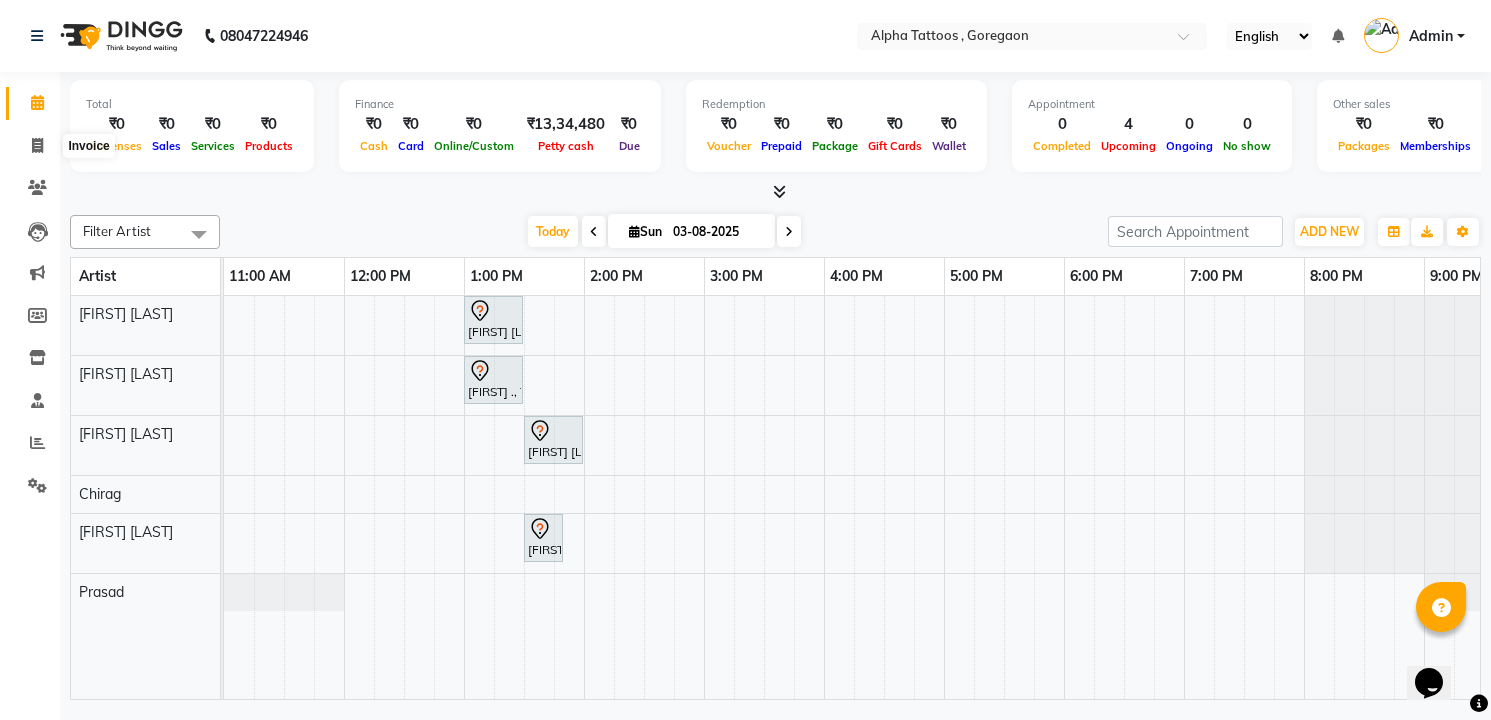 select on "5140" 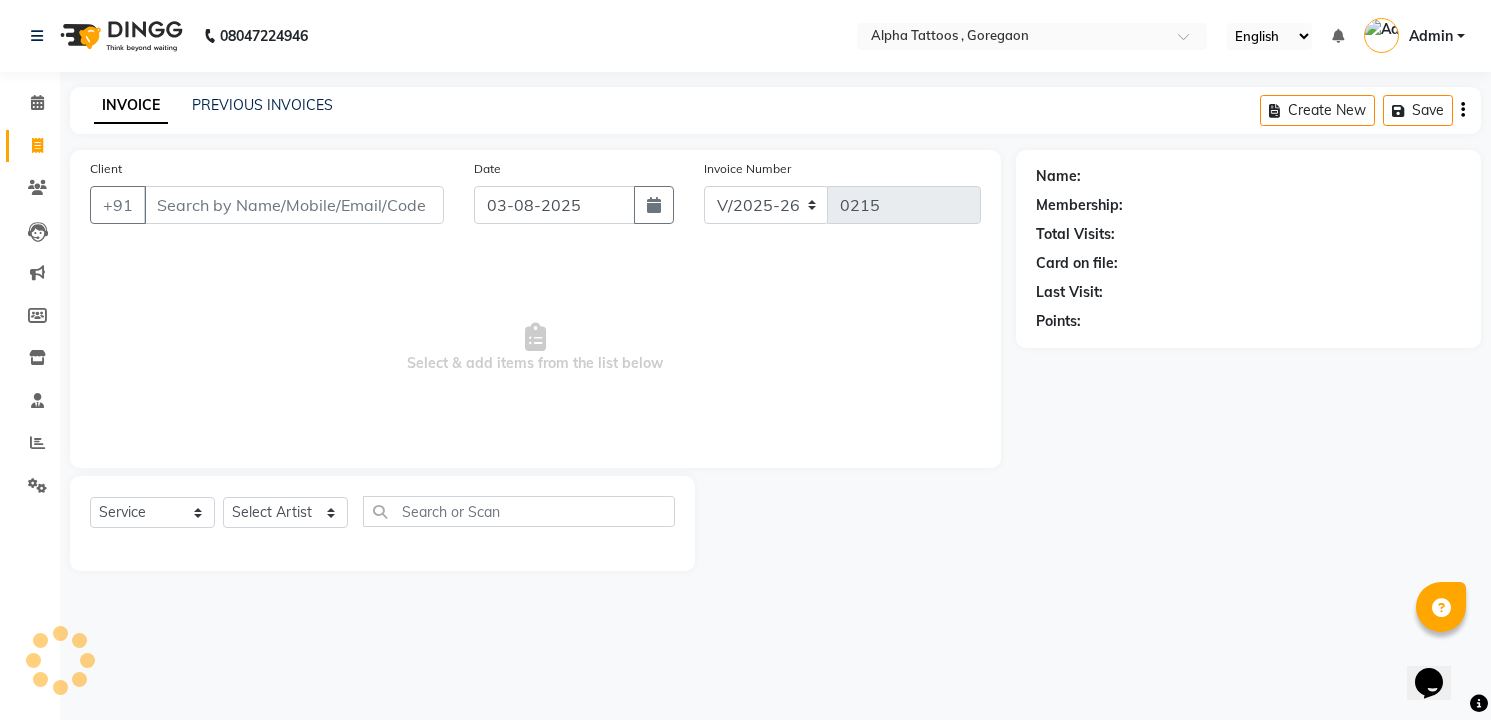 click on "Client" at bounding box center (294, 205) 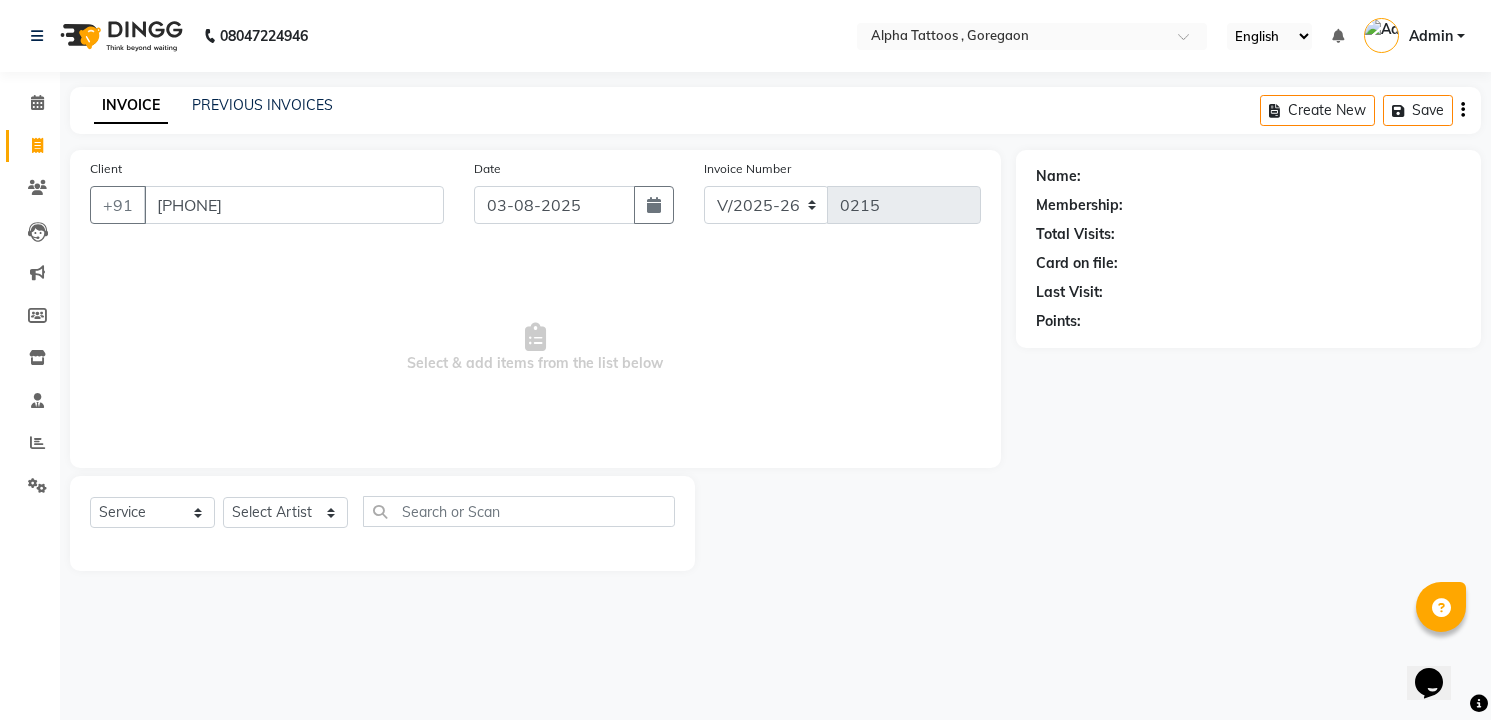 type on "[PHONE]" 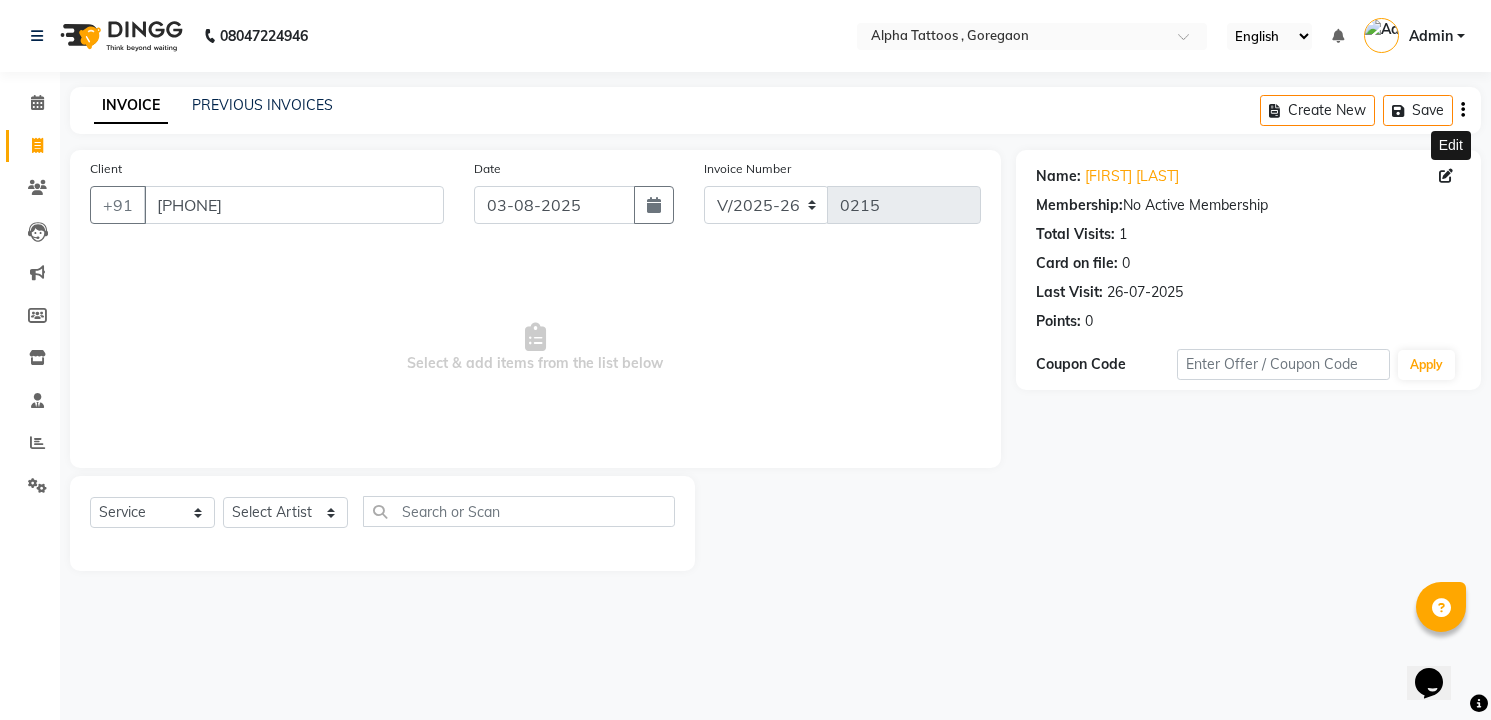 click 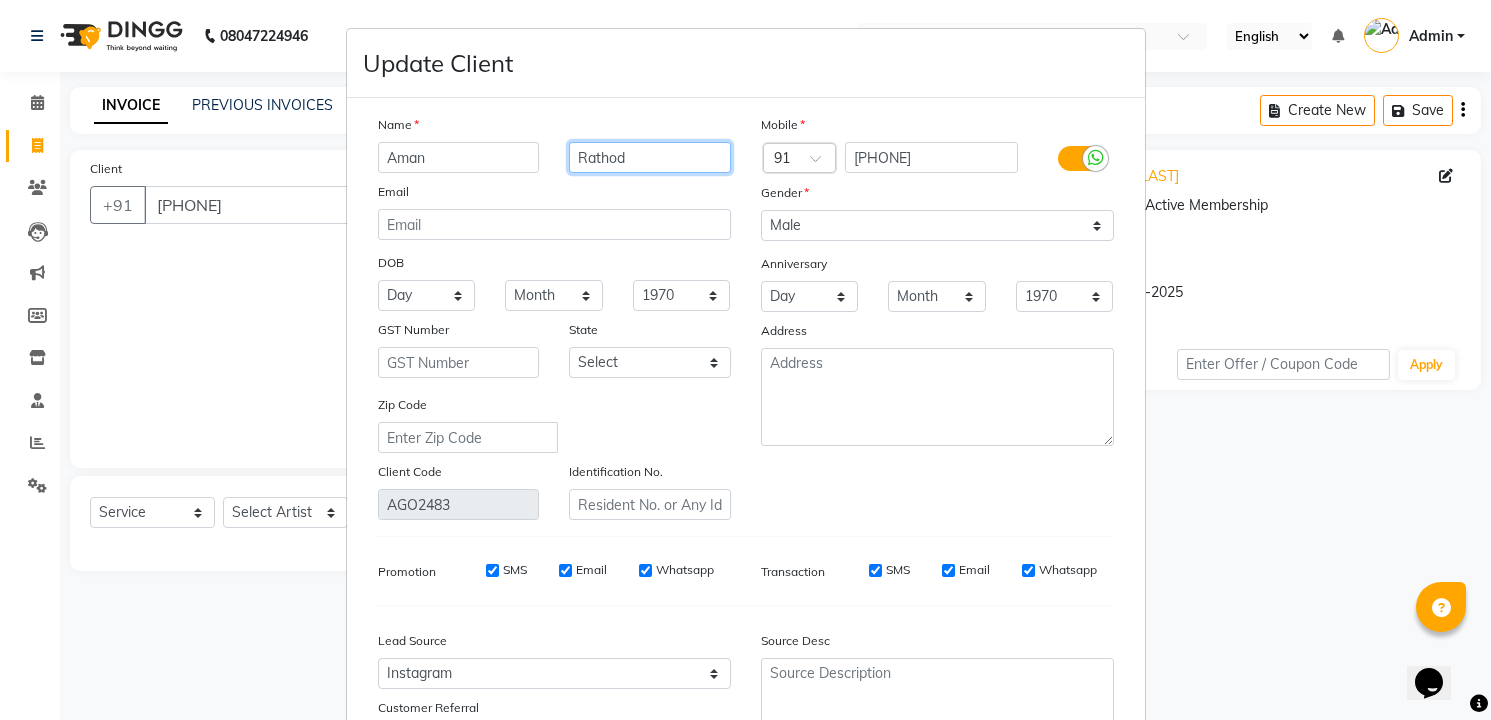 click on "Rathod" at bounding box center (650, 157) 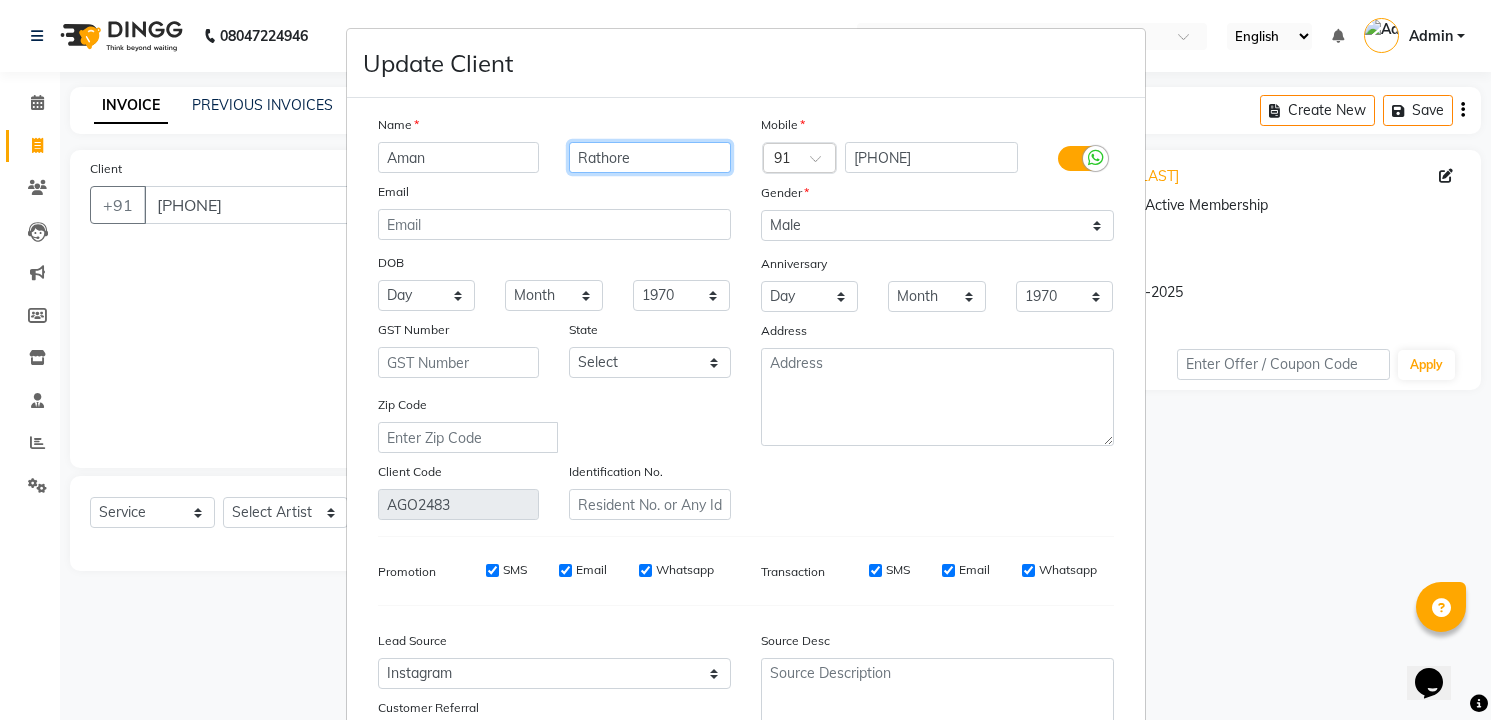 type on "Rathore" 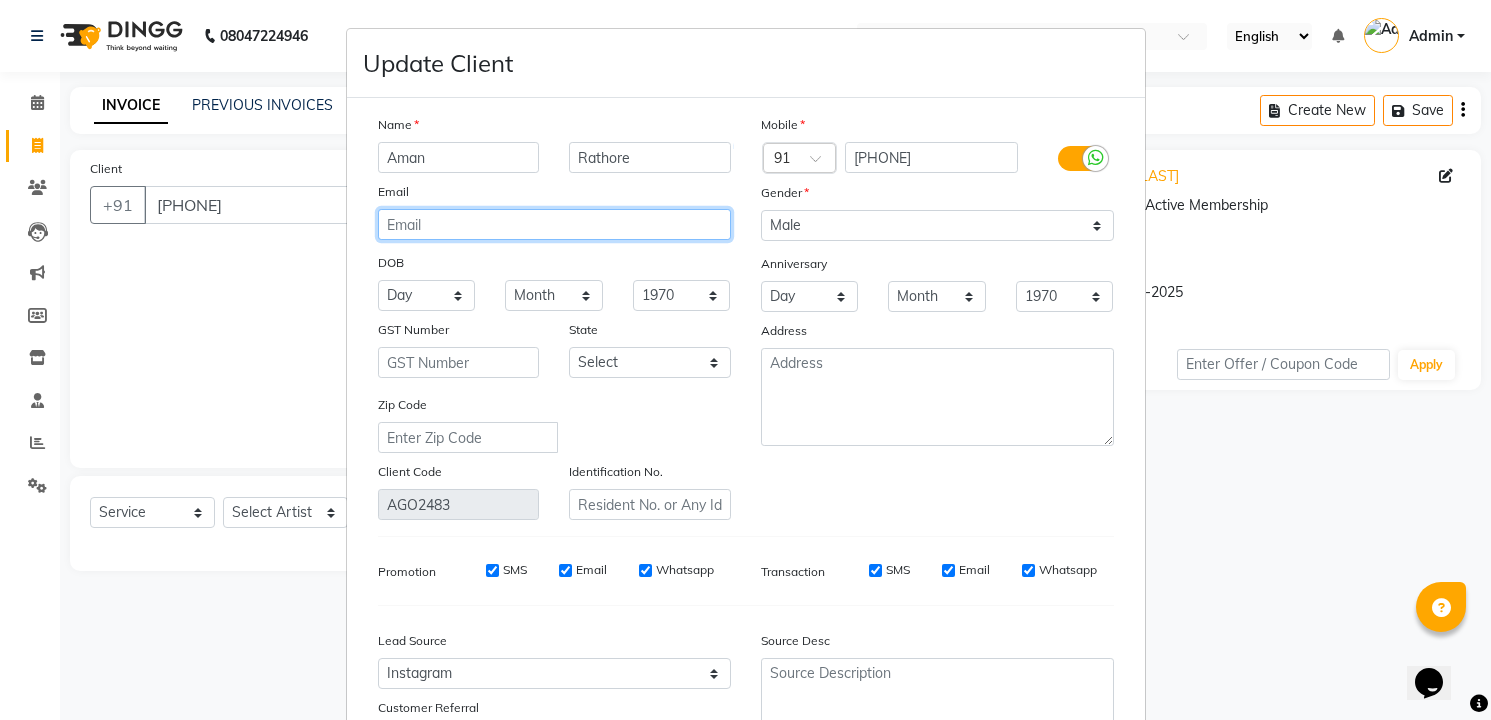 click at bounding box center (554, 224) 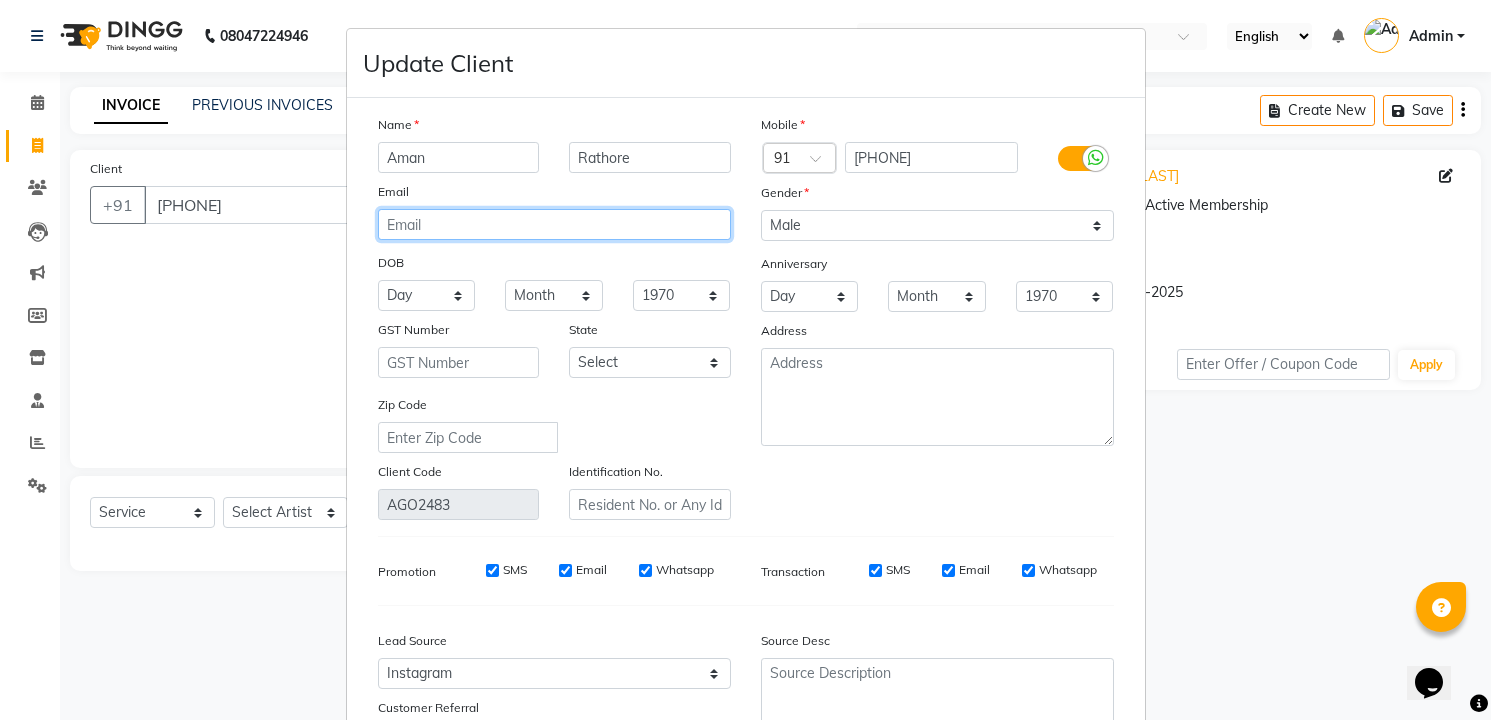 paste on "[EMAIL]" 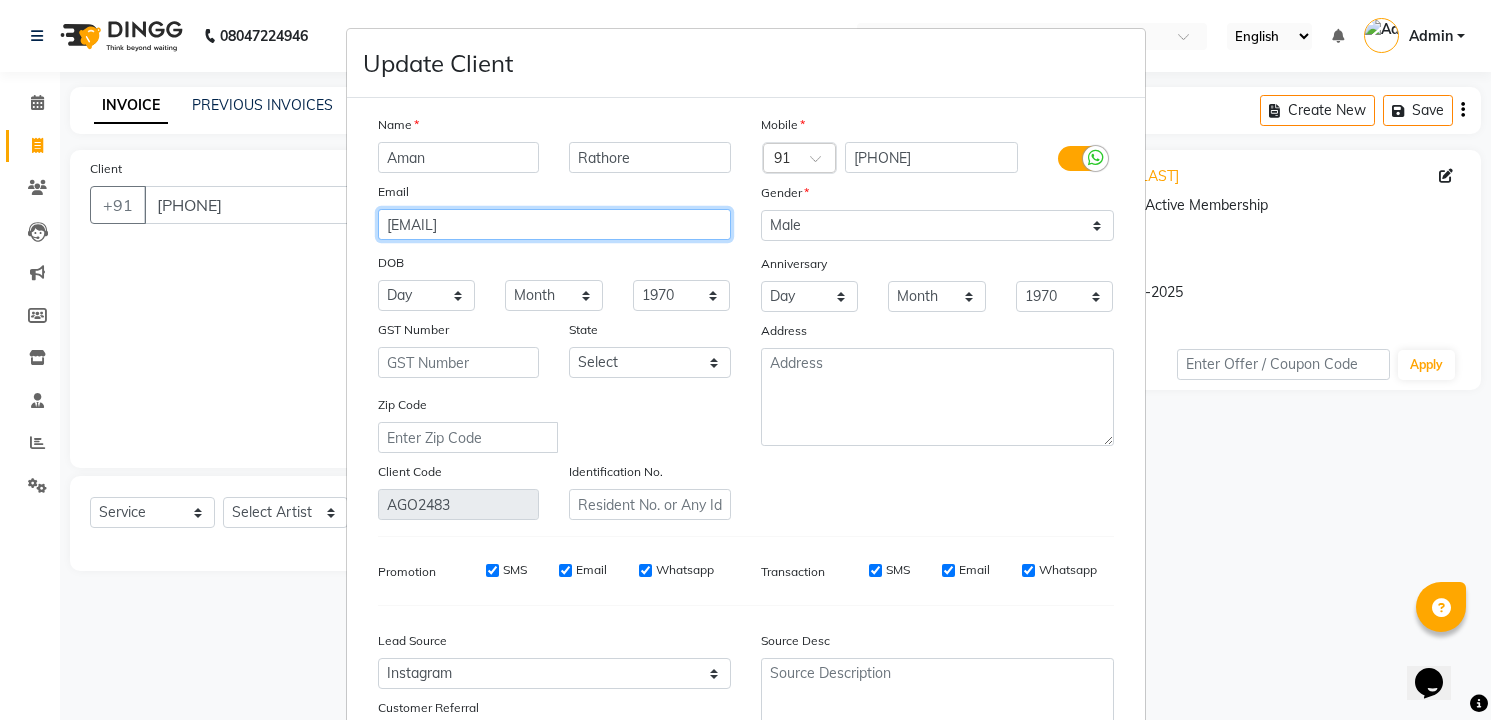 type on "[EMAIL]" 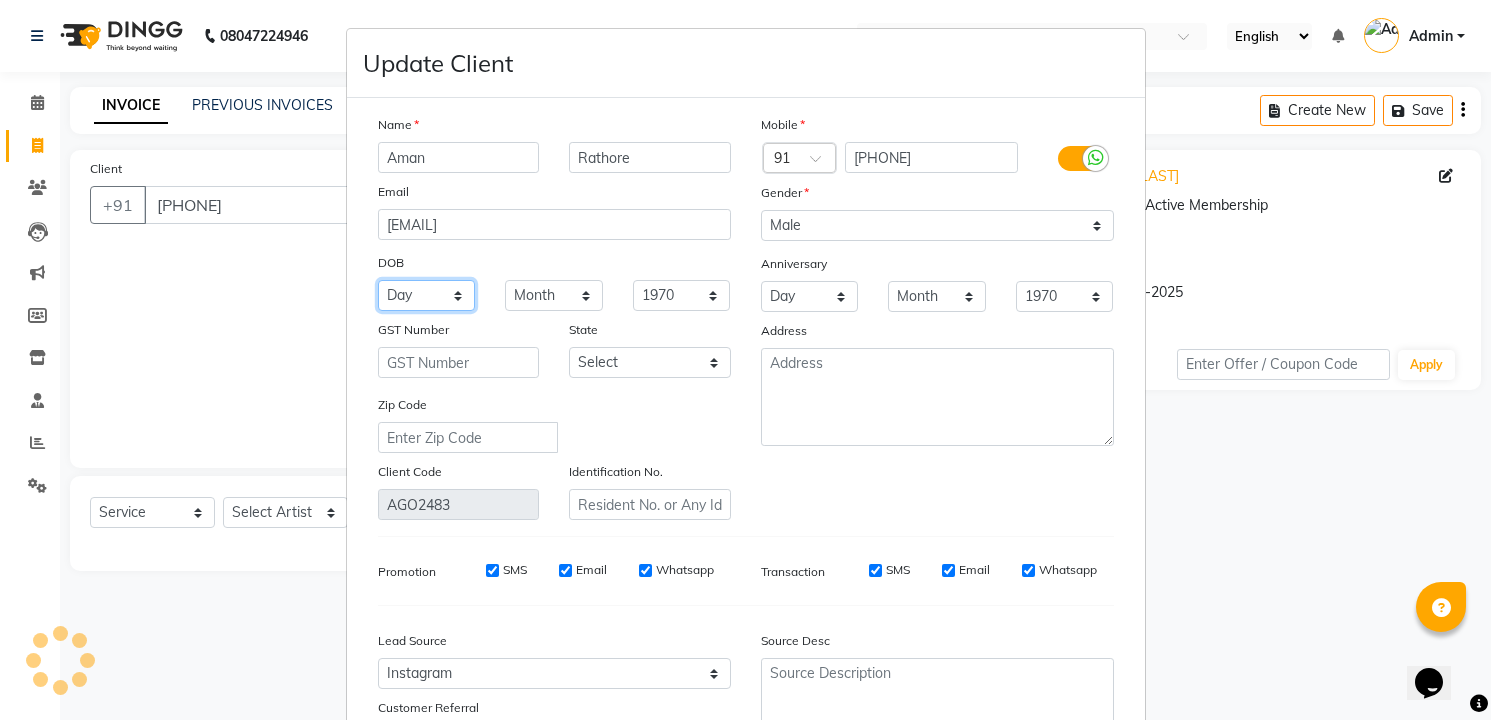click on "Day 01 02 03 04 05 06 07 08 09 10 11 12 13 14 15 16 17 18 19 20 21 22 23 24 25 26 27 28 29 30 31" at bounding box center [427, 295] 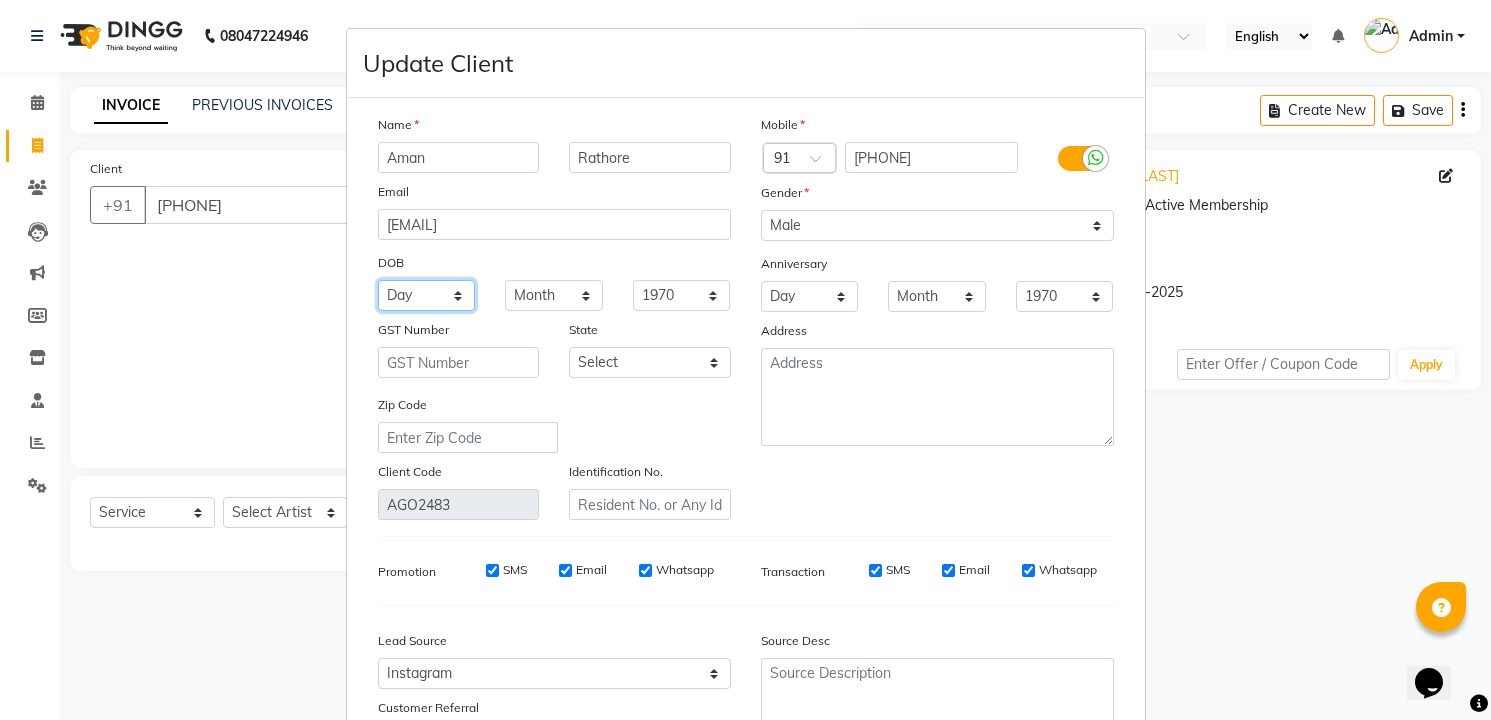 select on "04" 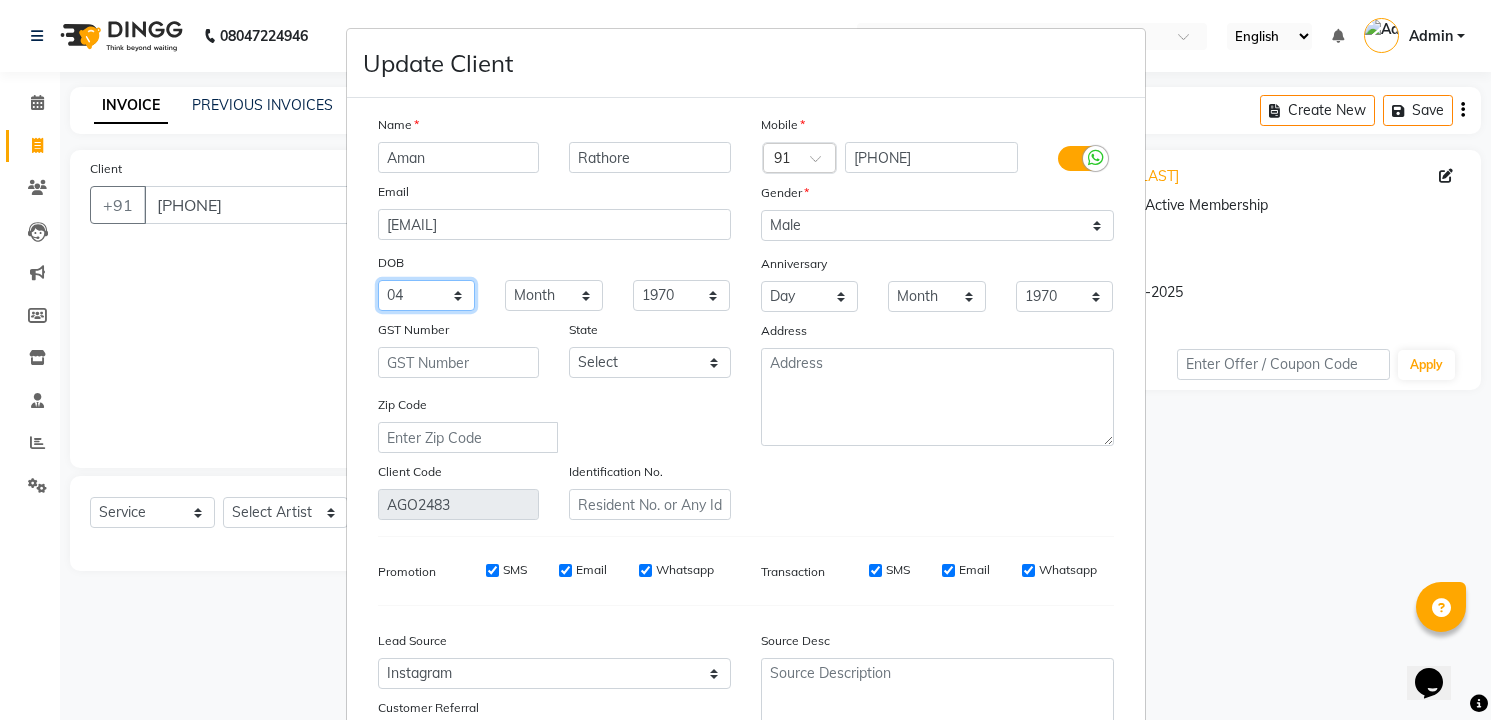 click on "Day 01 02 03 04 05 06 07 08 09 10 11 12 13 14 15 16 17 18 19 20 21 22 23 24 25 26 27 28 29 30 31" at bounding box center [427, 295] 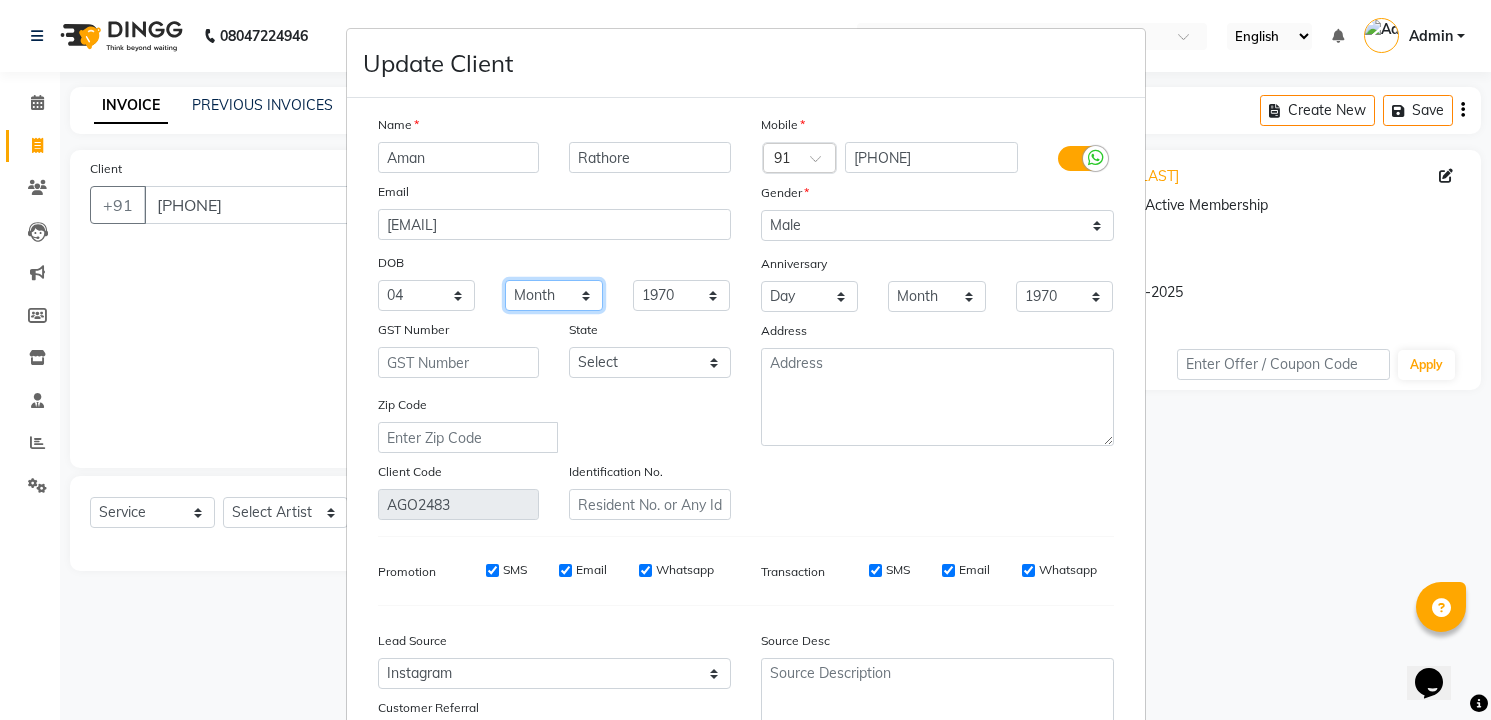 select on "11" 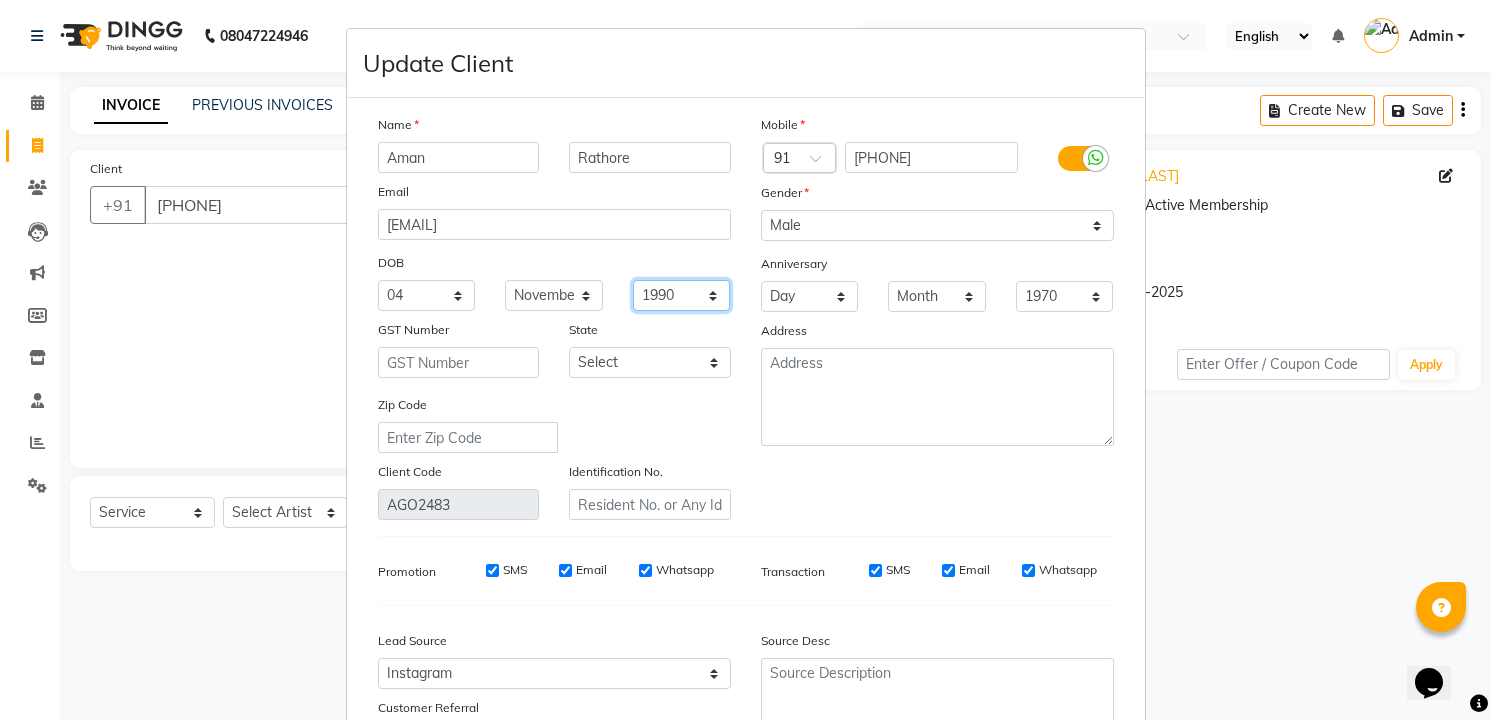 select on "1998" 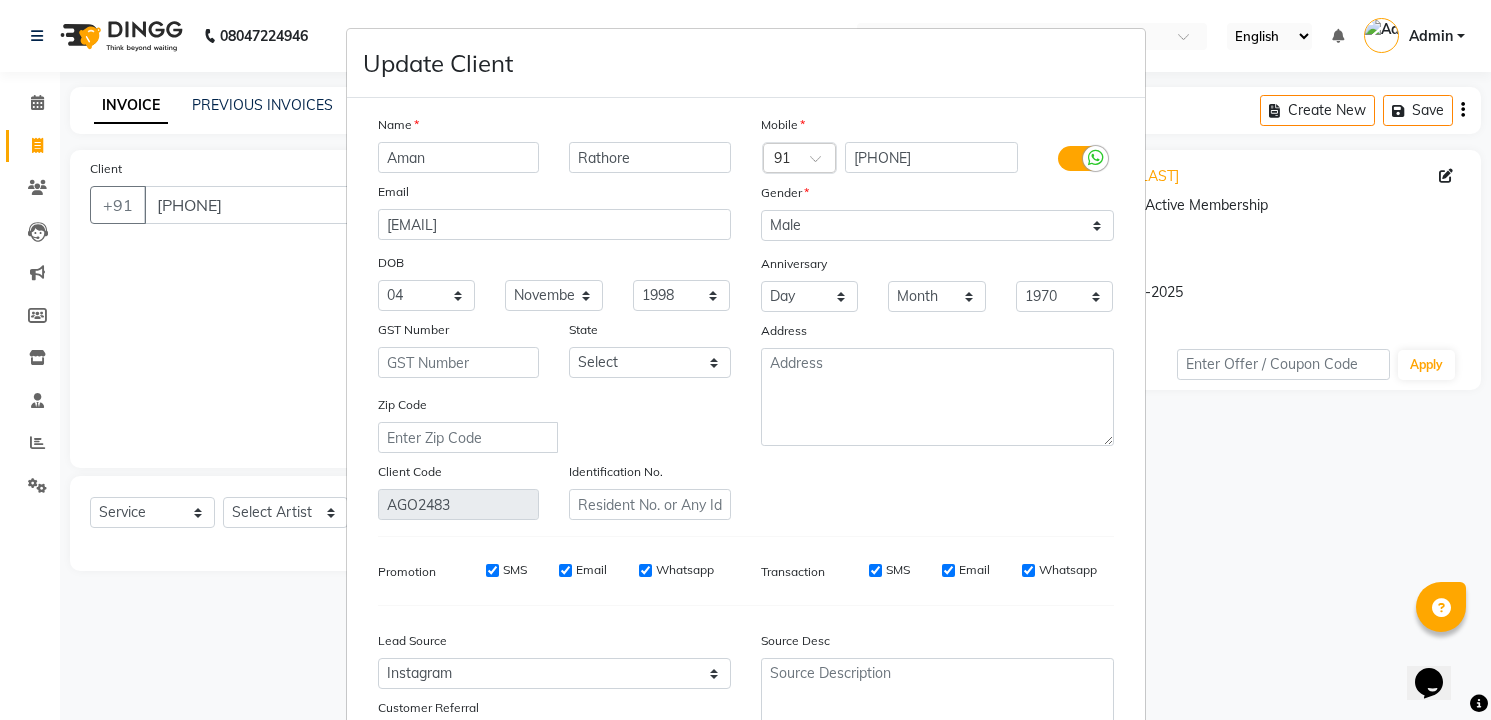 click on "Zip Code" at bounding box center [554, 423] 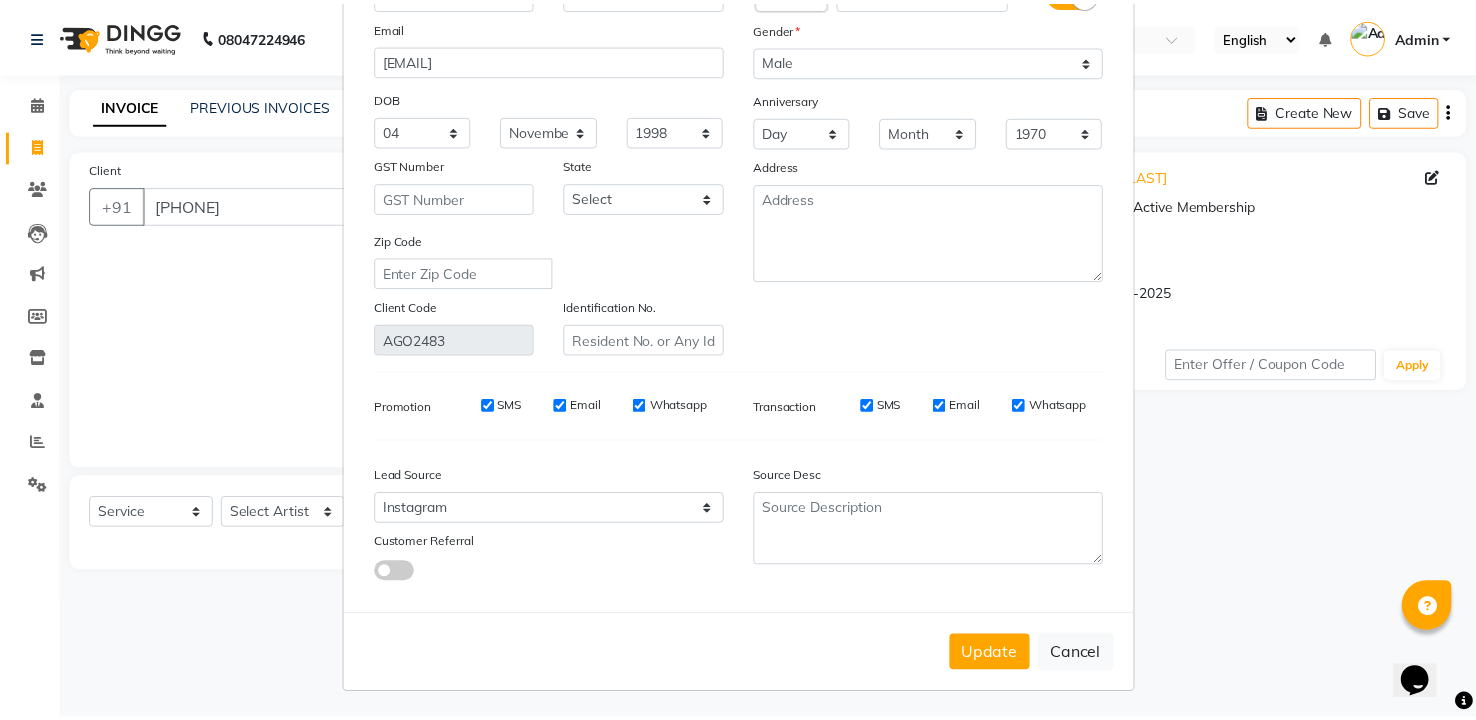 scroll, scrollTop: 167, scrollLeft: 0, axis: vertical 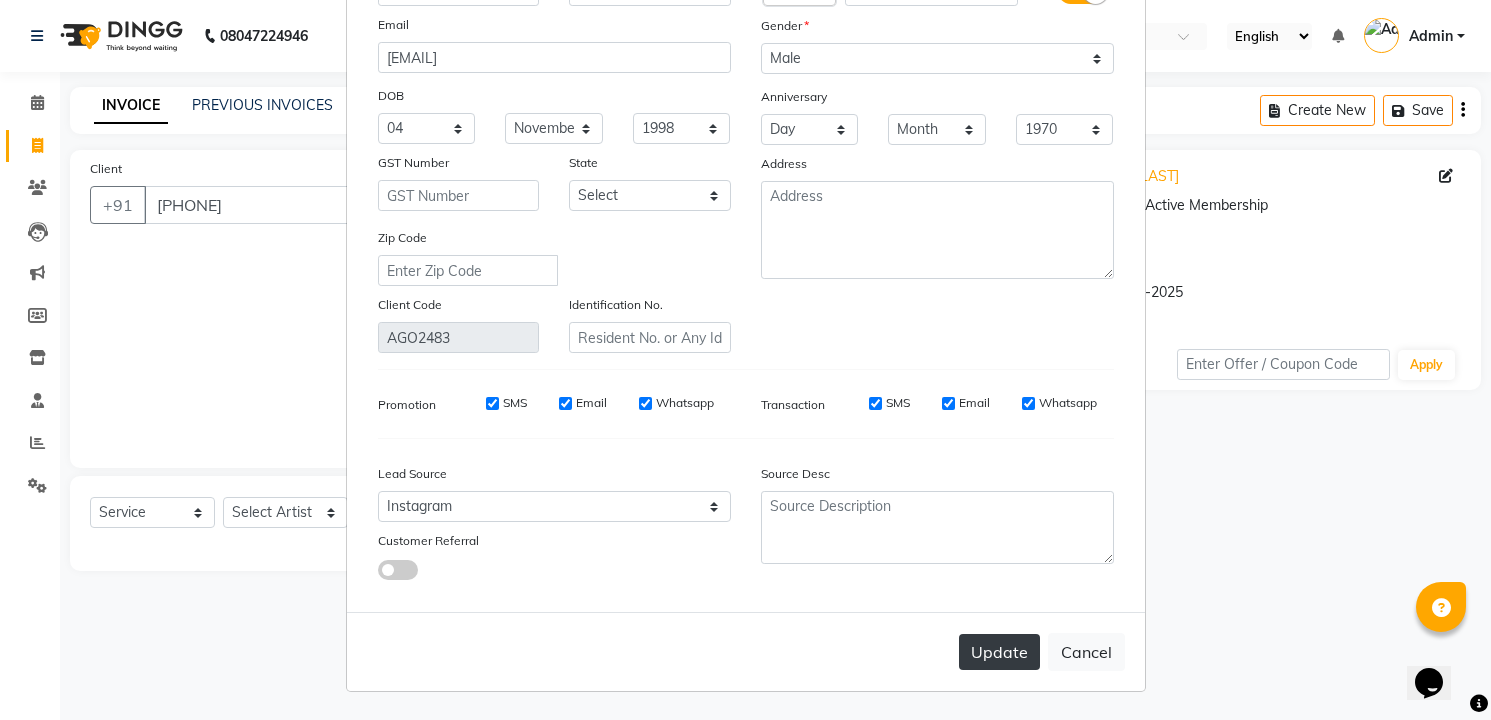 click on "Update" at bounding box center (999, 652) 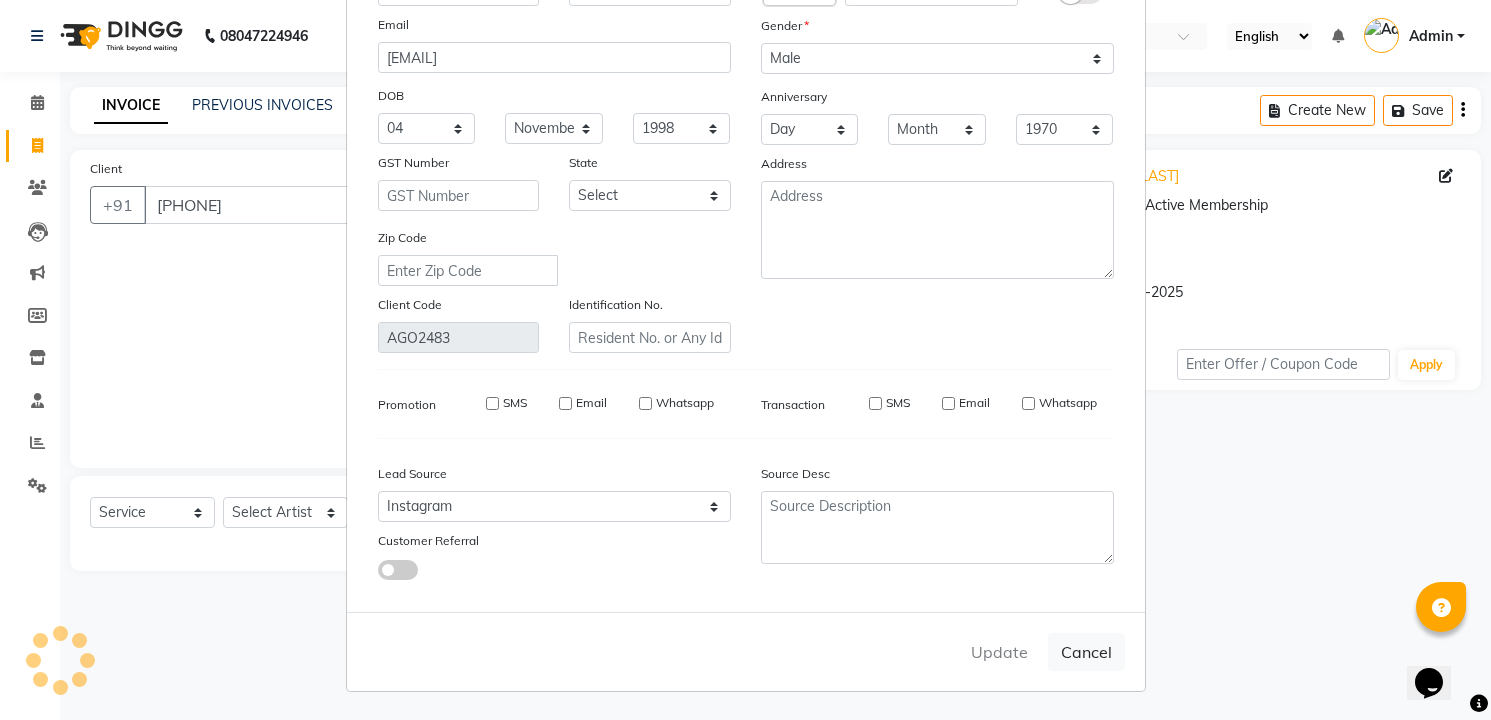 type 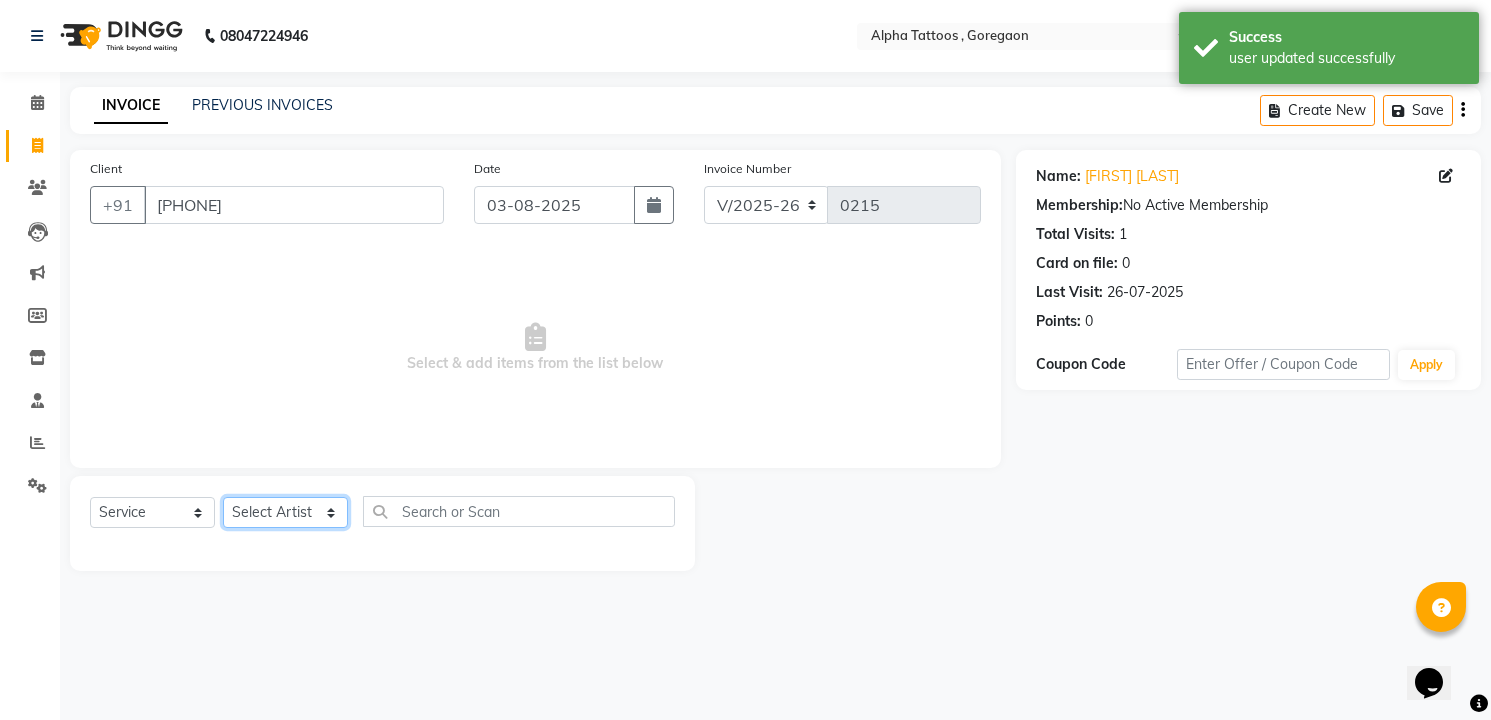 click on "Select Artist [FIRST] [LAST] [FIRST] [FIRST] [FIRST] [FIRST] [FIRST]" 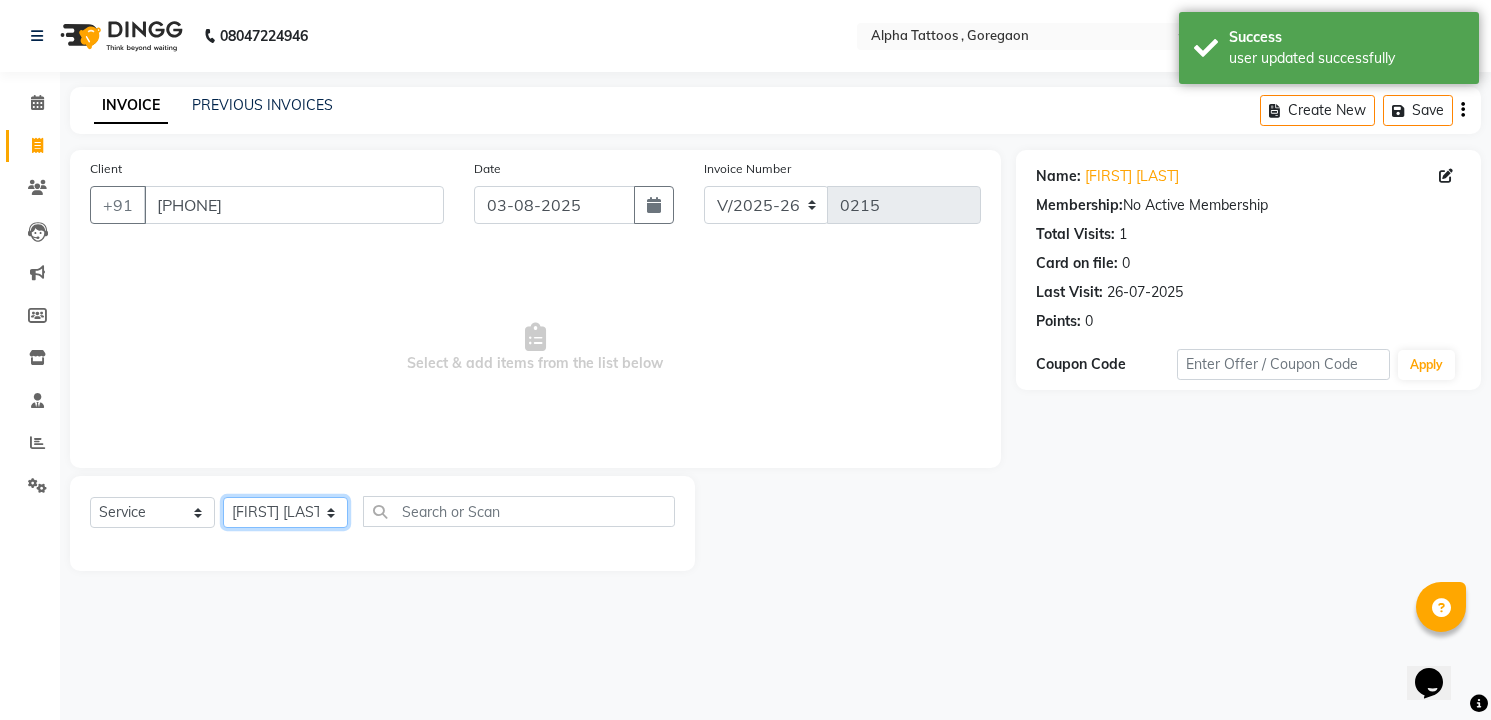 click on "Select Artist [FIRST] [LAST] [FIRST] [FIRST] [FIRST] [FIRST] [FIRST]" 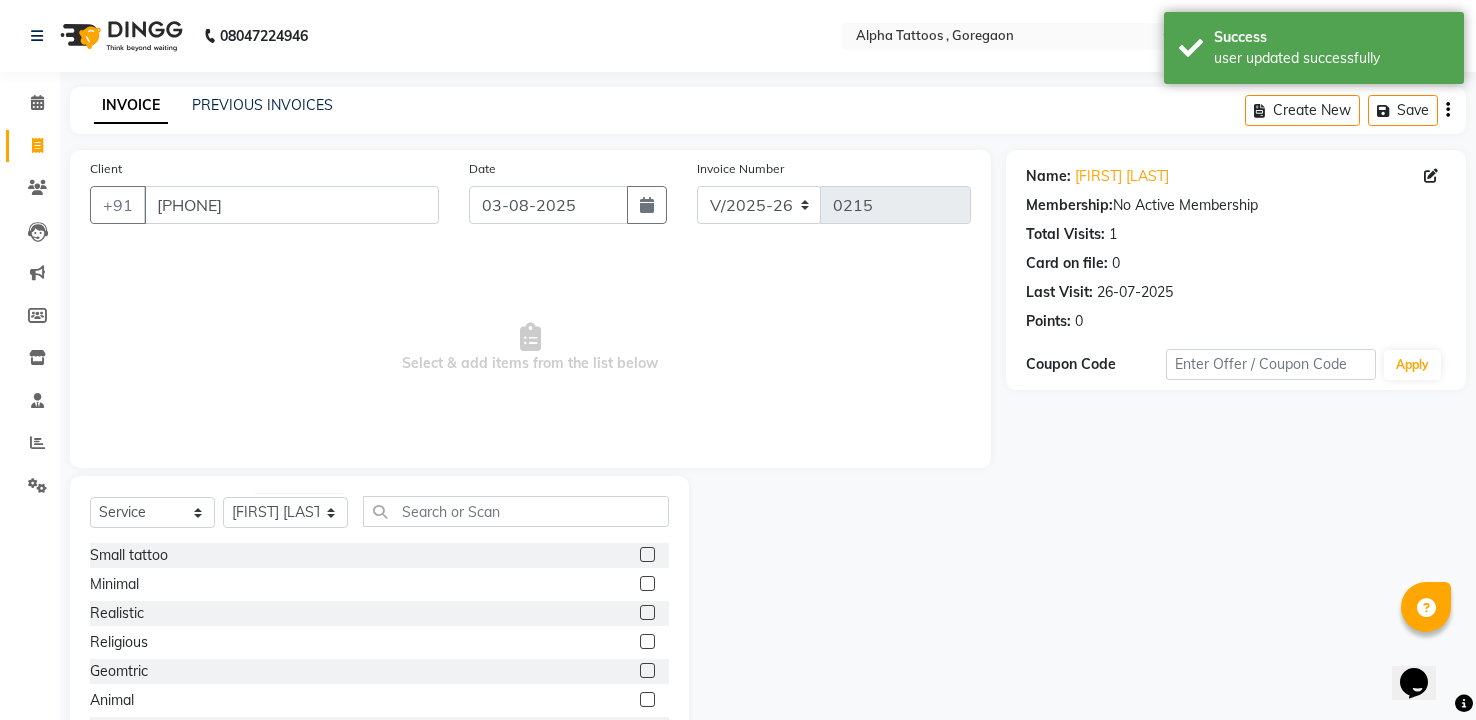 click 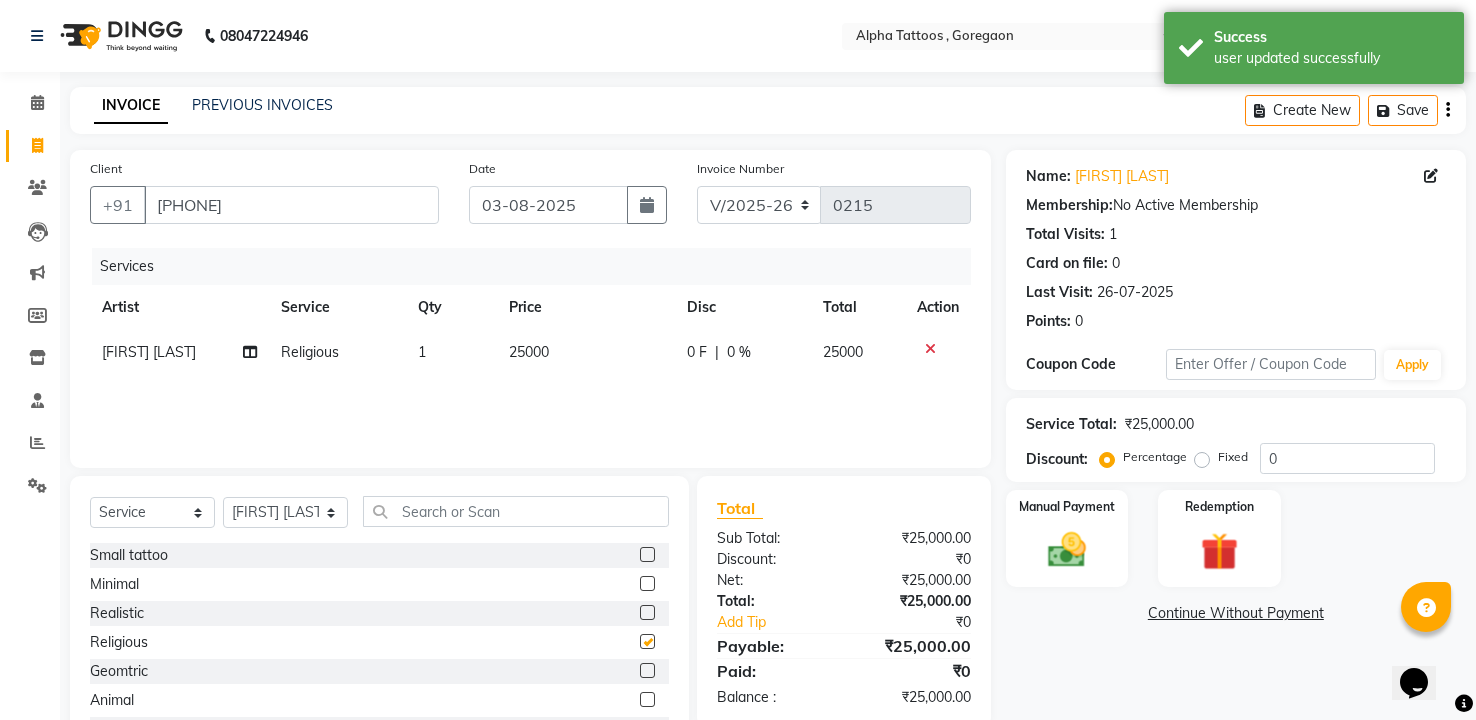 checkbox on "false" 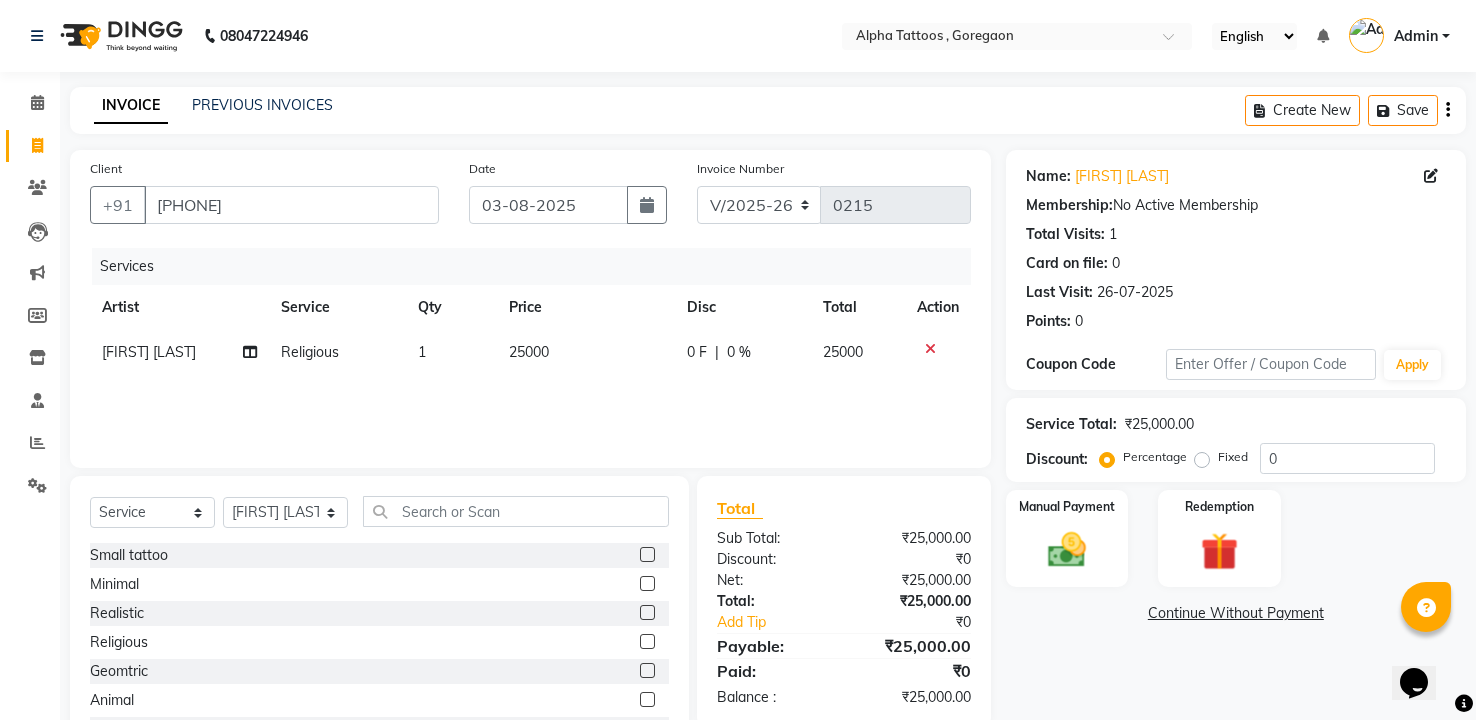 click on "25000" 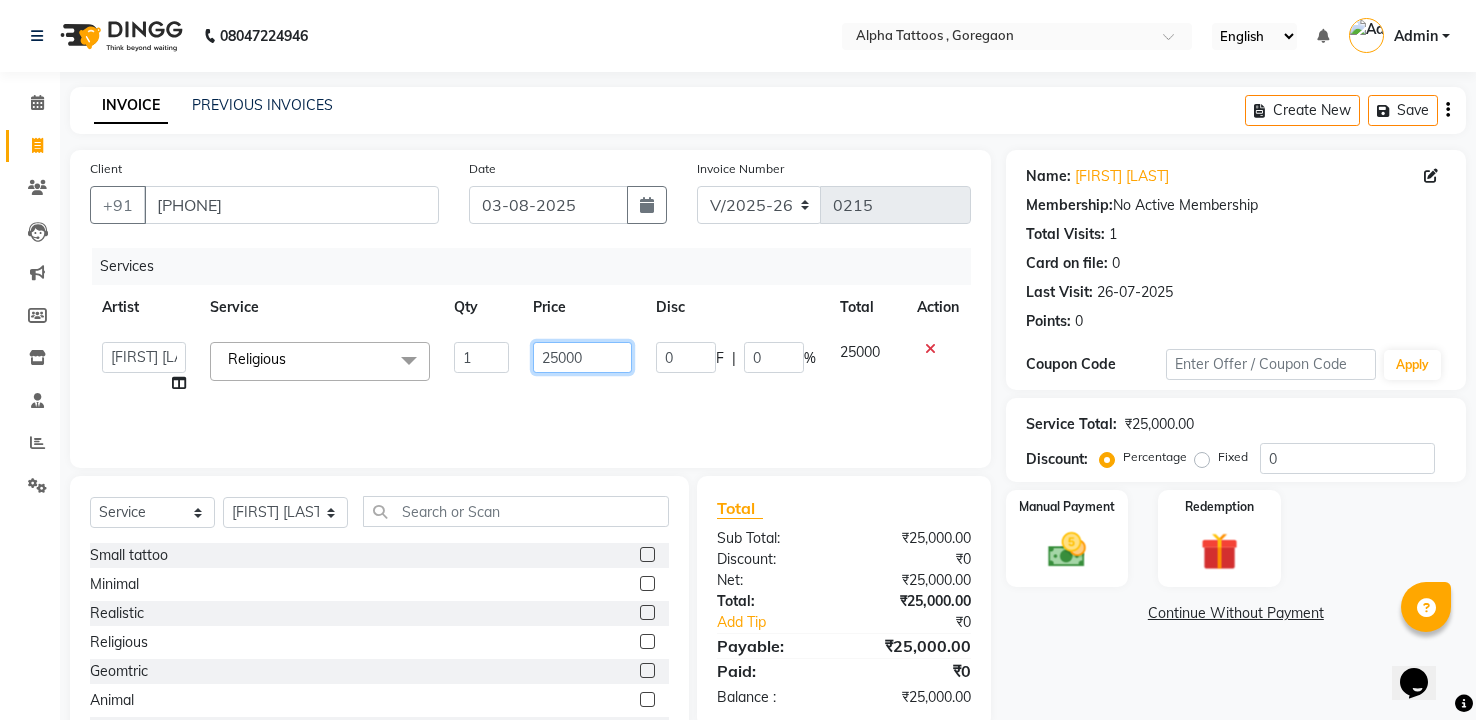 click on "25000" 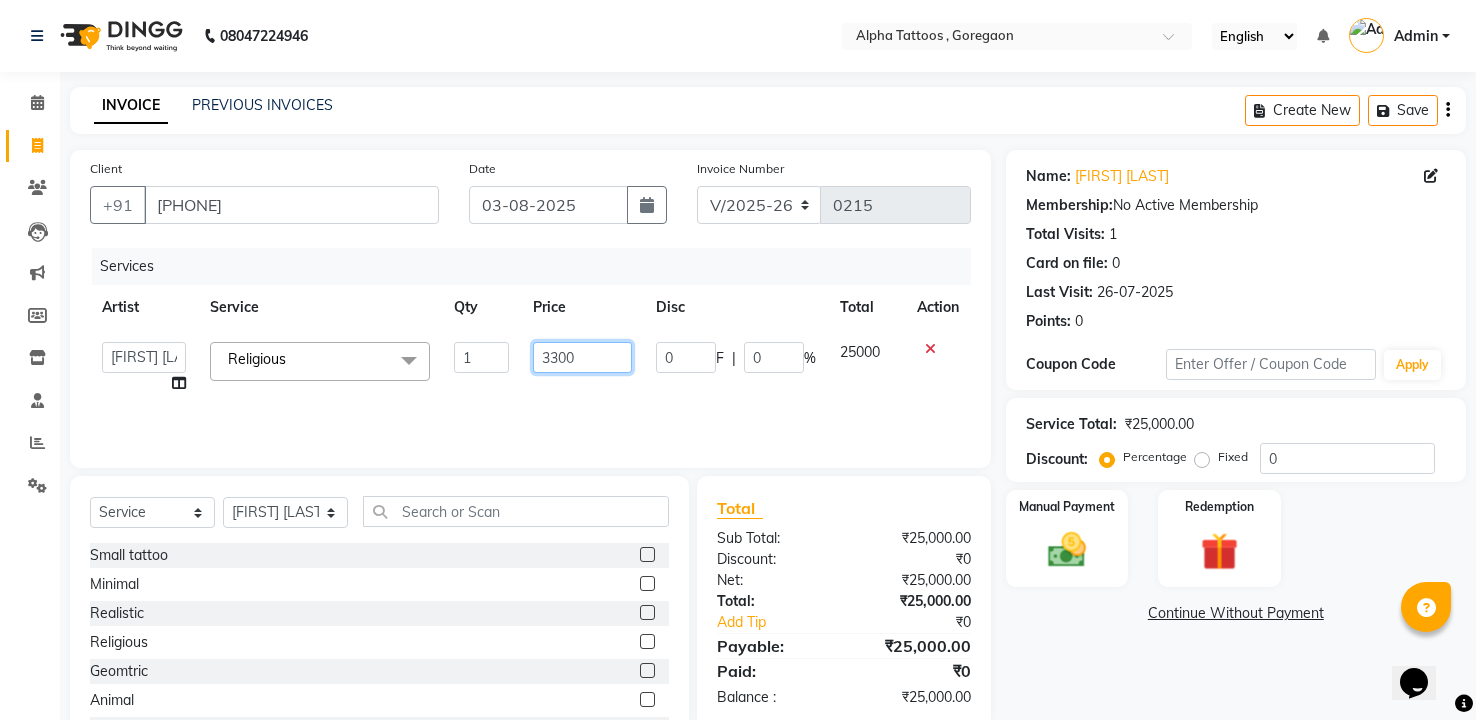 type on "33000" 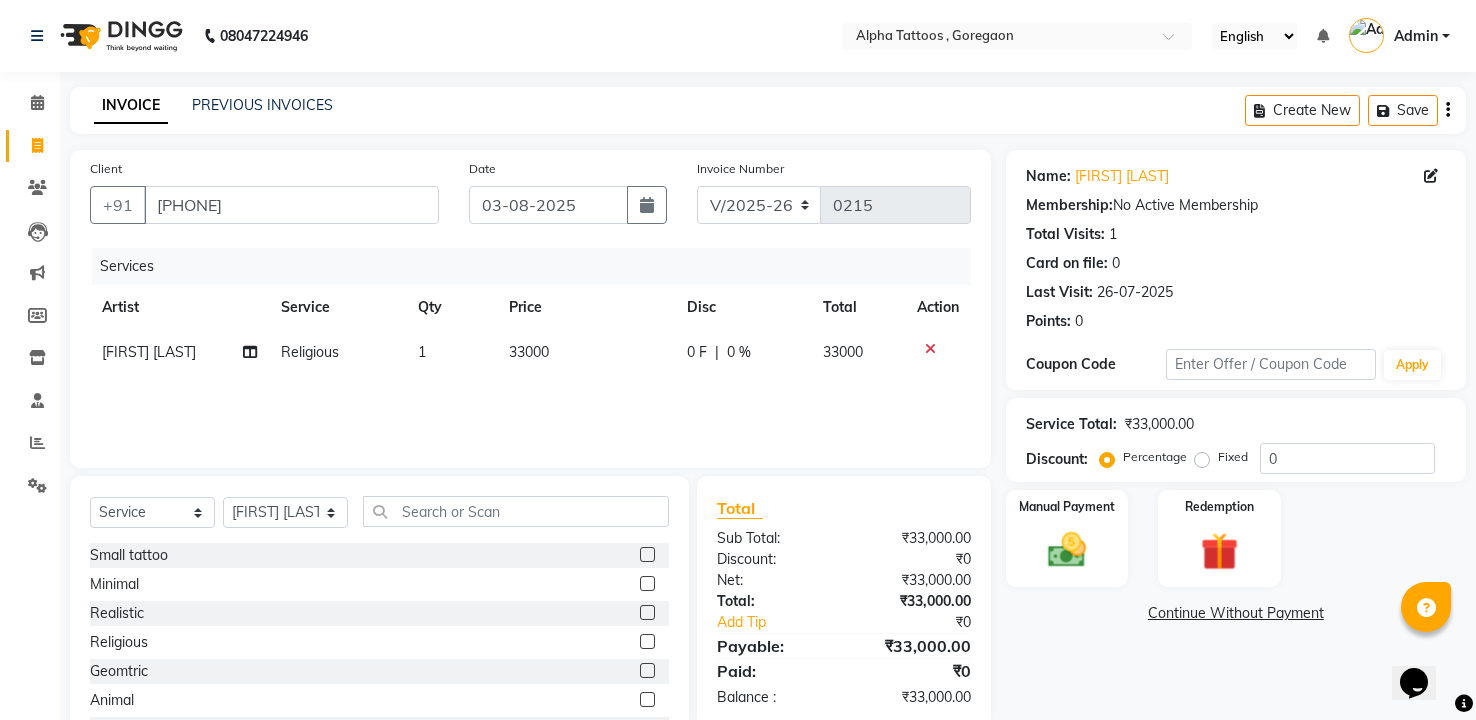 click on "Services Artist Service Qty Price Disc Total Action [FIRST] [LAST] Religious  1 33000 0 F | 0 % 33000" 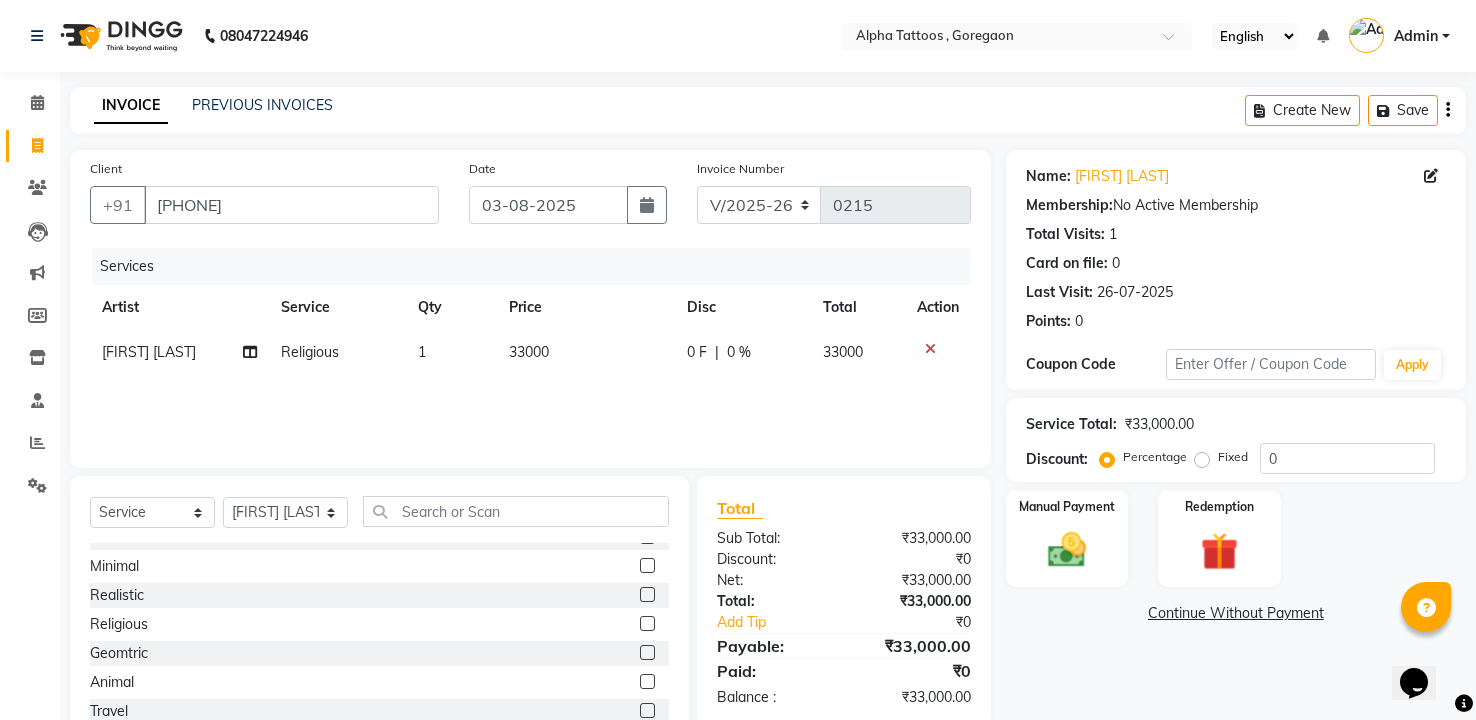 scroll, scrollTop: 1, scrollLeft: 0, axis: vertical 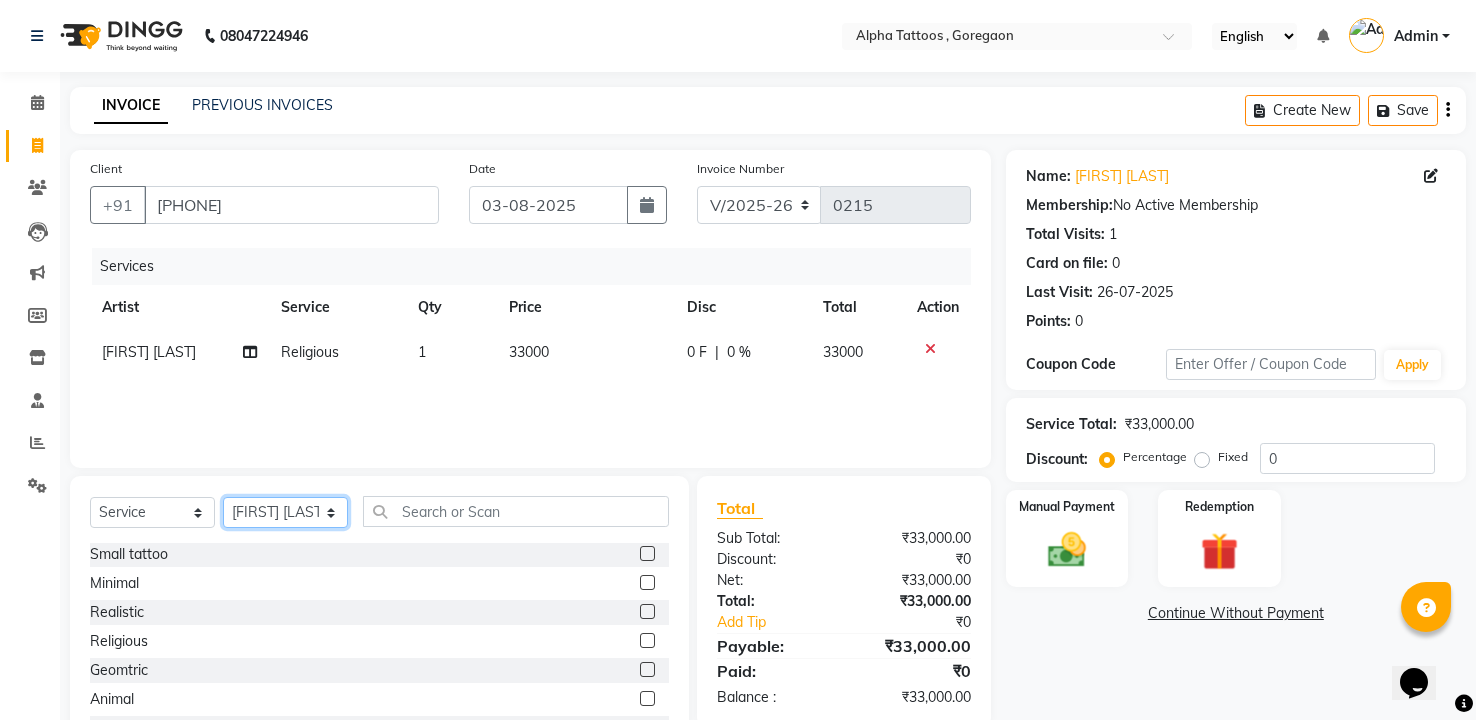 click on "Select Artist [FIRST] [LAST] [FIRST] [FIRST] [FIRST] [FIRST] [FIRST]" 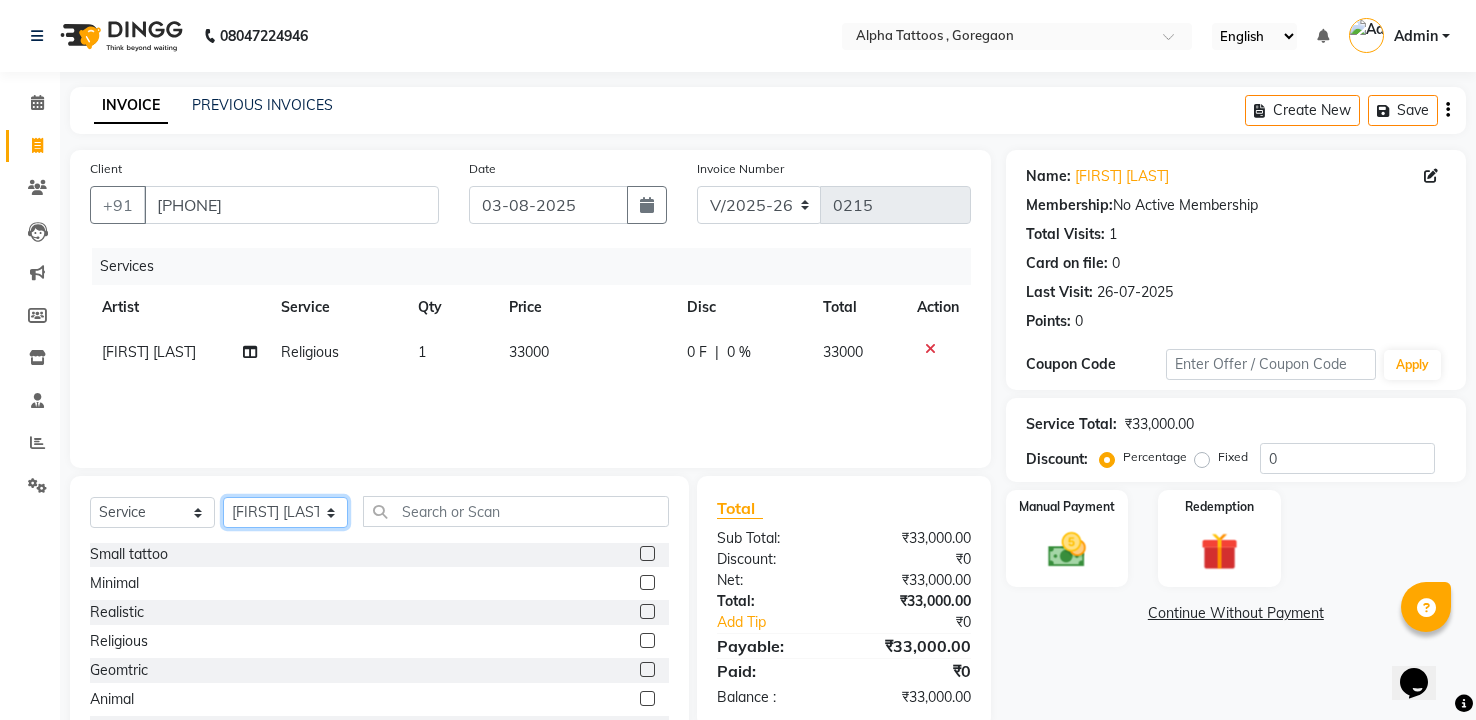 click on "Select Artist [FIRST] [LAST] [FIRST] [FIRST] [FIRST] [FIRST] [FIRST]" 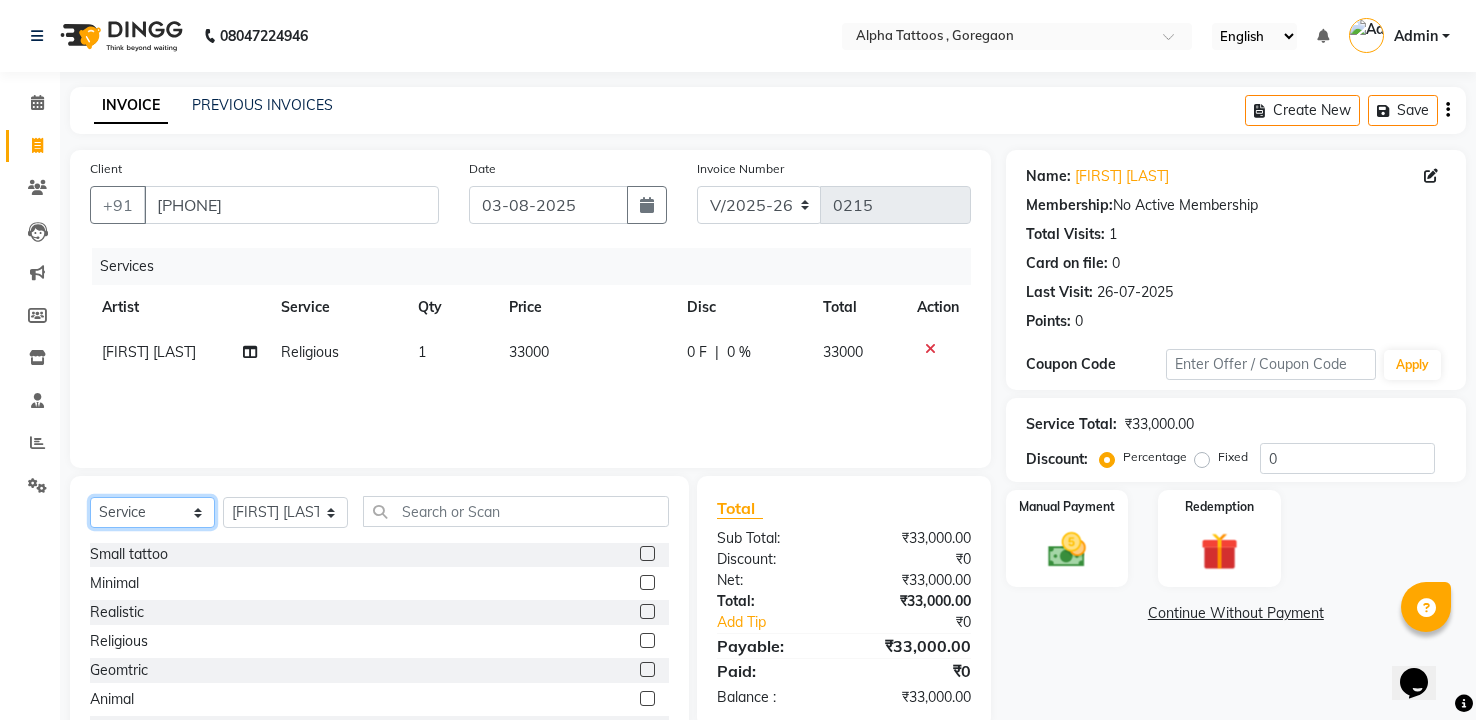 click on "Select  Service  Product  Membership  Package Voucher Prepaid Gift Card" 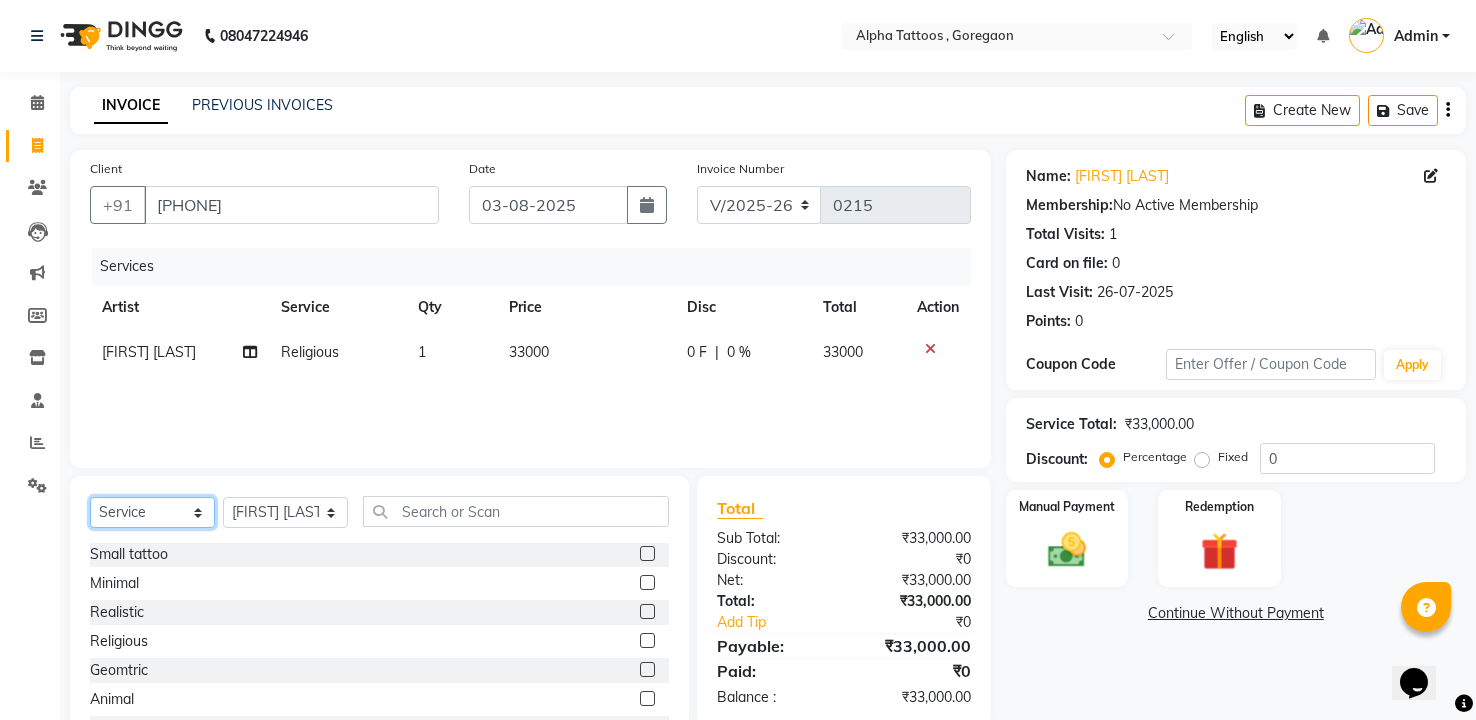 select on "product" 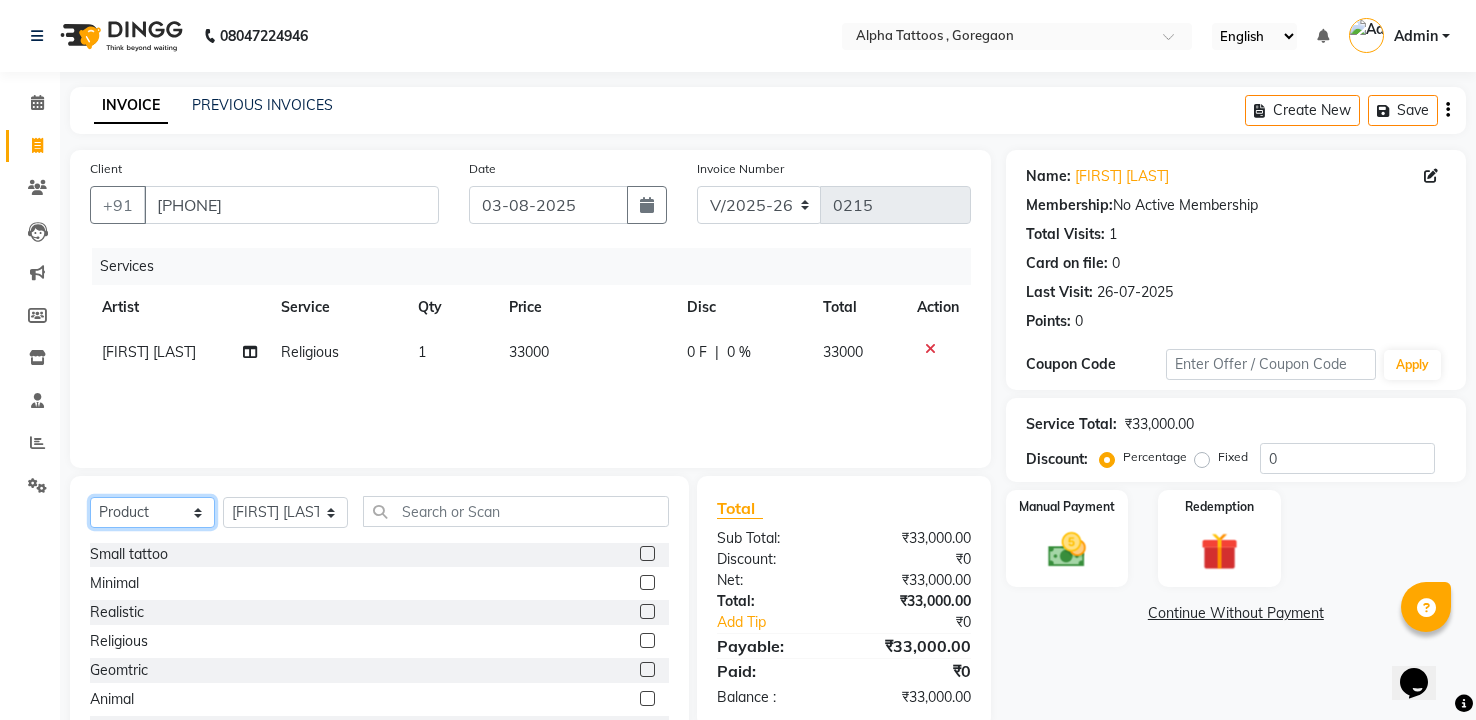 click on "Select  Service  Product  Membership  Package Voucher Prepaid Gift Card" 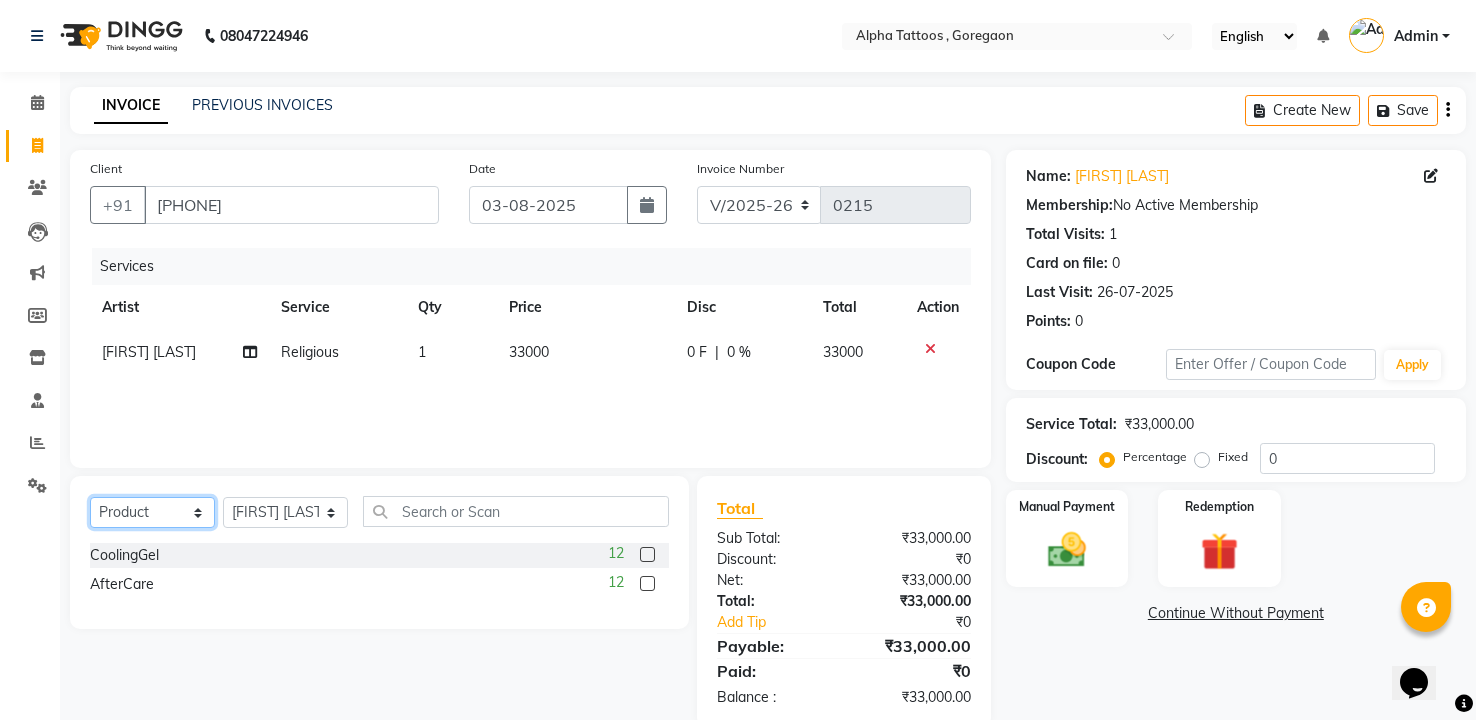 scroll, scrollTop: 0, scrollLeft: 0, axis: both 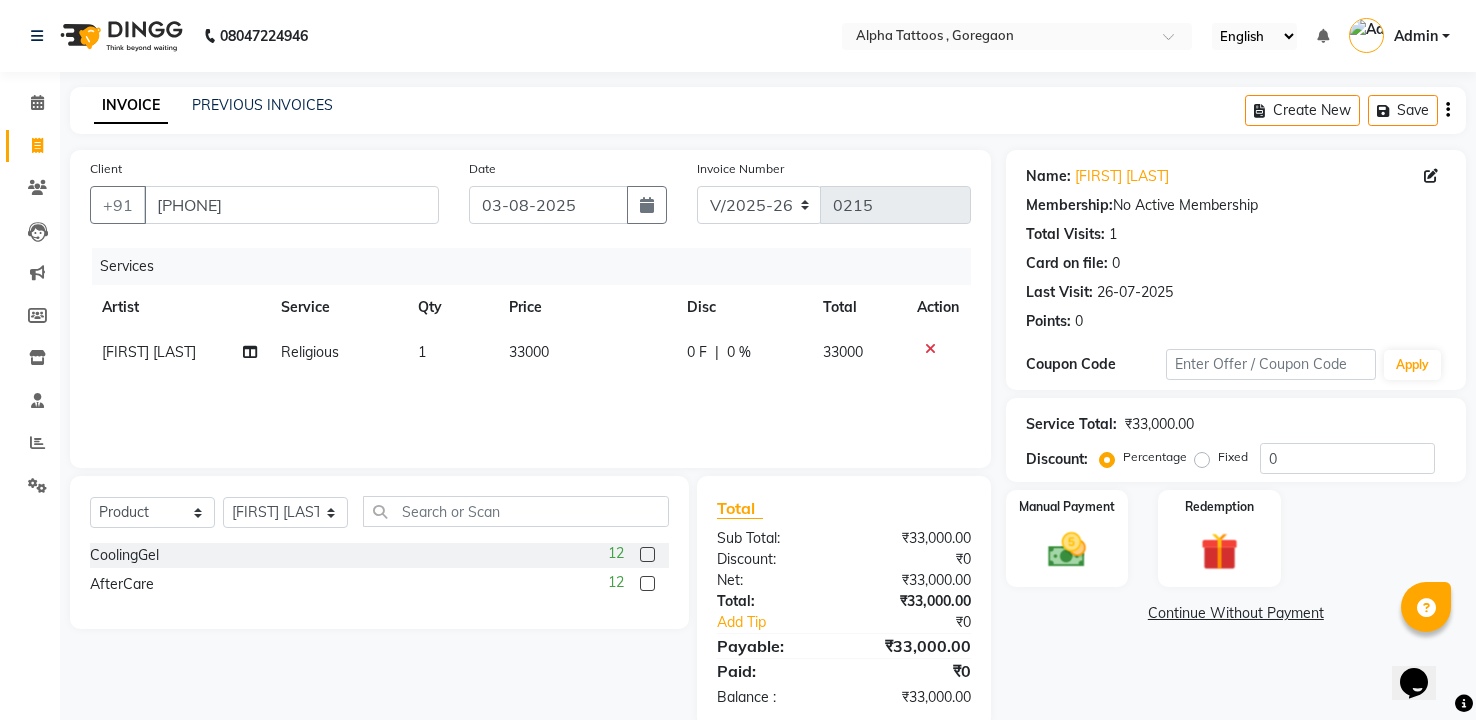 click 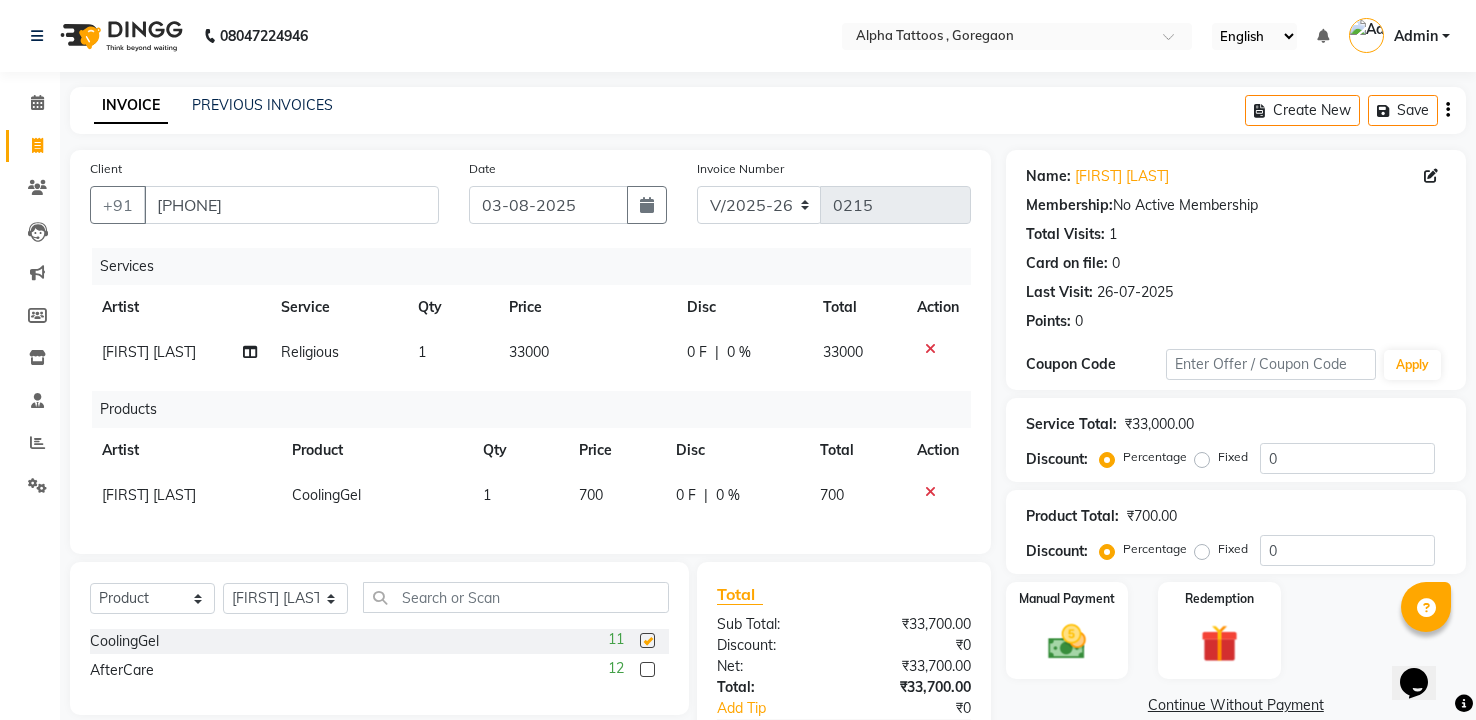 checkbox on "false" 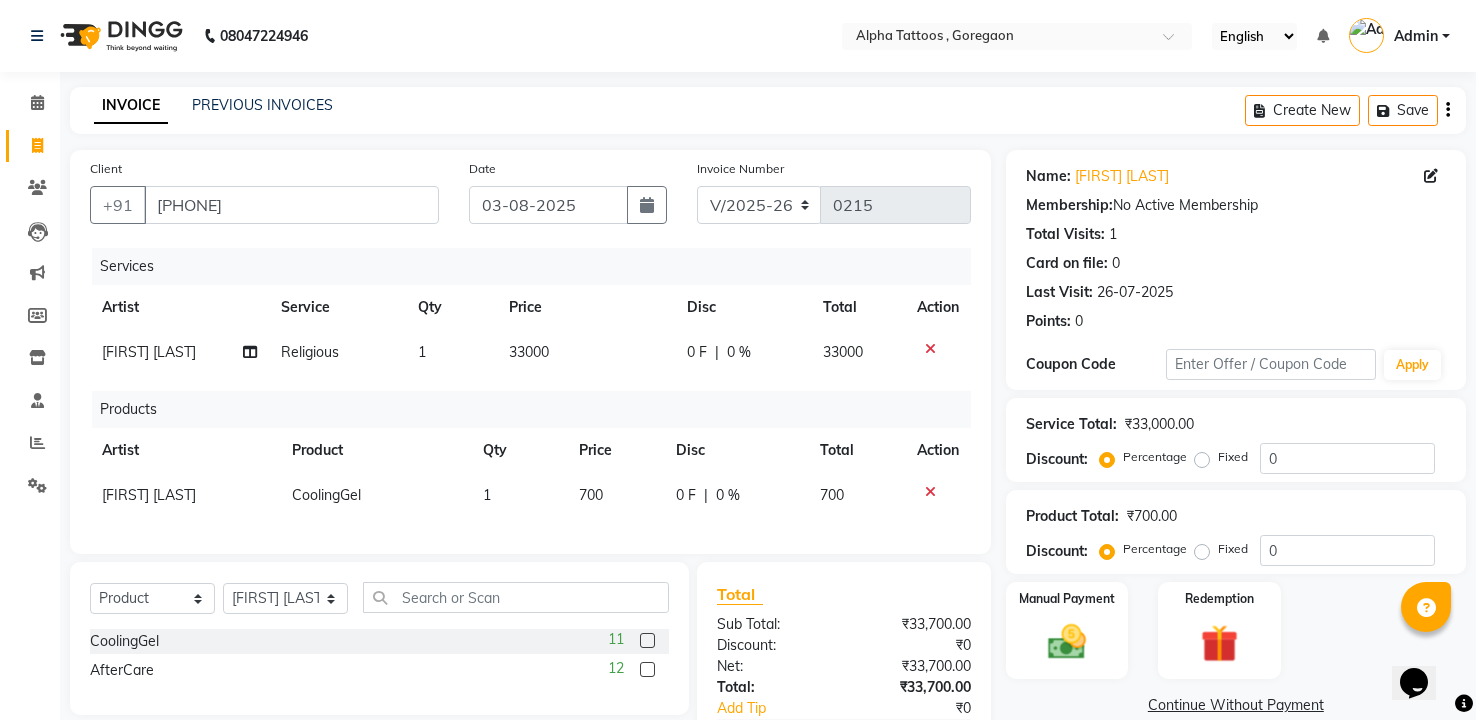 click 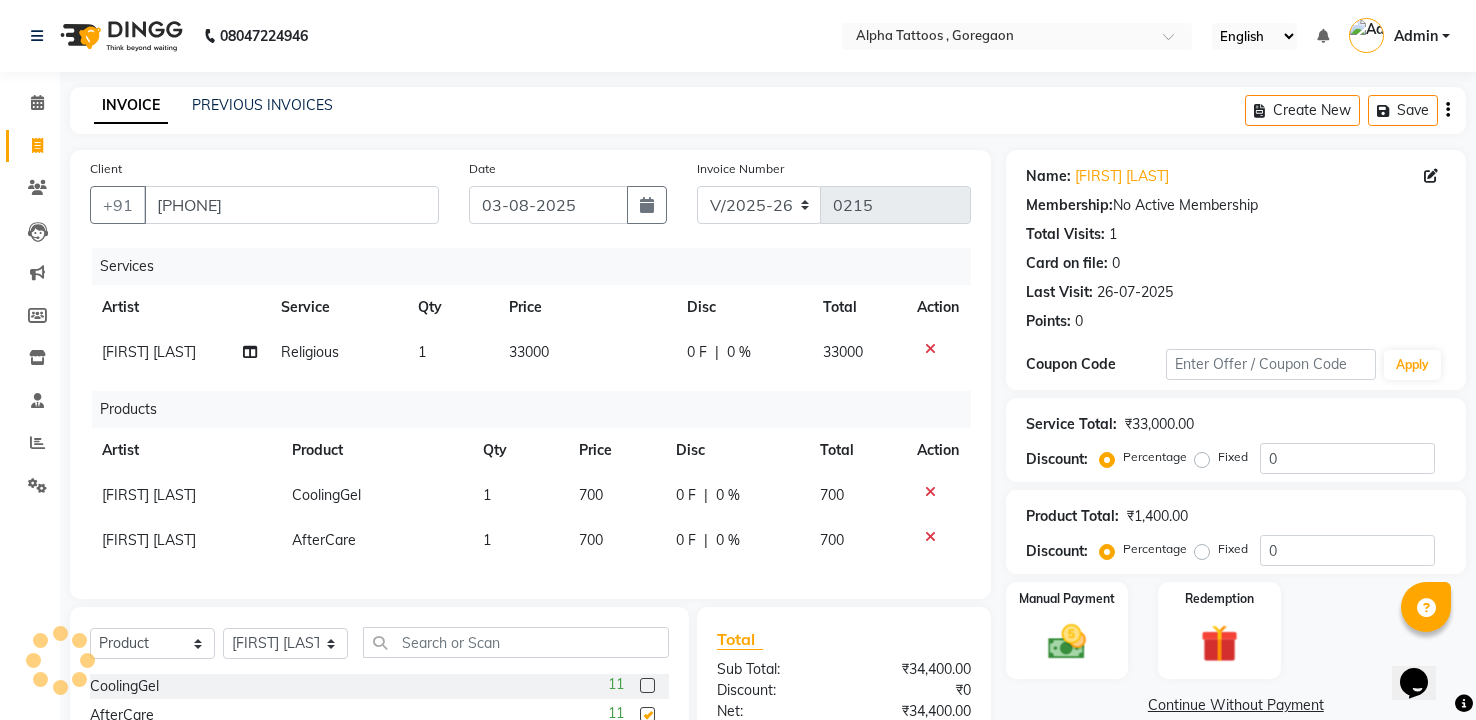 checkbox on "false" 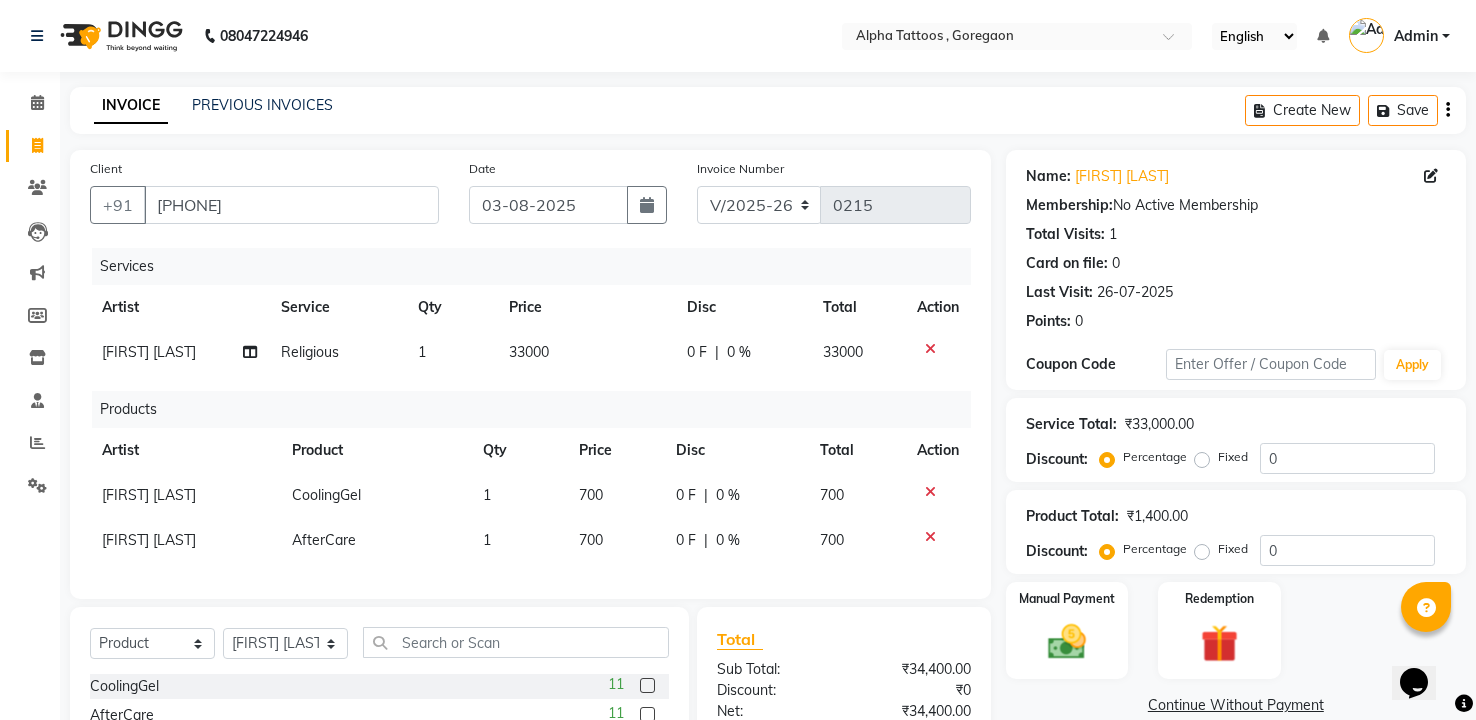 click on "1" 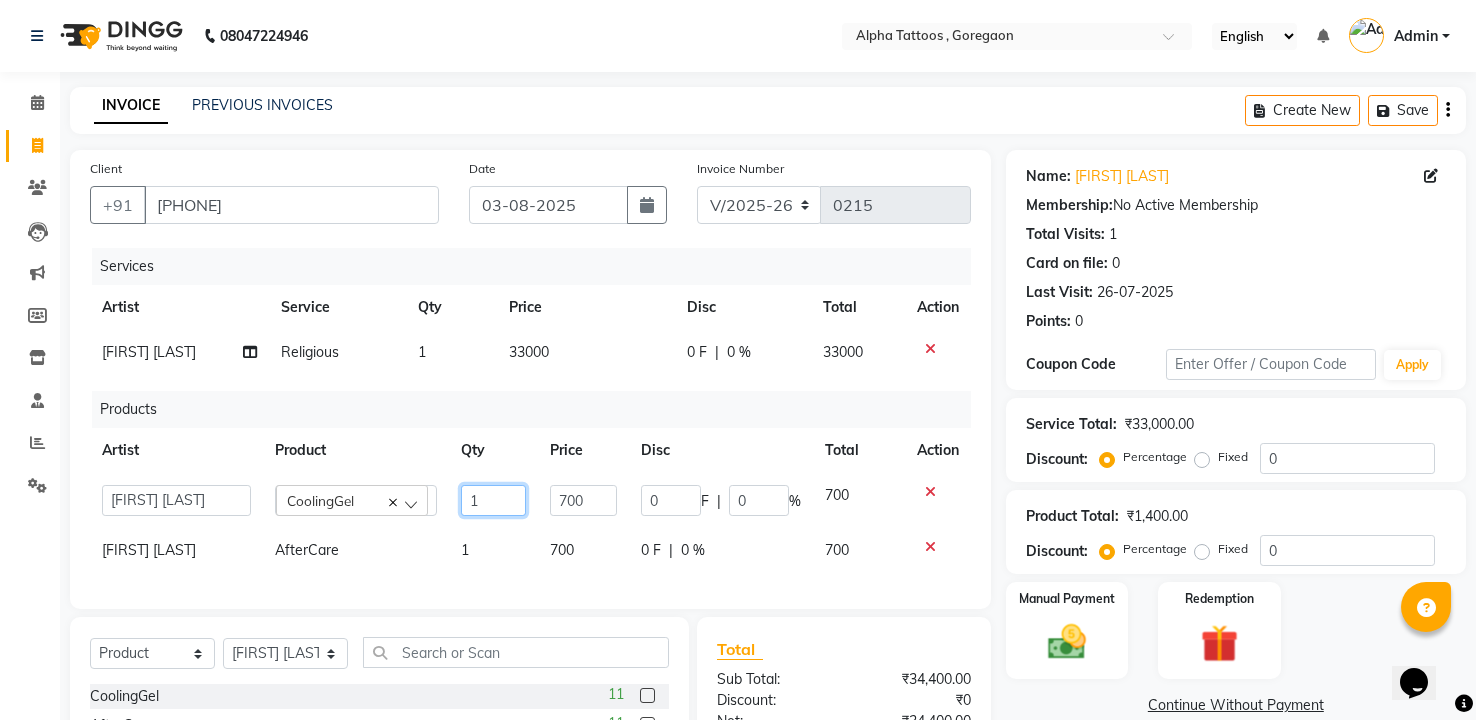 click on "1" 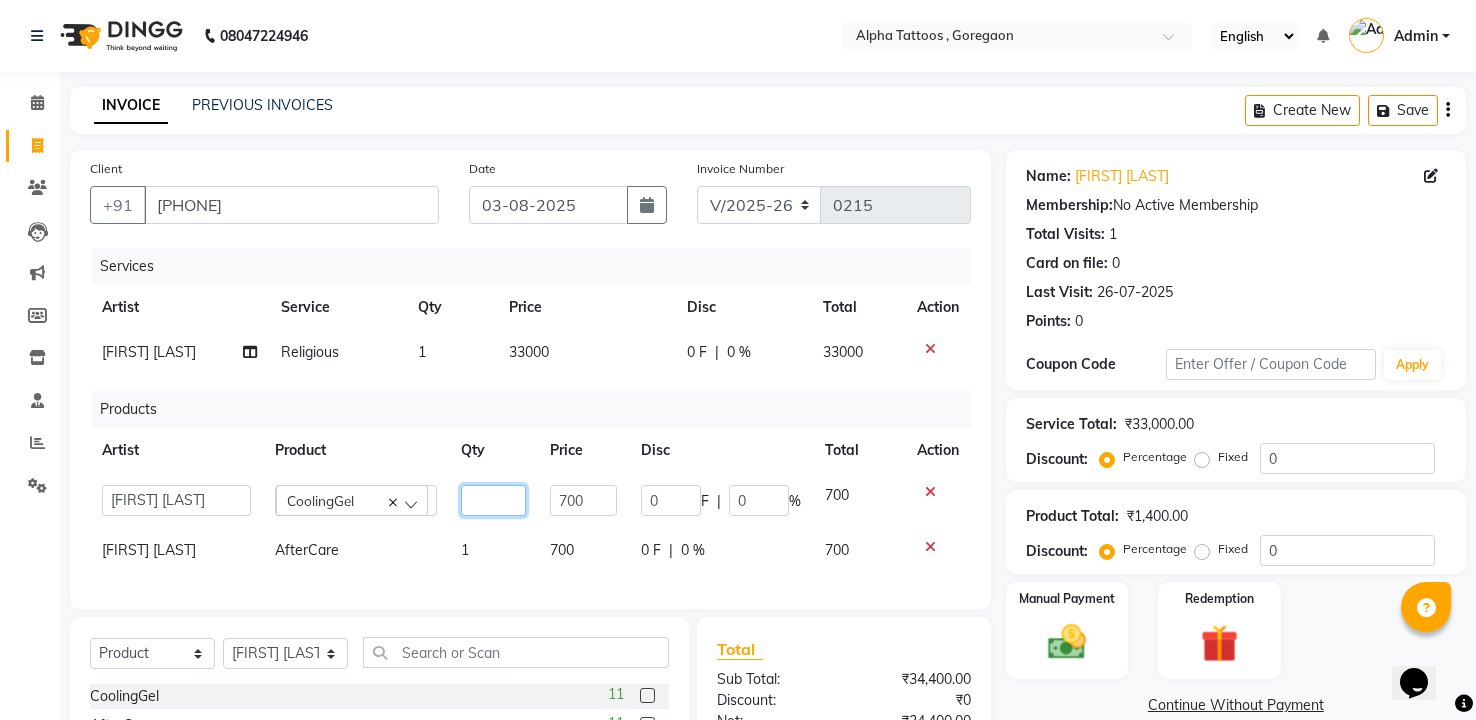 type on "2" 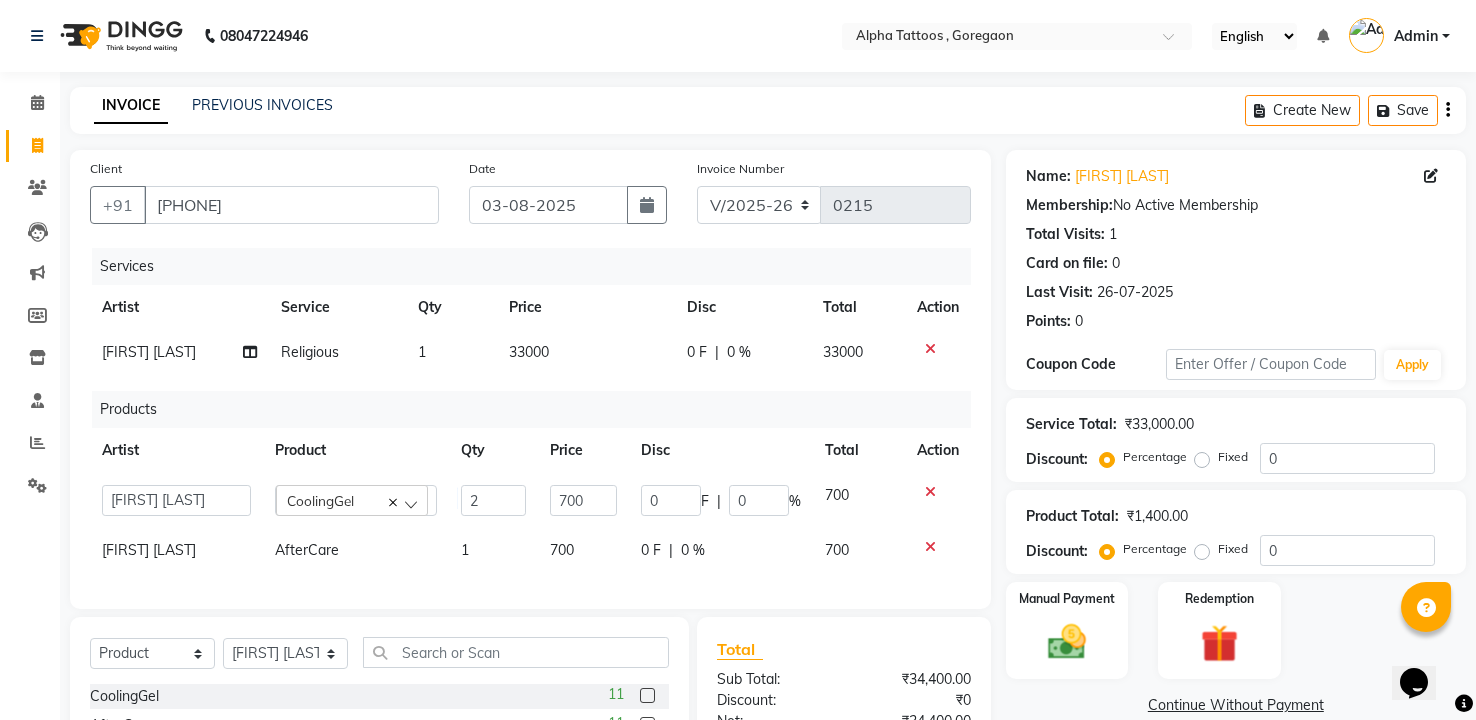 click on "Qty" 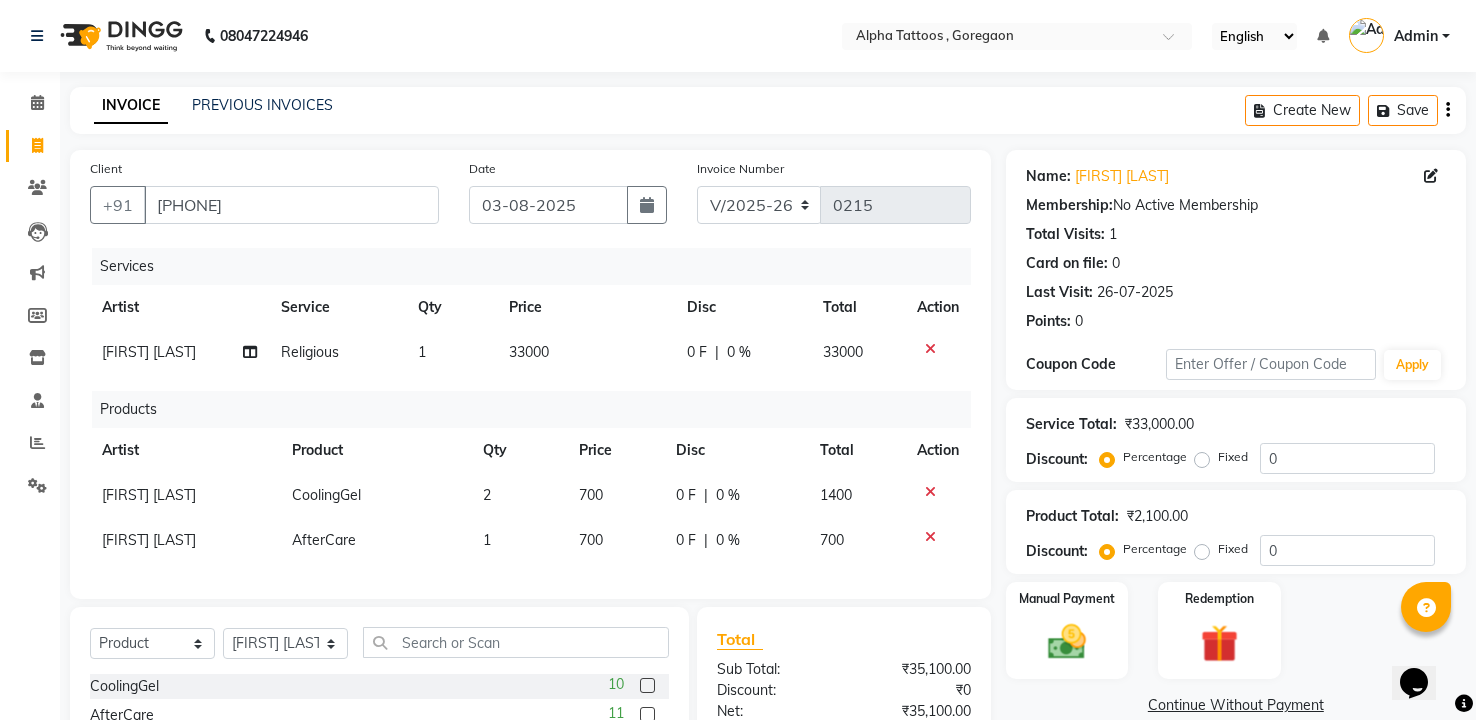 click on "1" 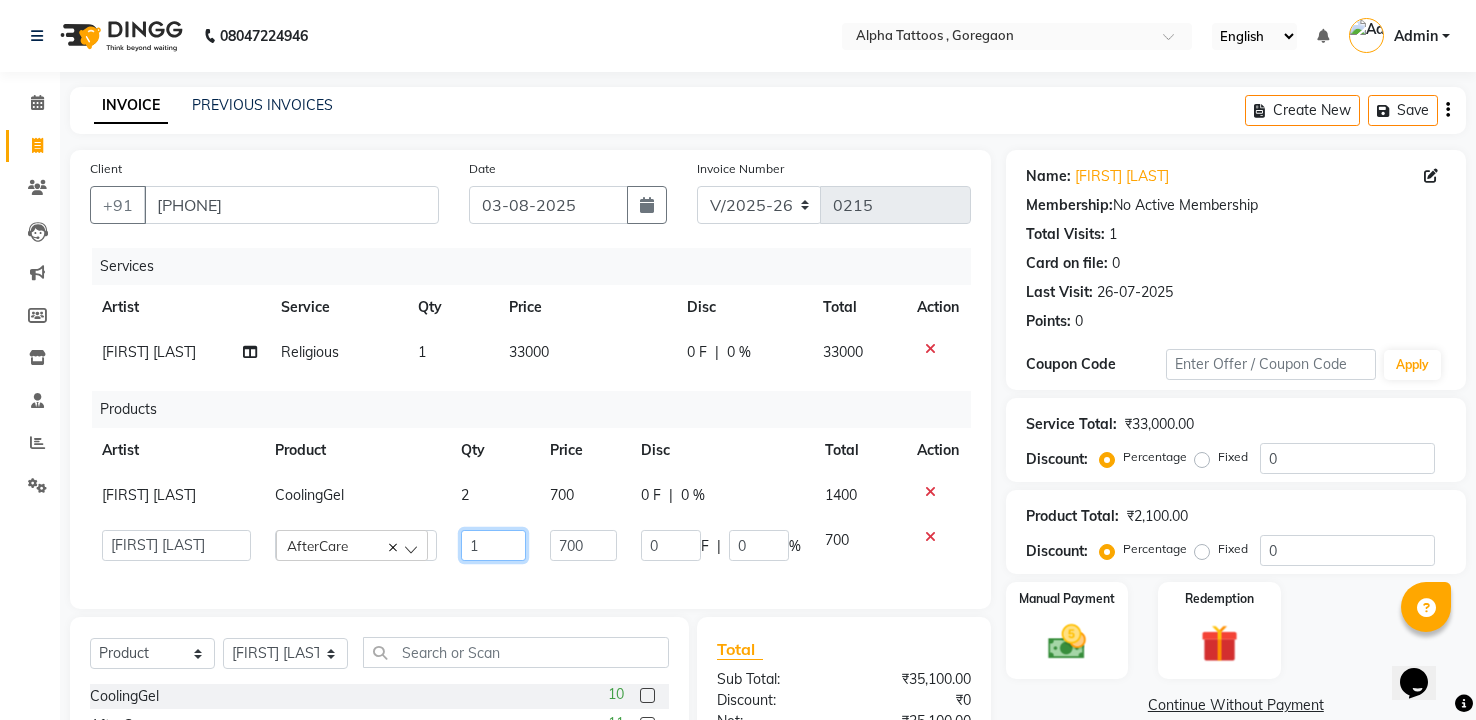click on "1" 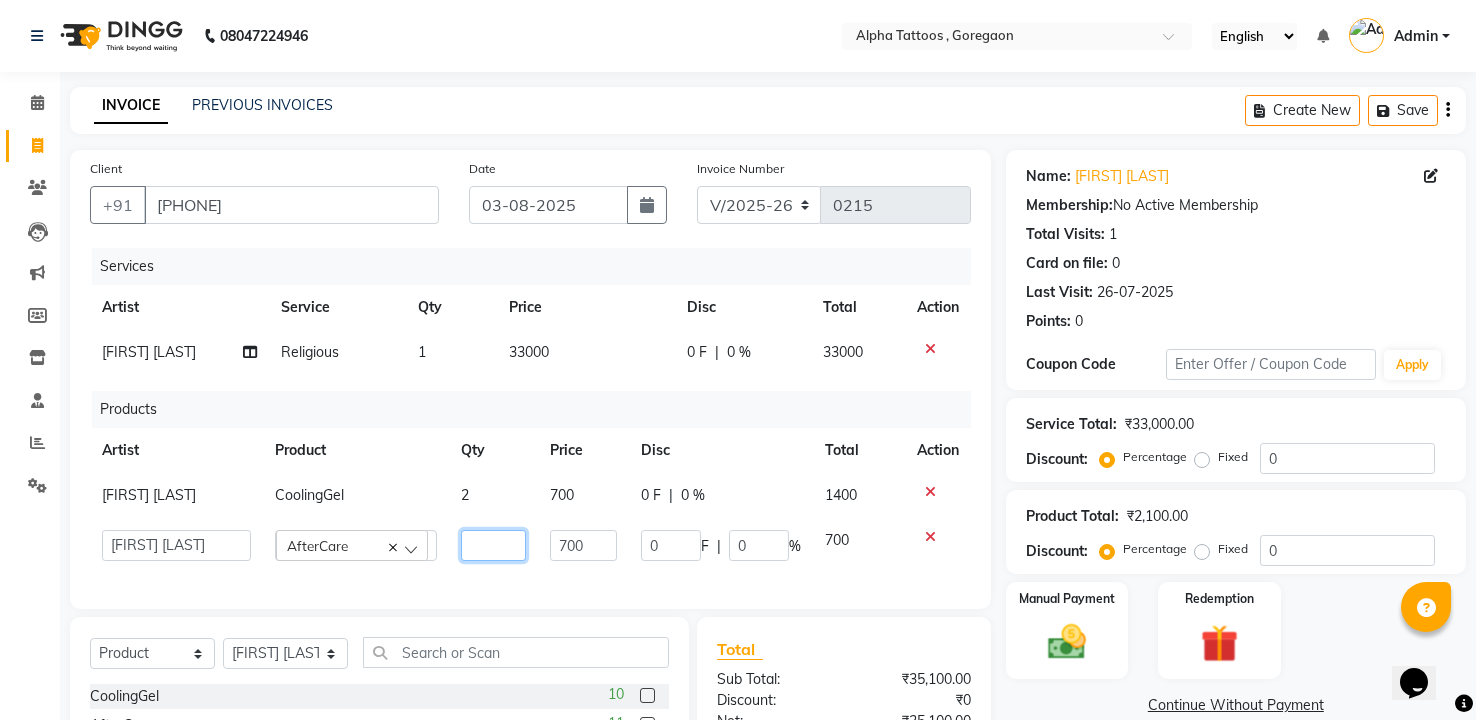 type on "2" 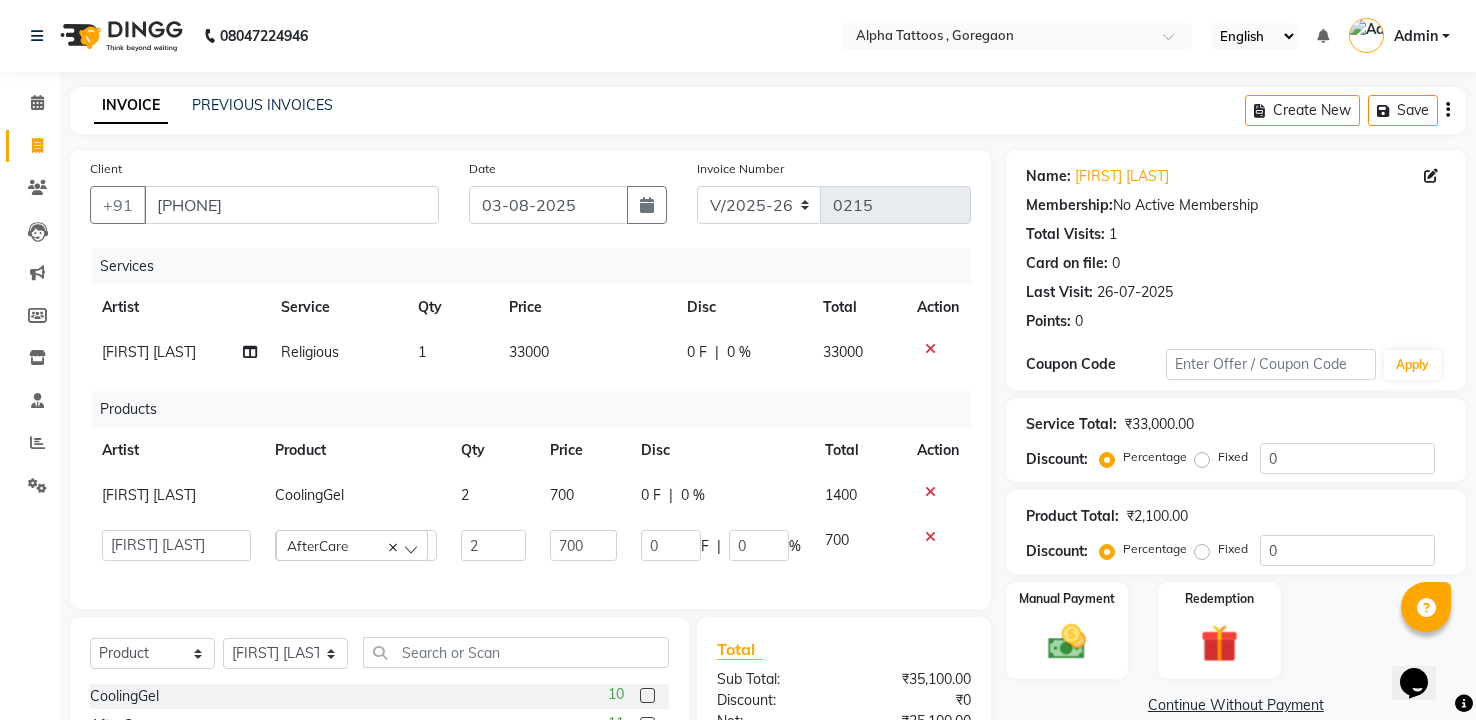 click on "Products" 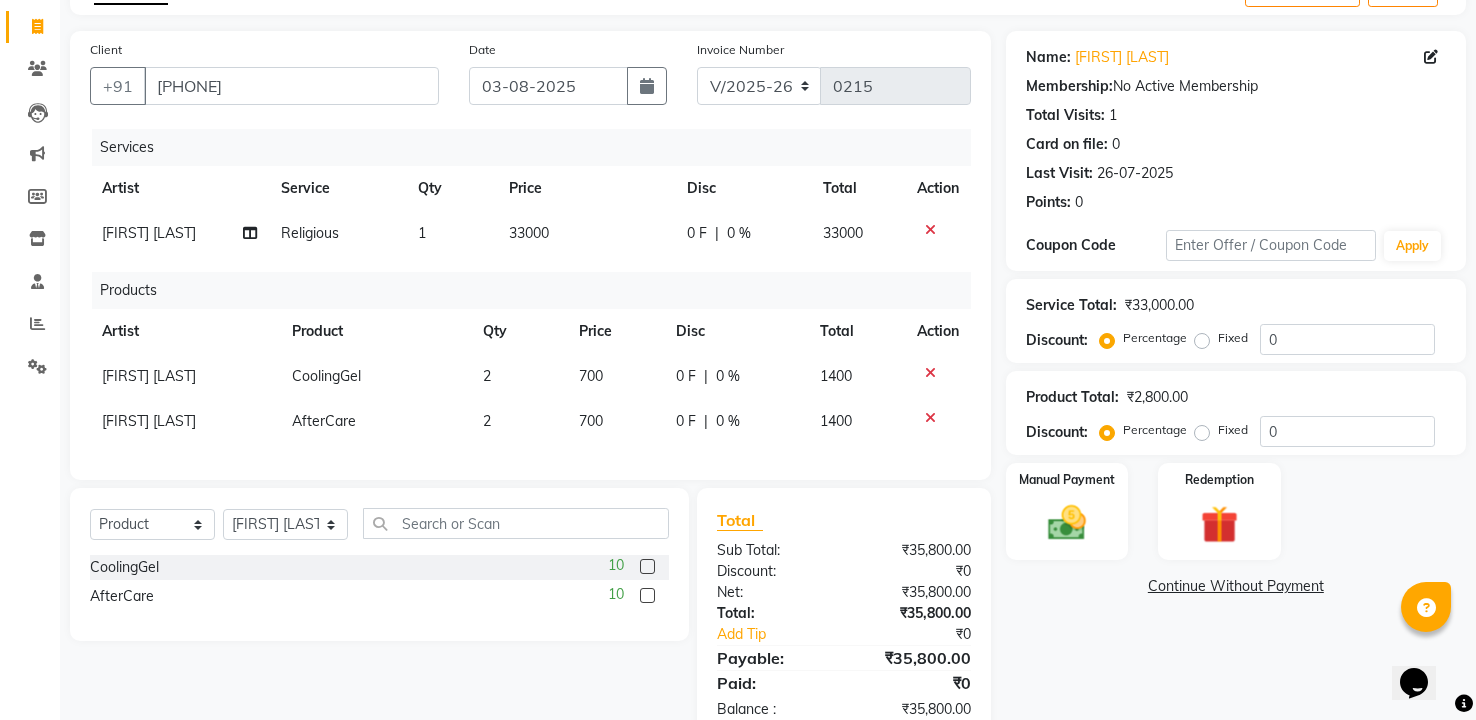 scroll, scrollTop: 124, scrollLeft: 0, axis: vertical 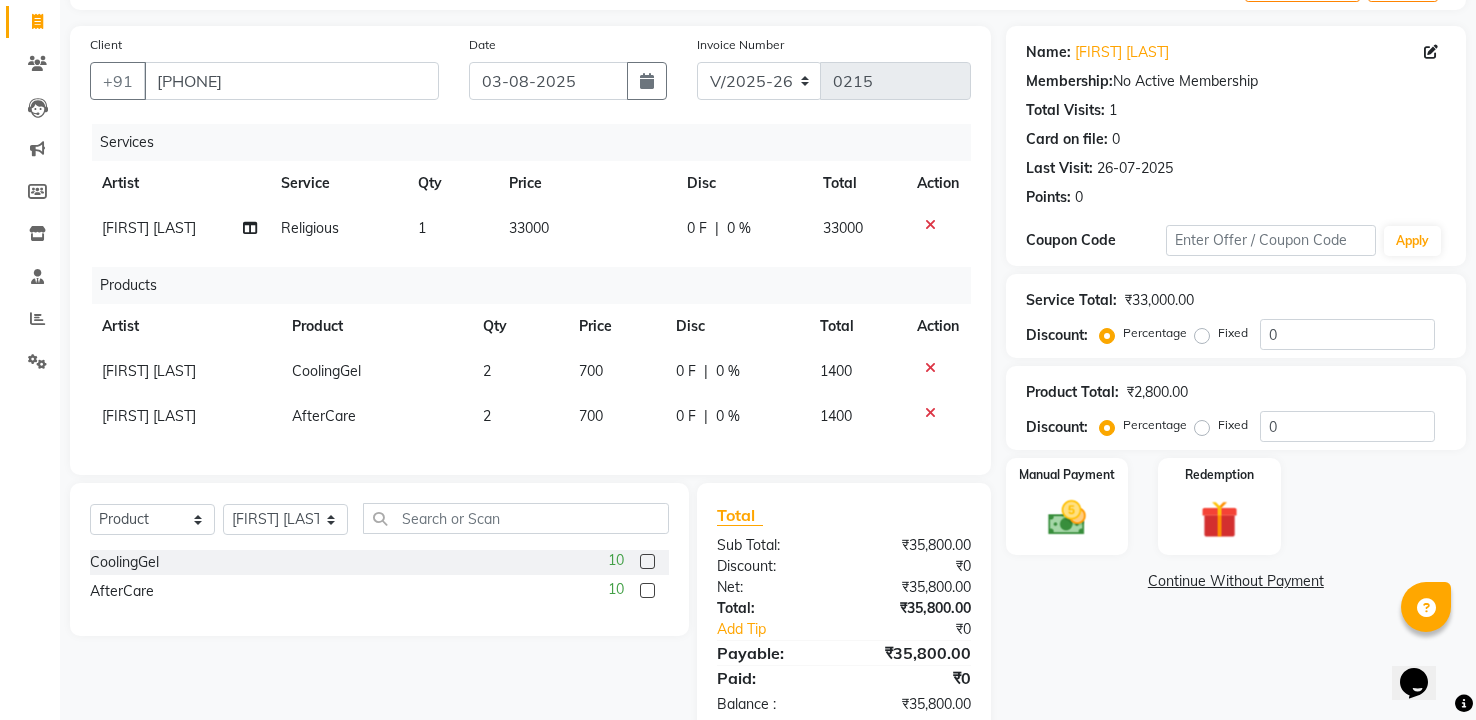 click on "700" 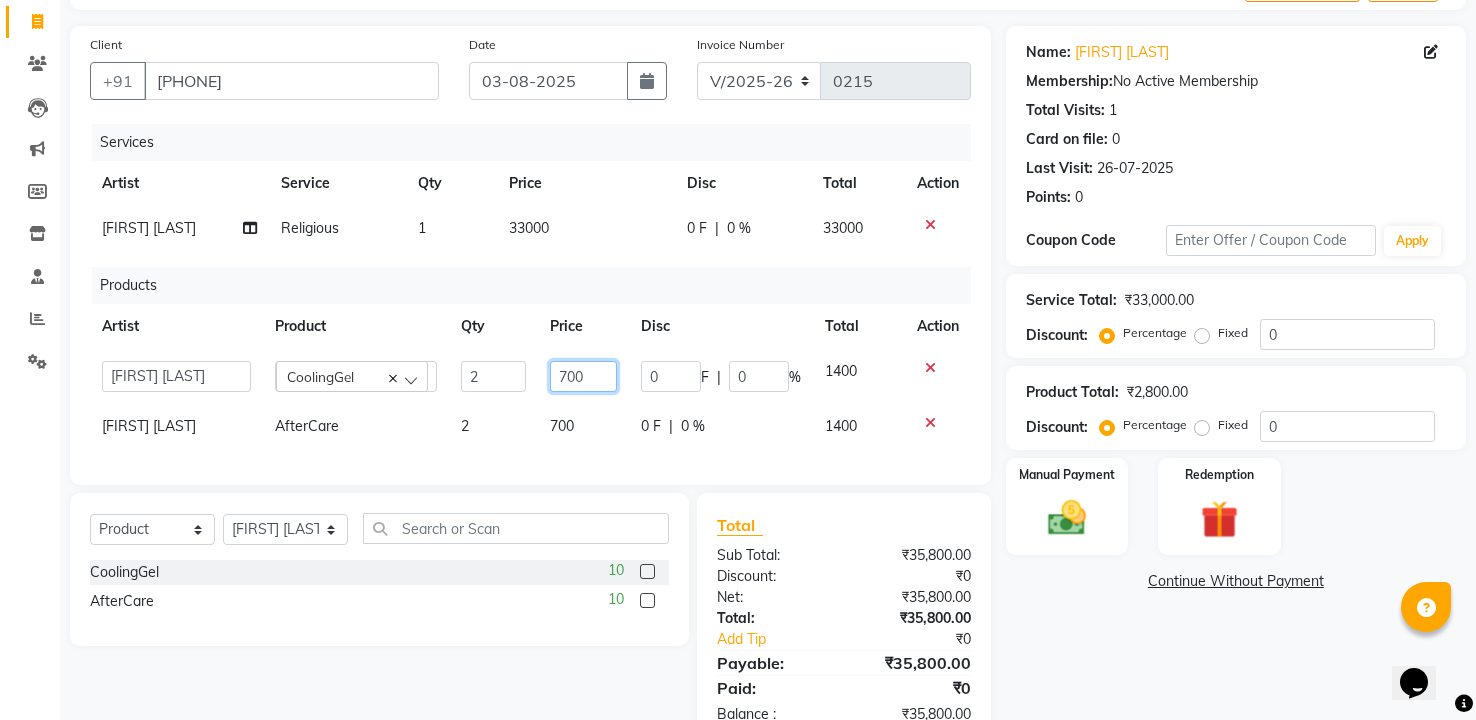 click on "700" 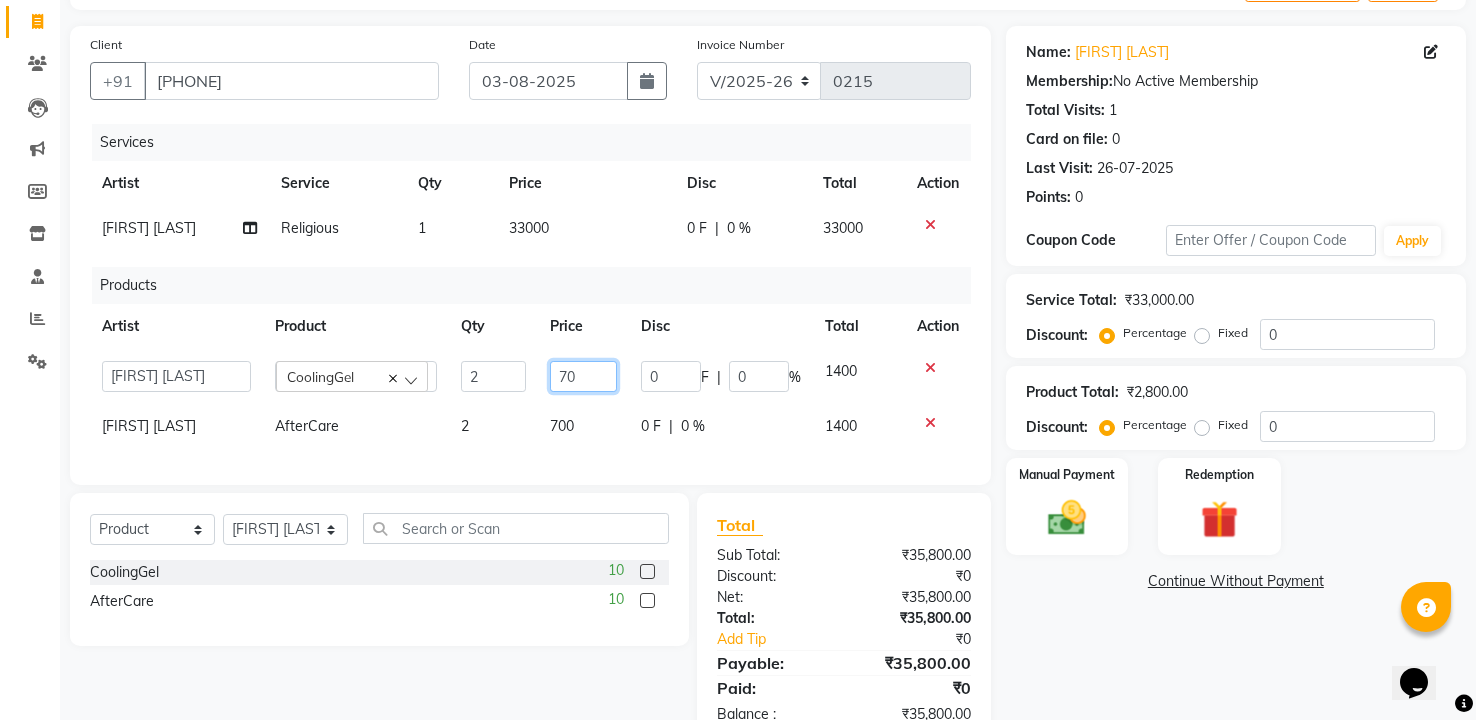 type on "7" 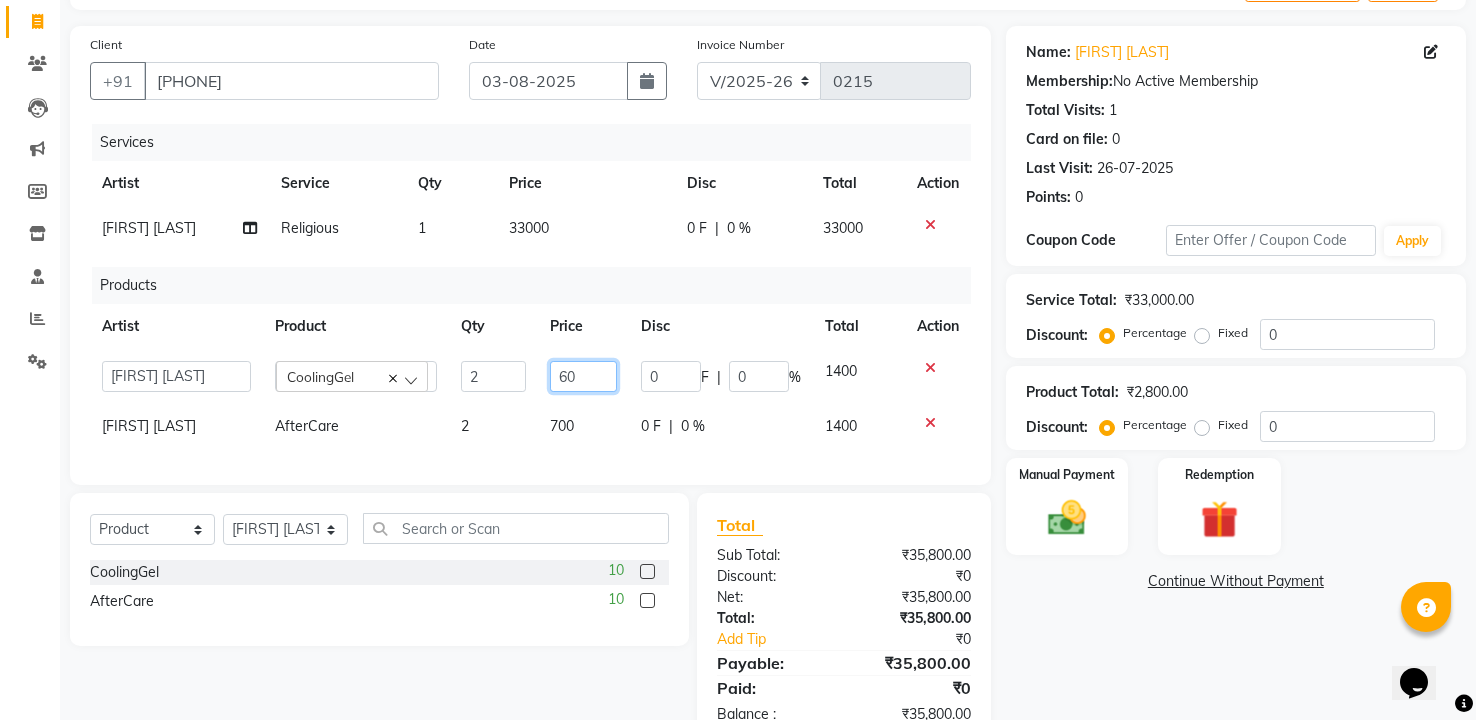 type on "600" 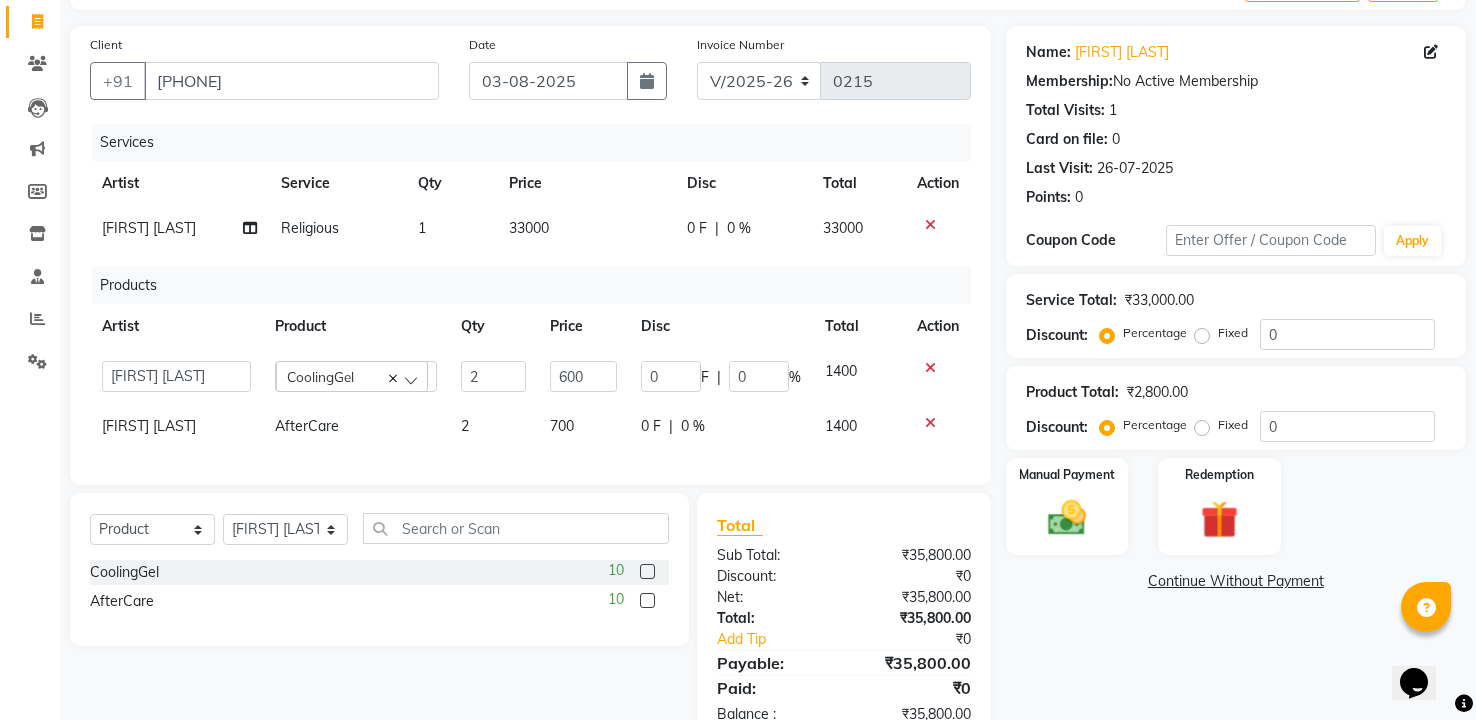 click on "Products" 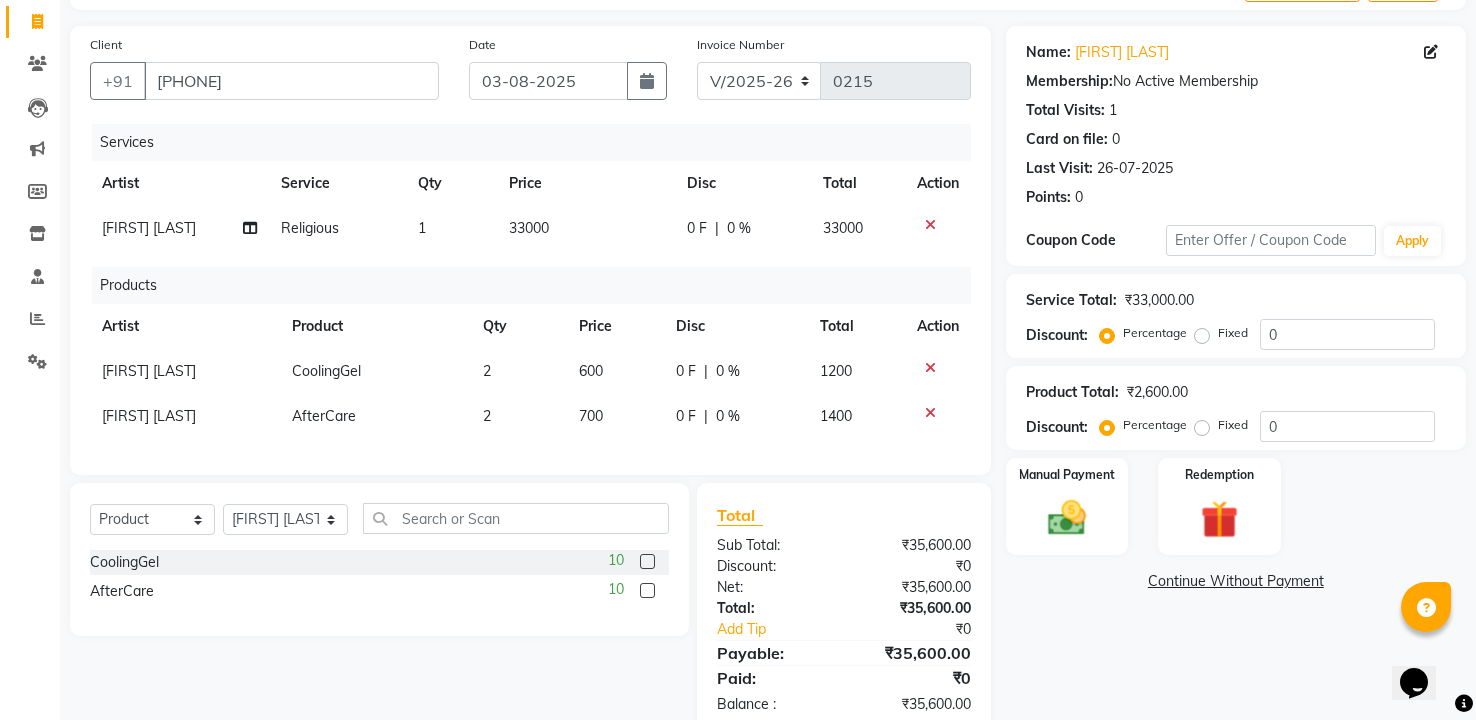 click on "700" 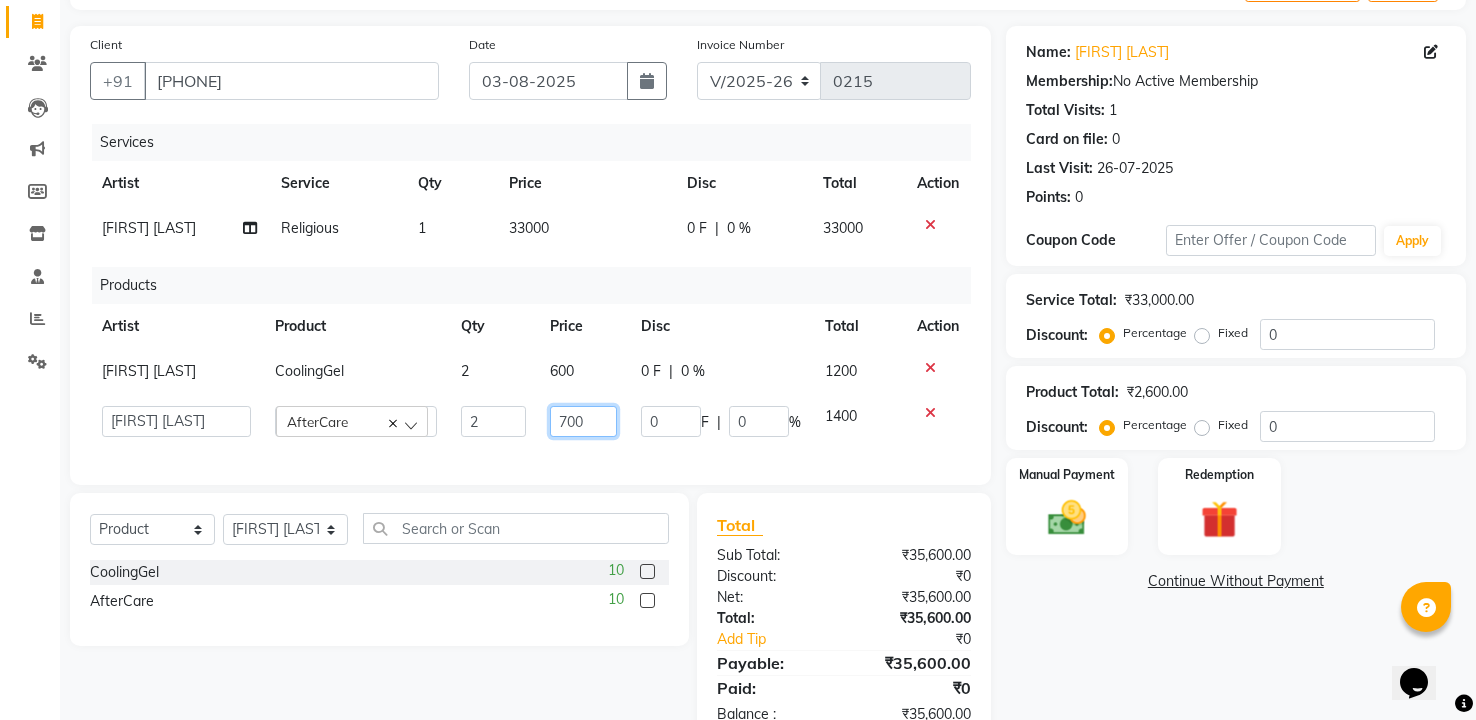 click on "700" 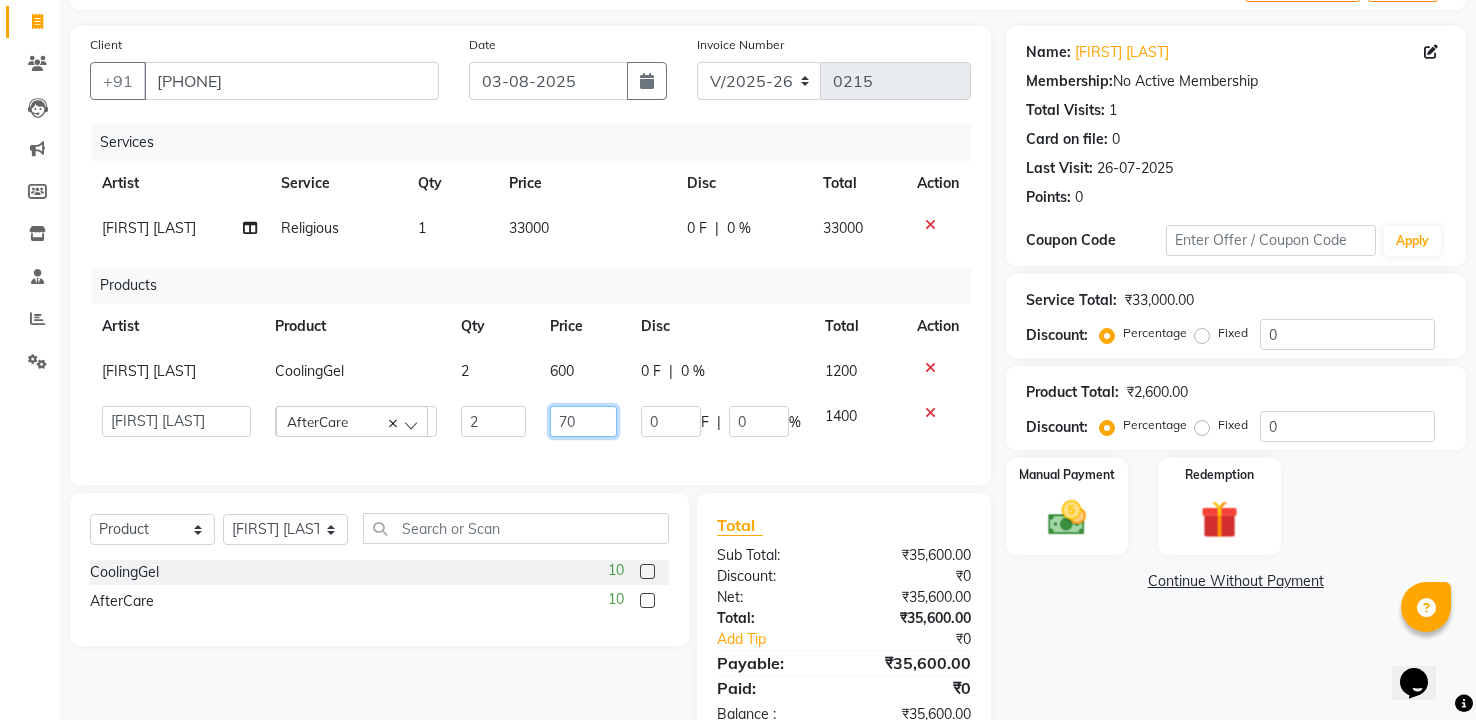 type on "7" 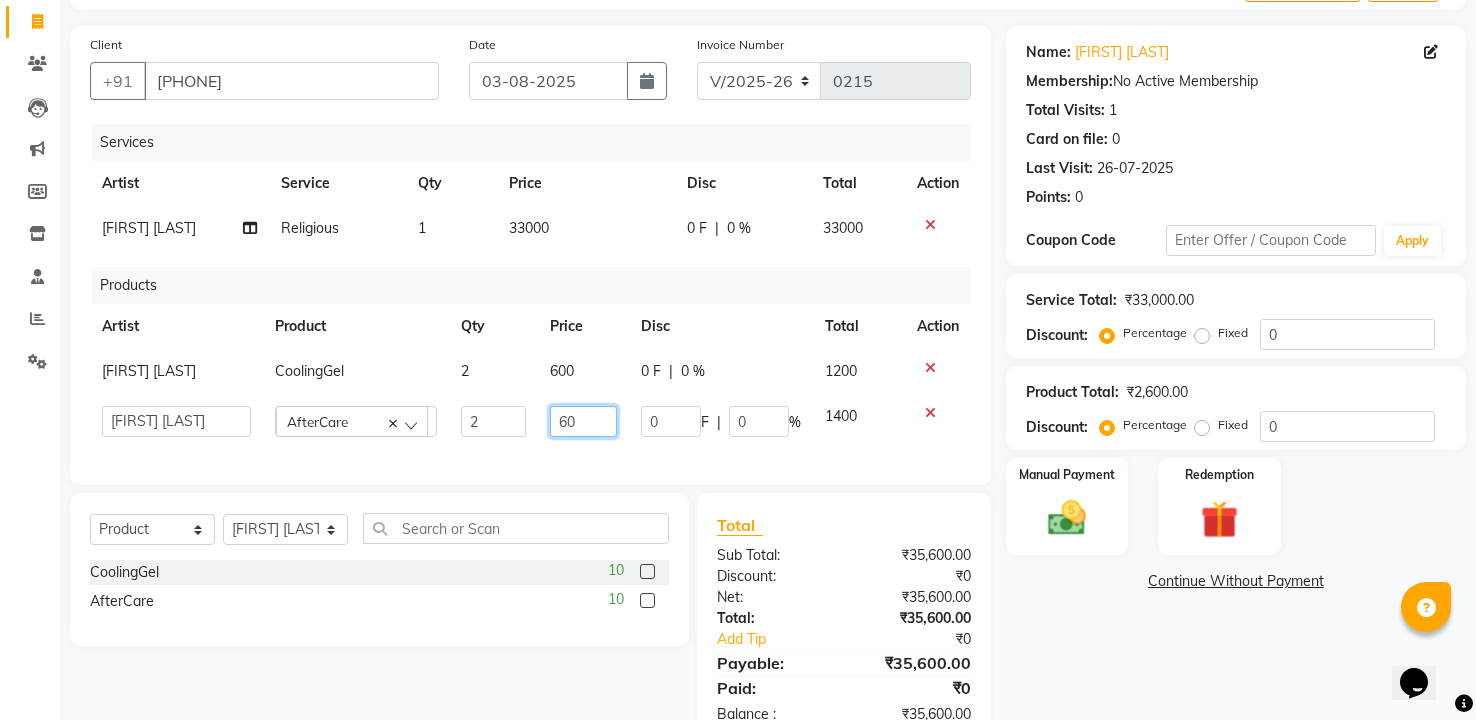 type on "600" 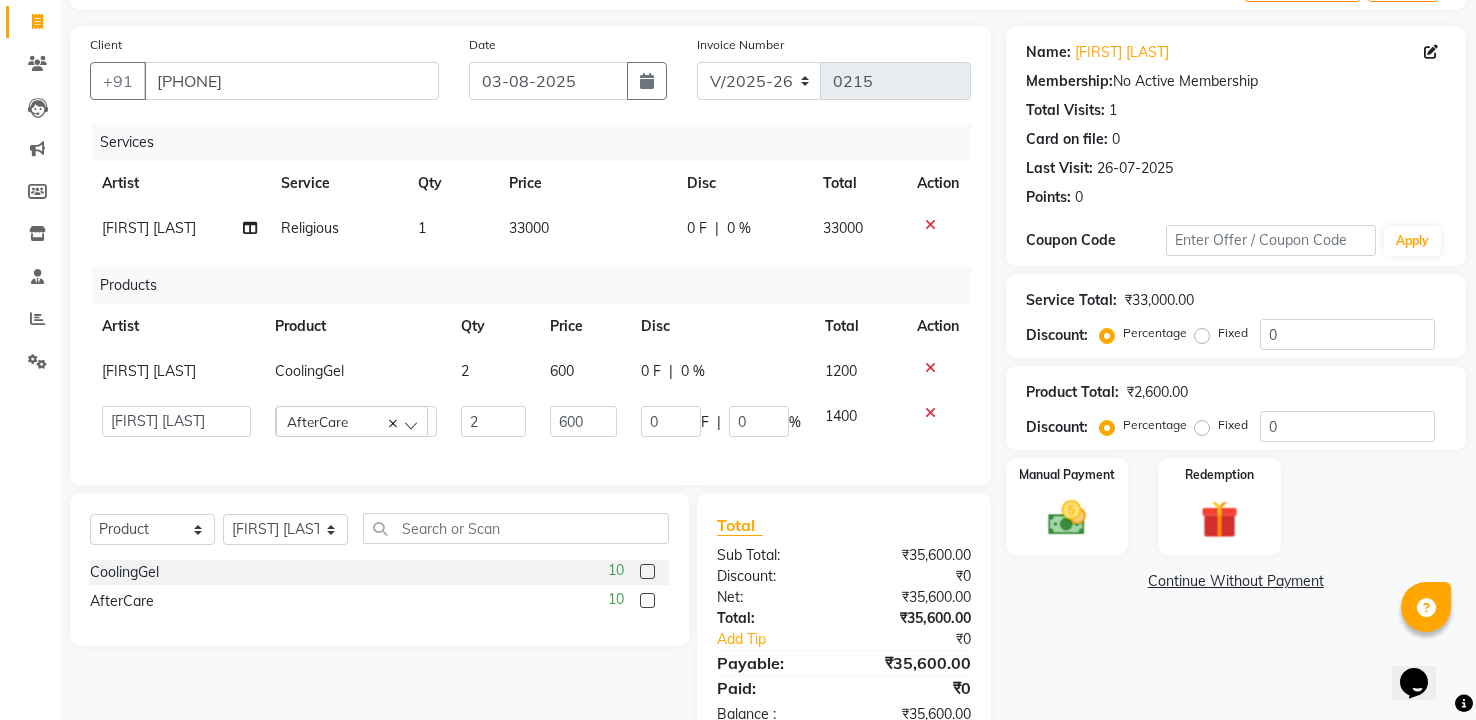 click on "Products" 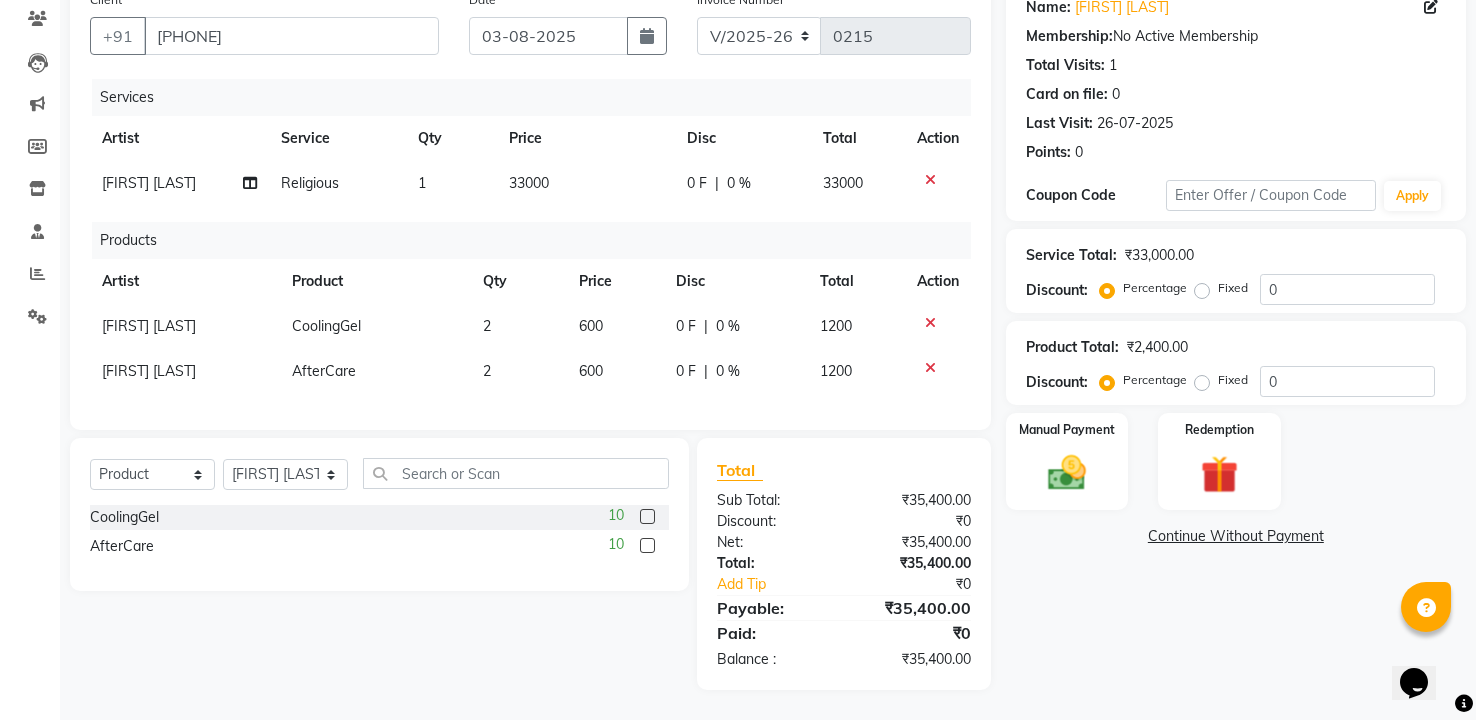 scroll, scrollTop: 172, scrollLeft: 0, axis: vertical 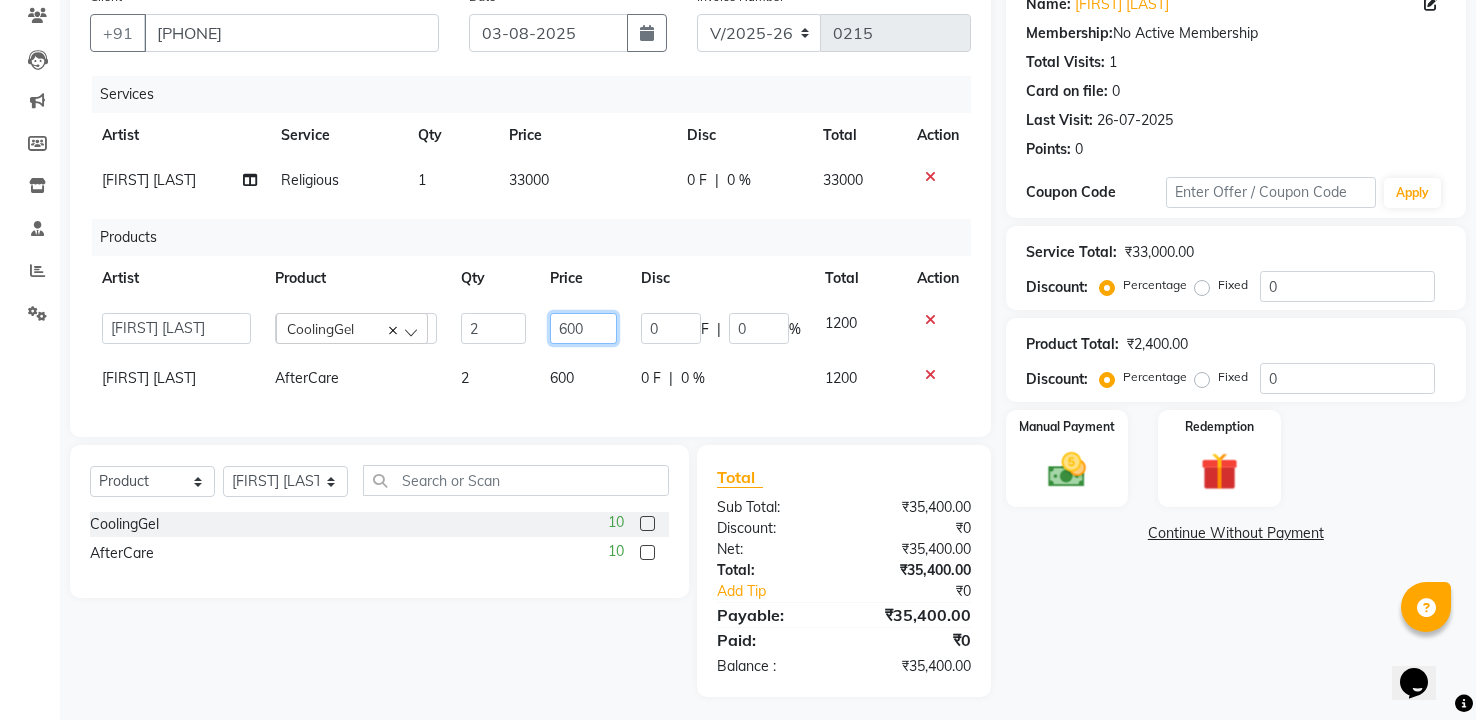 click on "600" 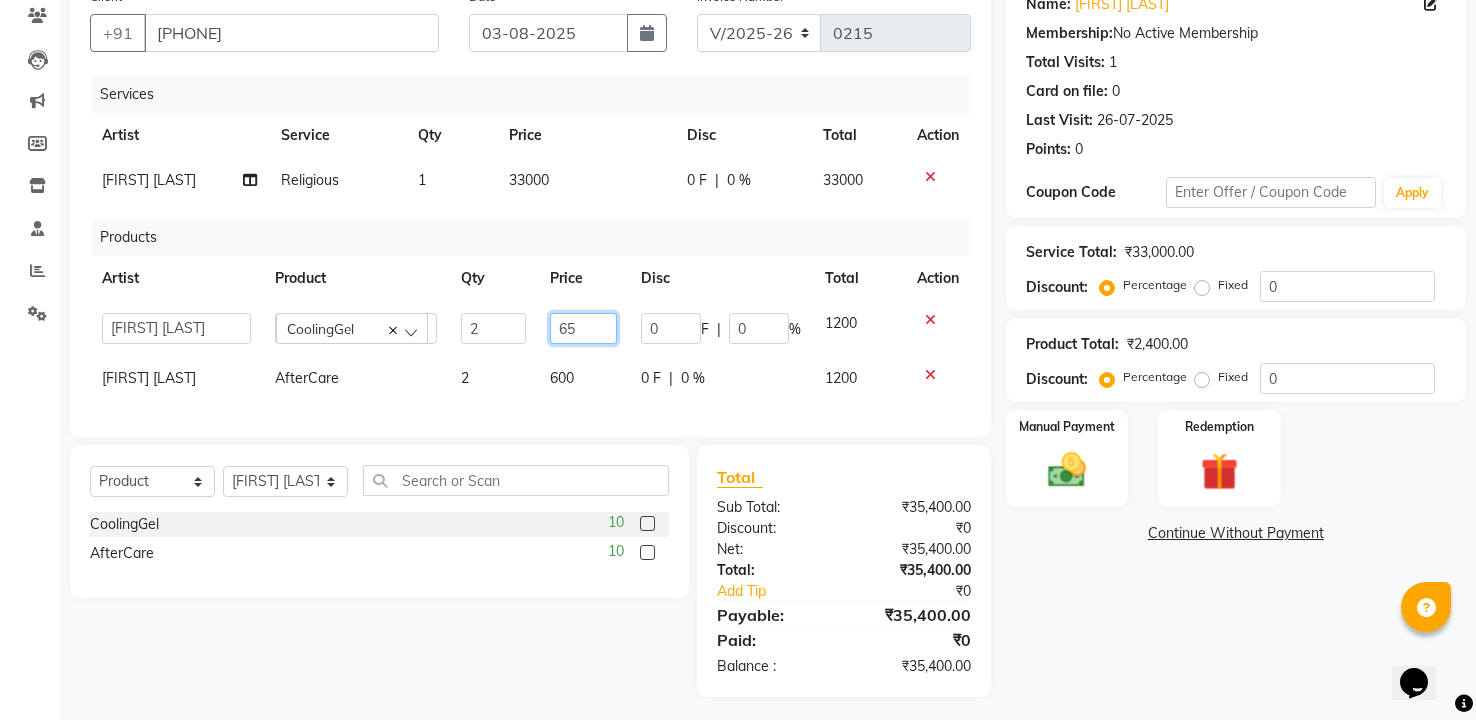 type on "650" 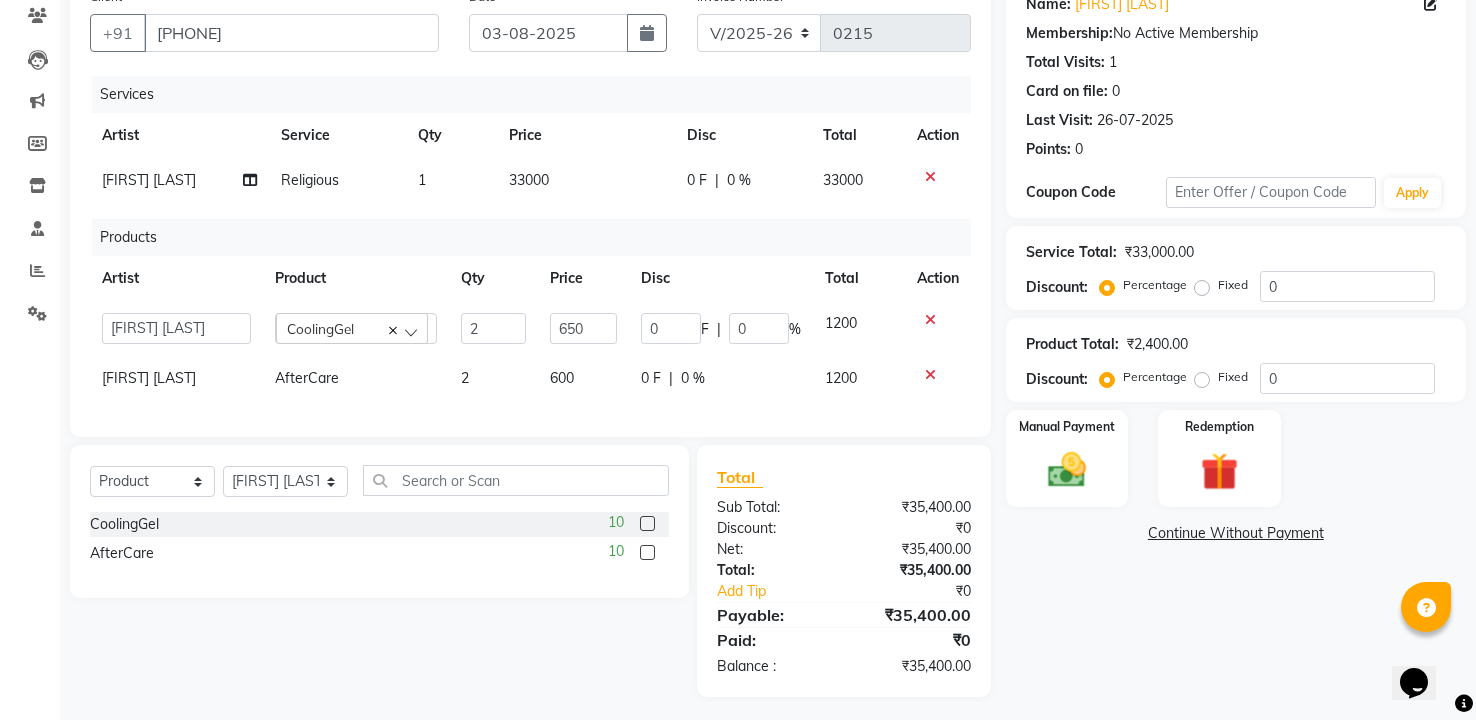 click on "Products" 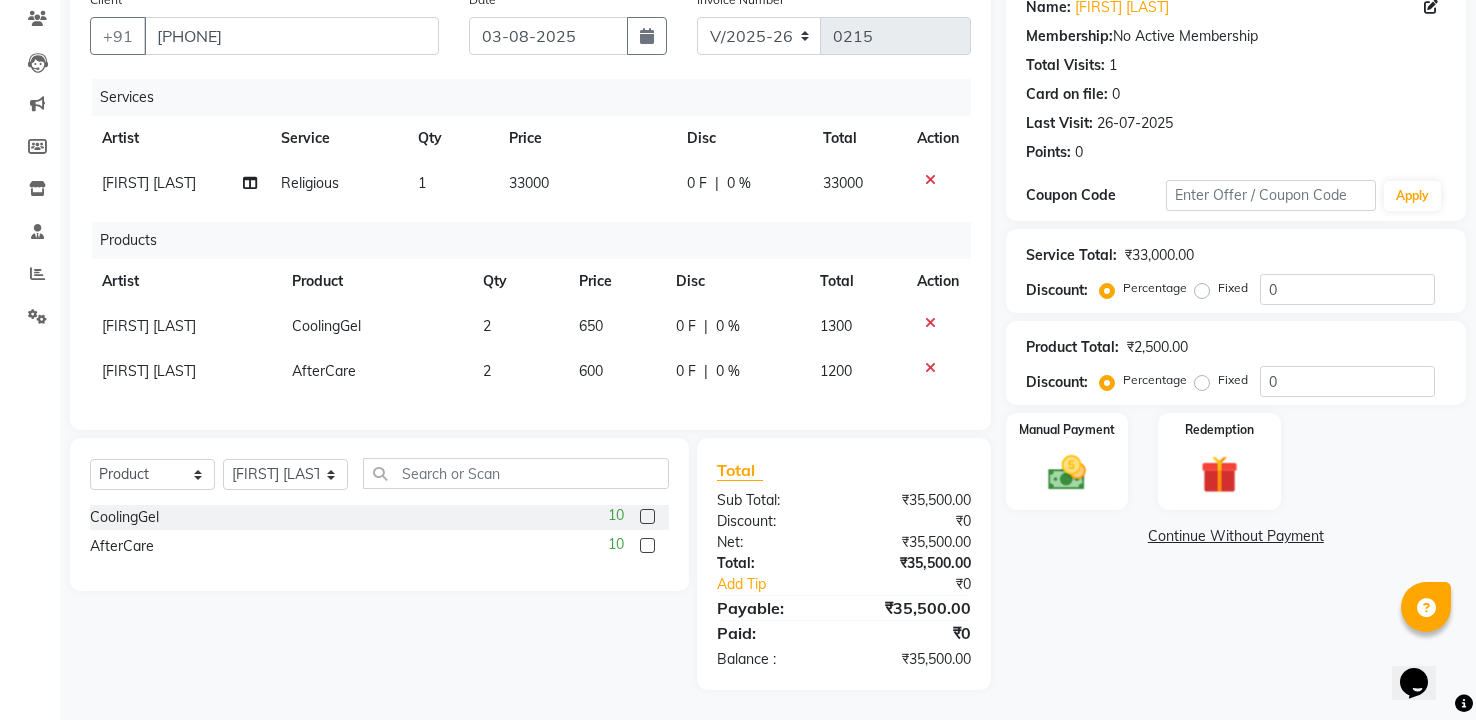 click on "600" 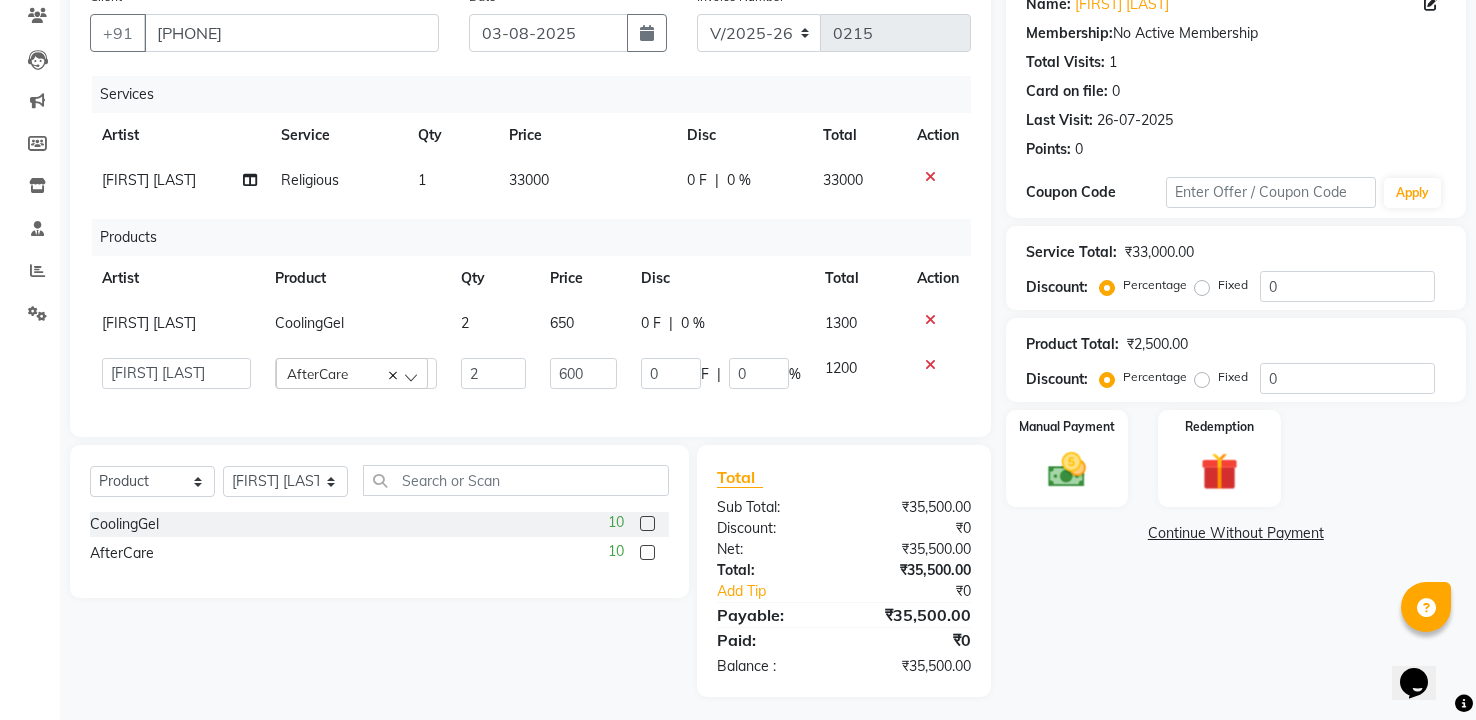 click on "Products" 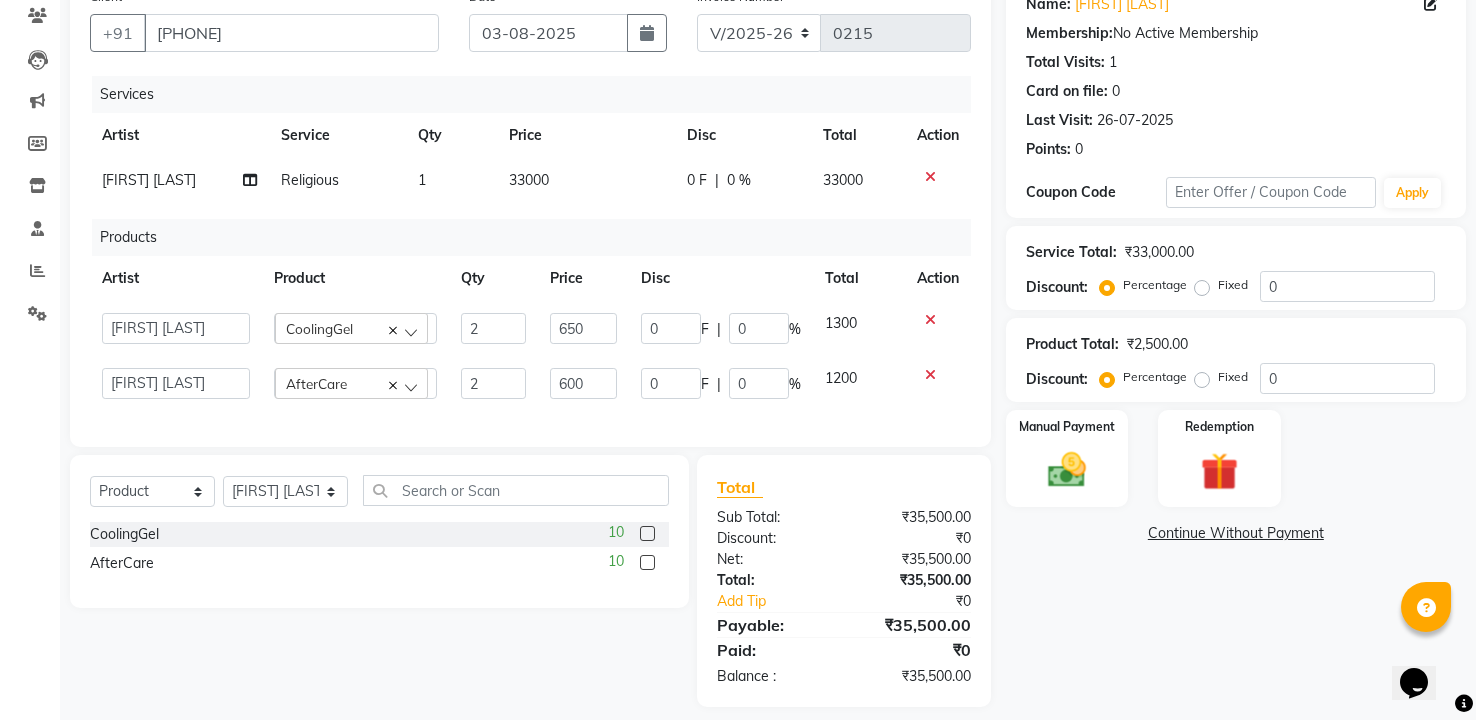 click on "650" 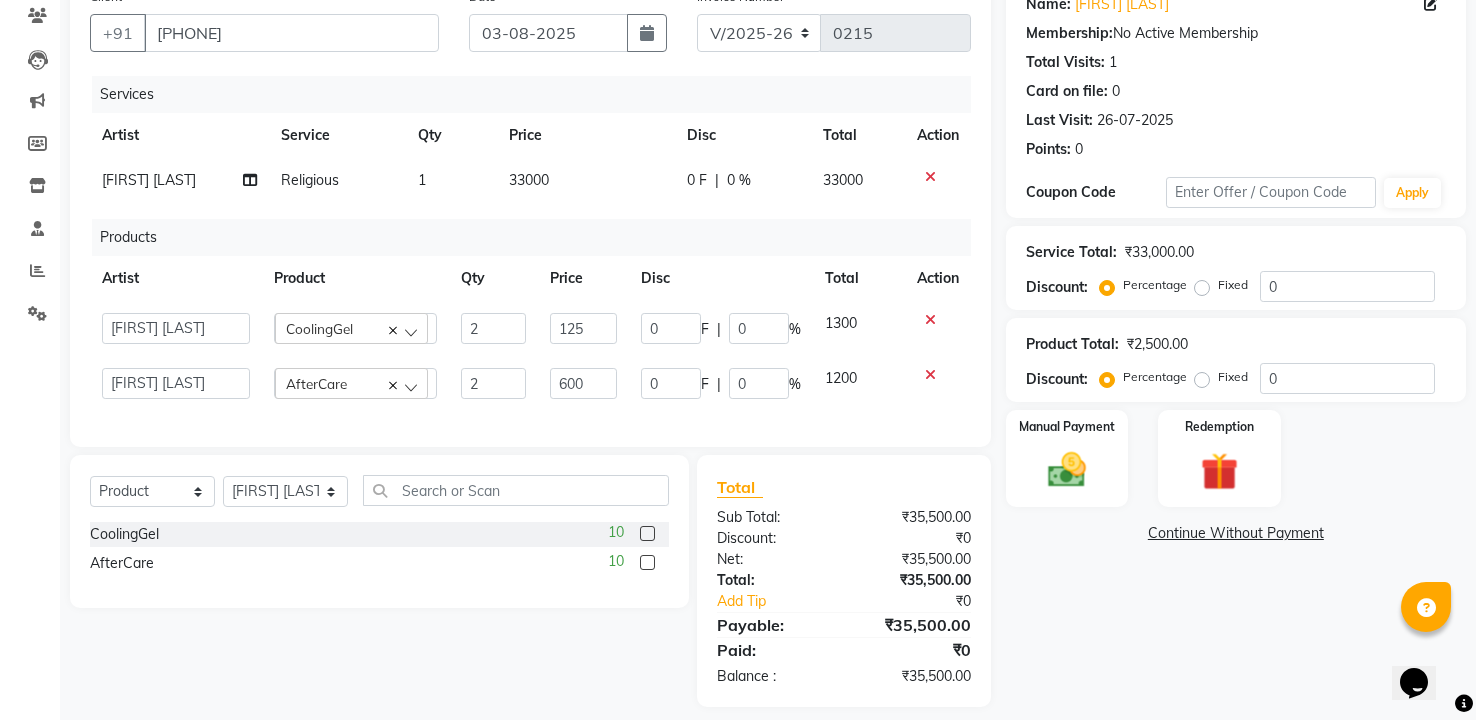 type on "1250" 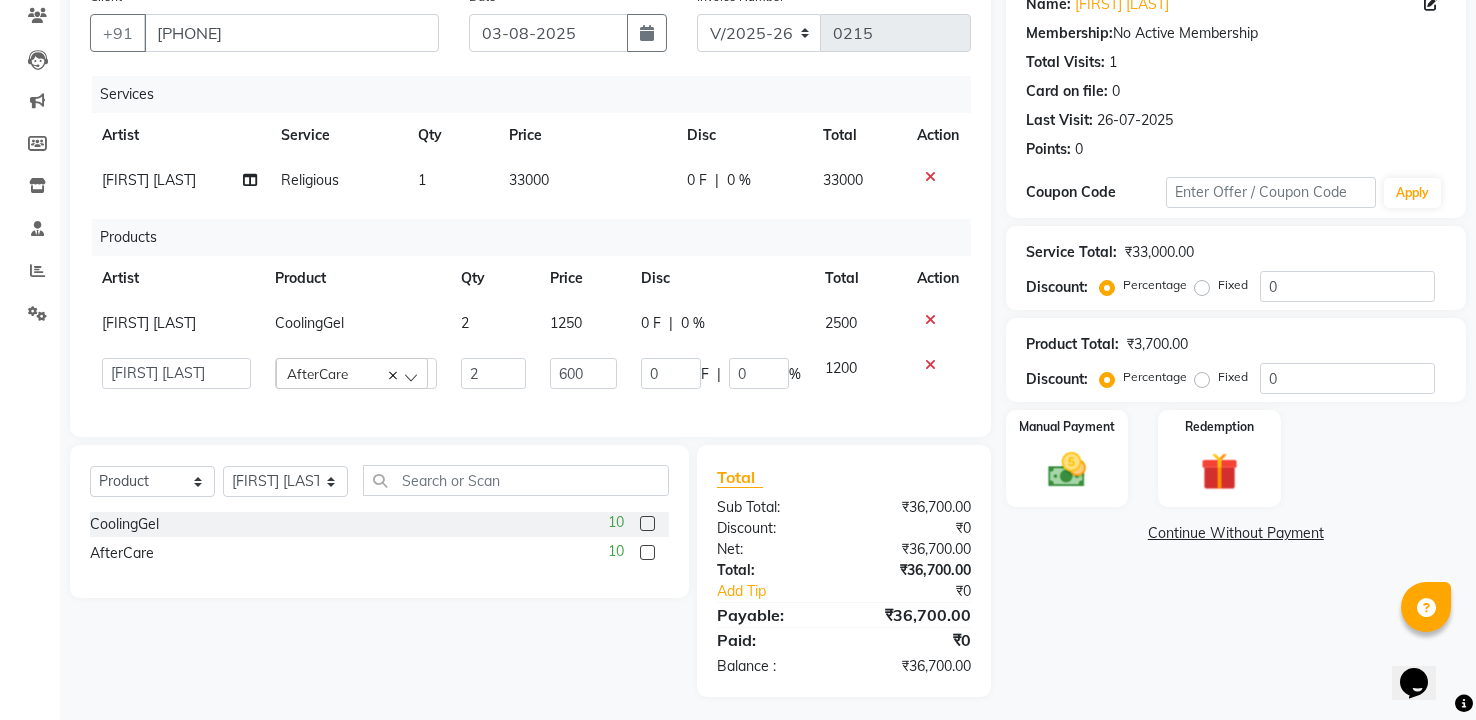click on "Price" 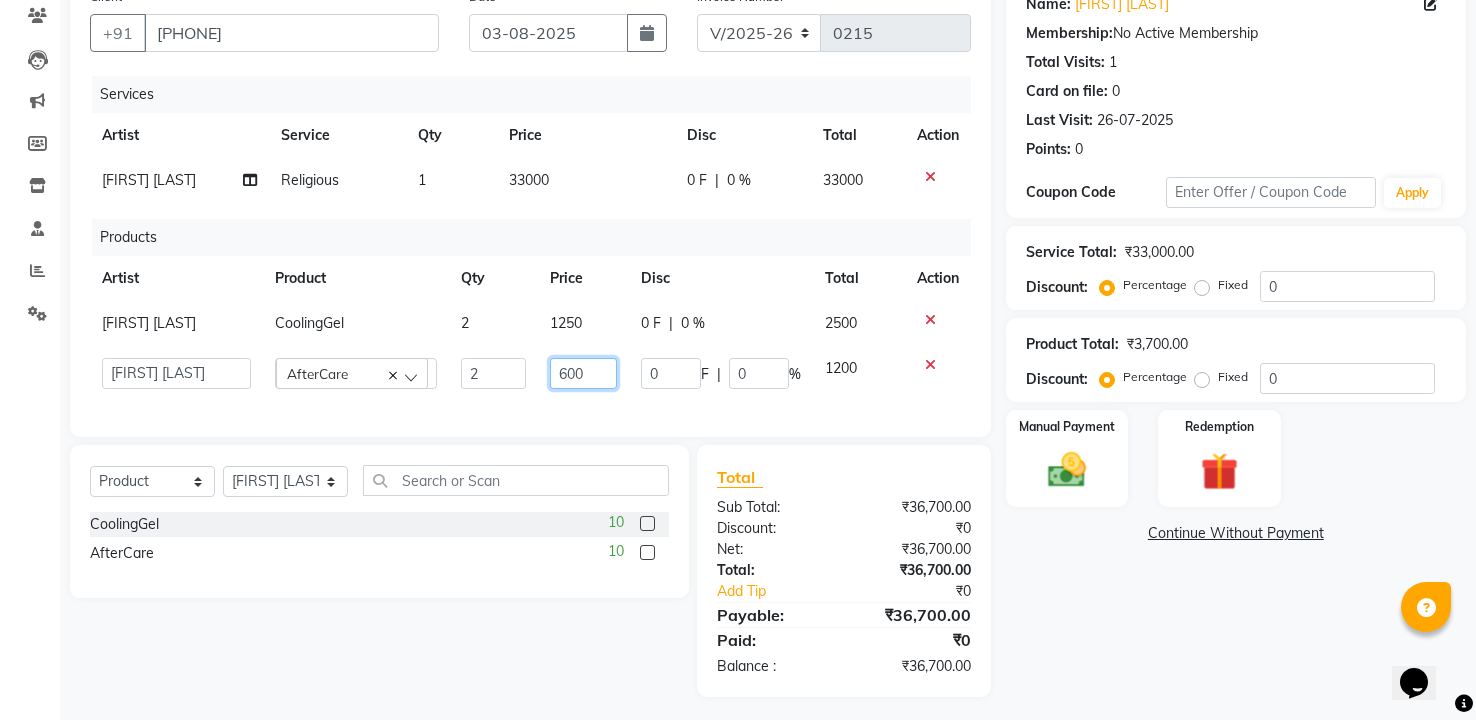 click on "600" 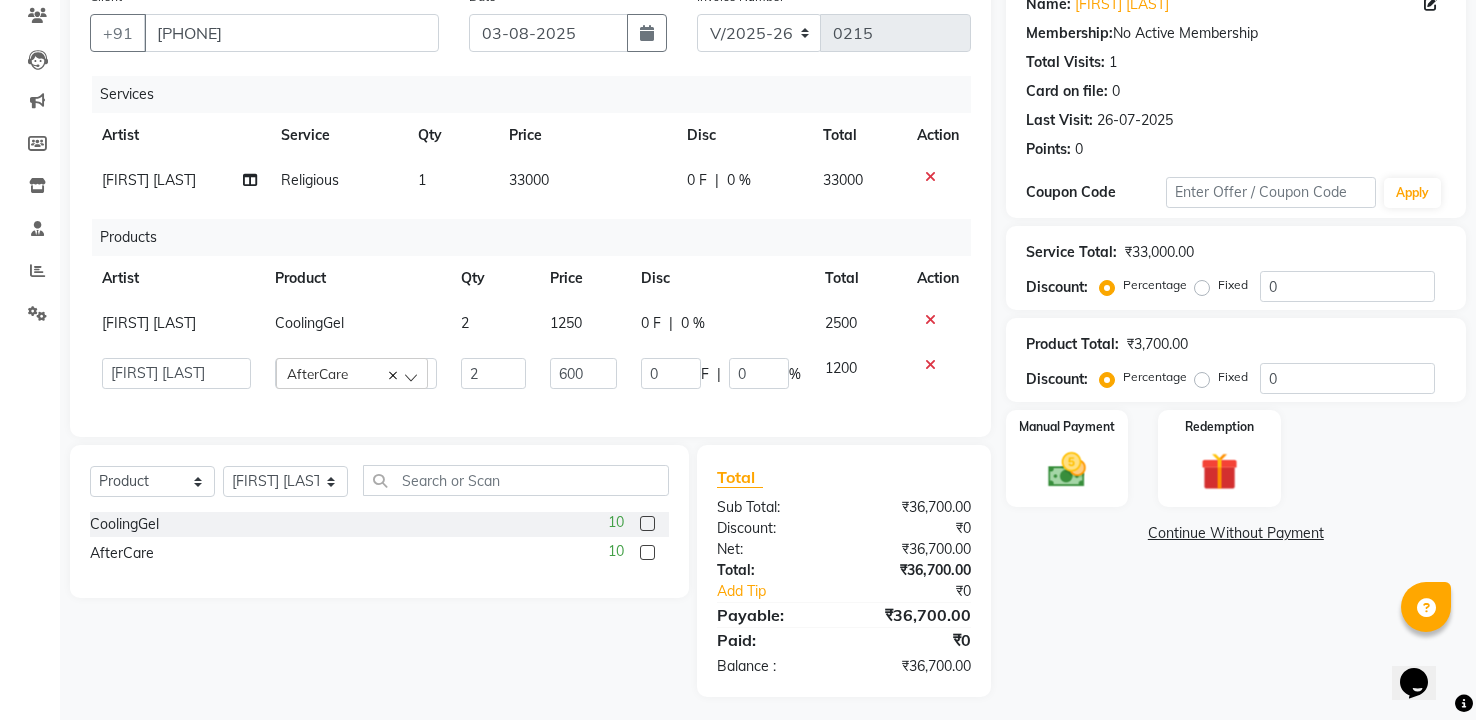 click on "2" 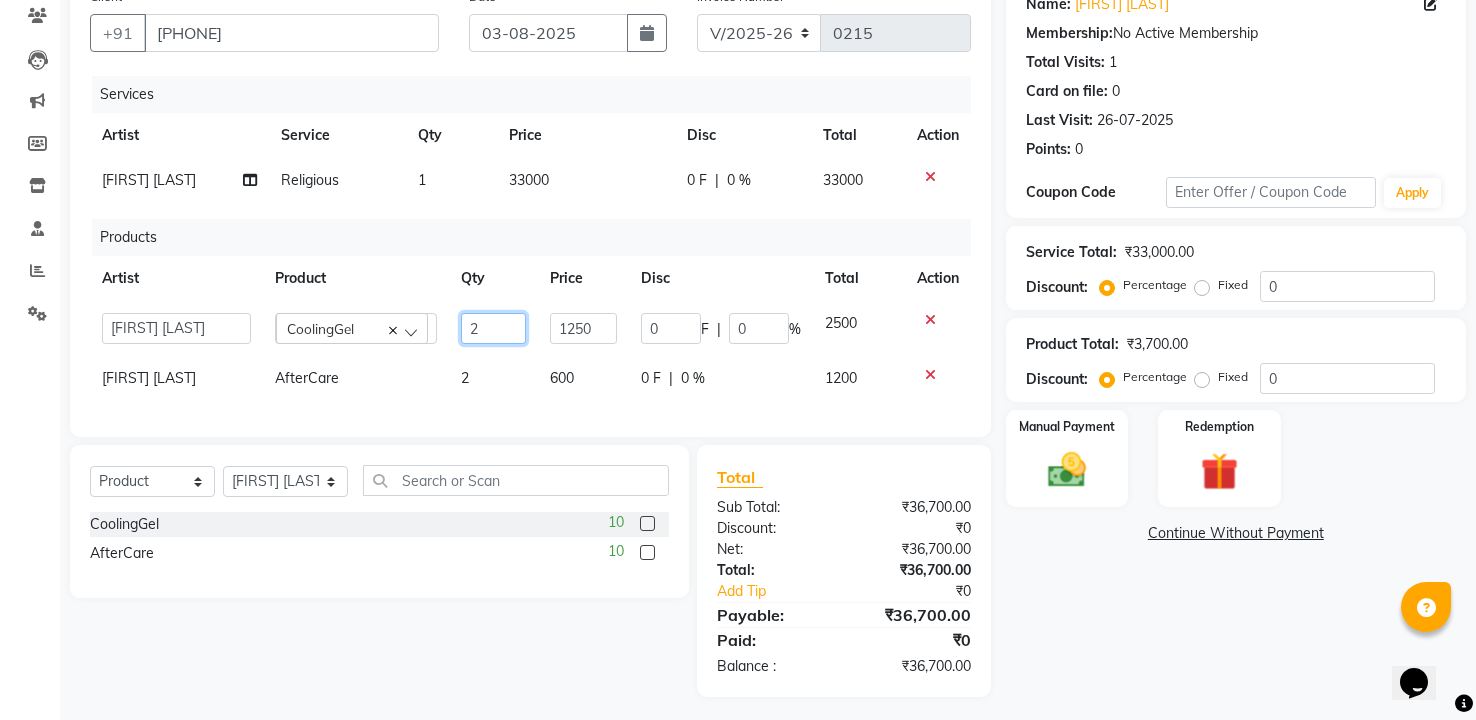 click on "2" 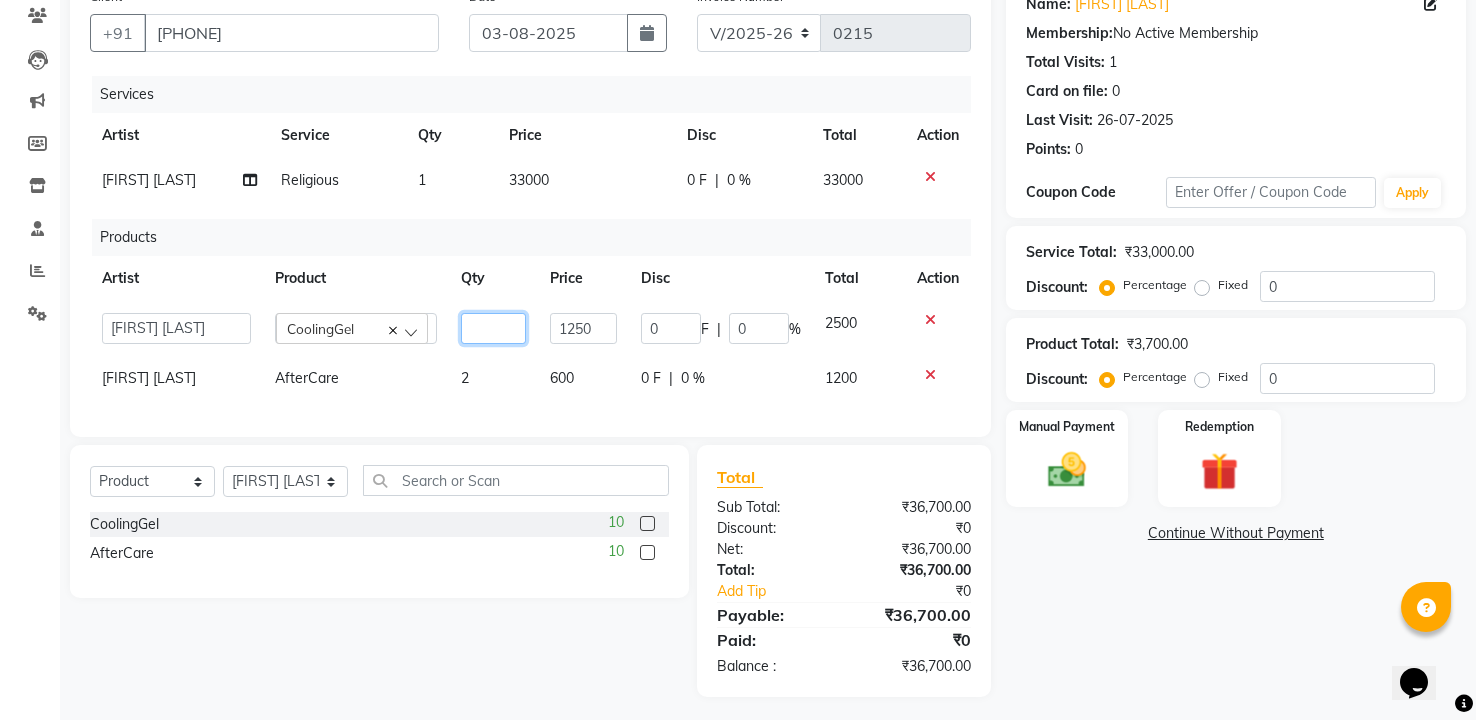 type on "1" 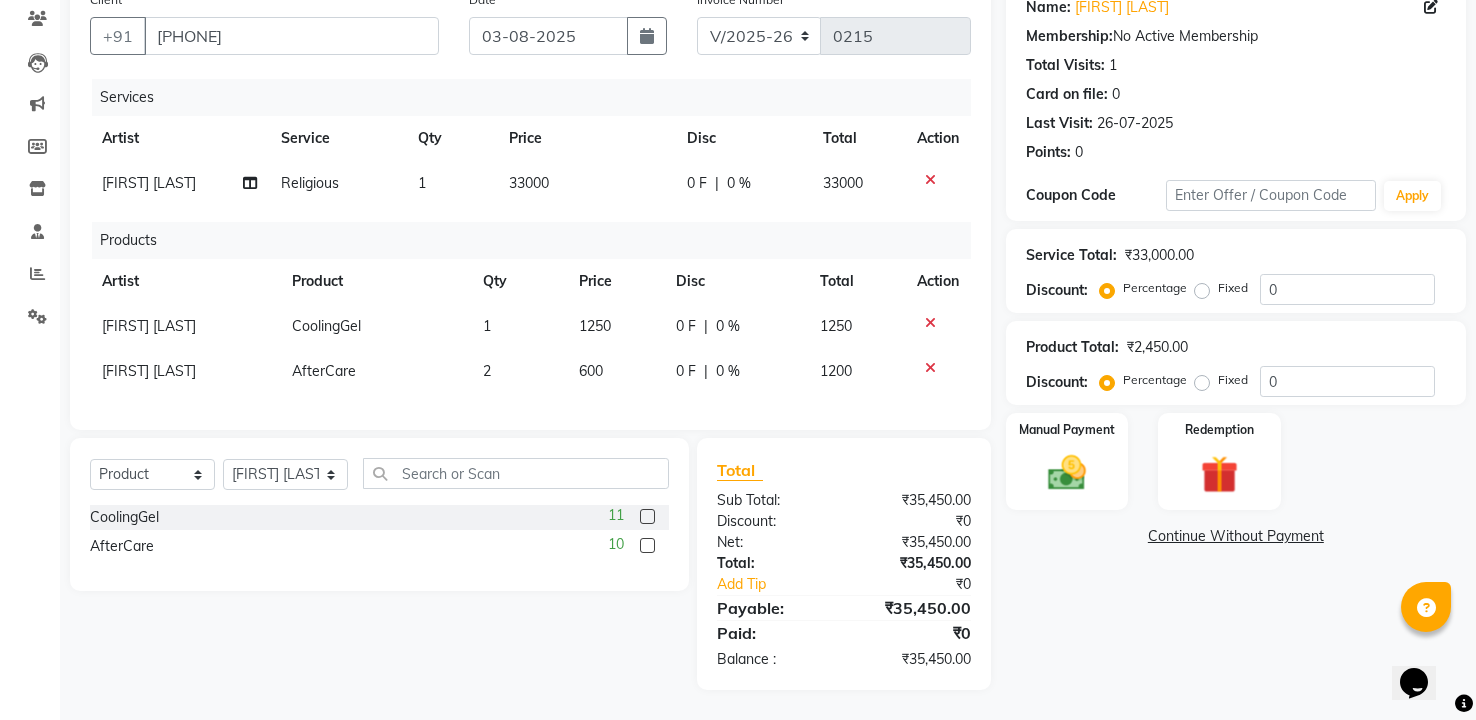 click on "2" 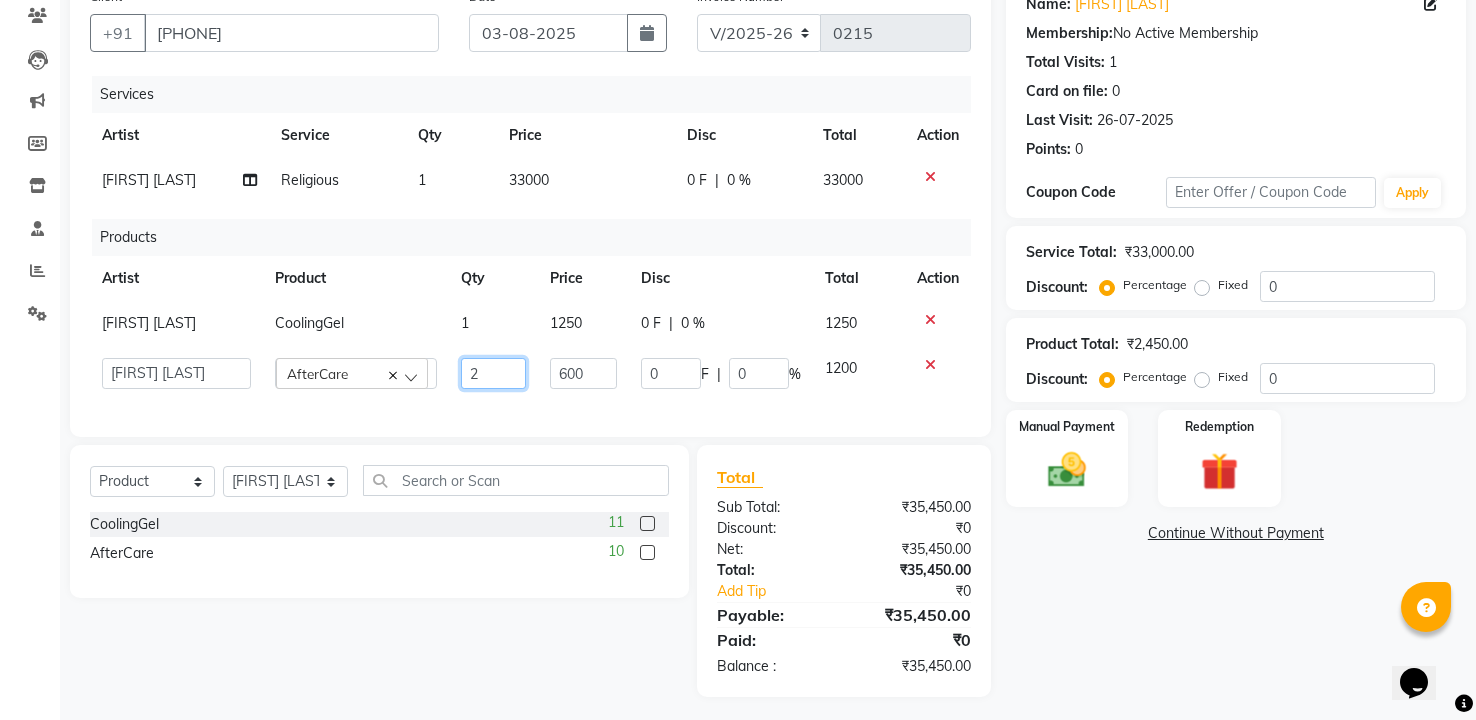 click on "2" 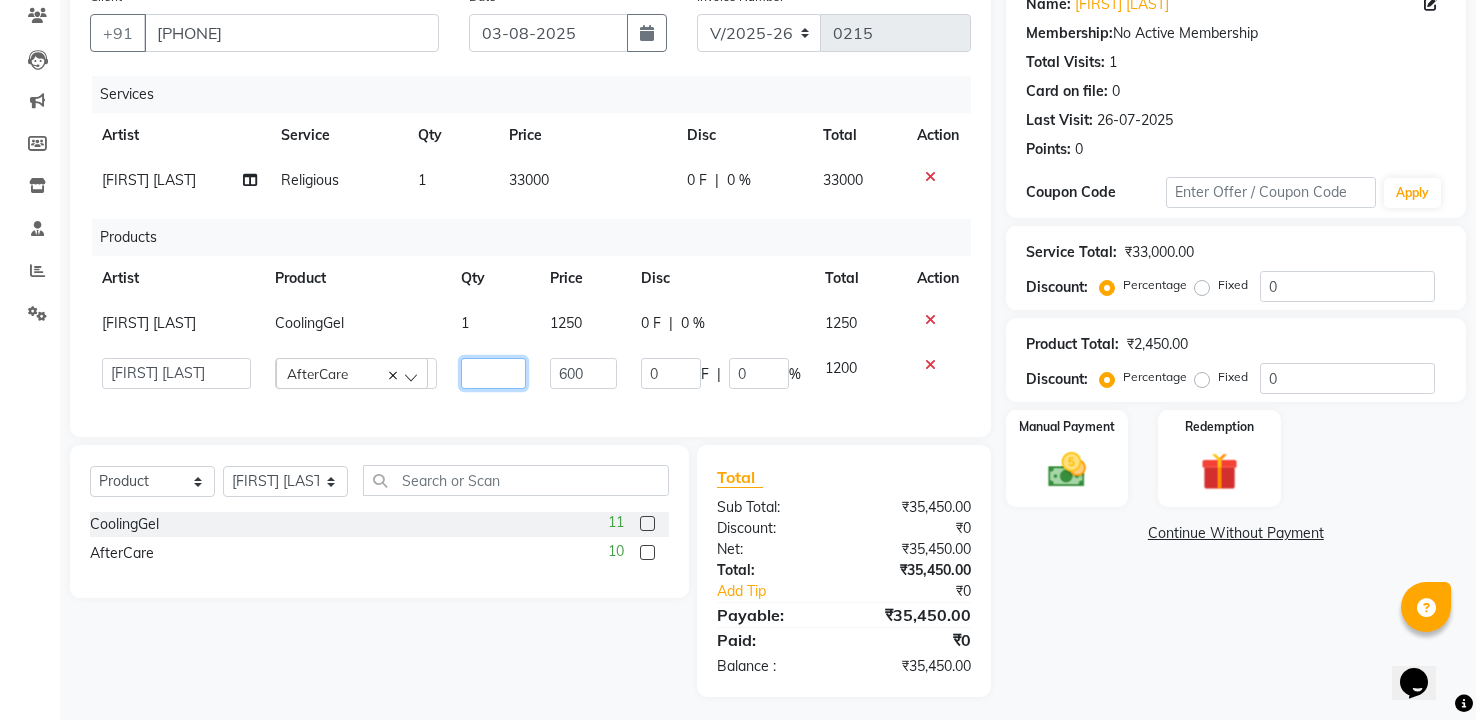type on "1" 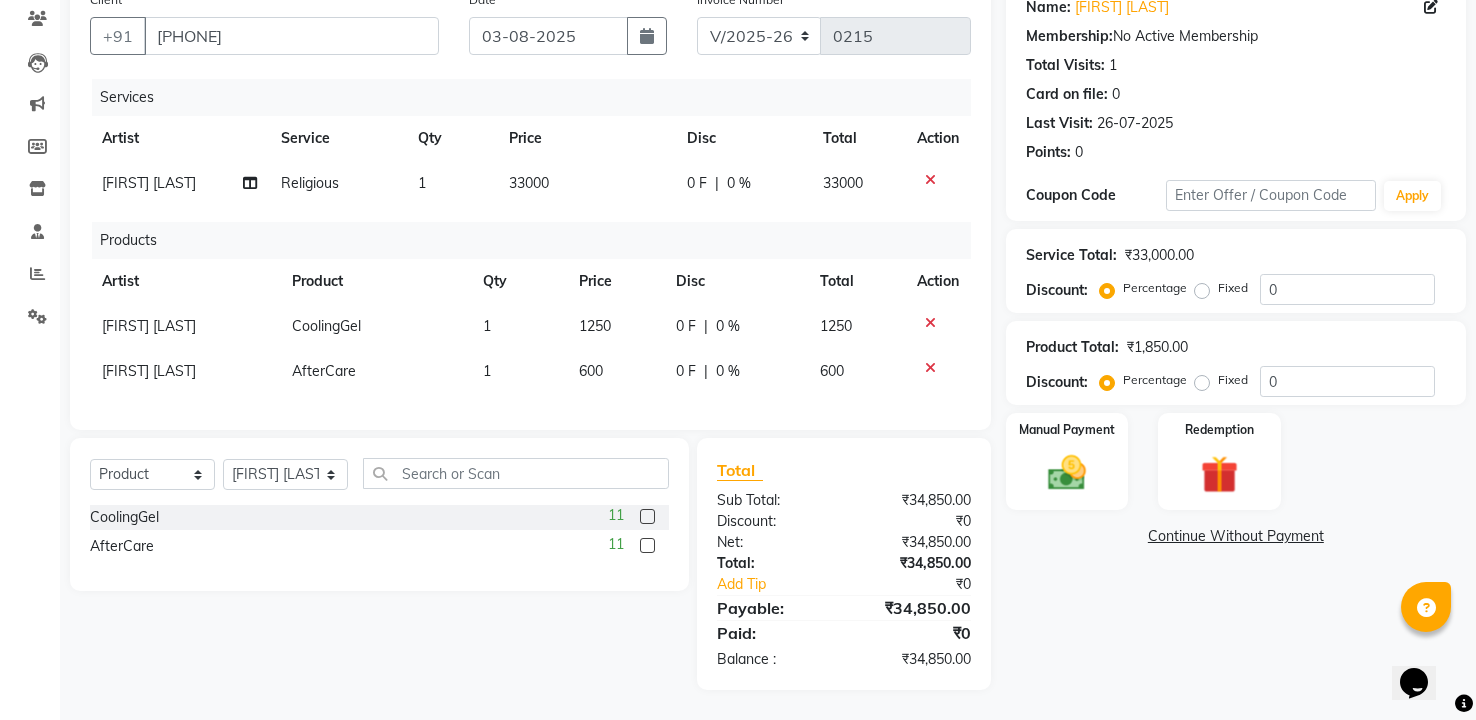 click on "Products" 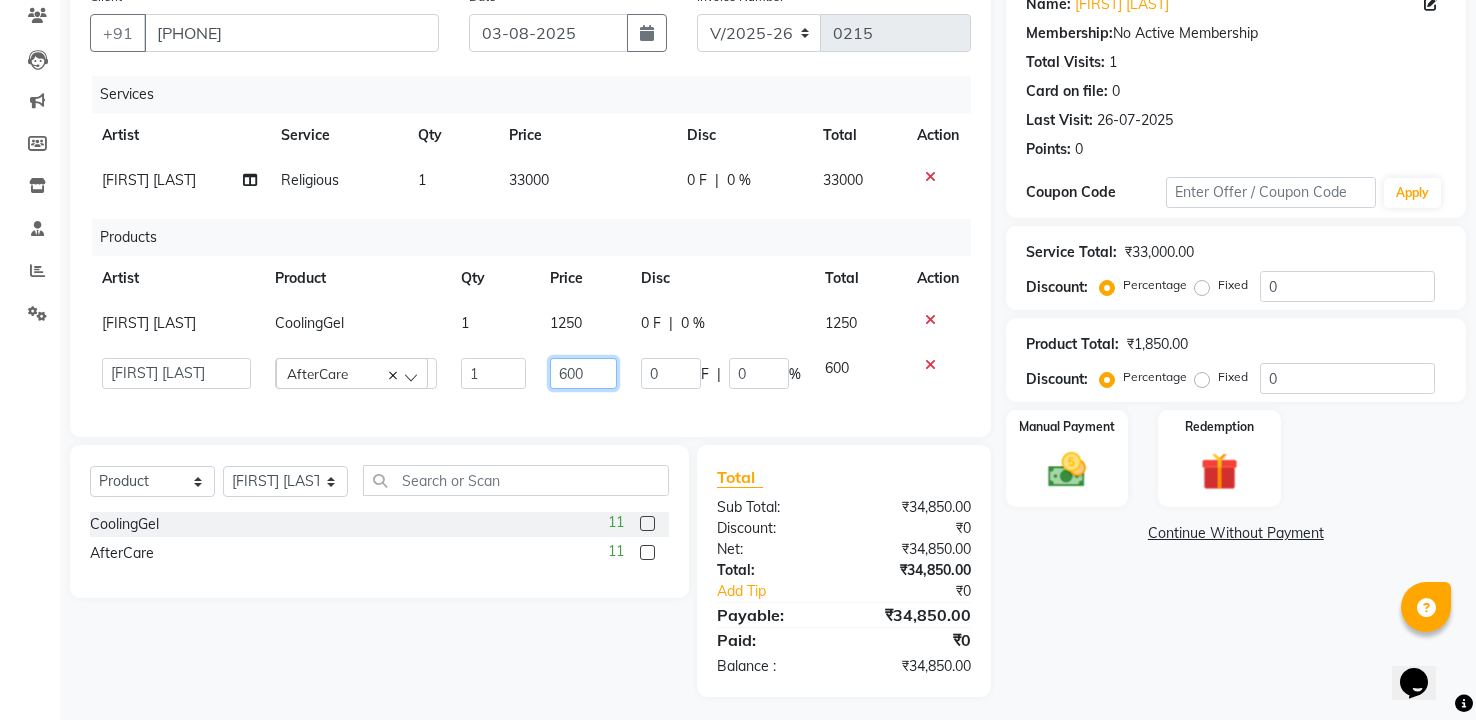 click on "600" 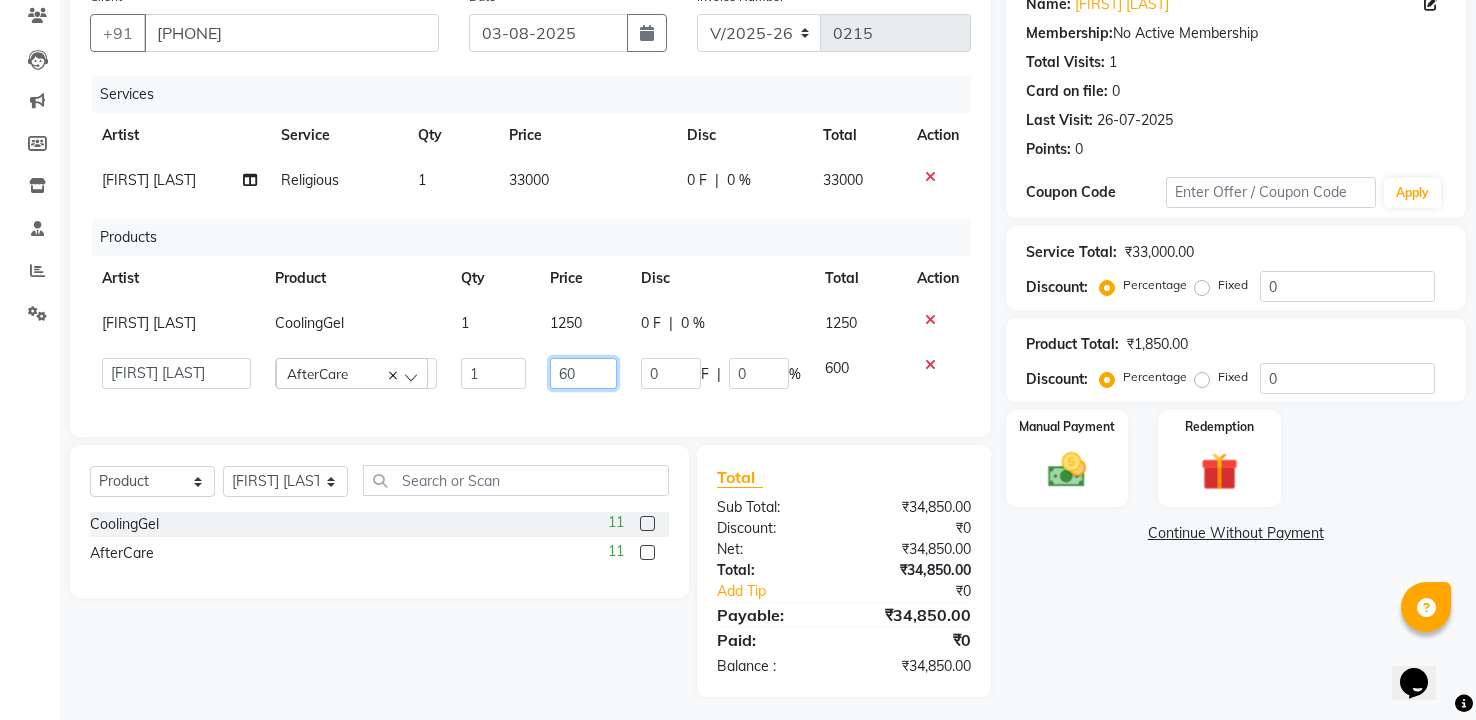 type on "6" 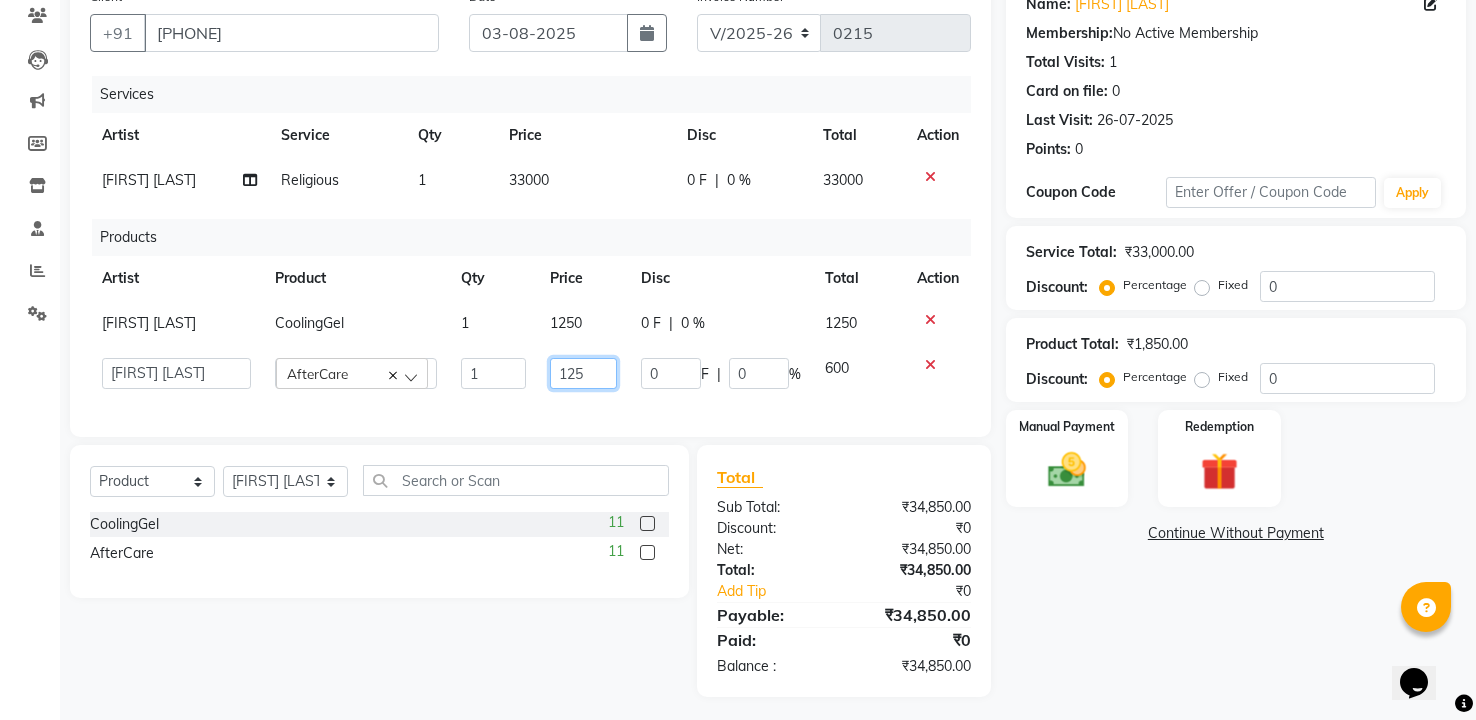 type on "1250" 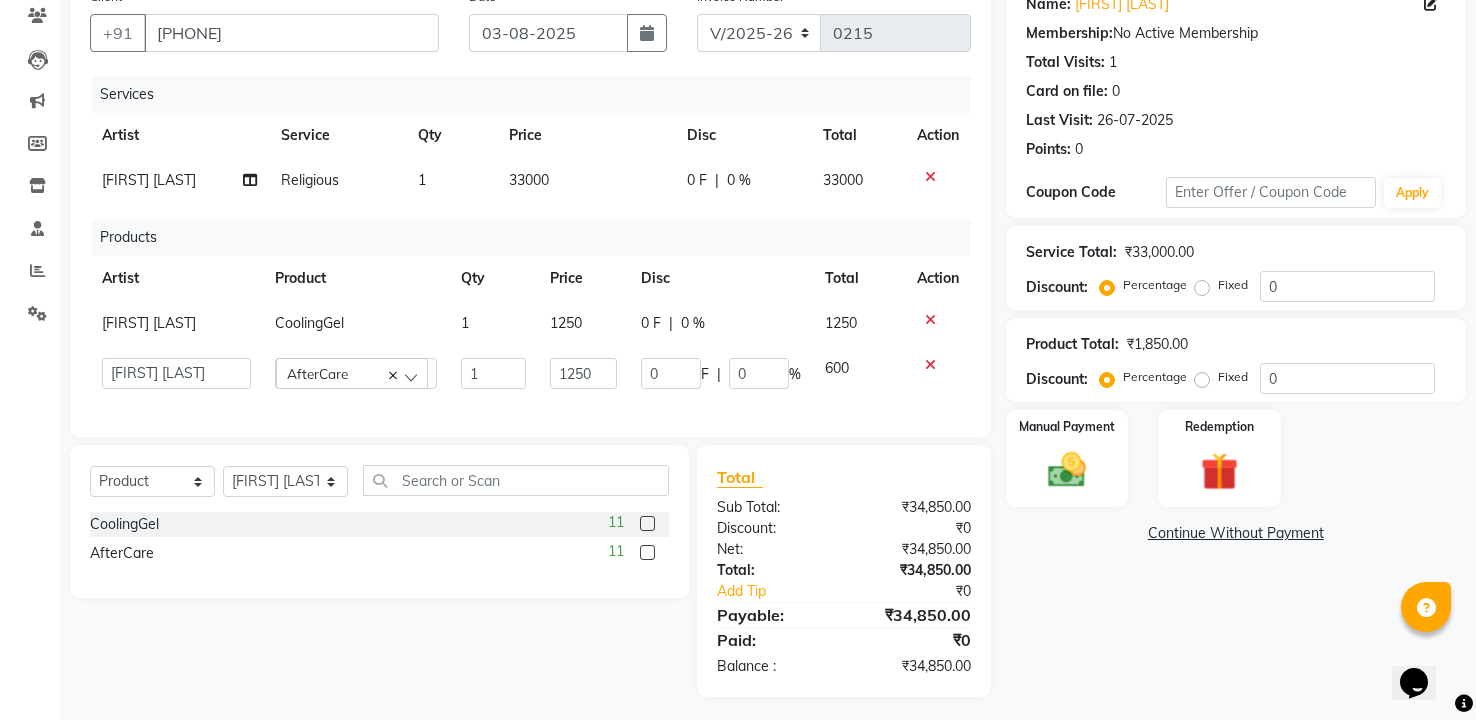 click on "Products" 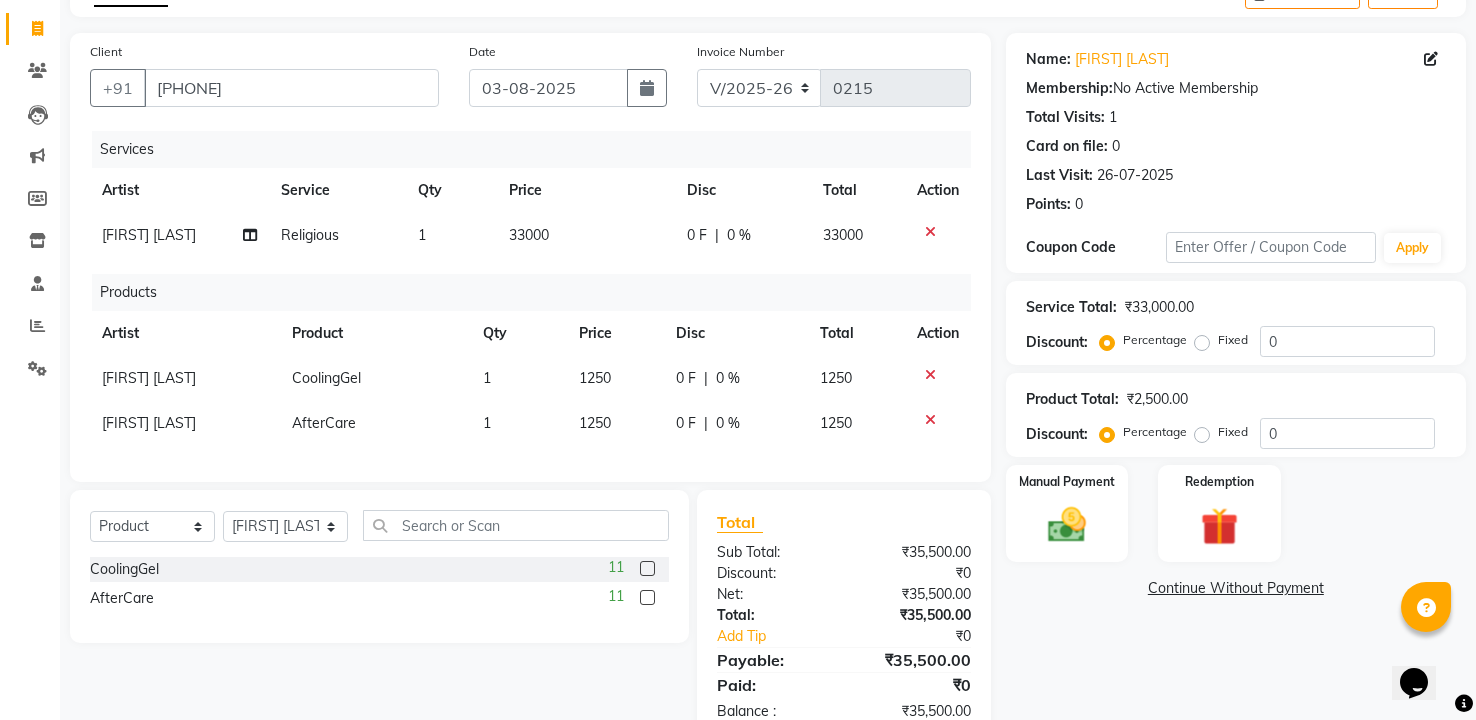 scroll, scrollTop: 104, scrollLeft: 0, axis: vertical 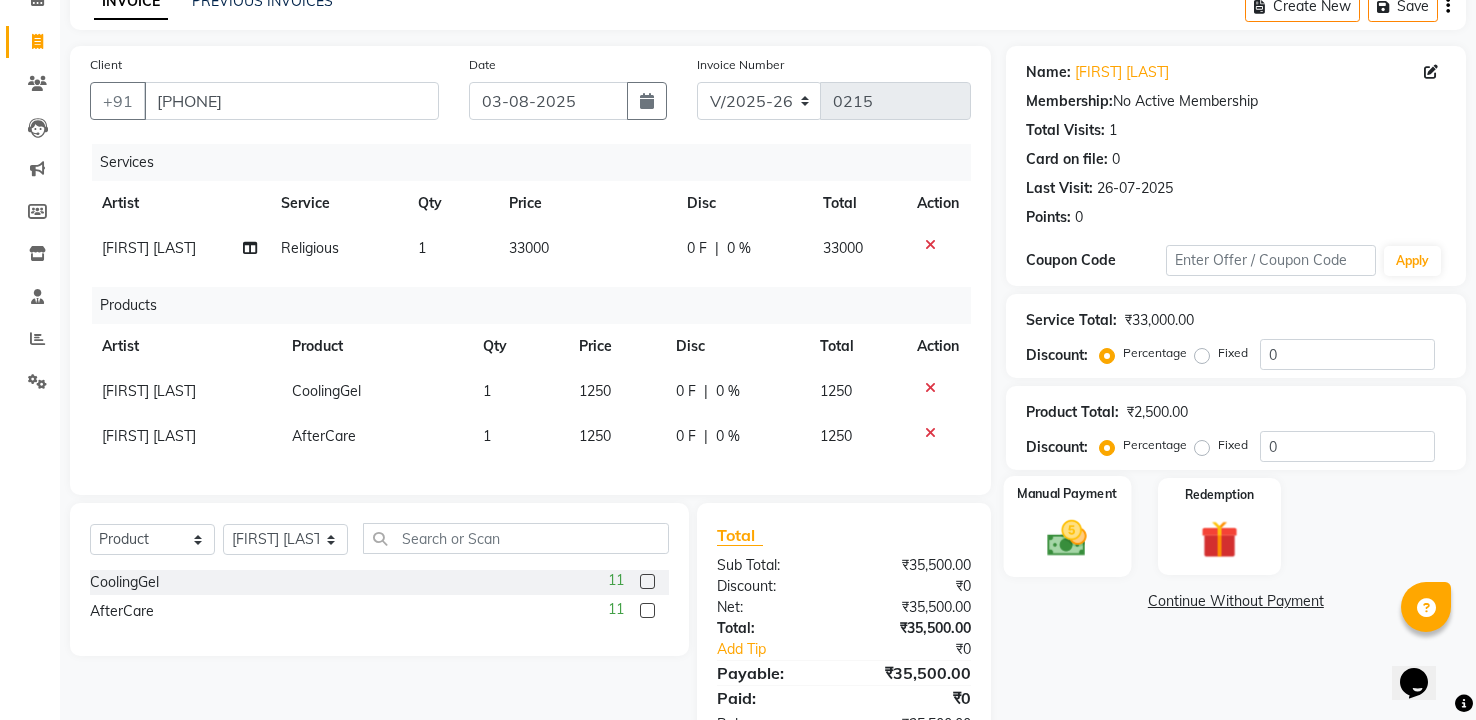 click on "Manual Payment" 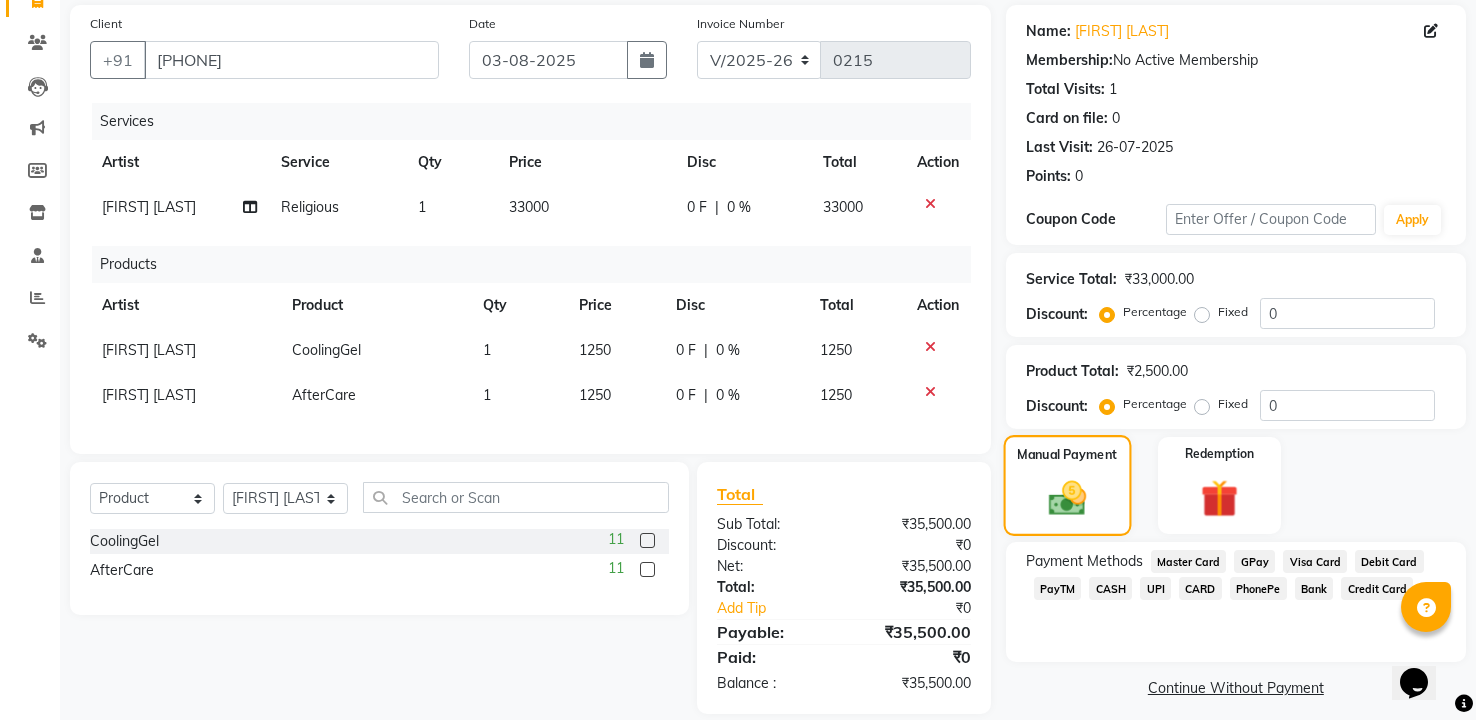 scroll, scrollTop: 184, scrollLeft: 0, axis: vertical 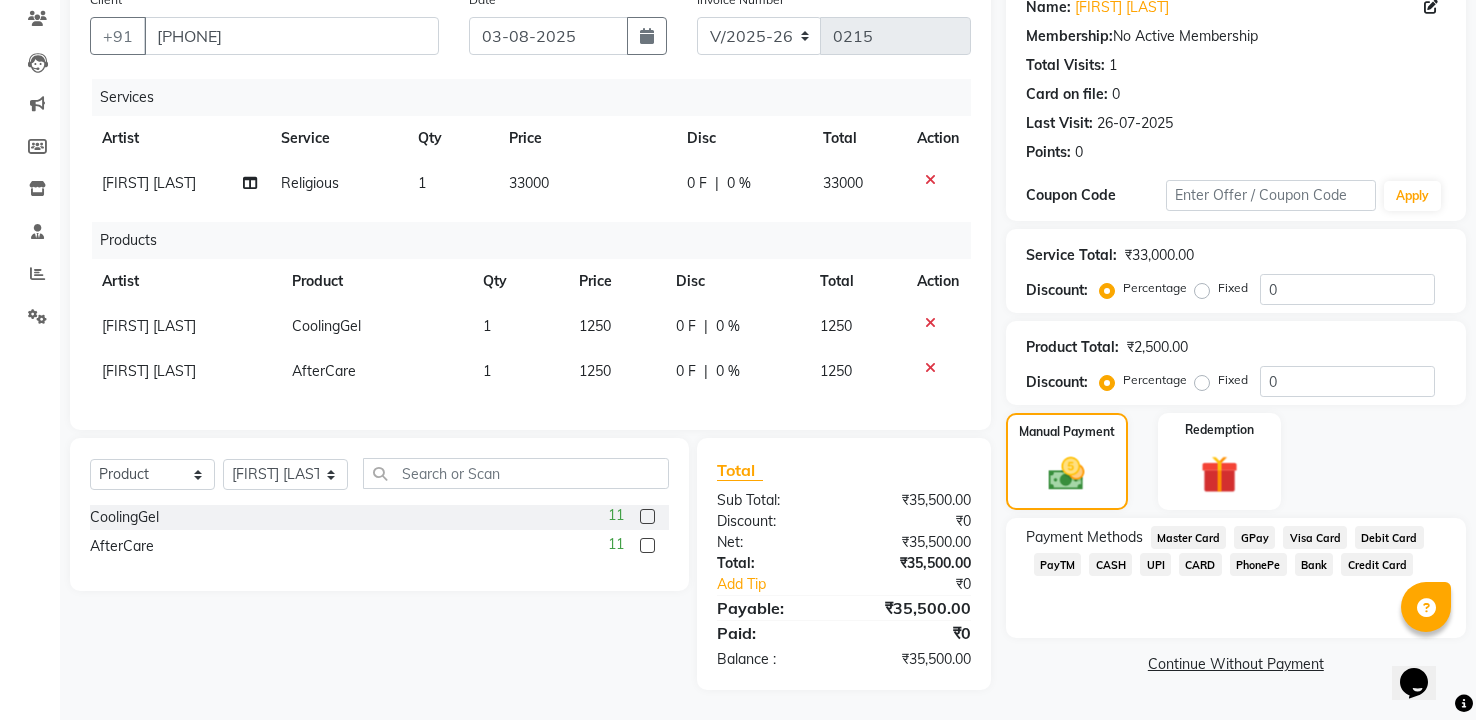 click on "GPay" 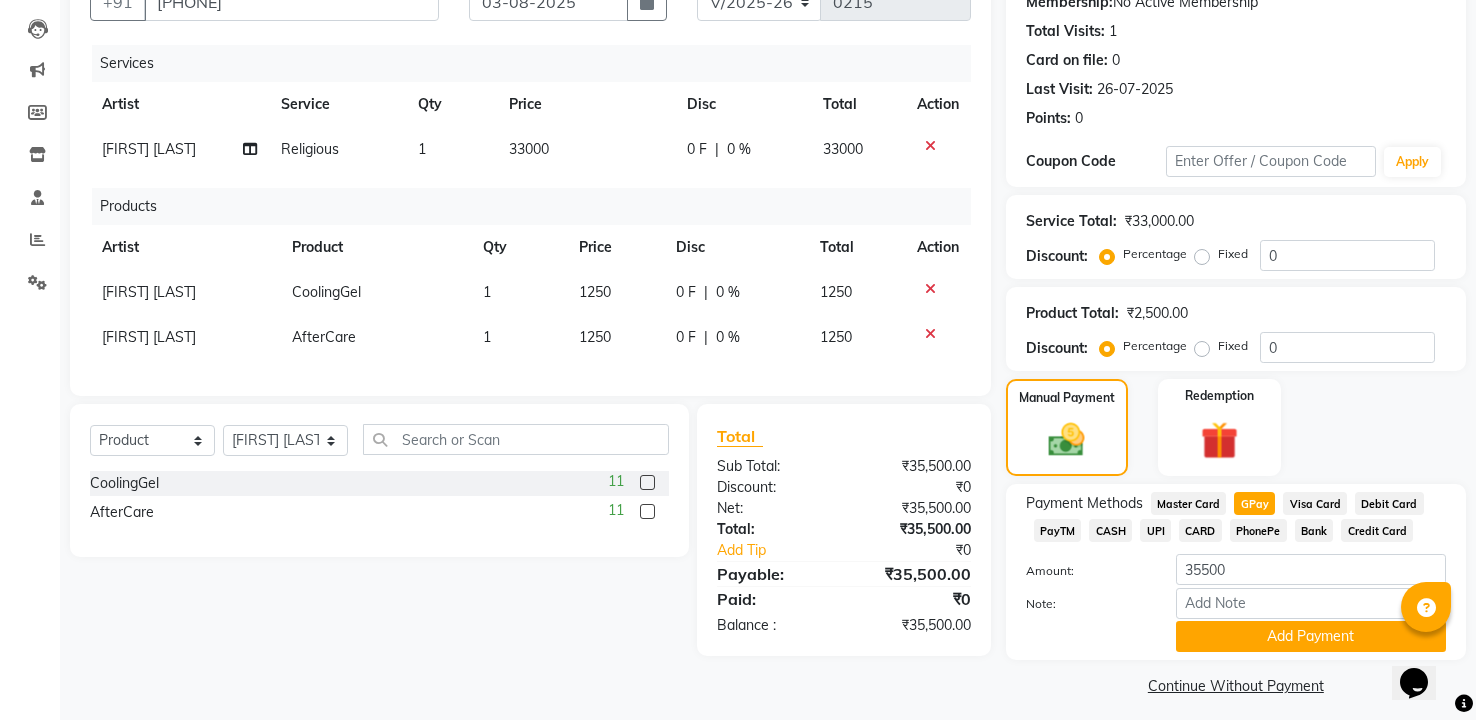 scroll, scrollTop: 214, scrollLeft: 0, axis: vertical 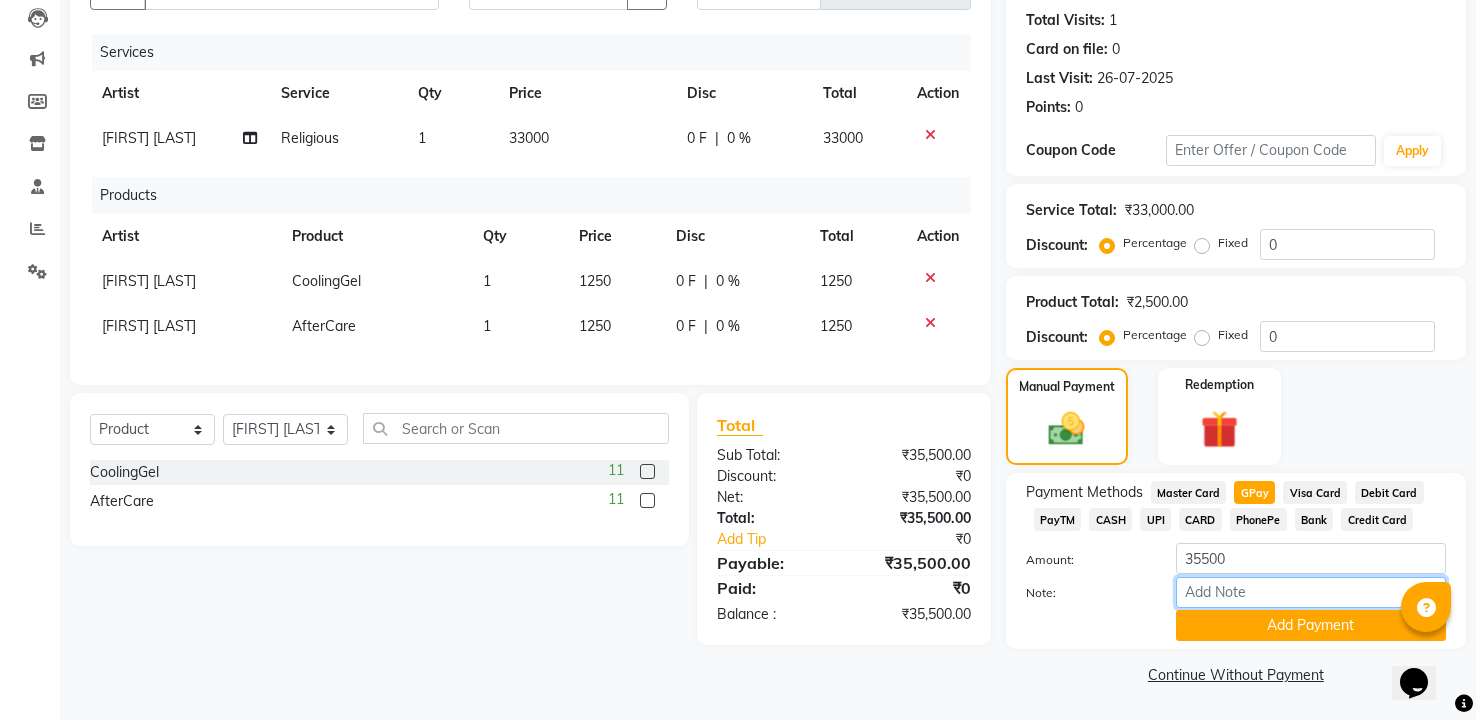 click on "Note:" at bounding box center (1311, 592) 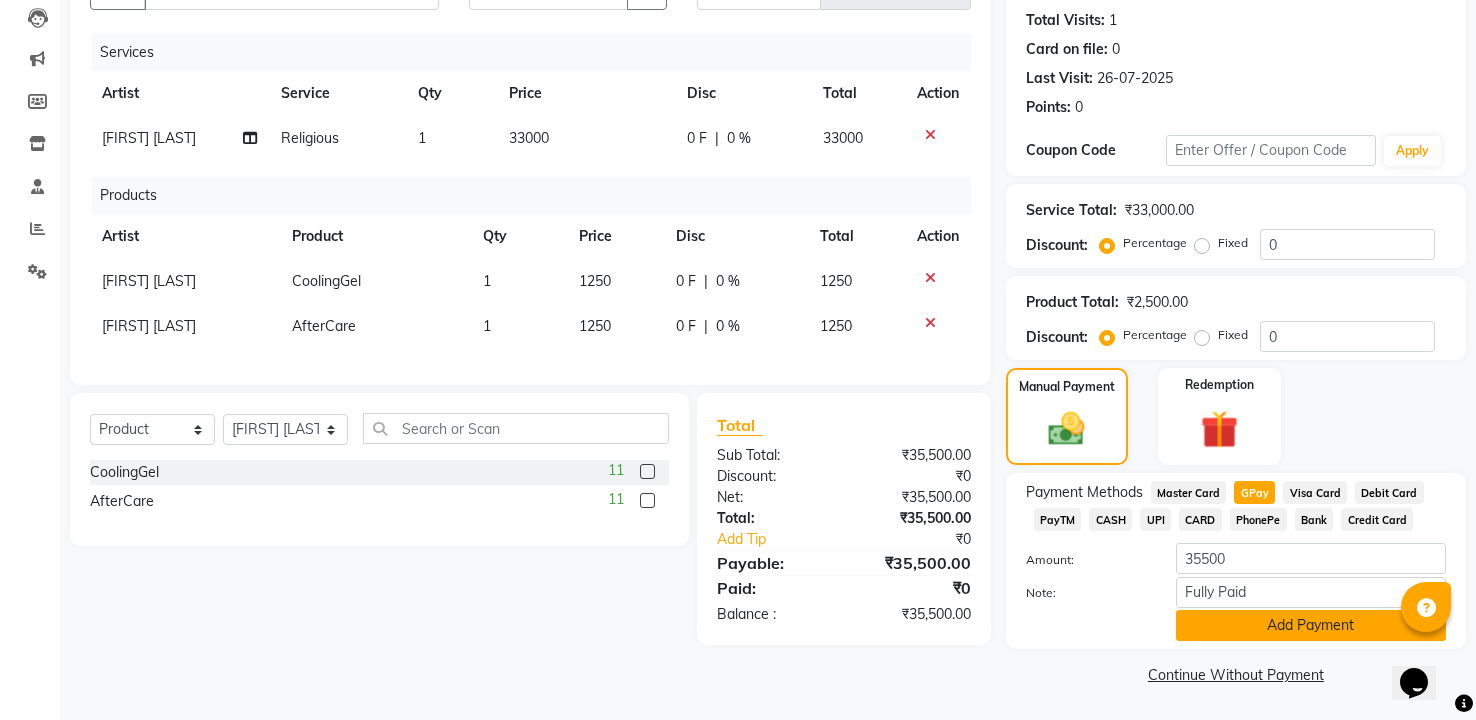 click on "Add Payment" 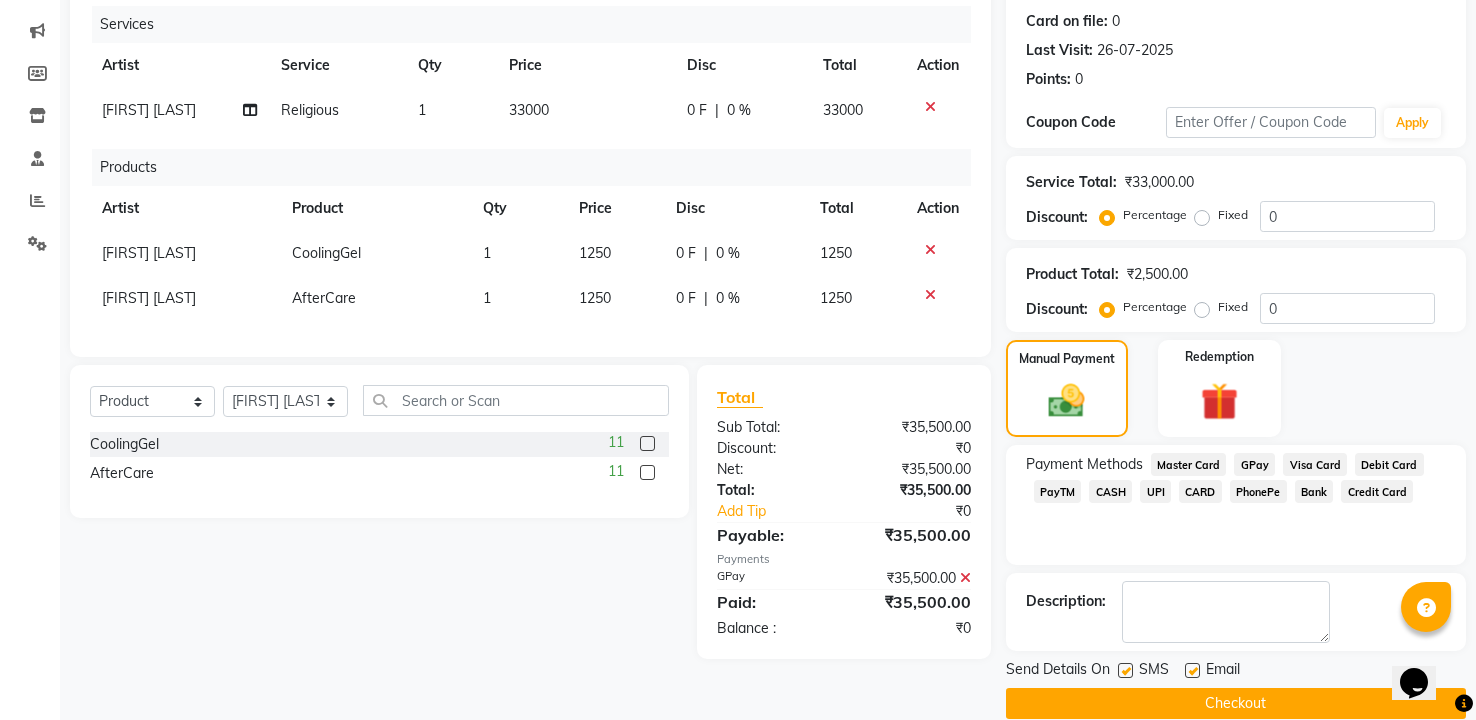 scroll, scrollTop: 271, scrollLeft: 0, axis: vertical 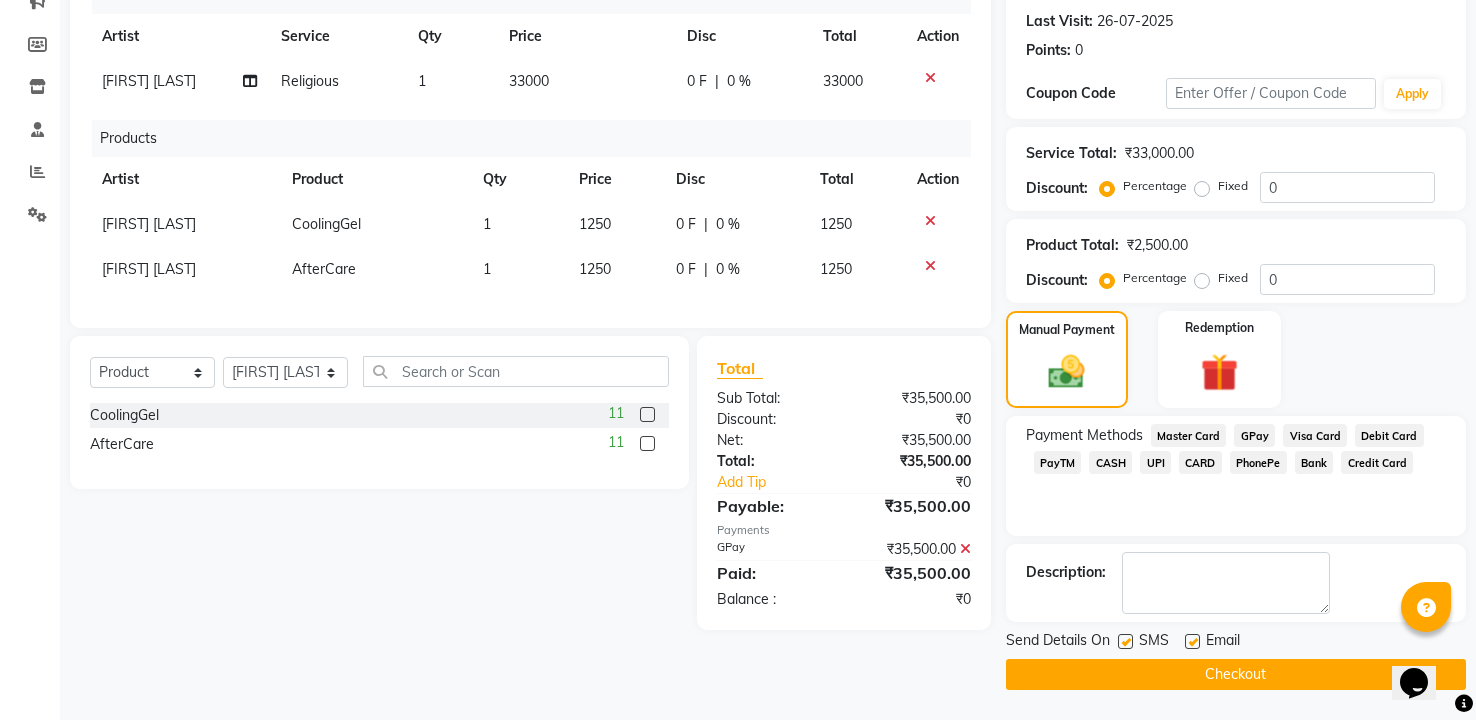 click on "Checkout" 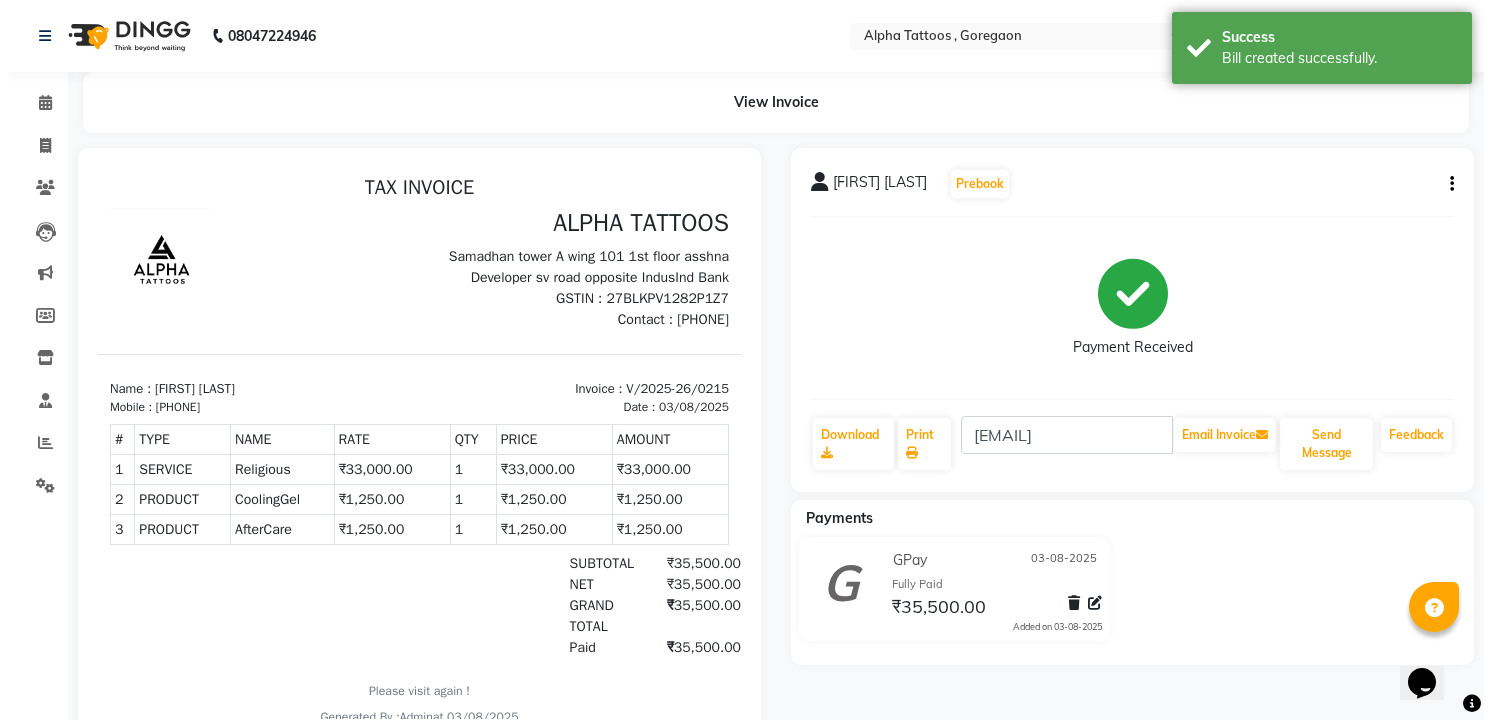 scroll, scrollTop: 0, scrollLeft: 0, axis: both 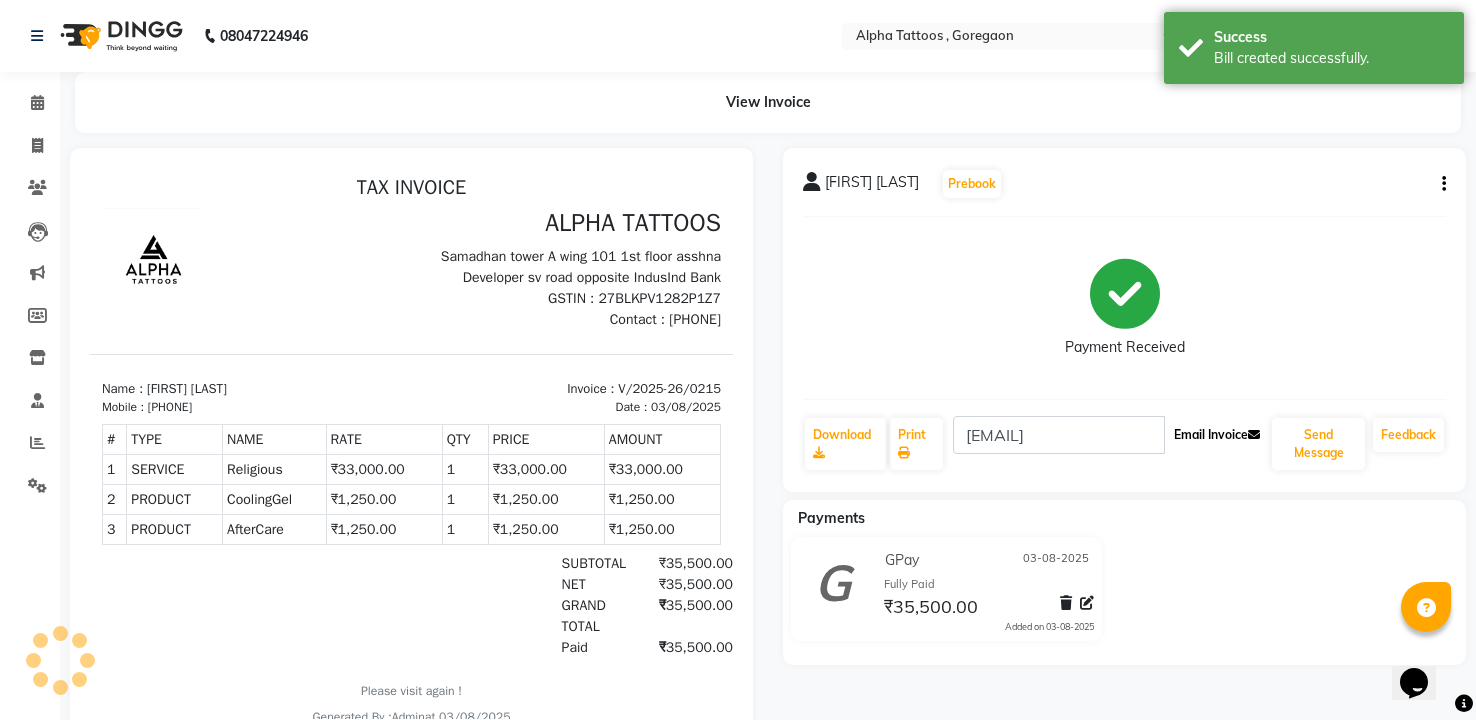 click on "Email Invoice" 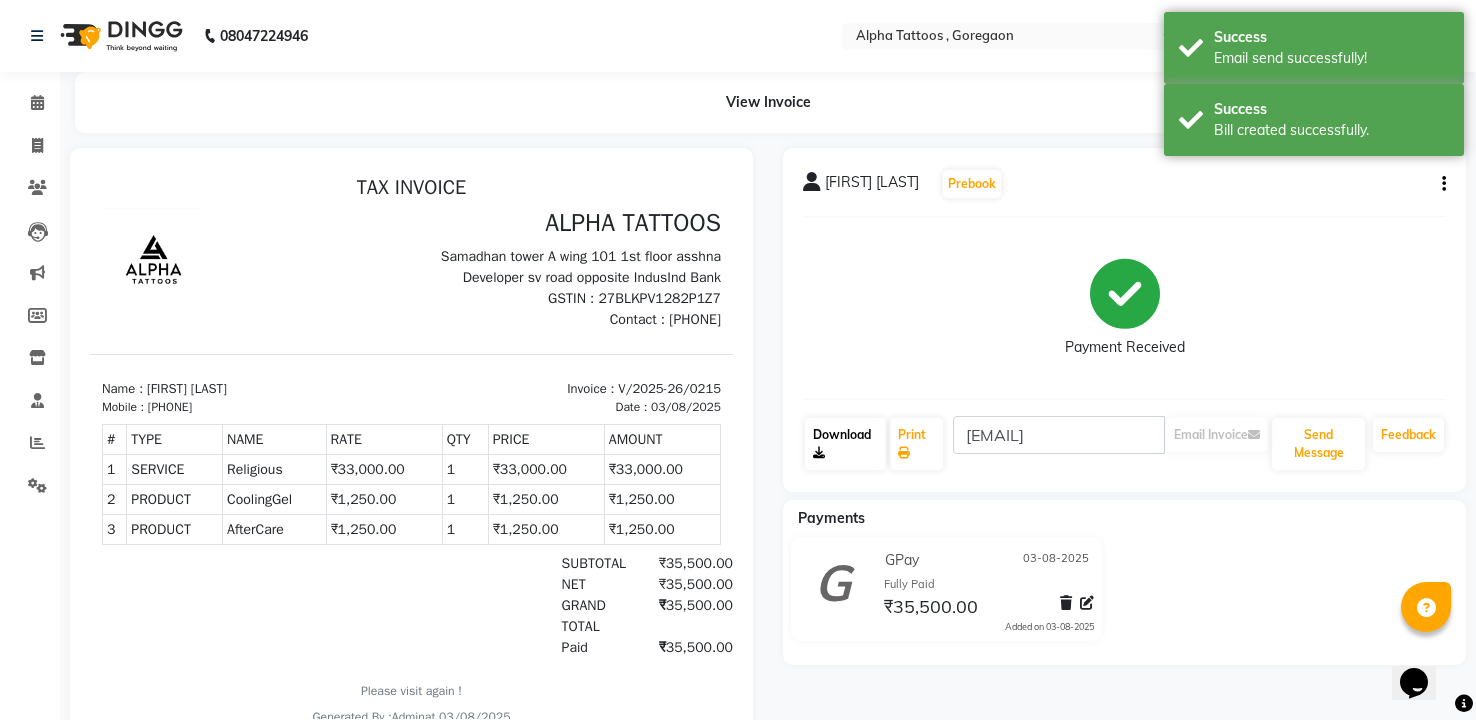 click on "Download" 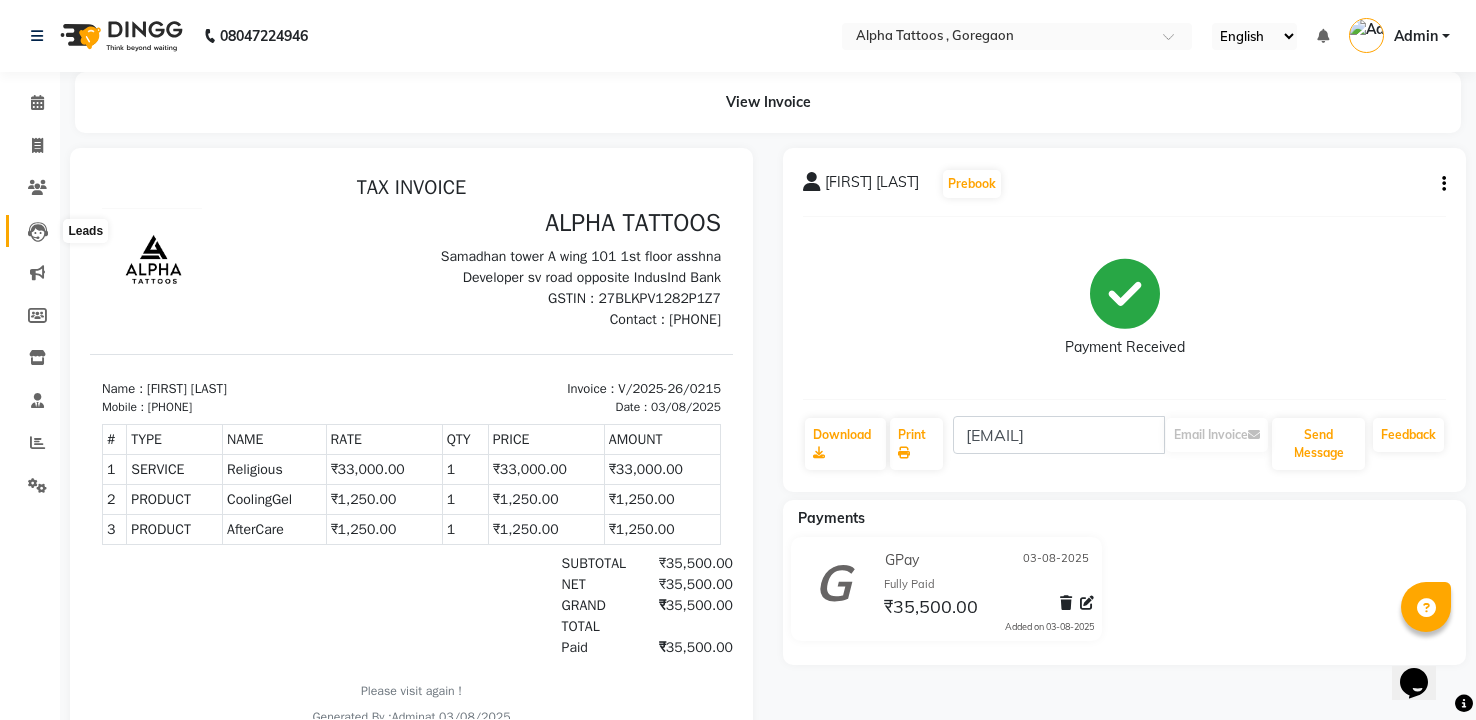 click 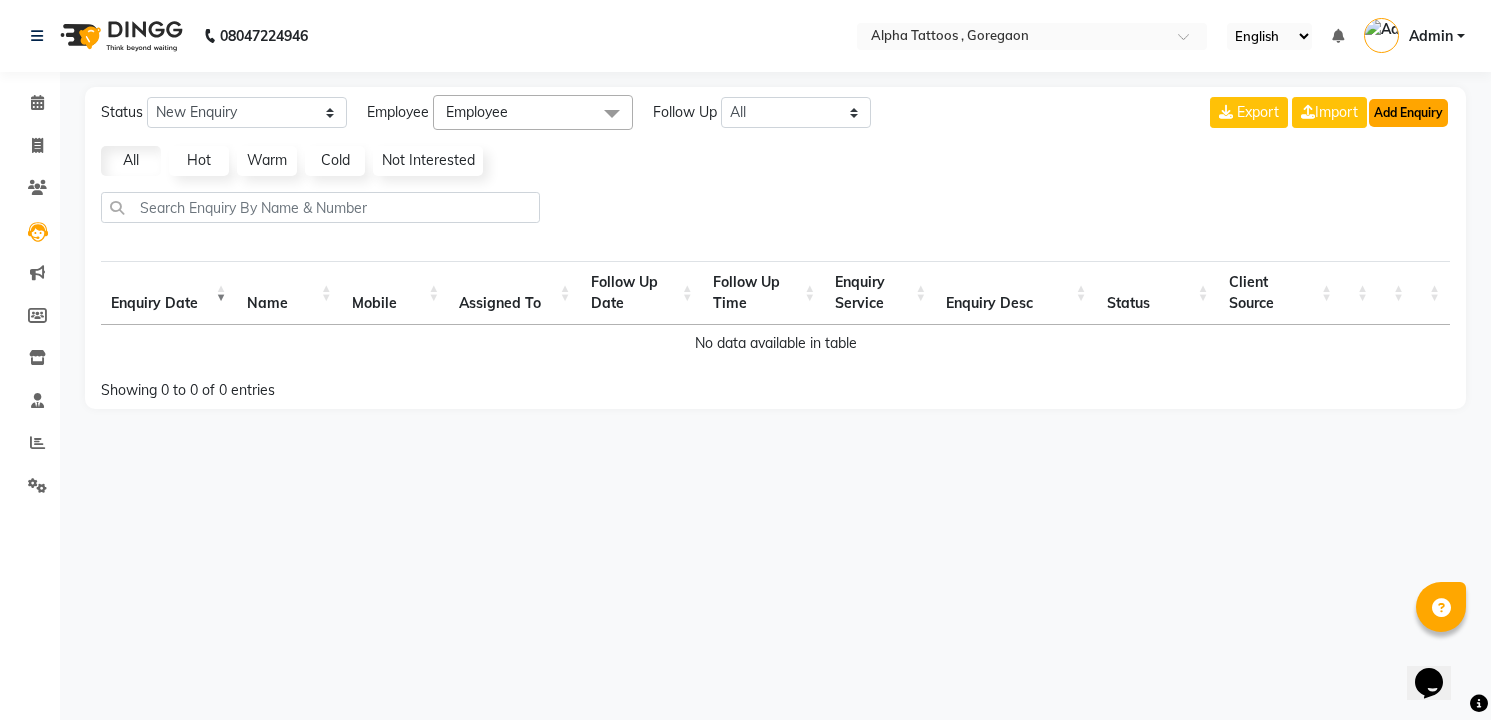 click on "Add Enquiry" 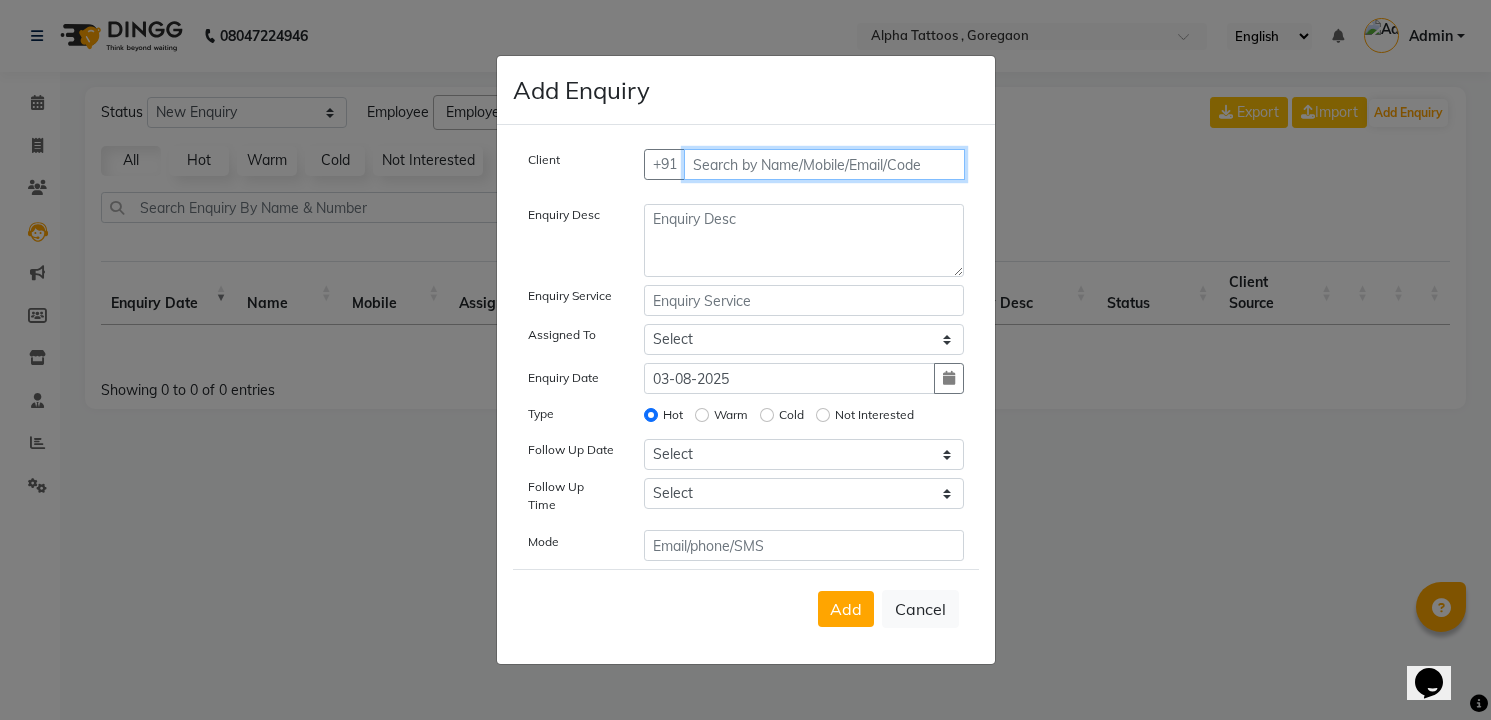 click at bounding box center (824, 164) 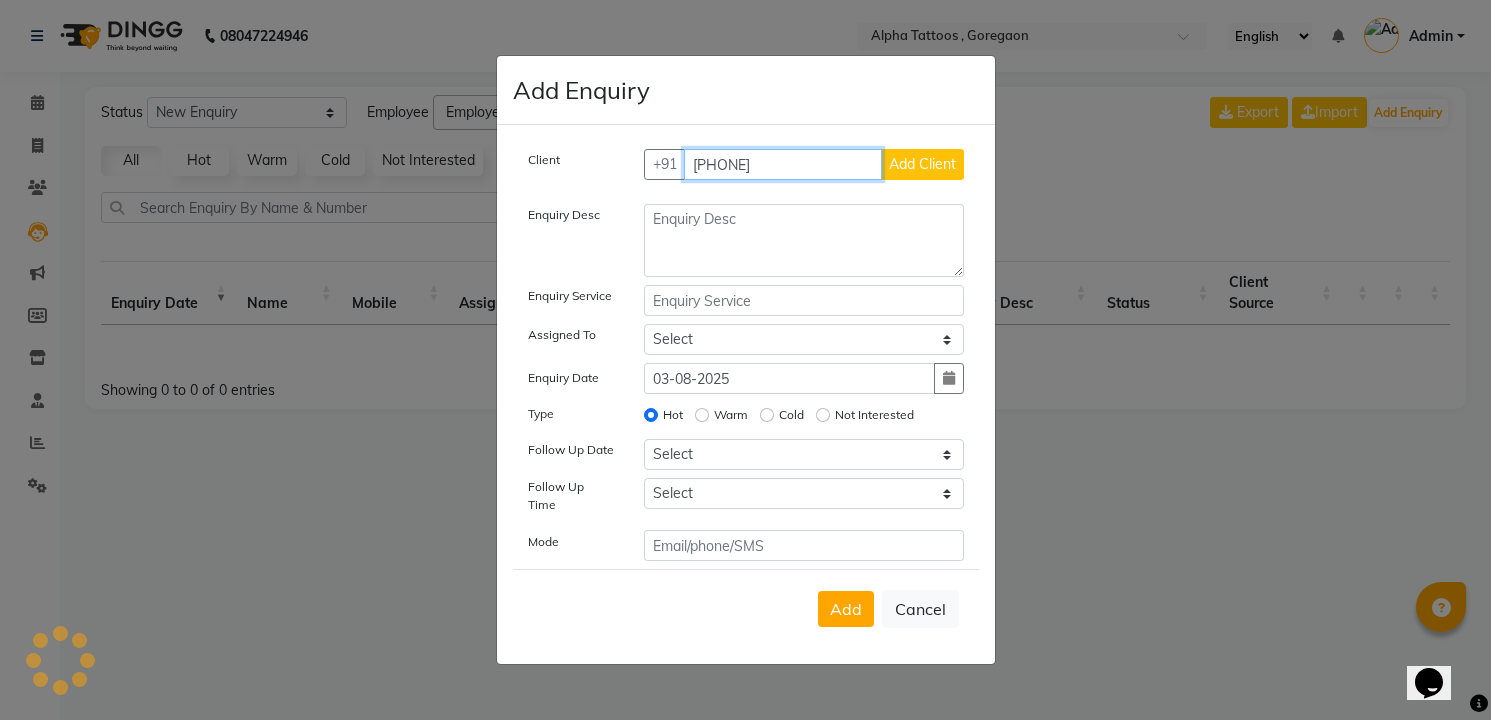 type on "[PHONE]" 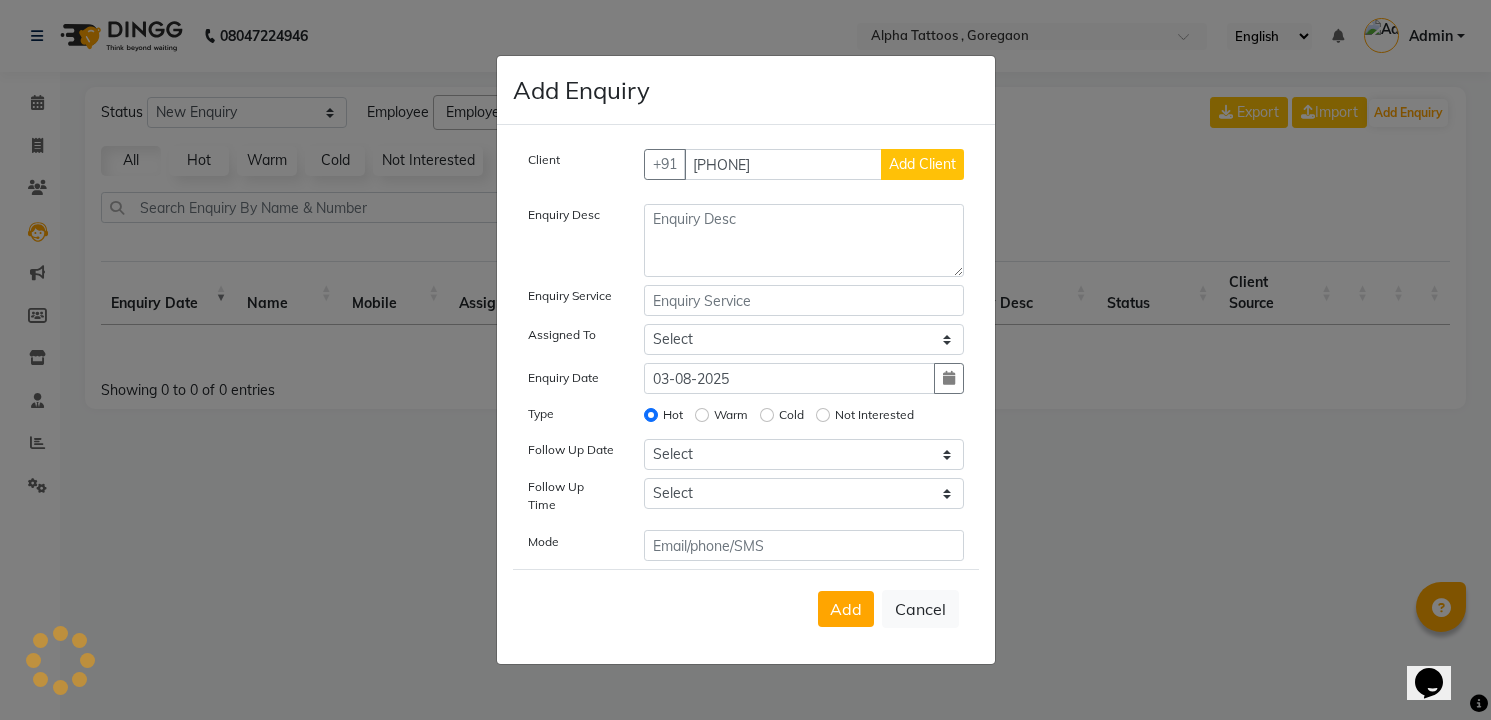type 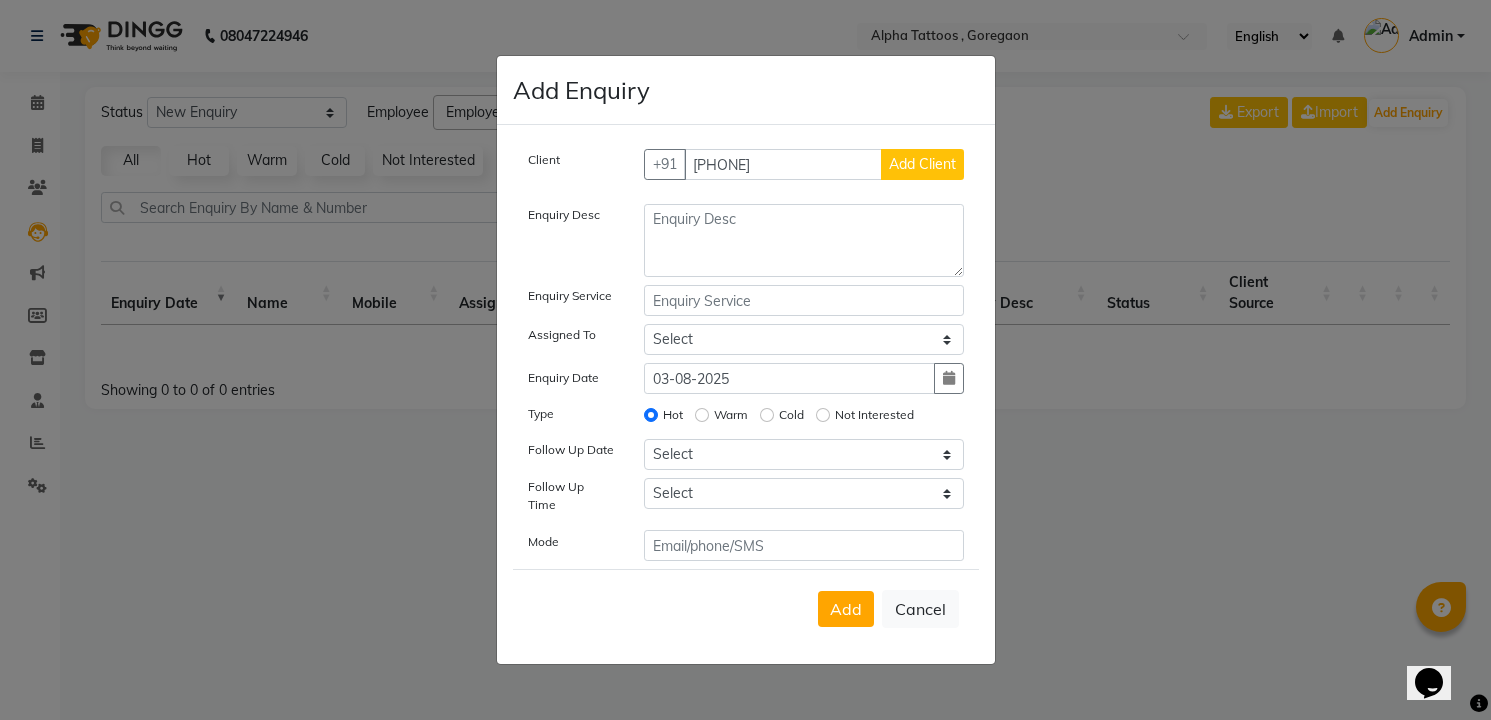 click on "Add Client" 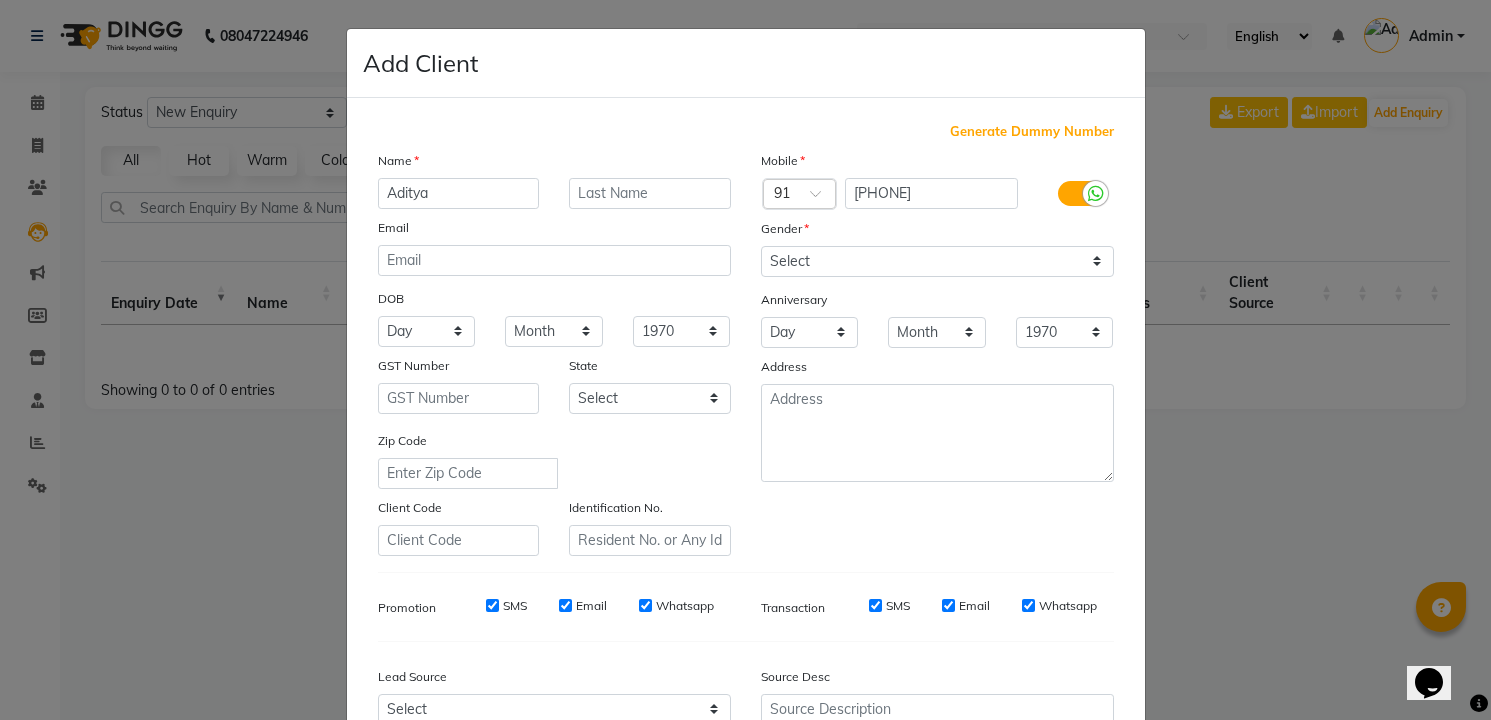 type on "Aditya" 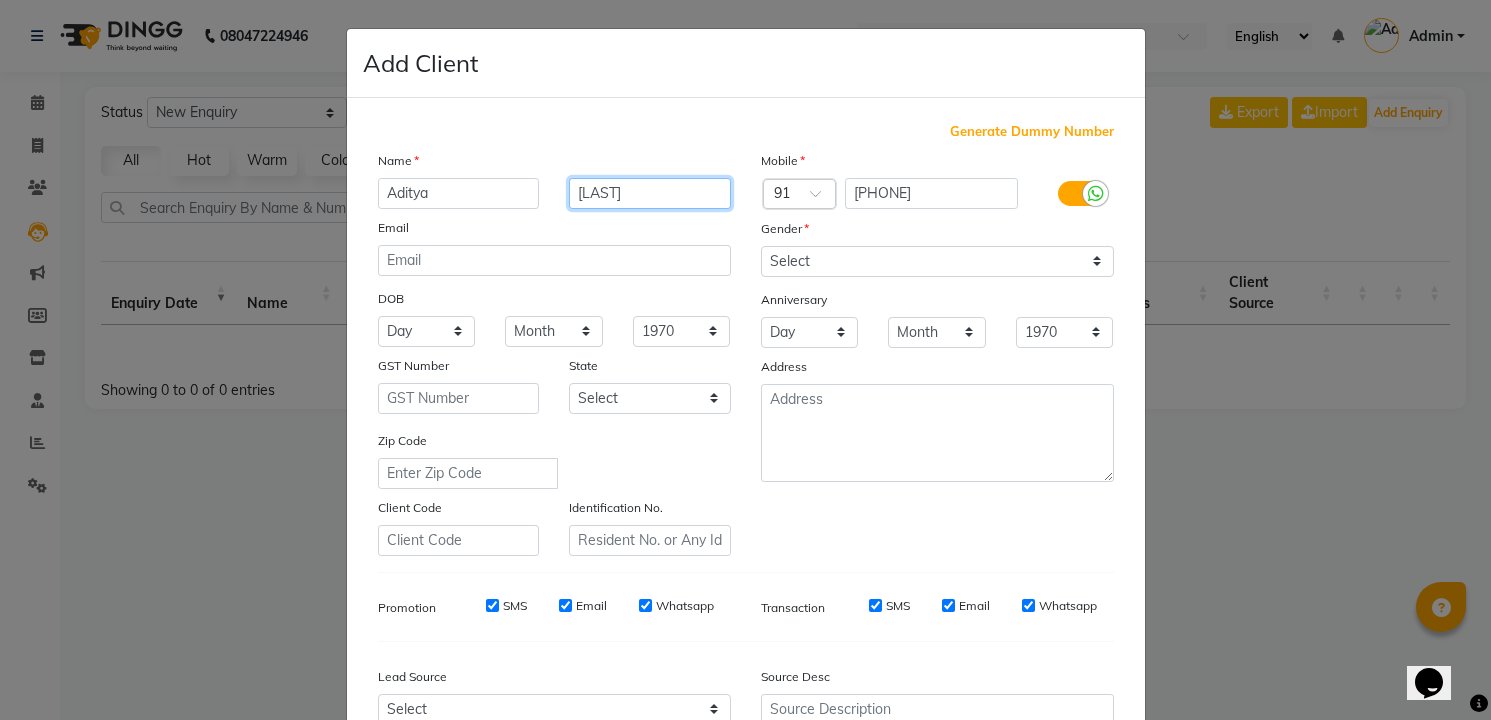 type on "[LAST]" 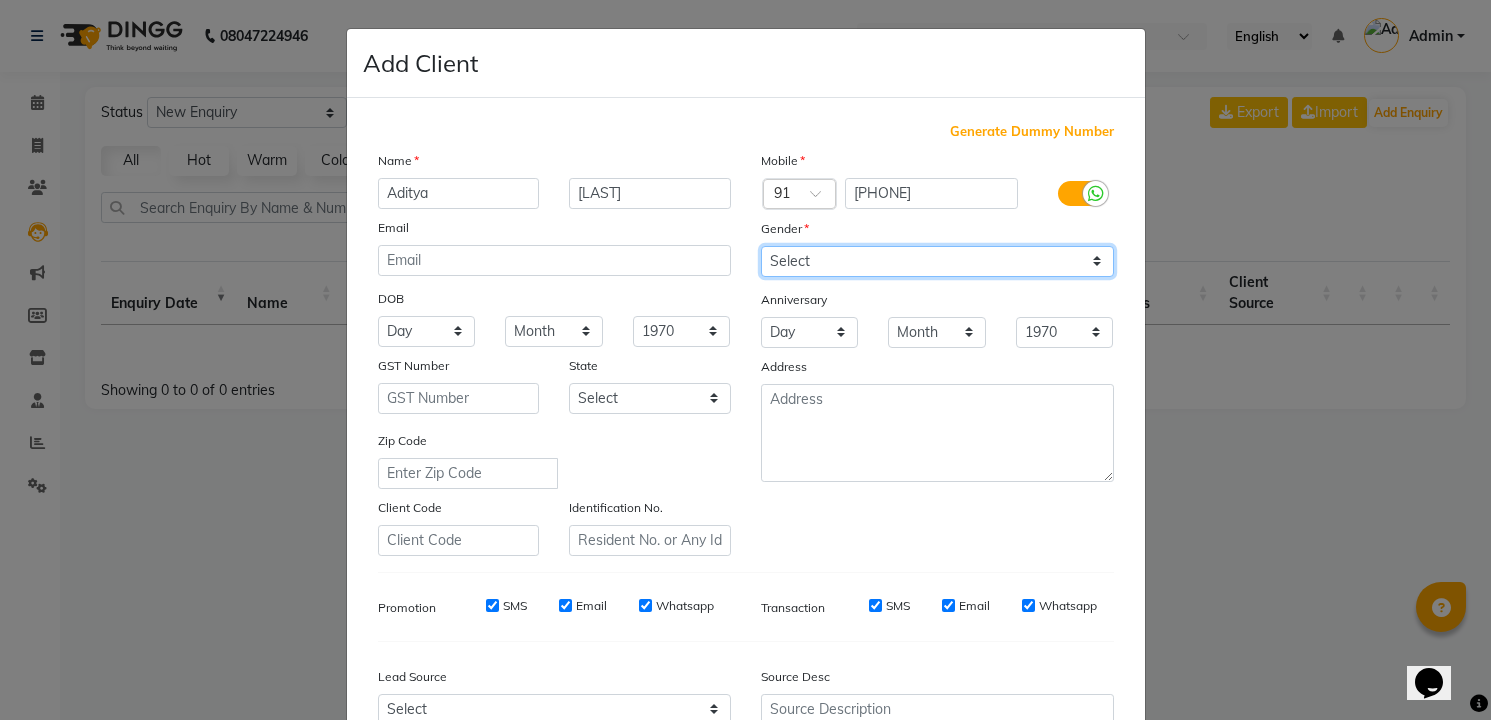 click on "Select Male Female Other Prefer Not To Say" 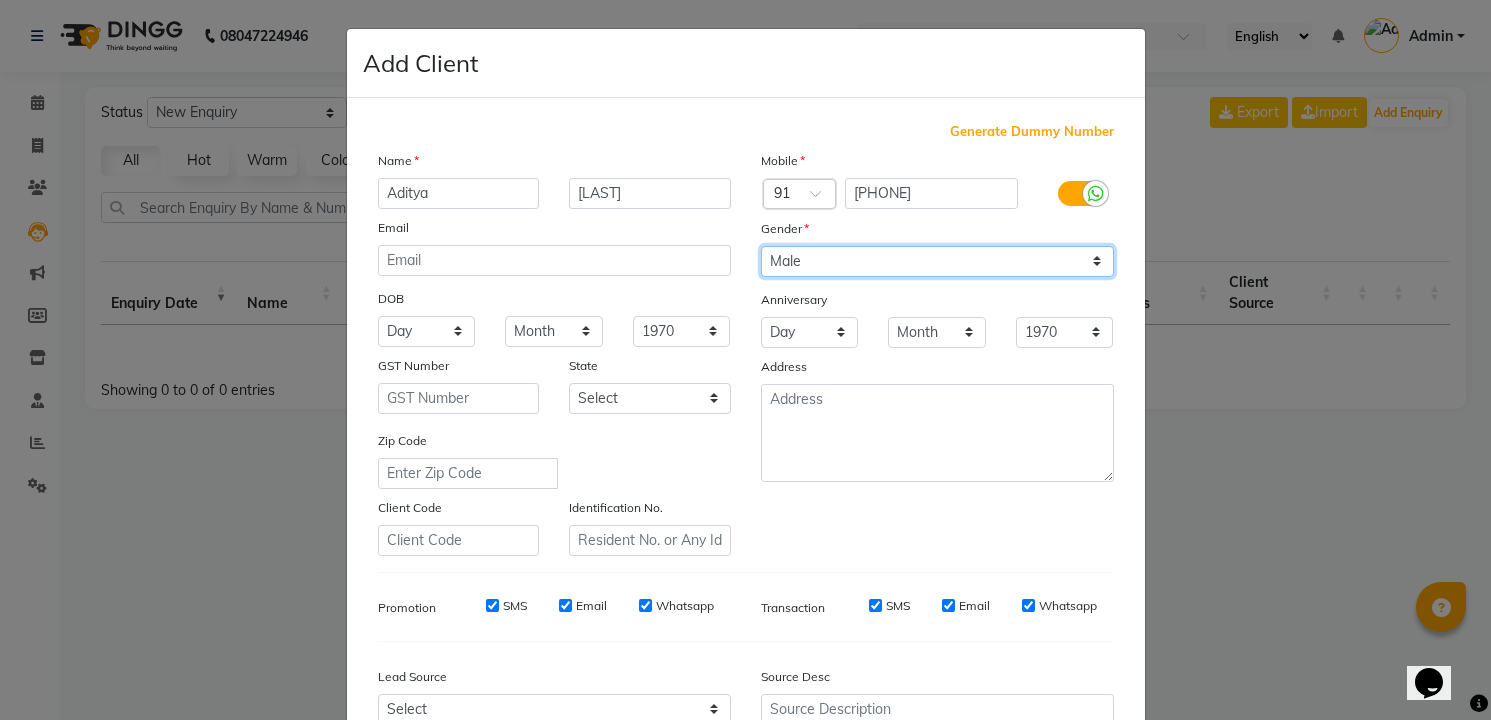 click on "Select Male Female Other Prefer Not To Say" 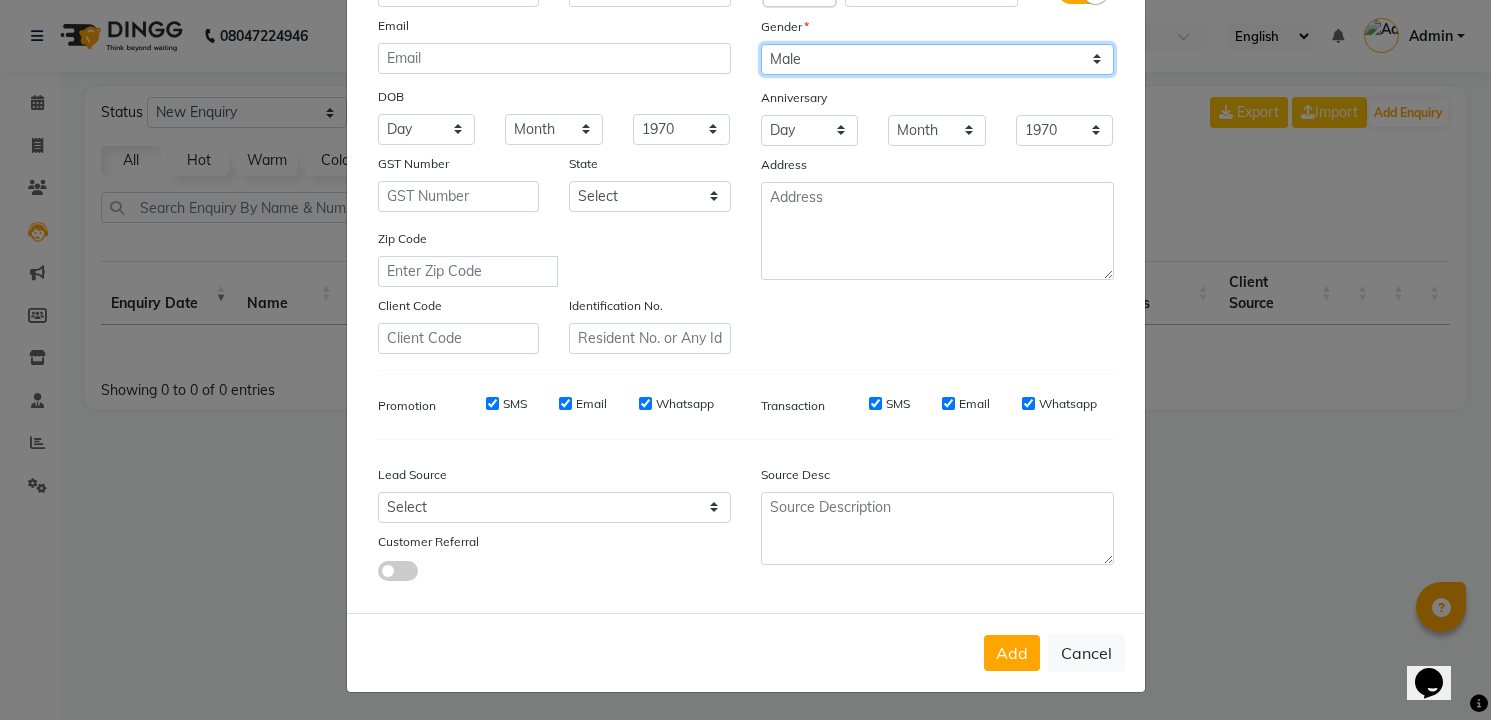 scroll, scrollTop: 203, scrollLeft: 0, axis: vertical 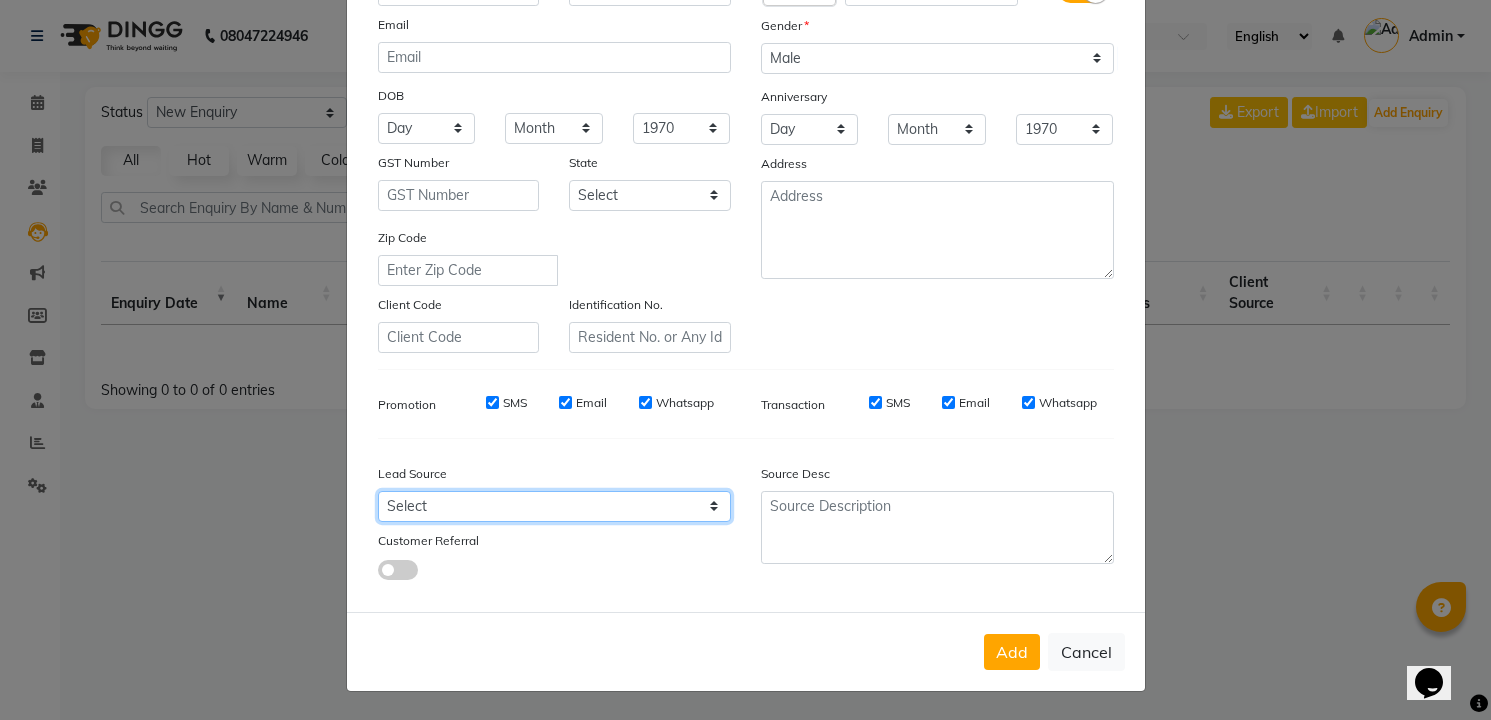 click on "Select Walk-in Referral Internet Friend Word of Mouth Advertisement Facebook JustDial Google Other Instagram  YouTube  WhatsApp" 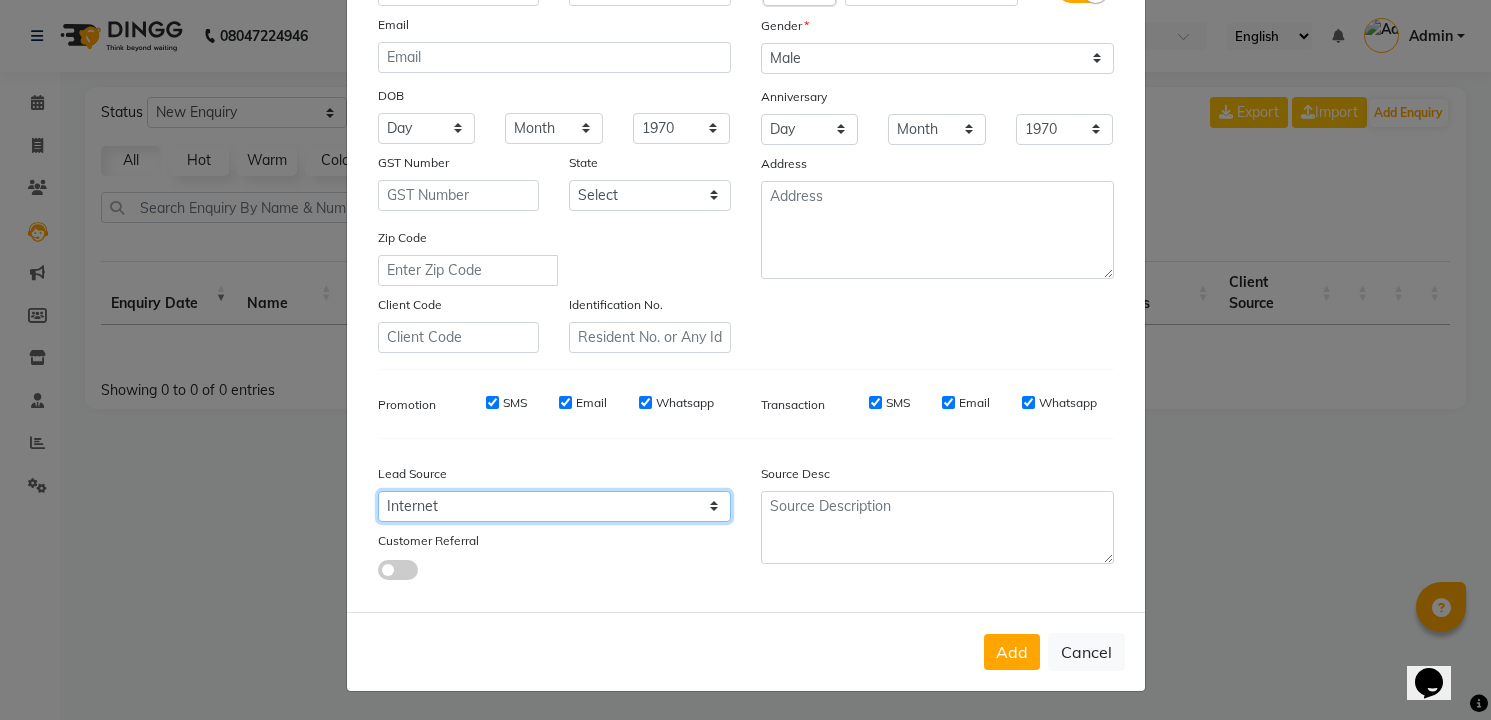 click on "Select Walk-in Referral Internet Friend Word of Mouth Advertisement Facebook JustDial Google Other Instagram  YouTube  WhatsApp" 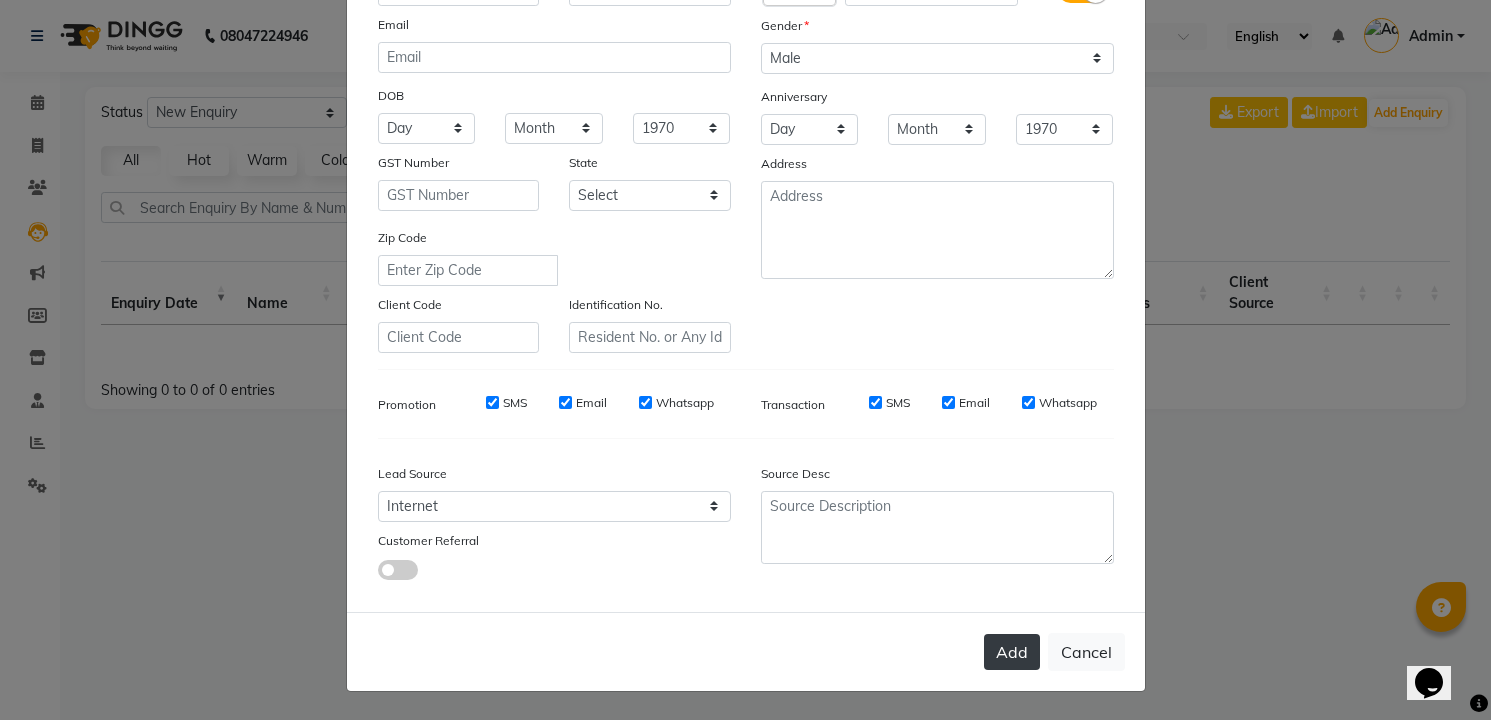 click on "Add" 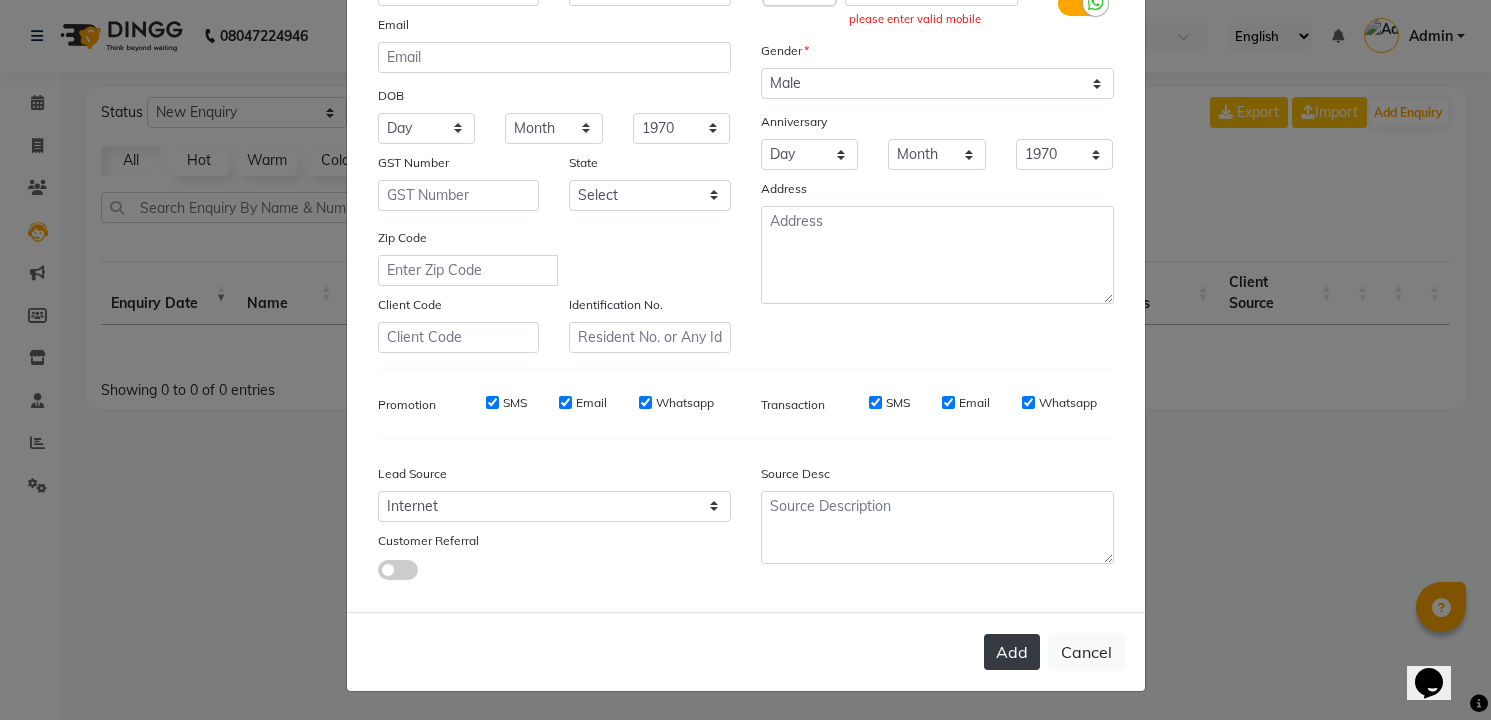 click on "Add" 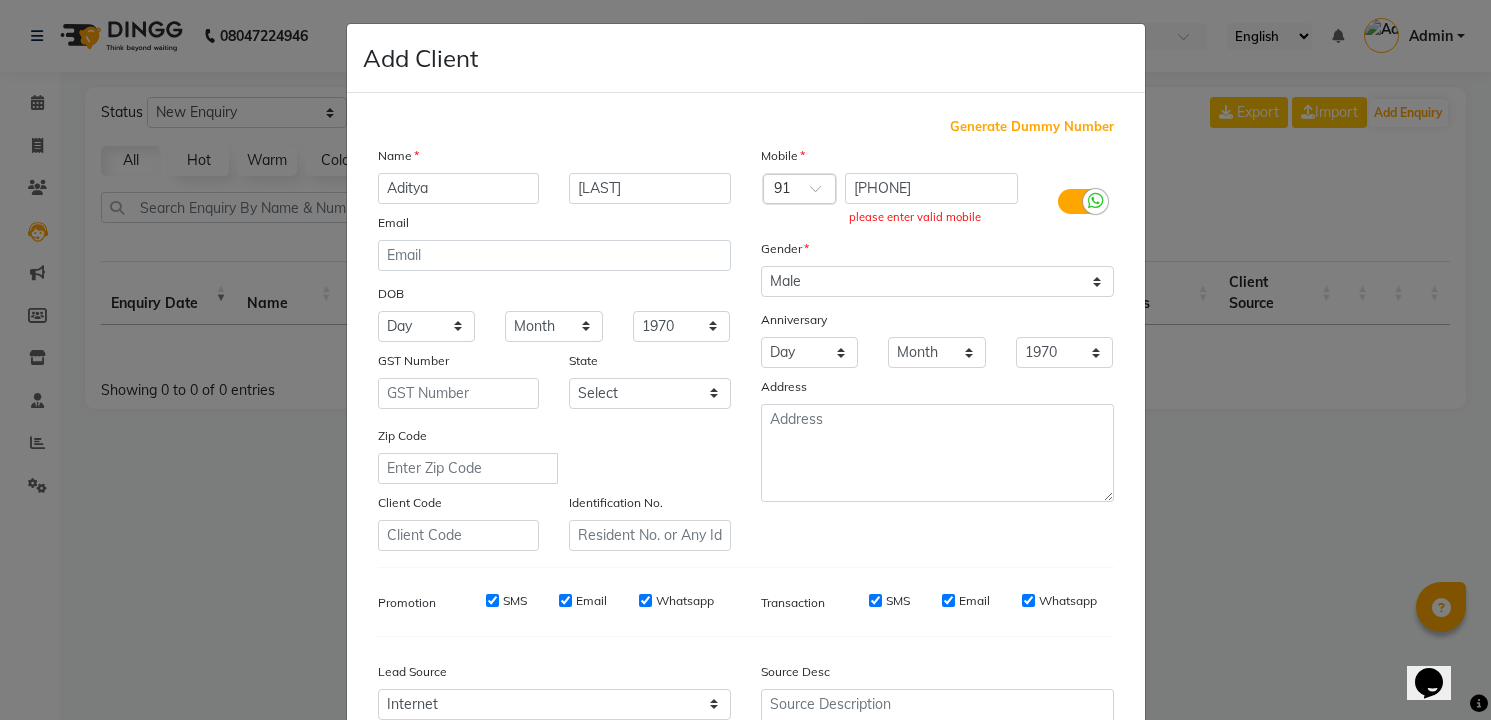 scroll, scrollTop: 0, scrollLeft: 0, axis: both 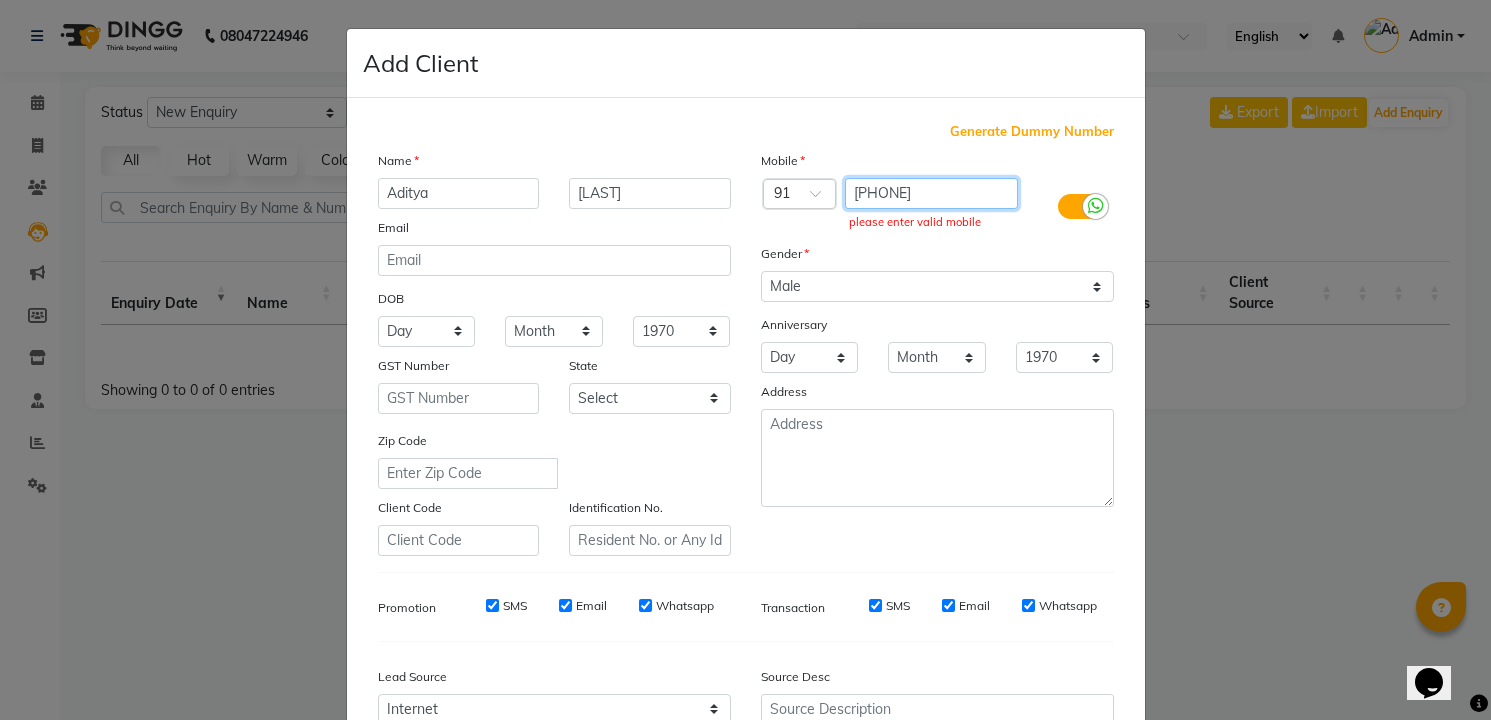 click on "[PHONE]" 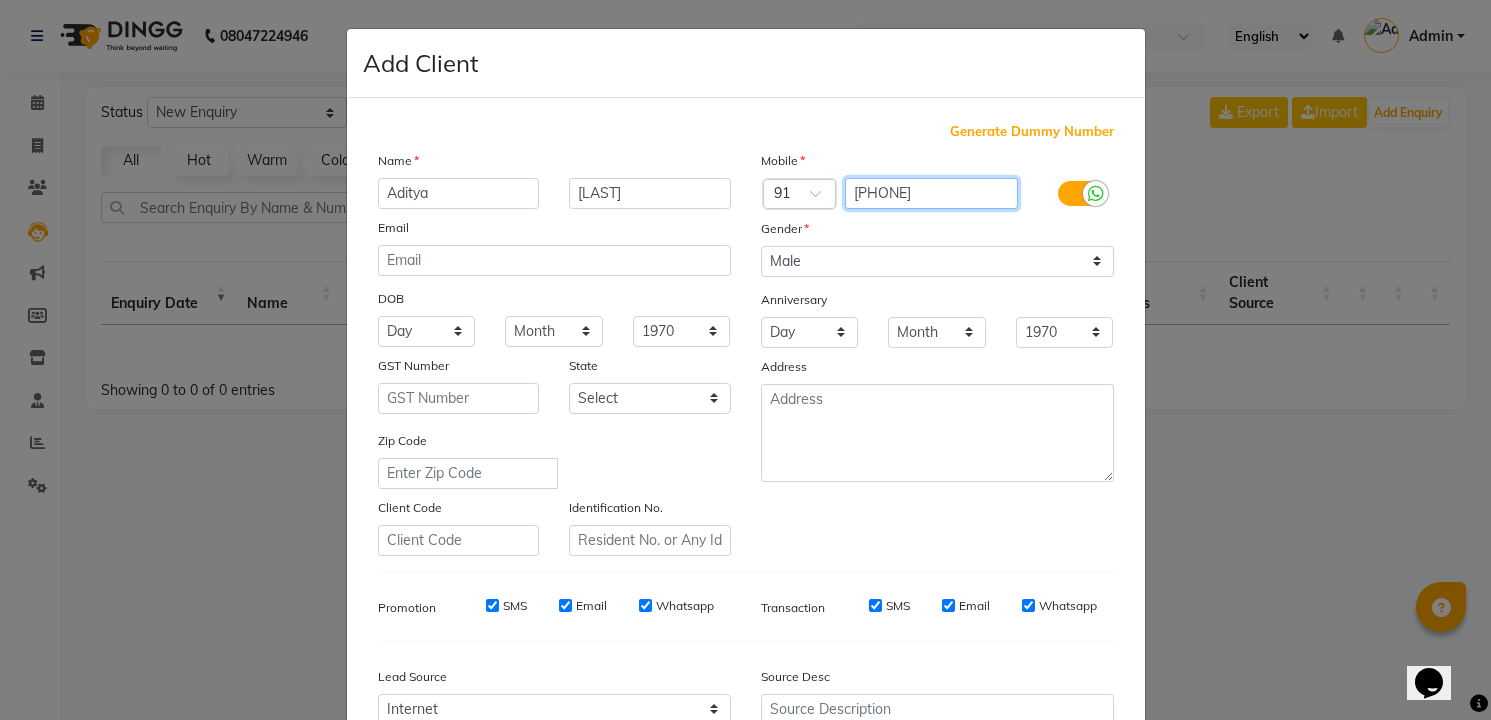 type on "[PHONE]" 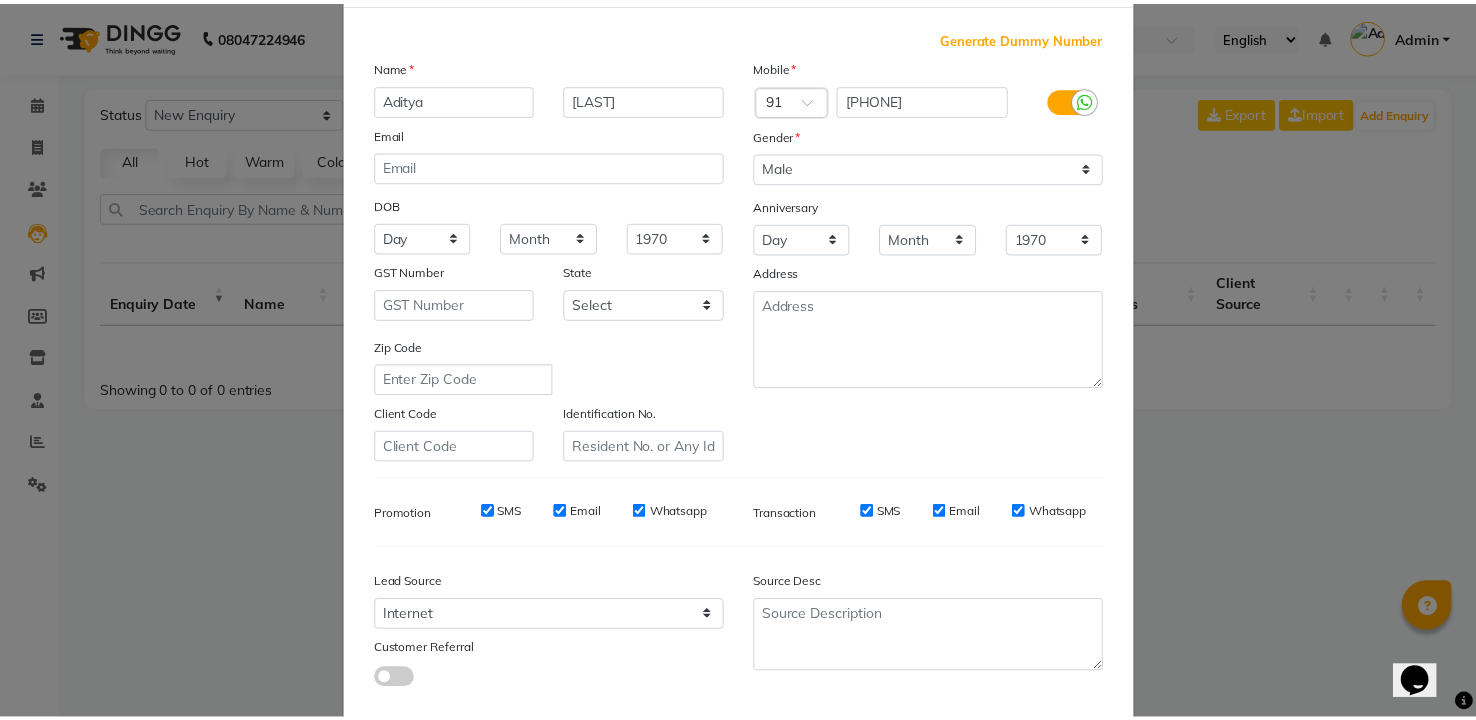 scroll, scrollTop: 203, scrollLeft: 0, axis: vertical 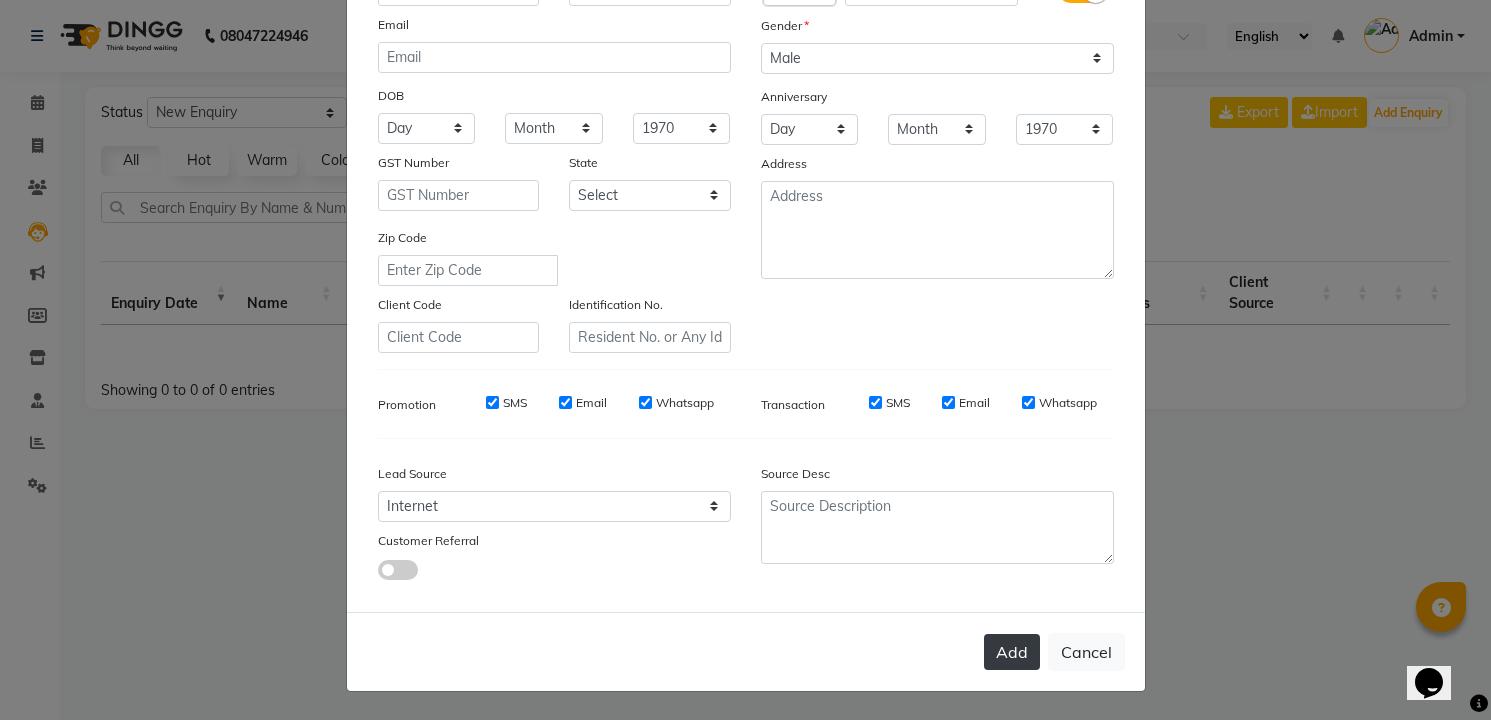 click on "Add" 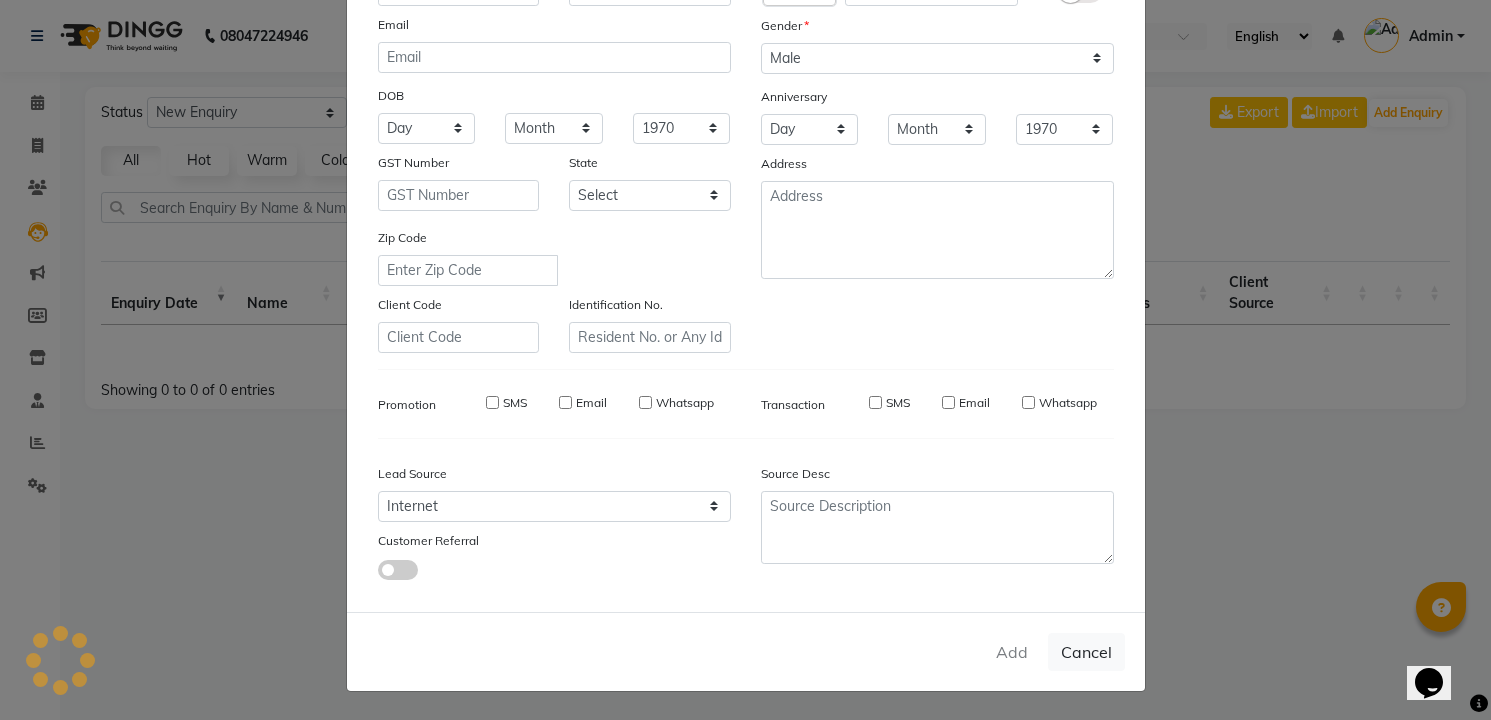 type on "[PHONE]" 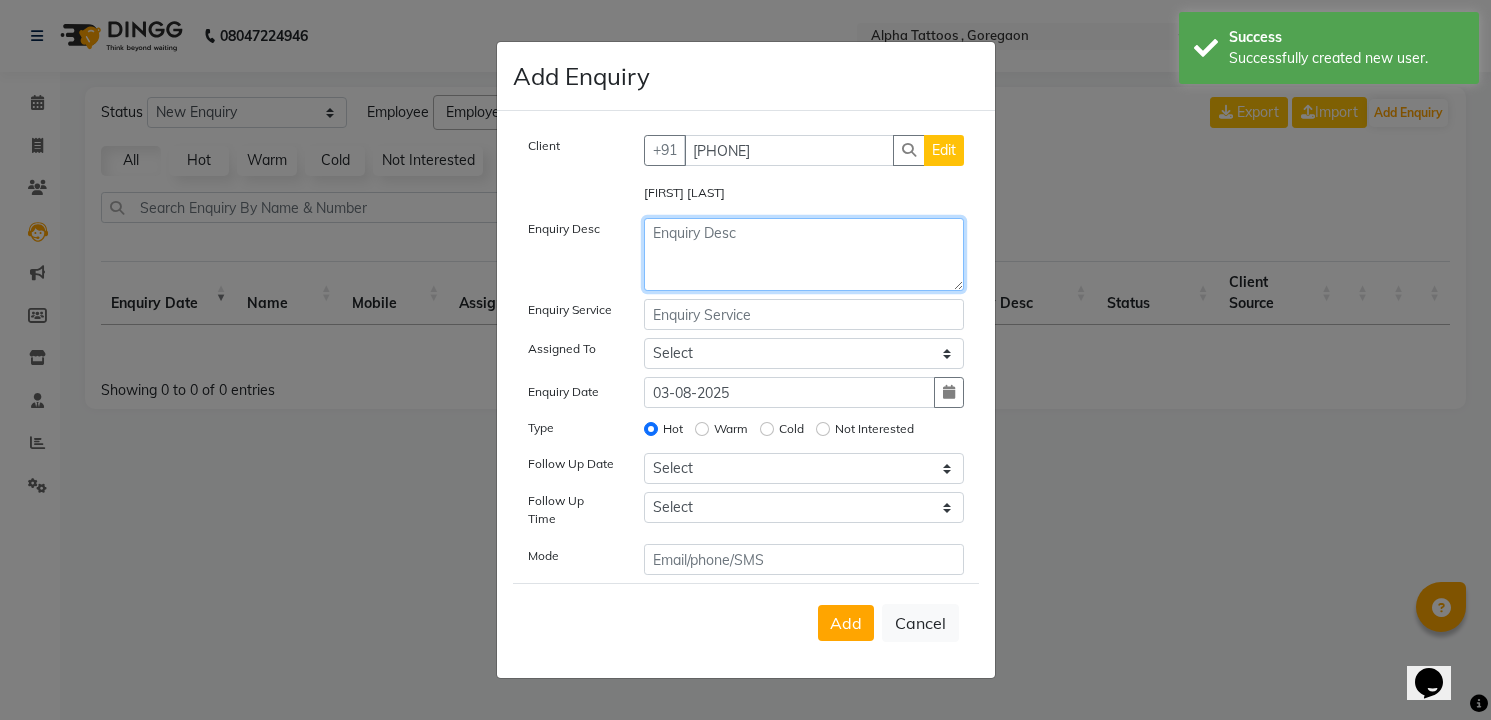 click 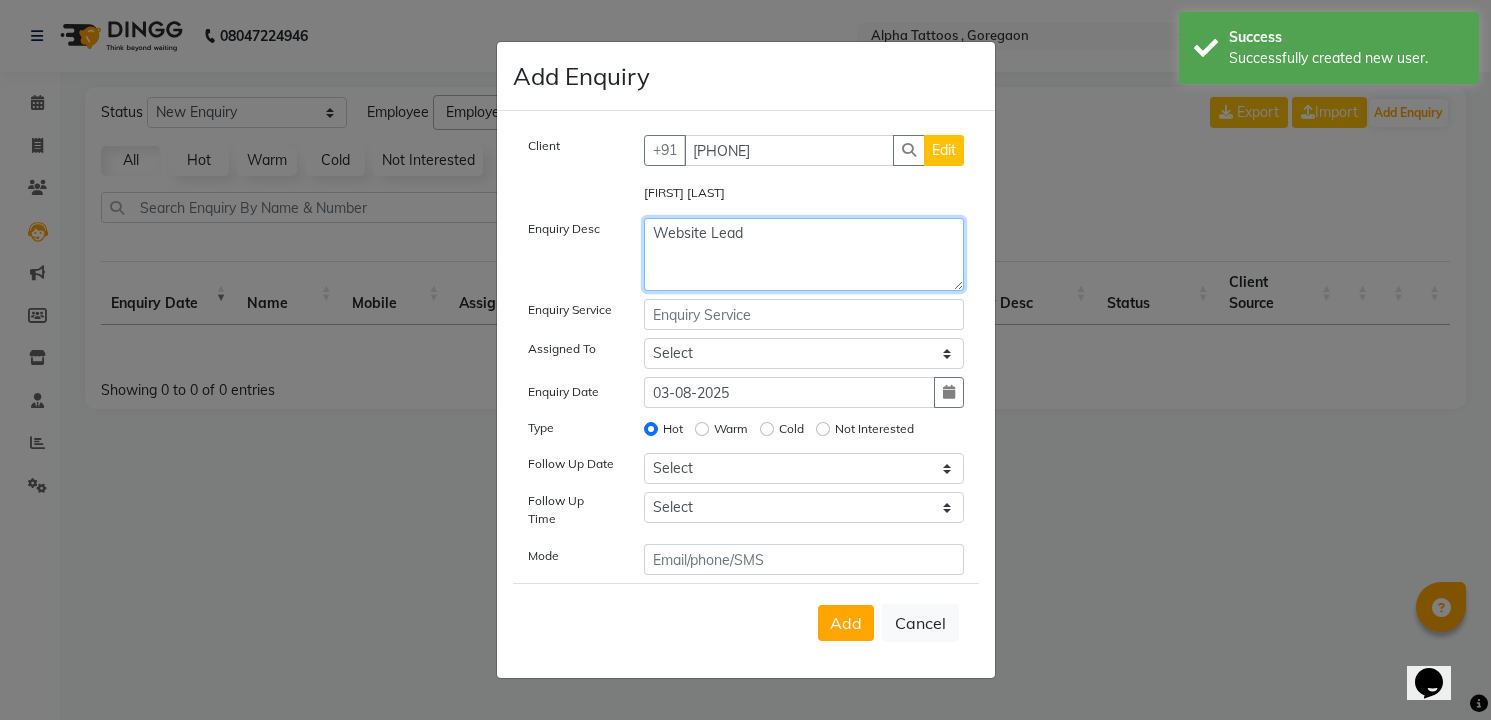 type on "Website Lead" 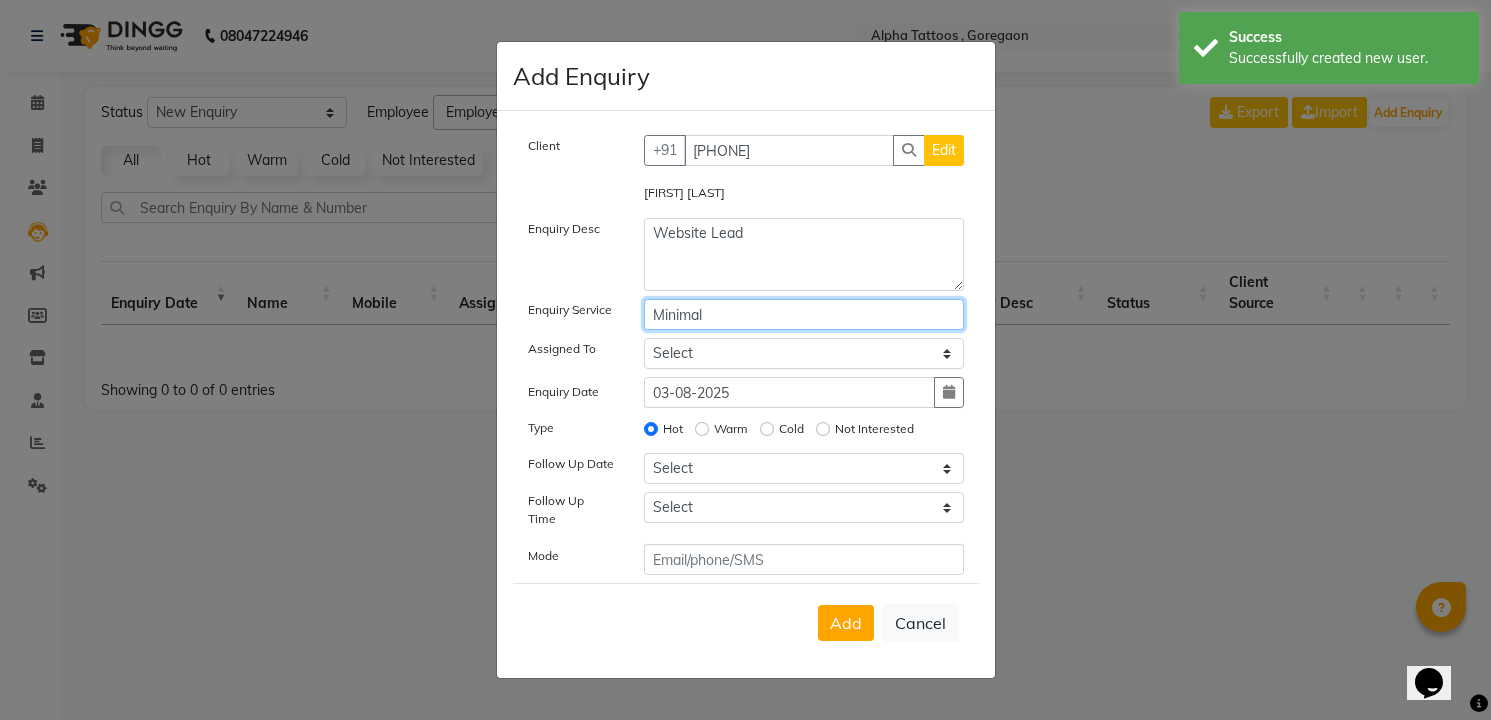type on "Minimal" 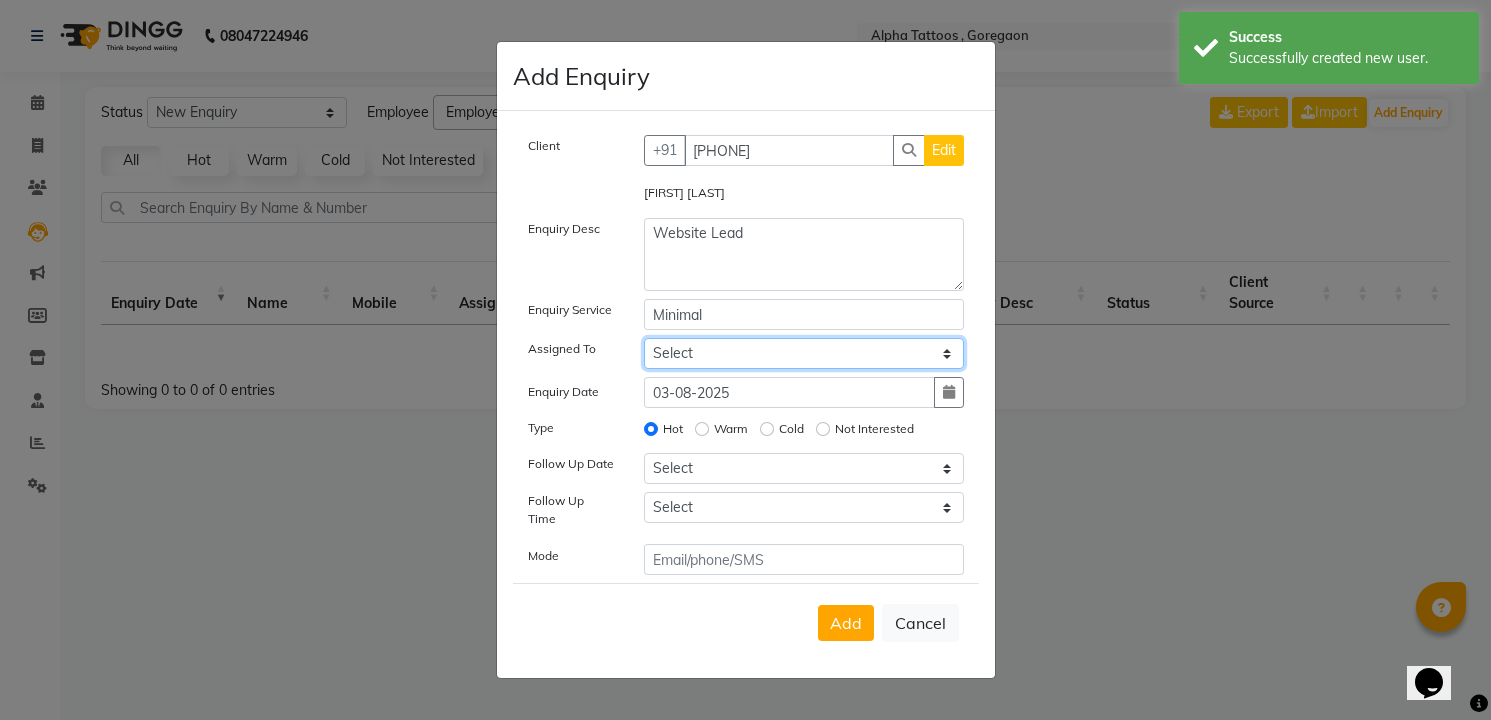 select on "32724" 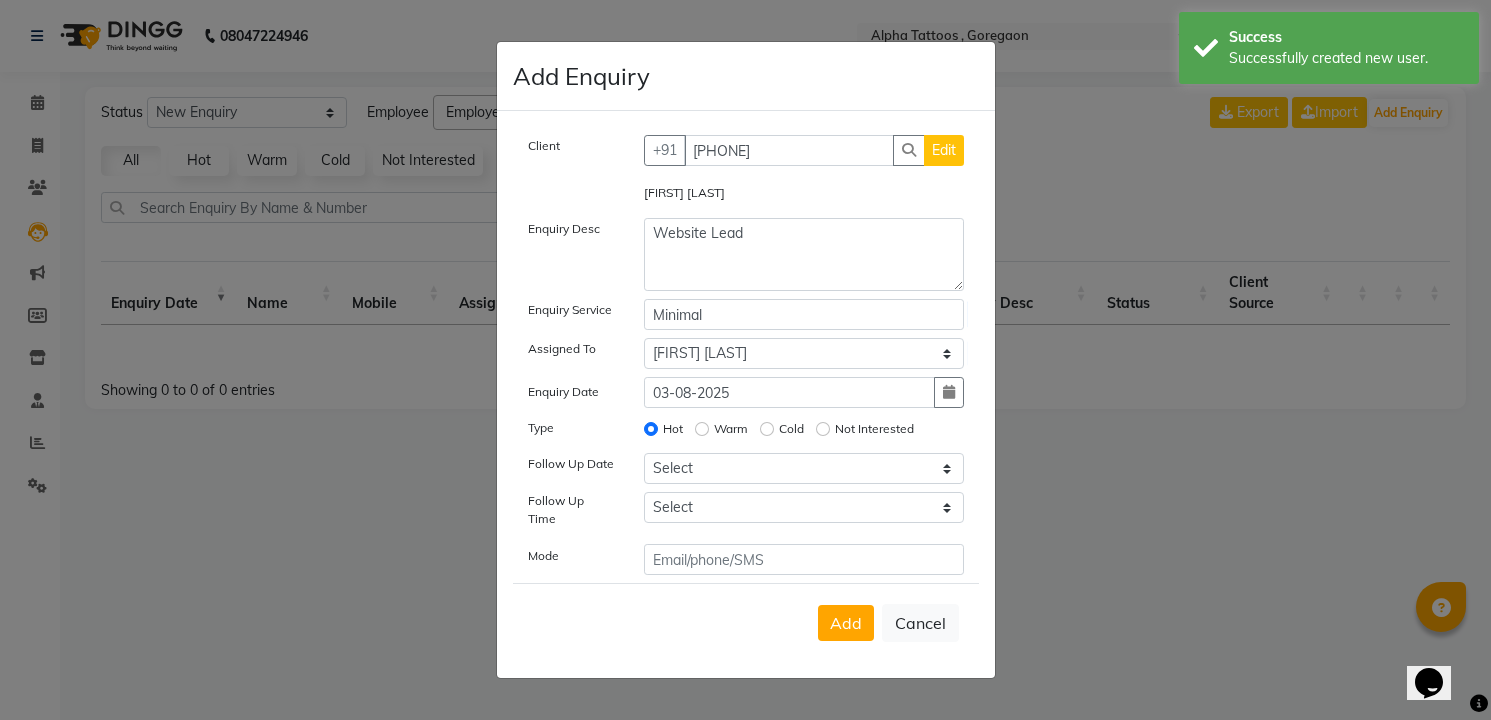 type 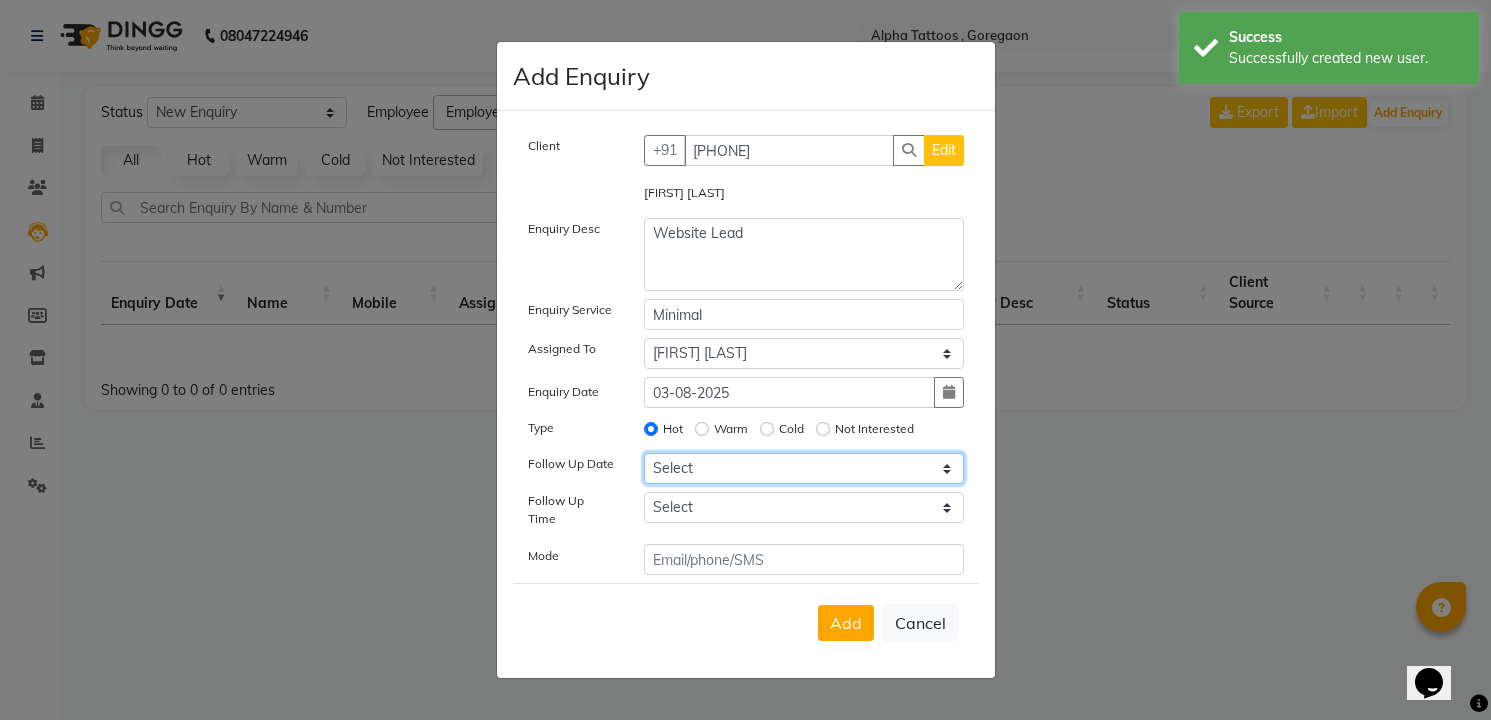 select on "2025-08-03" 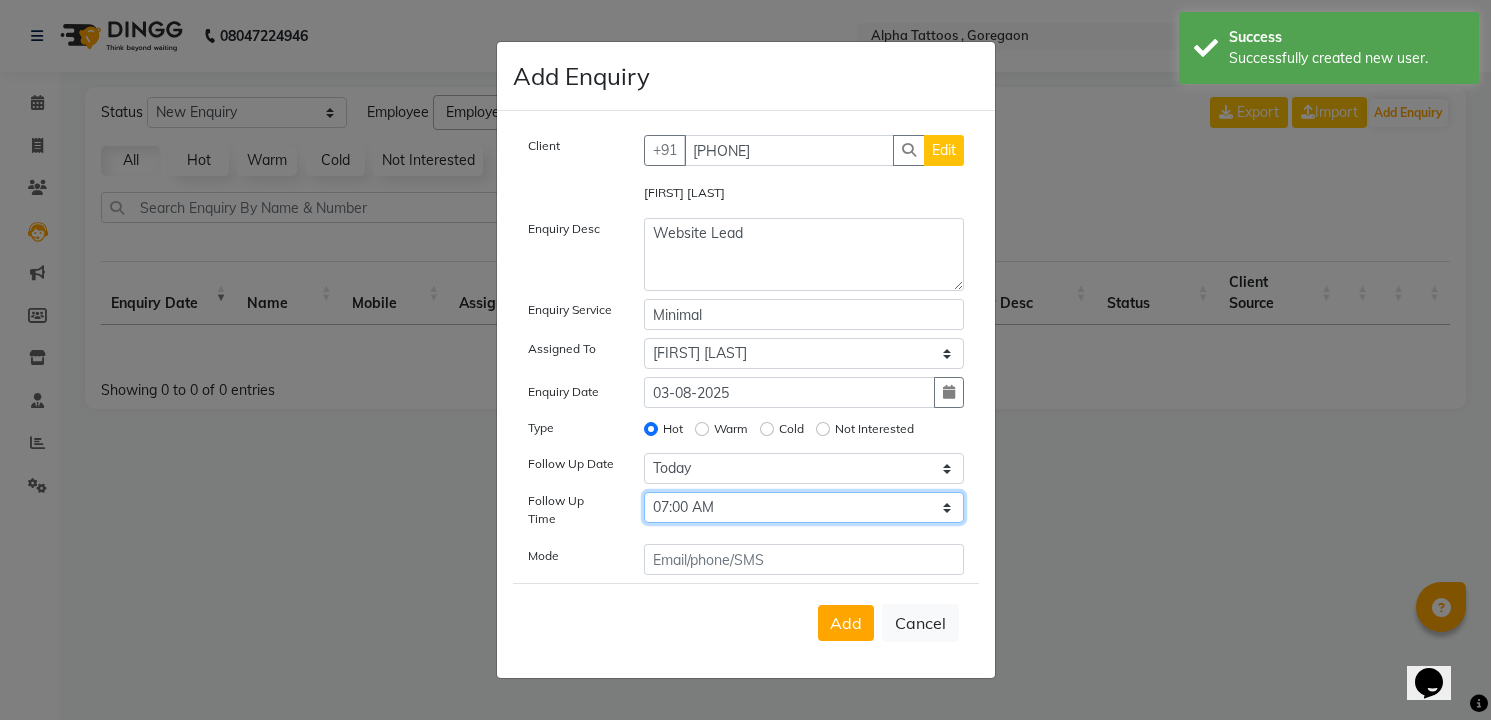 select on "840" 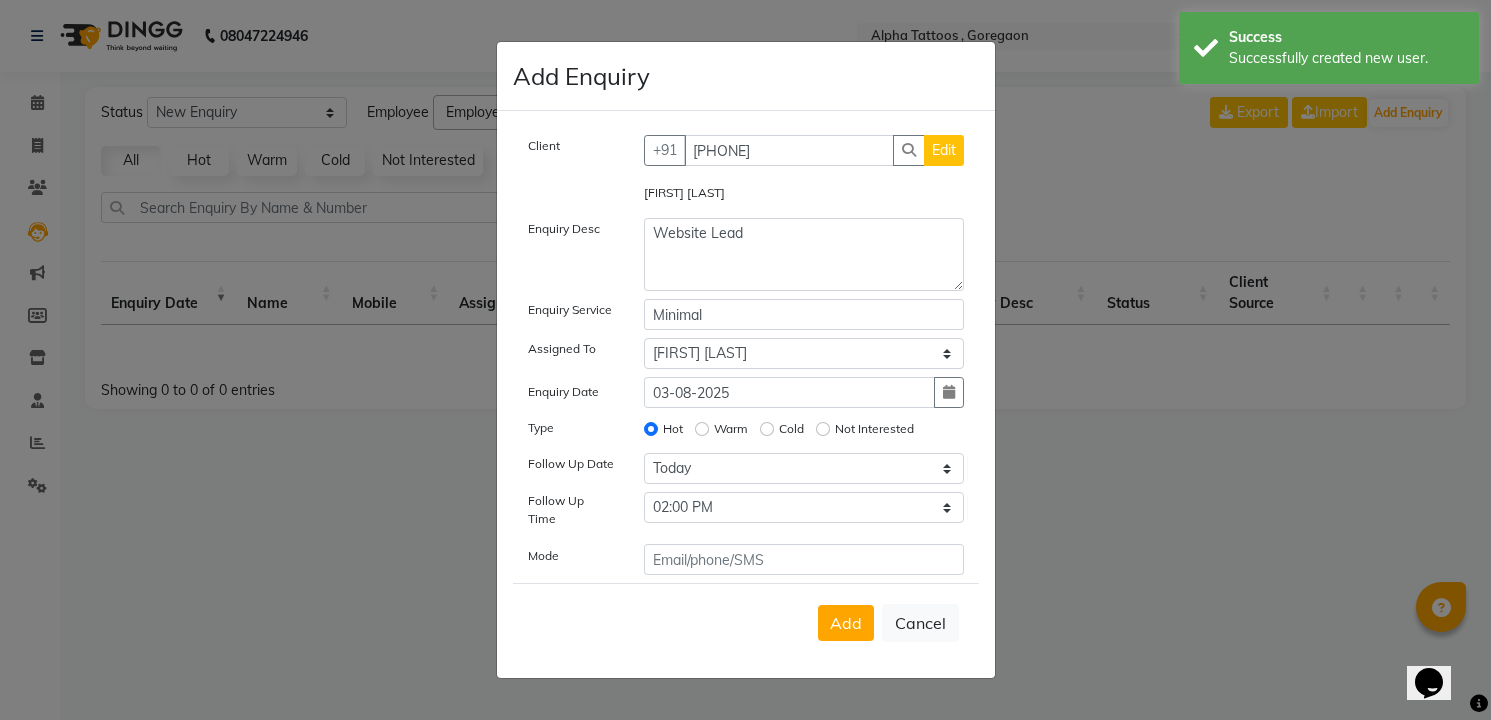 type 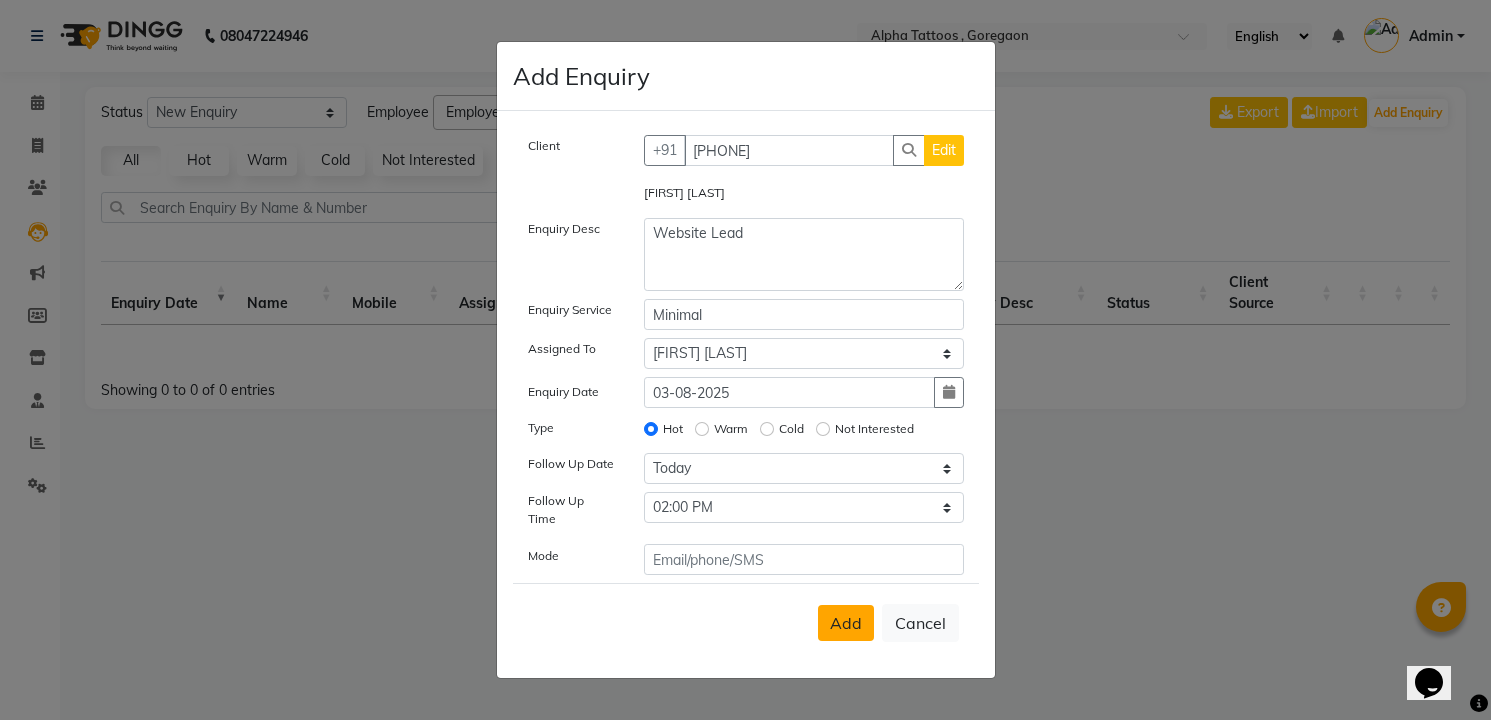 click on "Add" at bounding box center [846, 623] 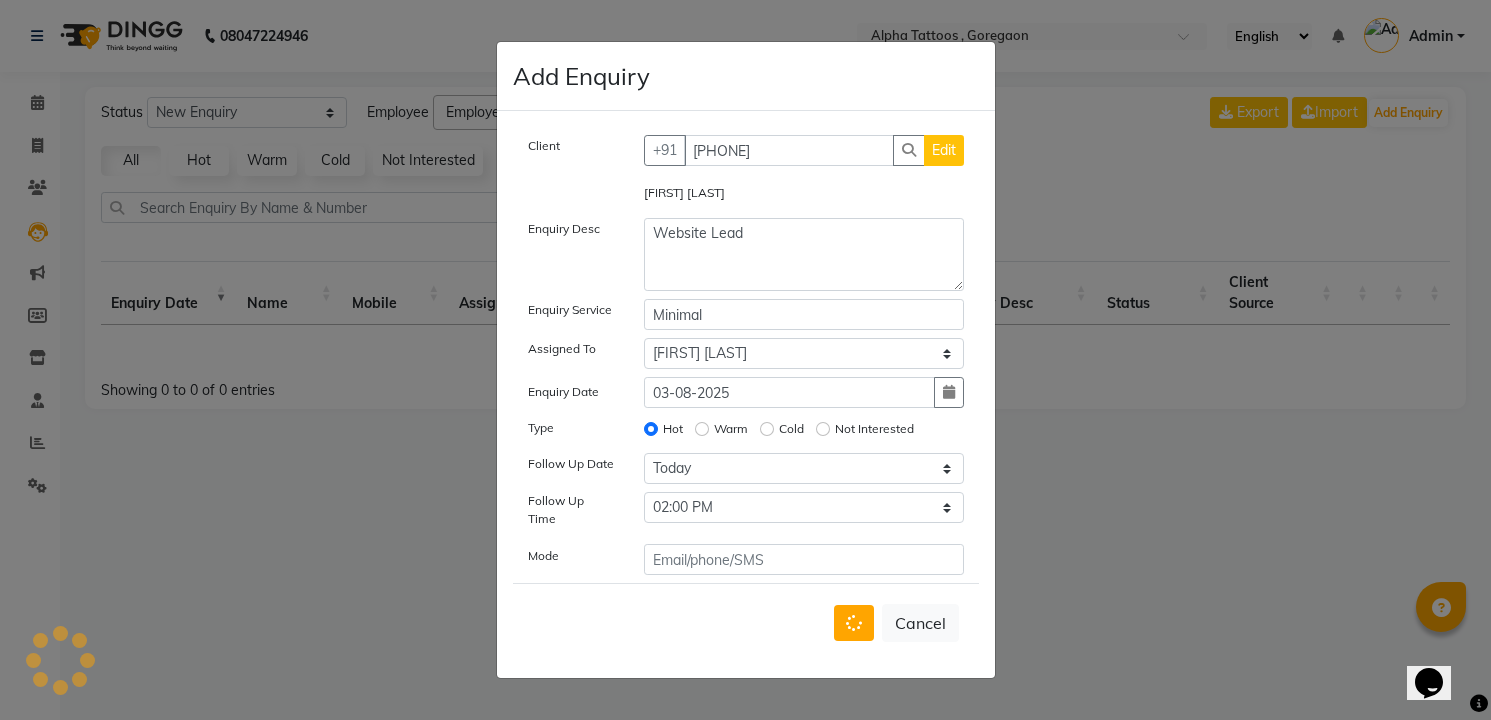 type 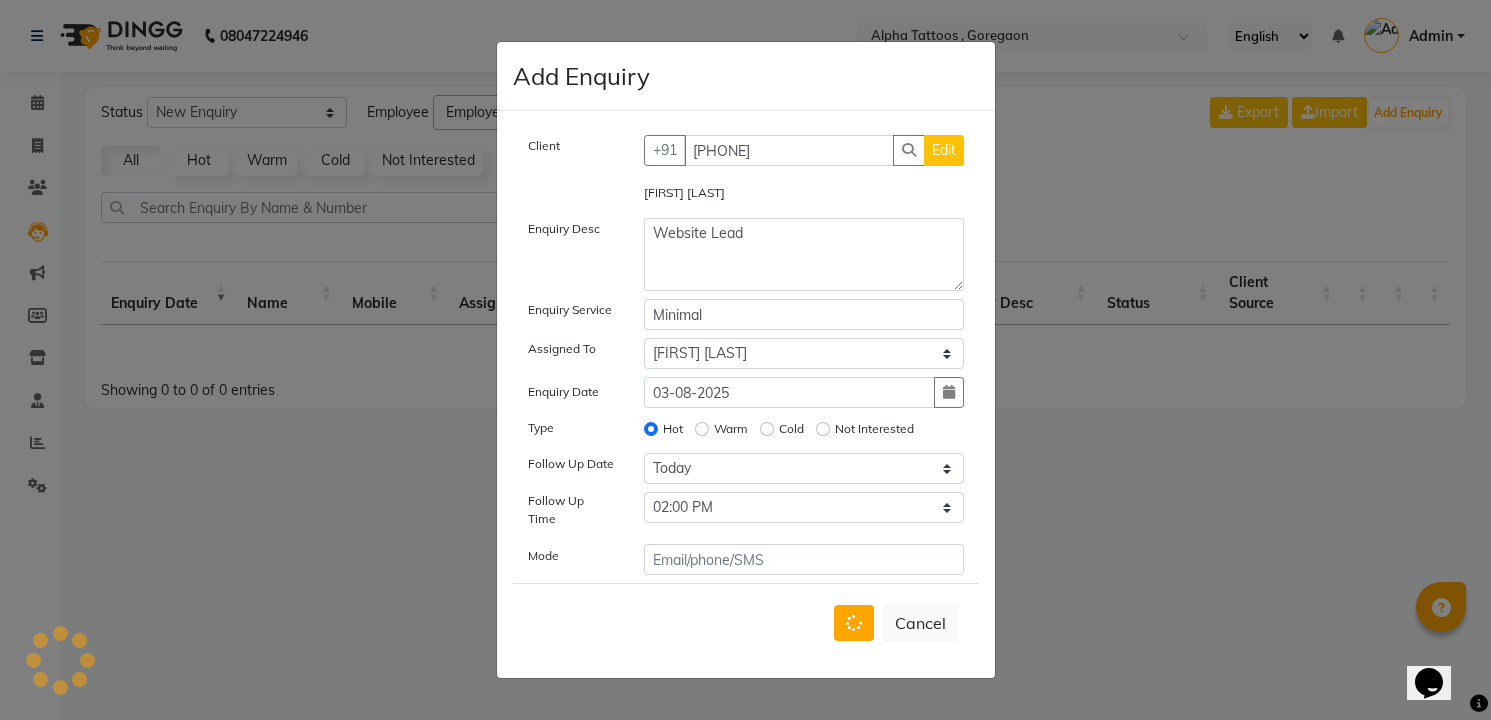 type 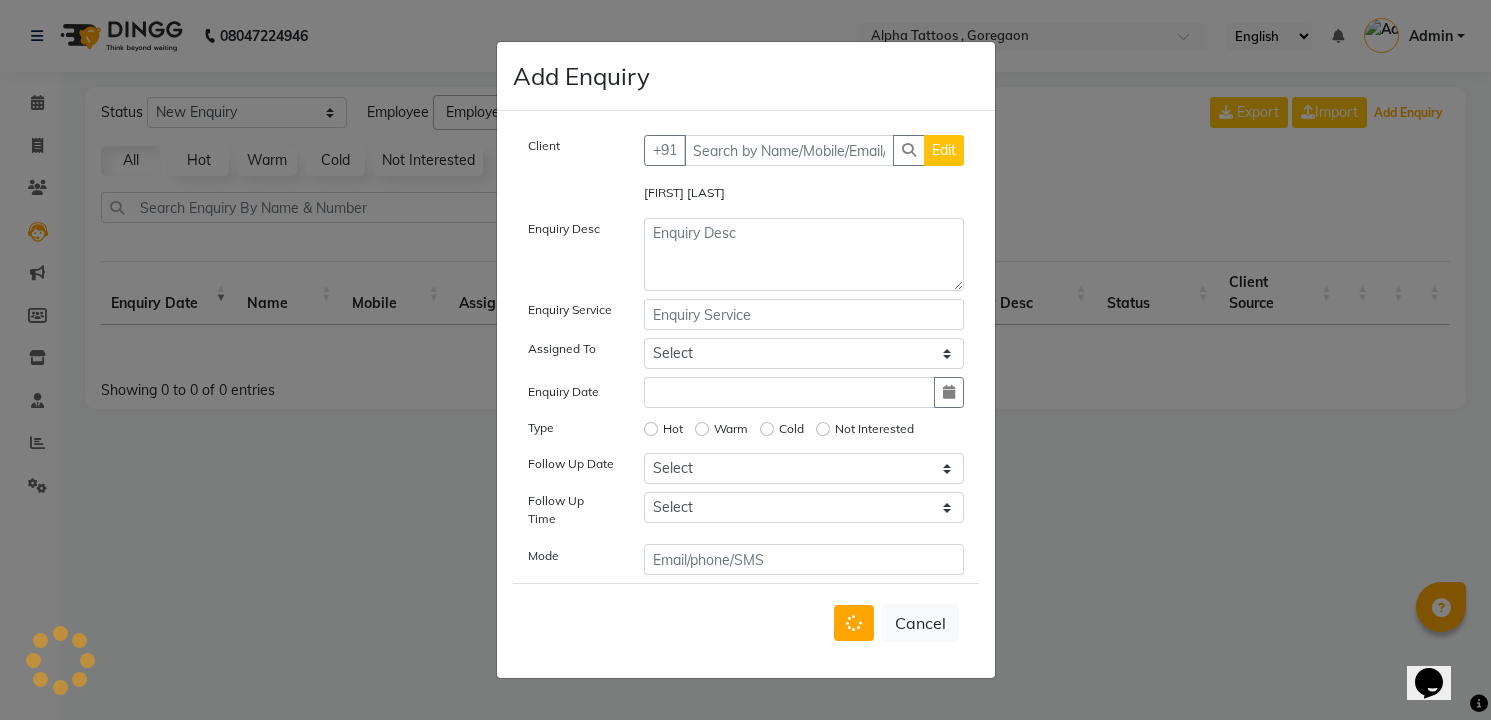 select on "10" 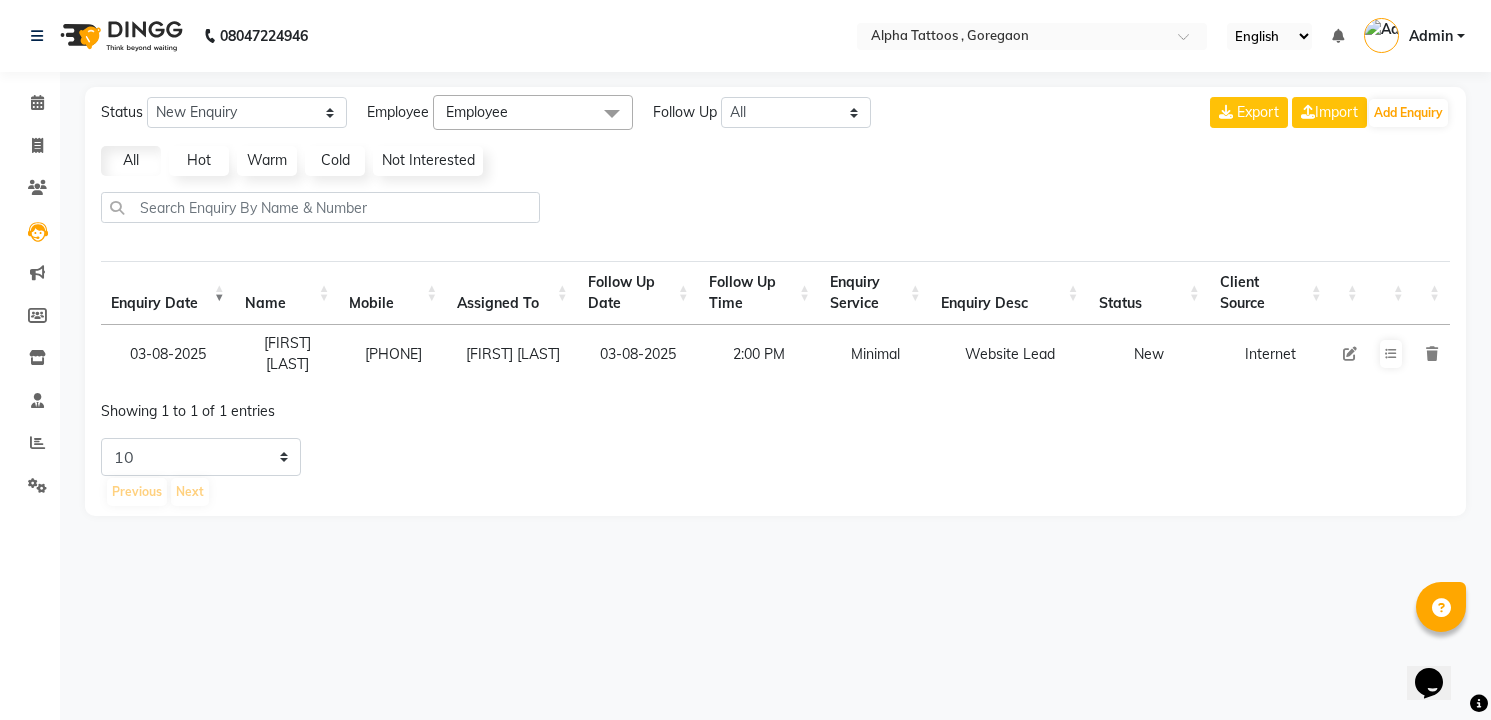 click on "[PHONE]" at bounding box center [393, 354] 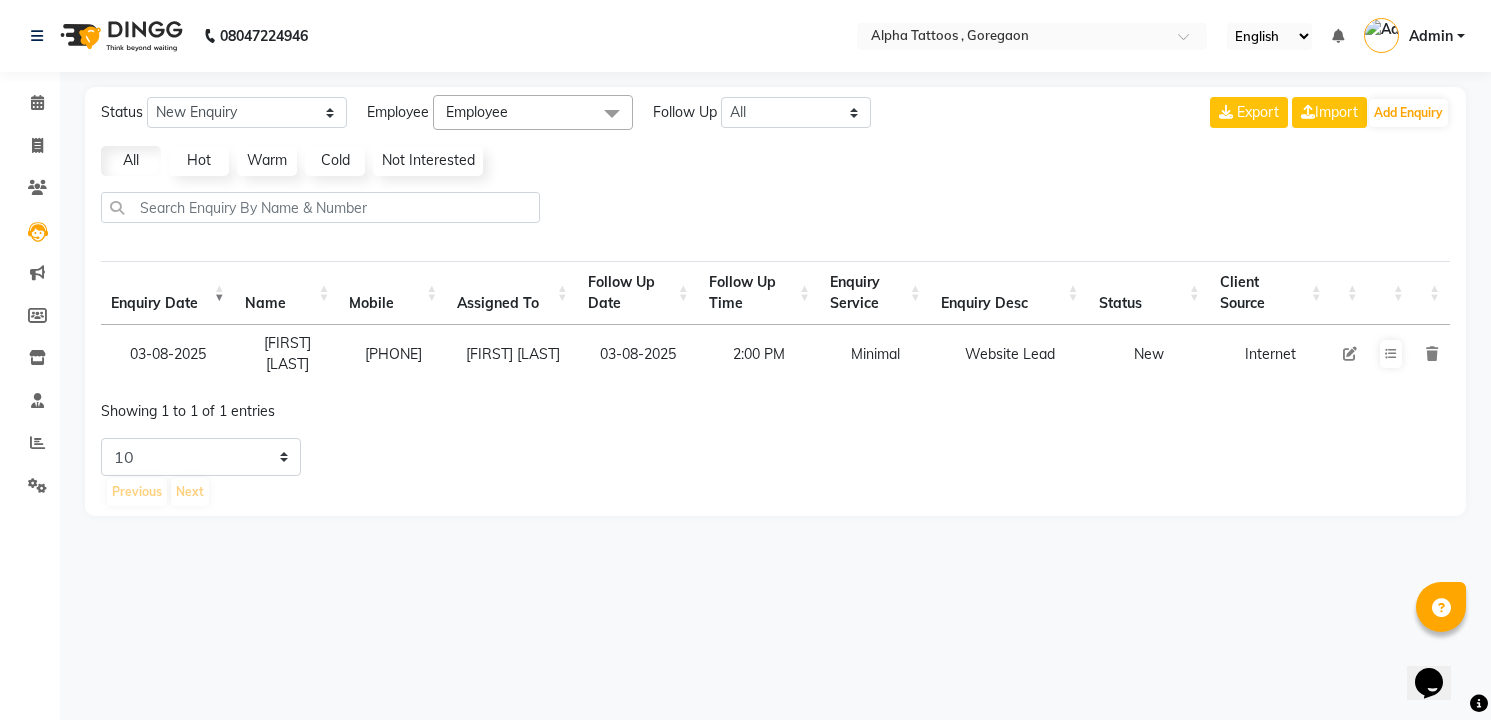click at bounding box center [1350, 354] 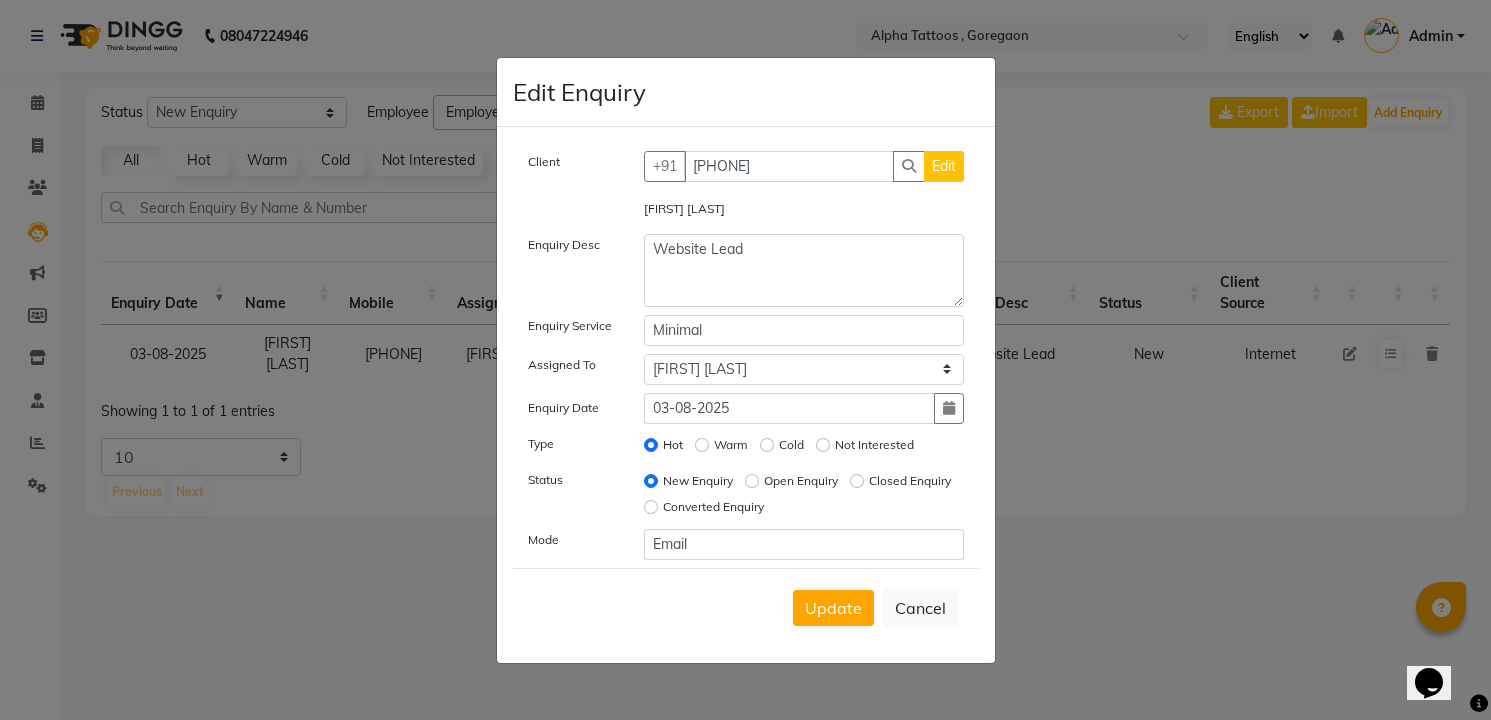 click on "Converted Enquiry" 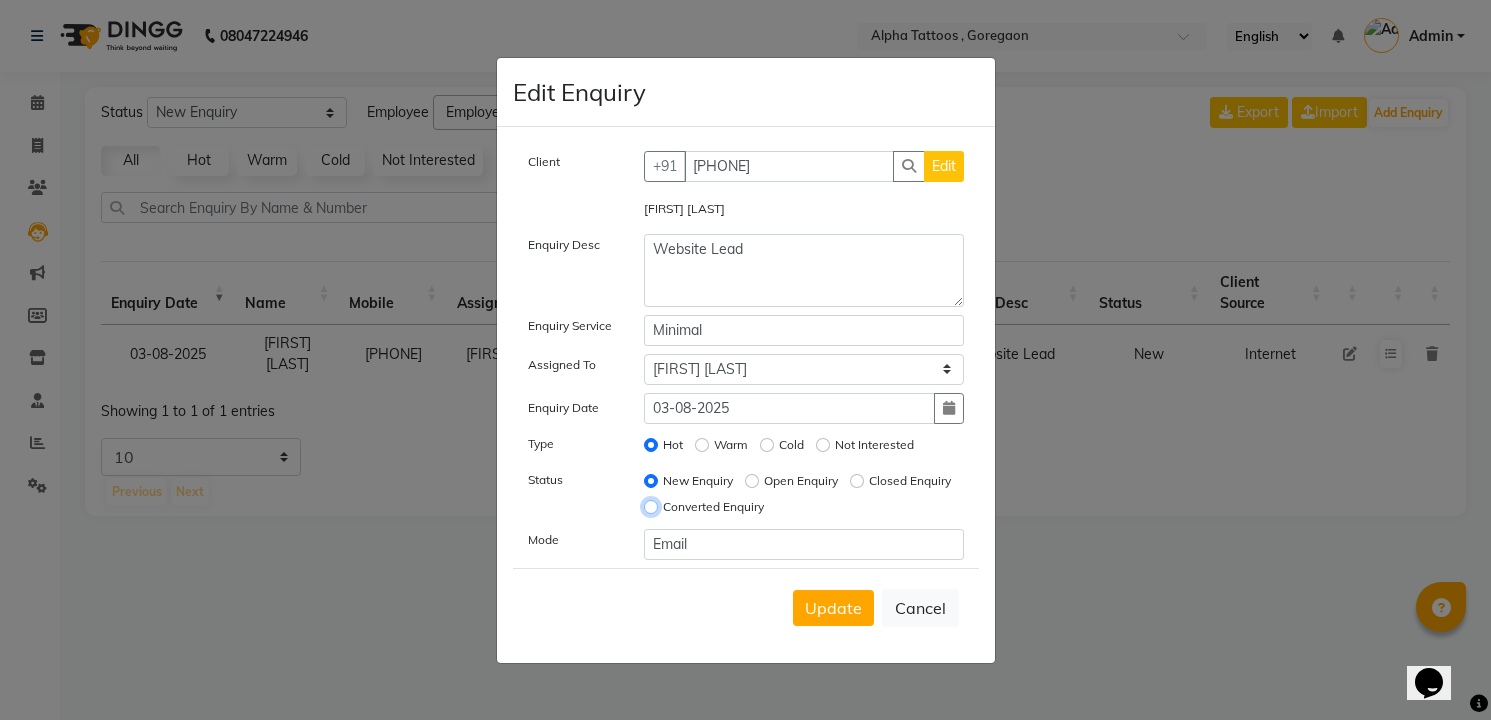 click on "Converted Enquiry" at bounding box center [651, 507] 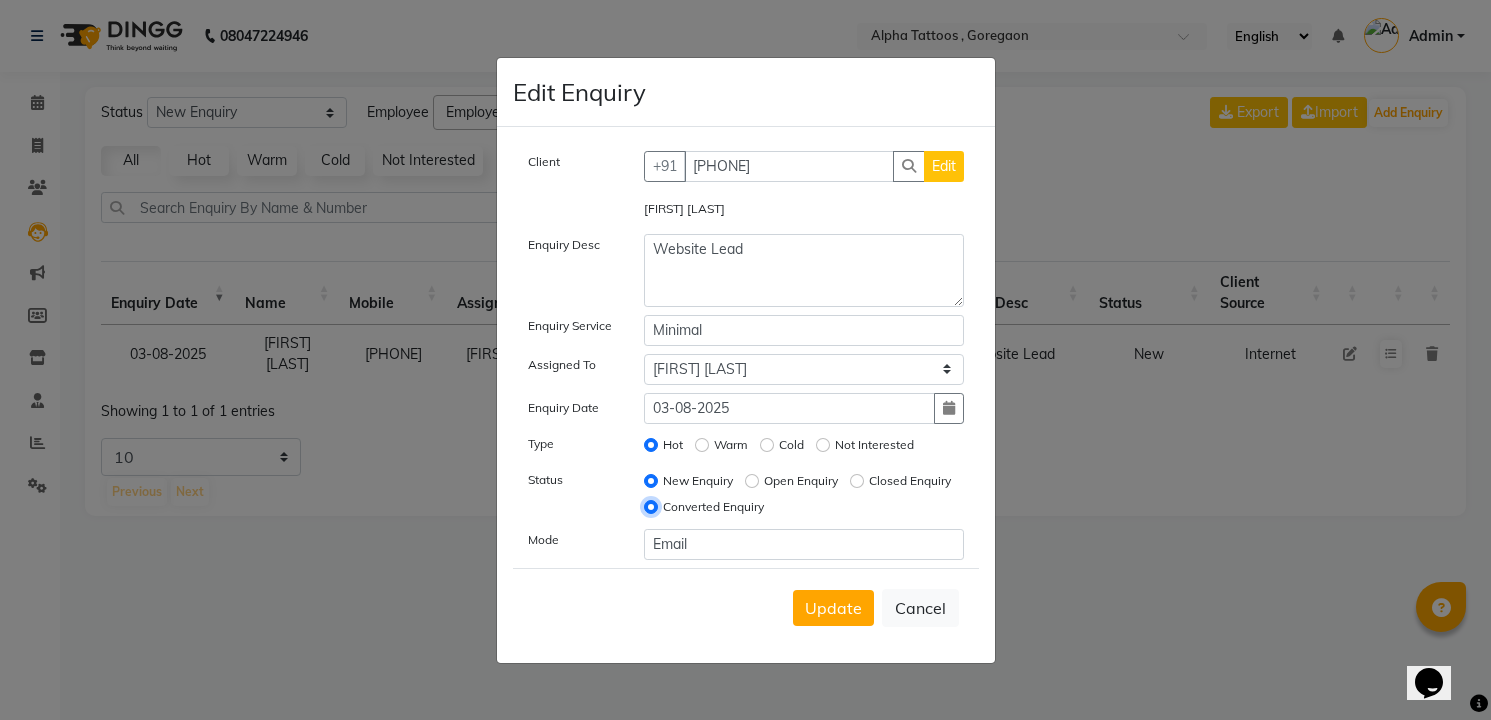 radio on "false" 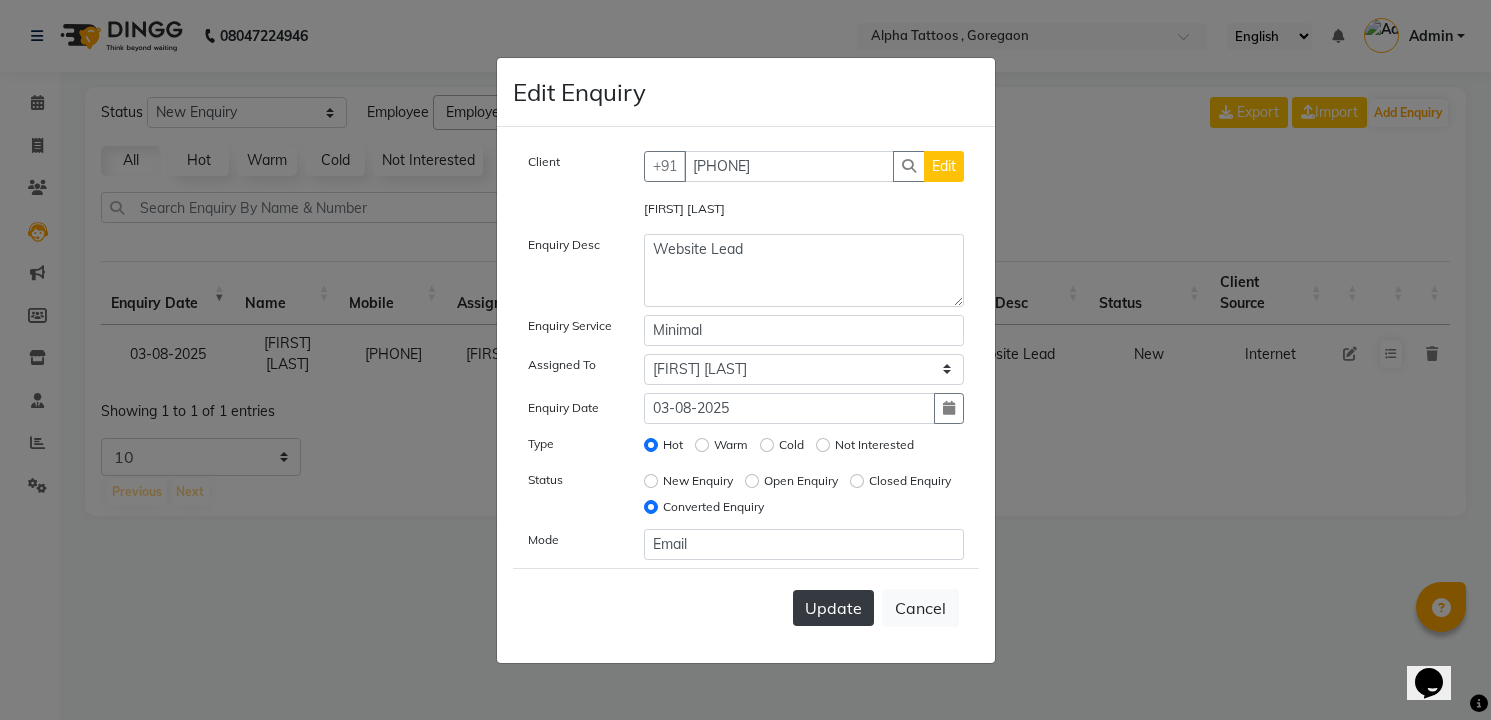 click on "Update" at bounding box center (833, 608) 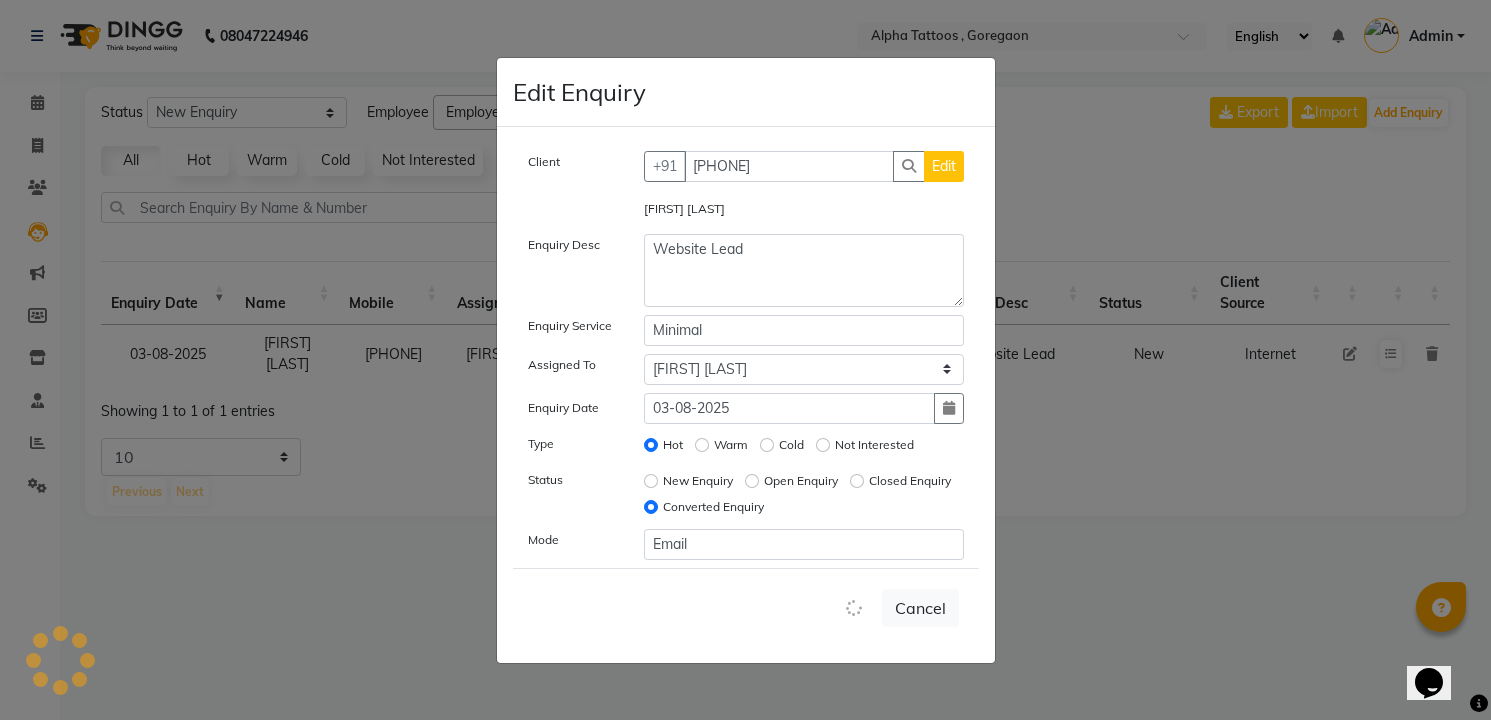 type 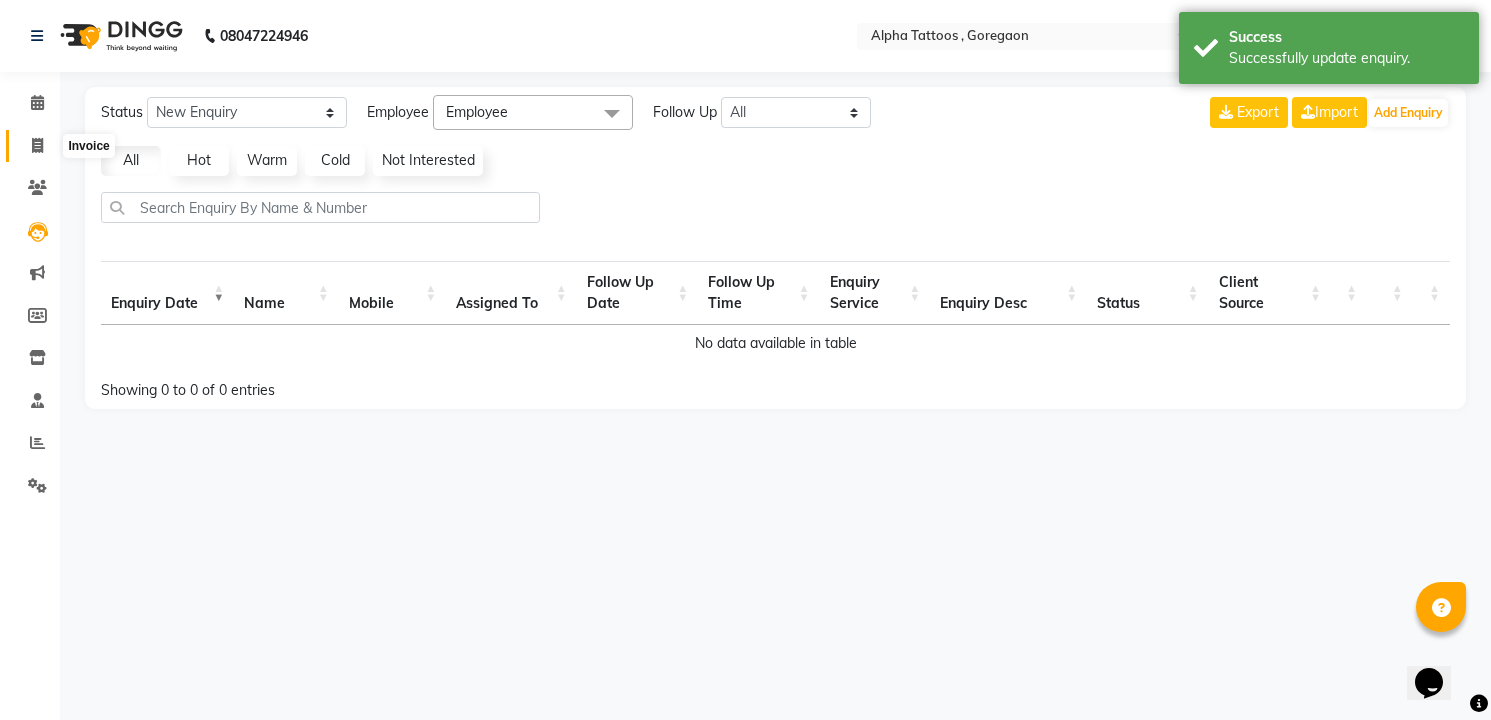click 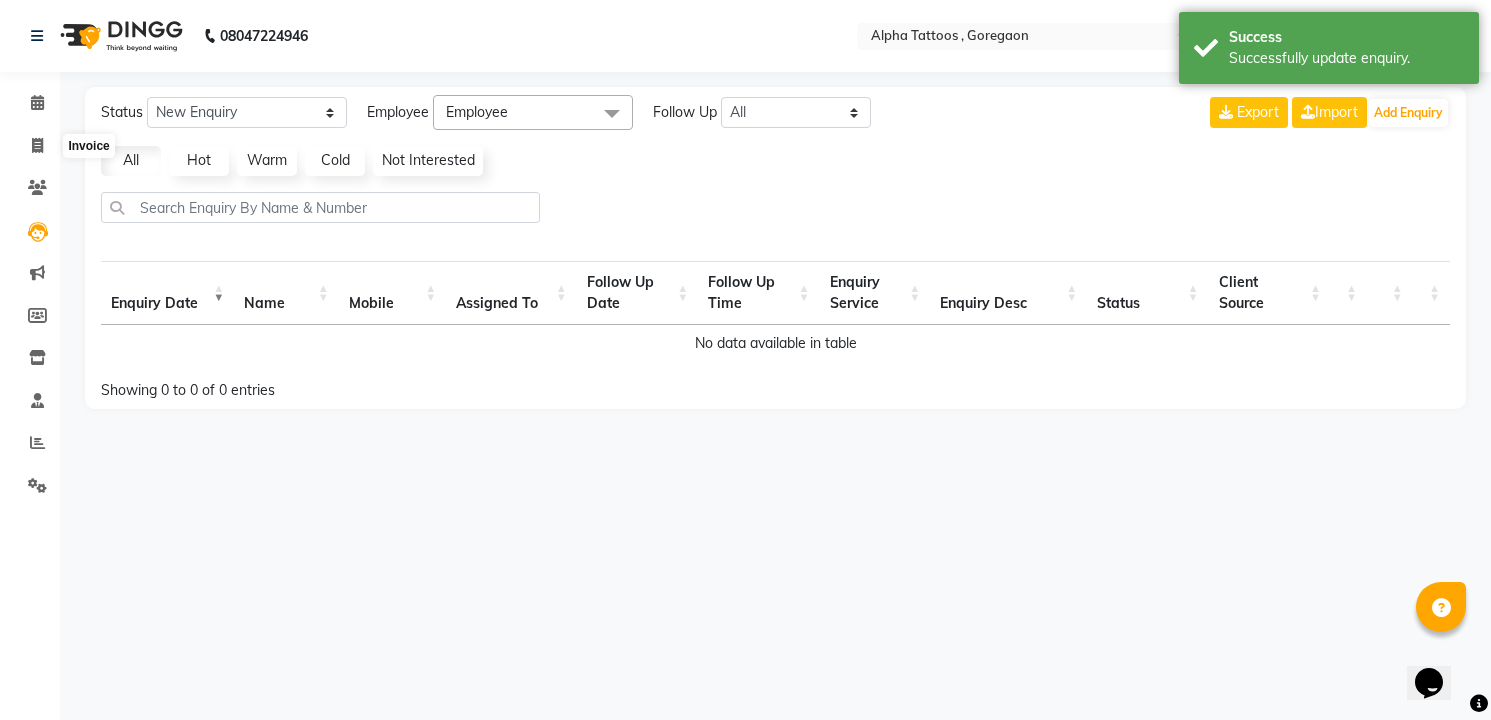 select on "5140" 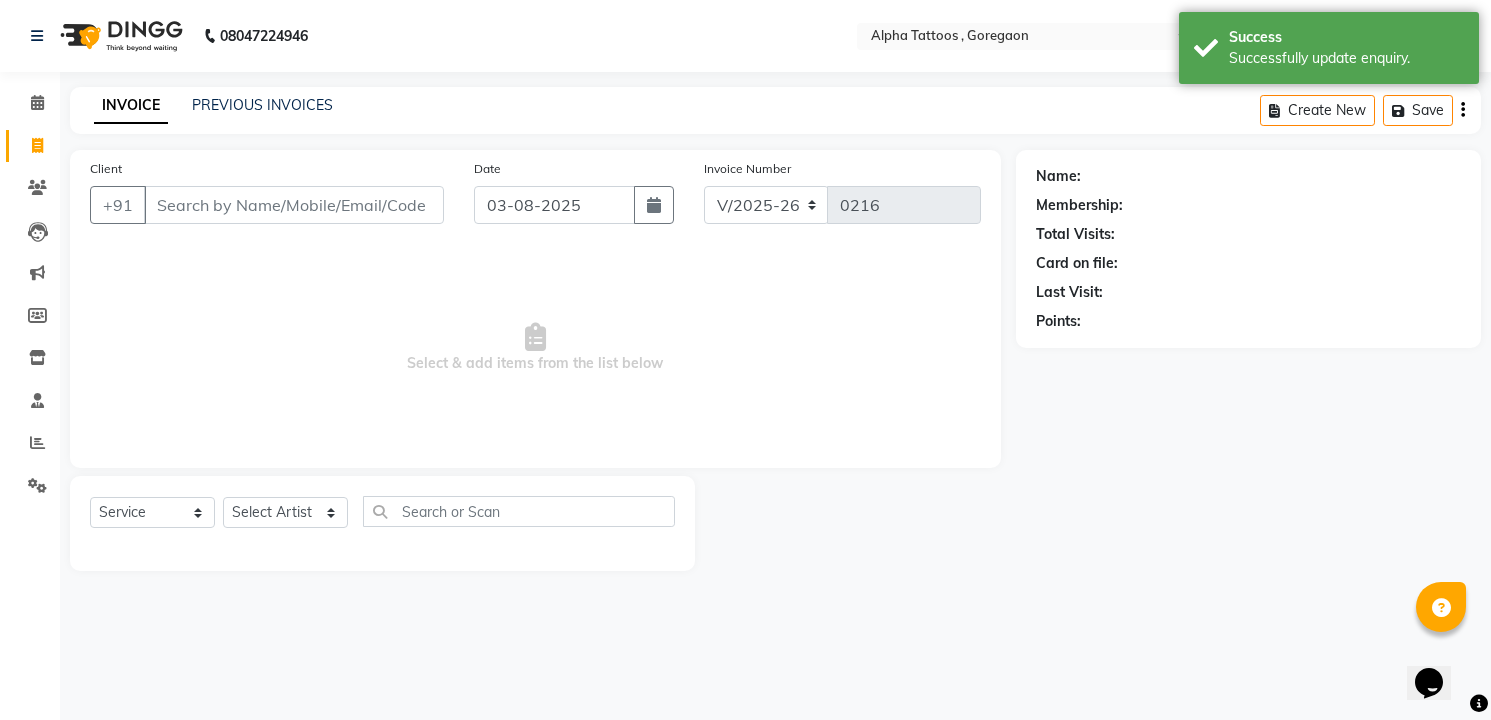 click on "Client" at bounding box center (294, 205) 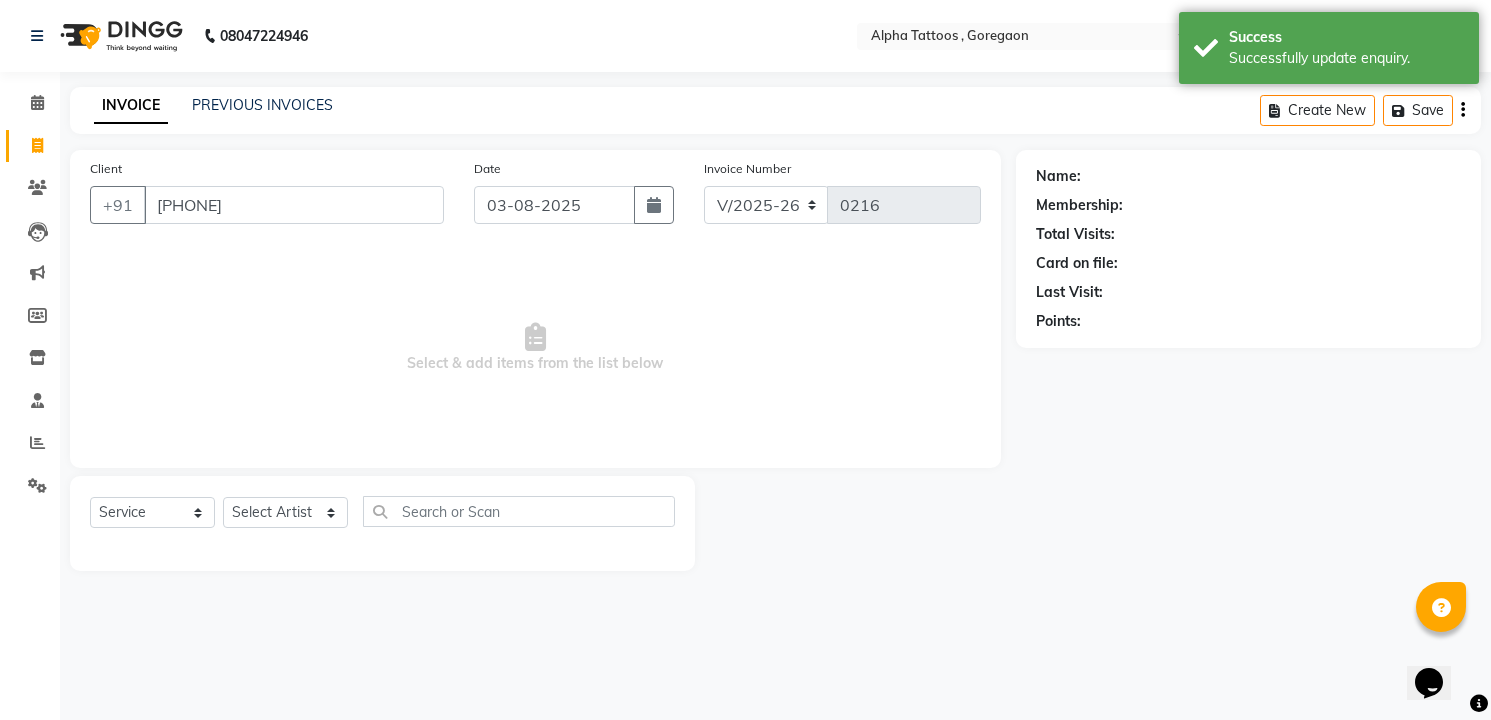 type on "[PHONE]" 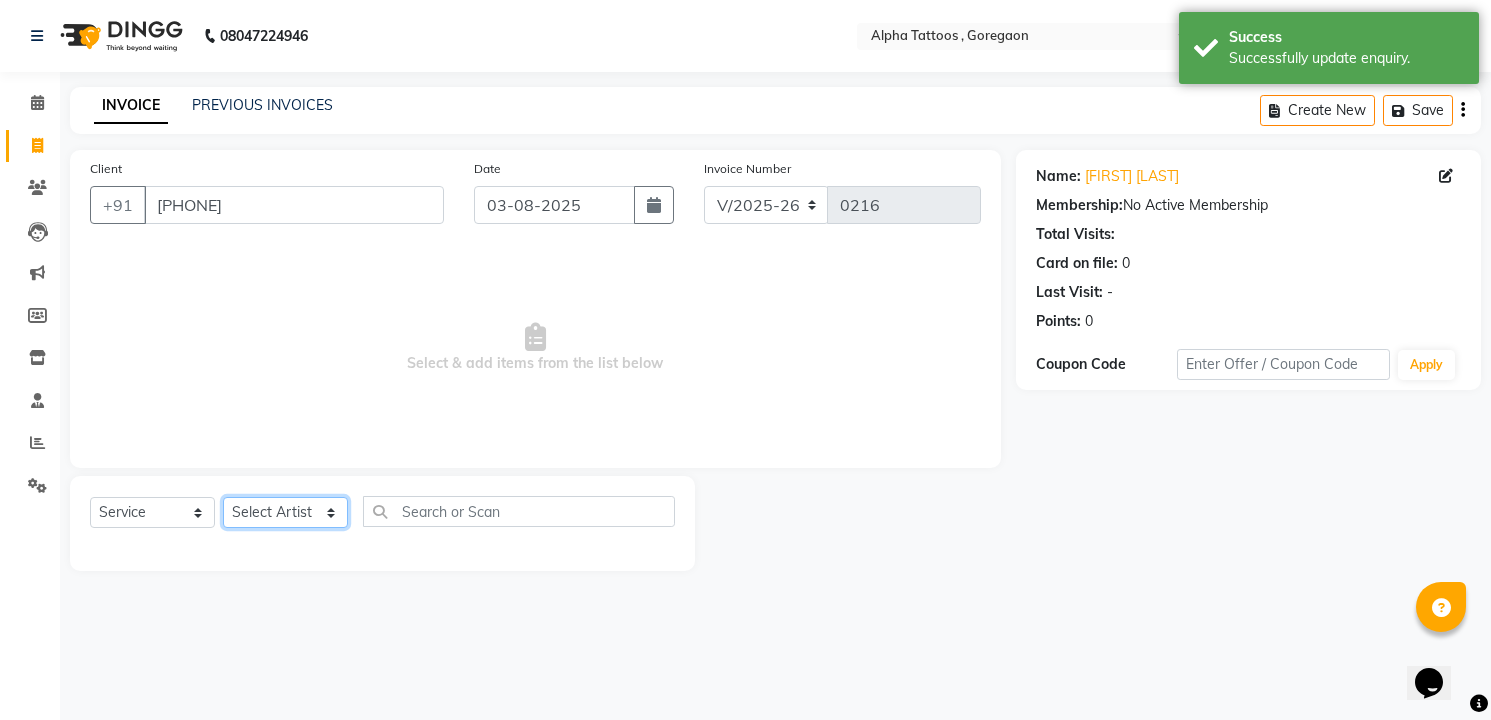 click on "Select Artist [FIRST] [LAST] [FIRST] [FIRST] [FIRST] [FIRST] [FIRST]" 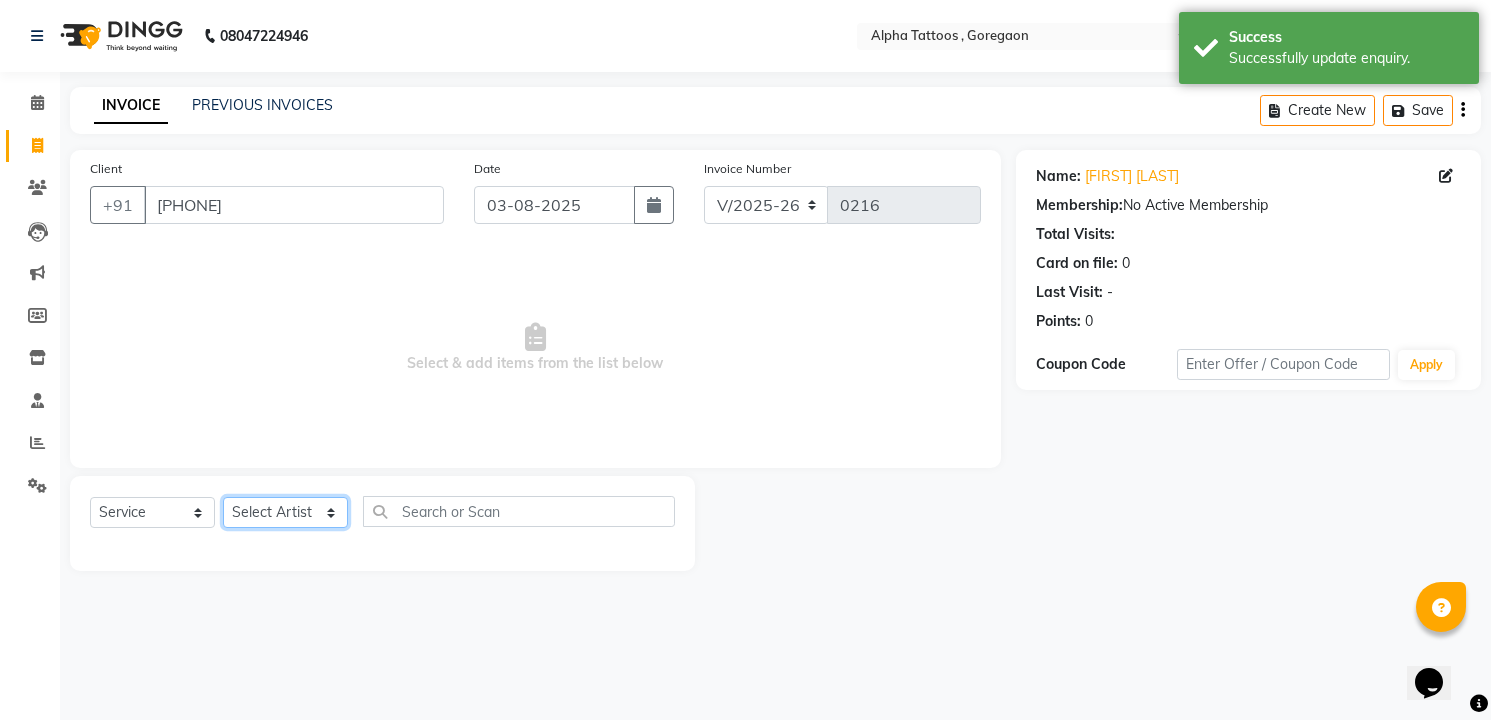 select on "32647" 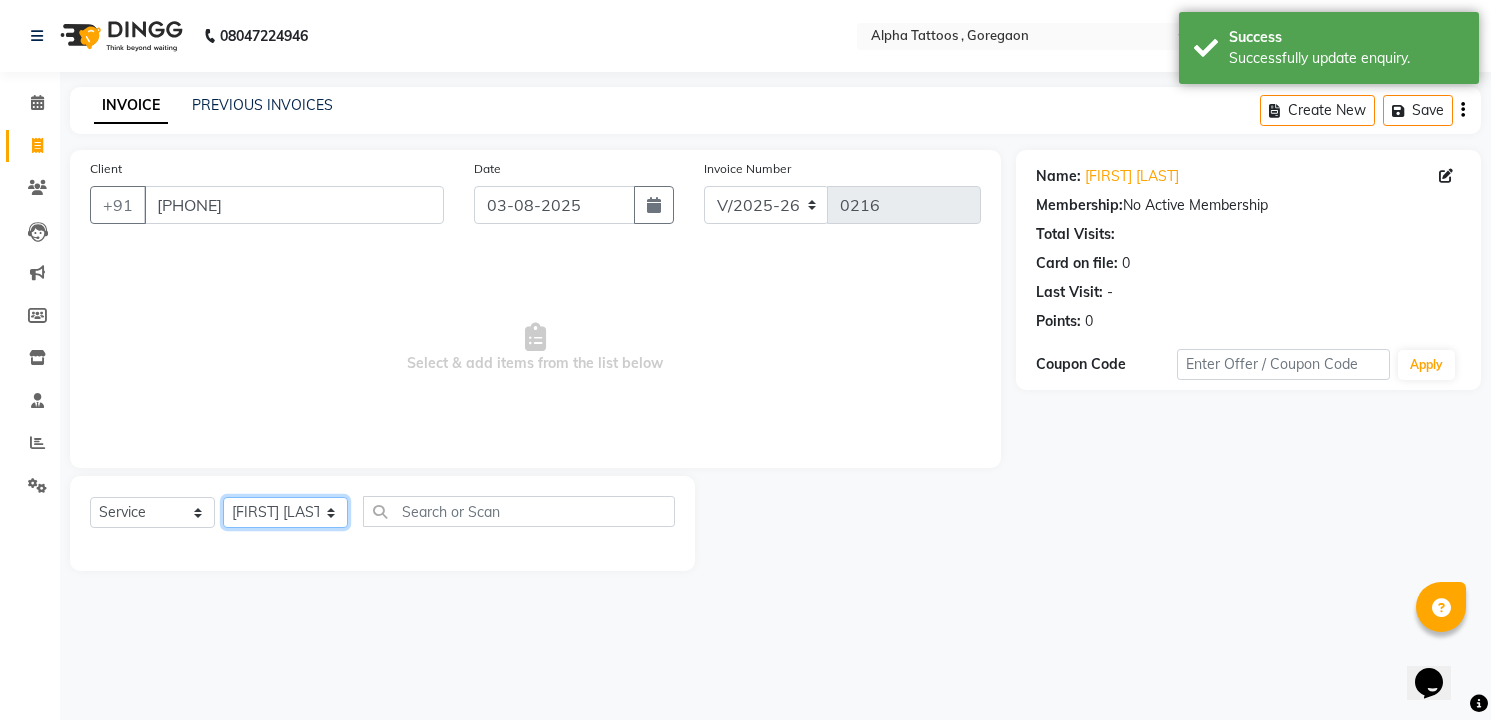 click on "Select Artist [FIRST] [LAST] [FIRST] [FIRST] [FIRST] [FIRST] [FIRST]" 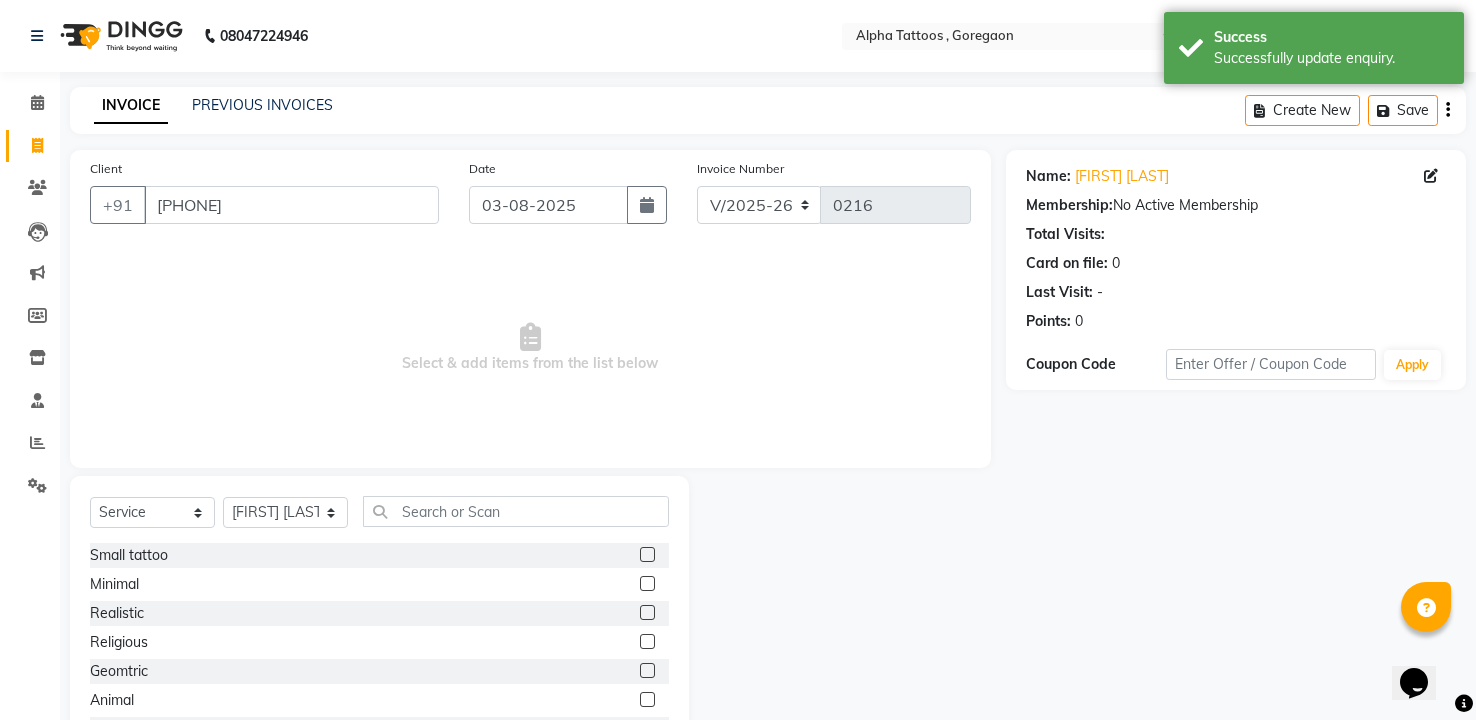 click 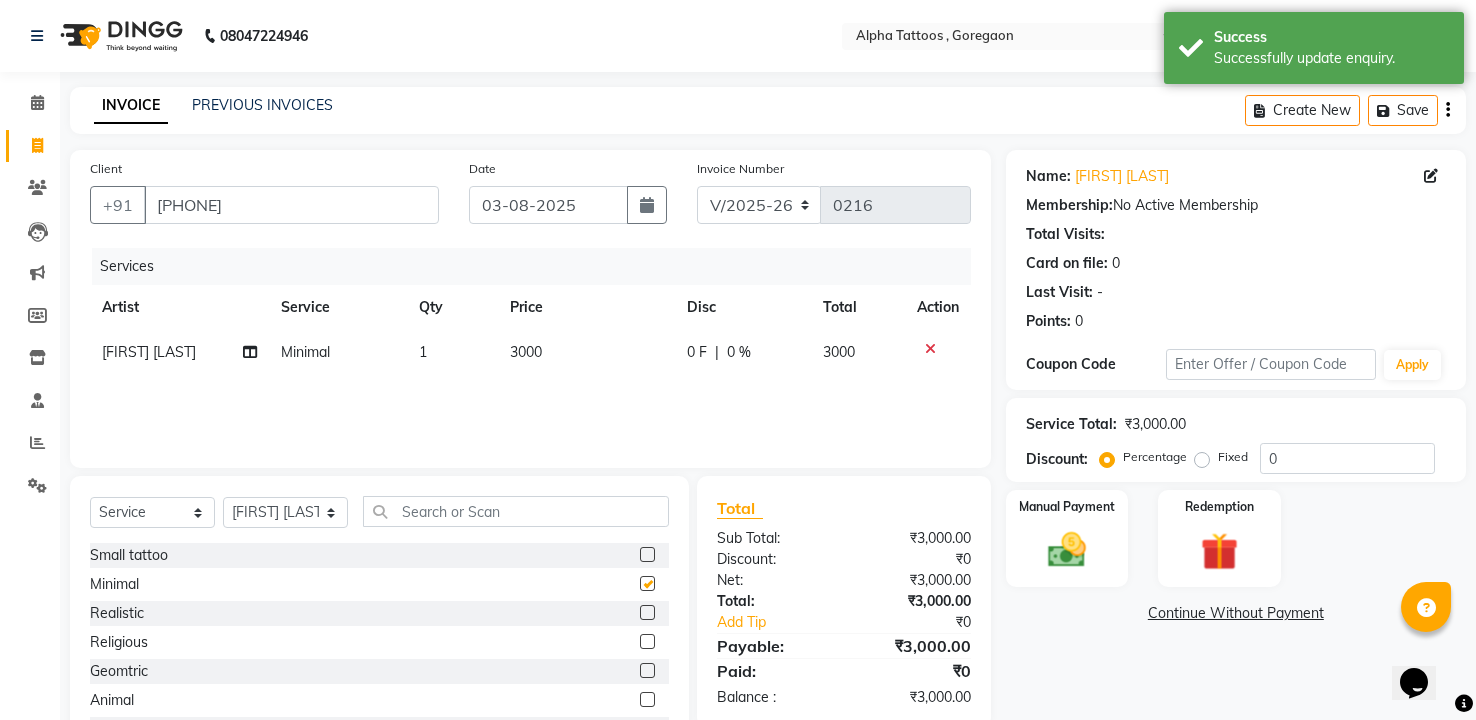checkbox on "false" 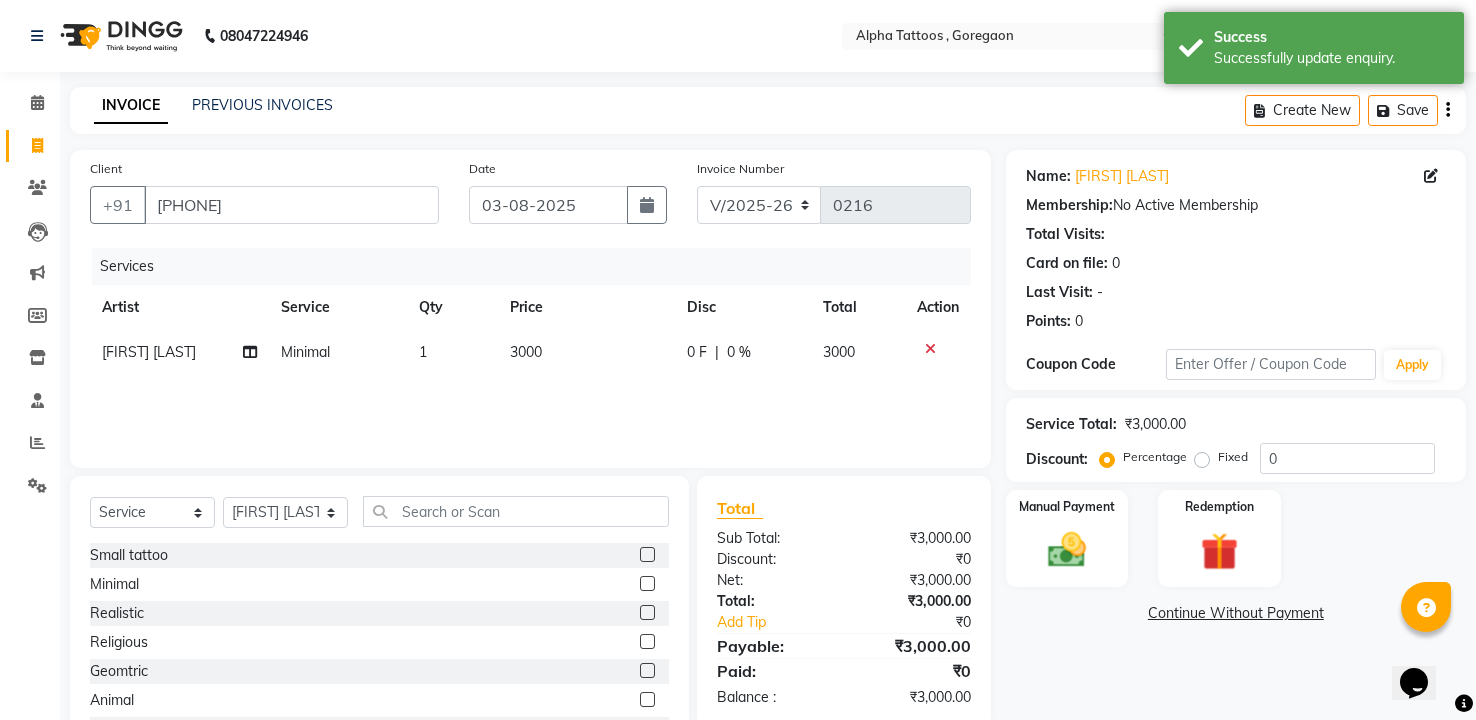 click on "3000" 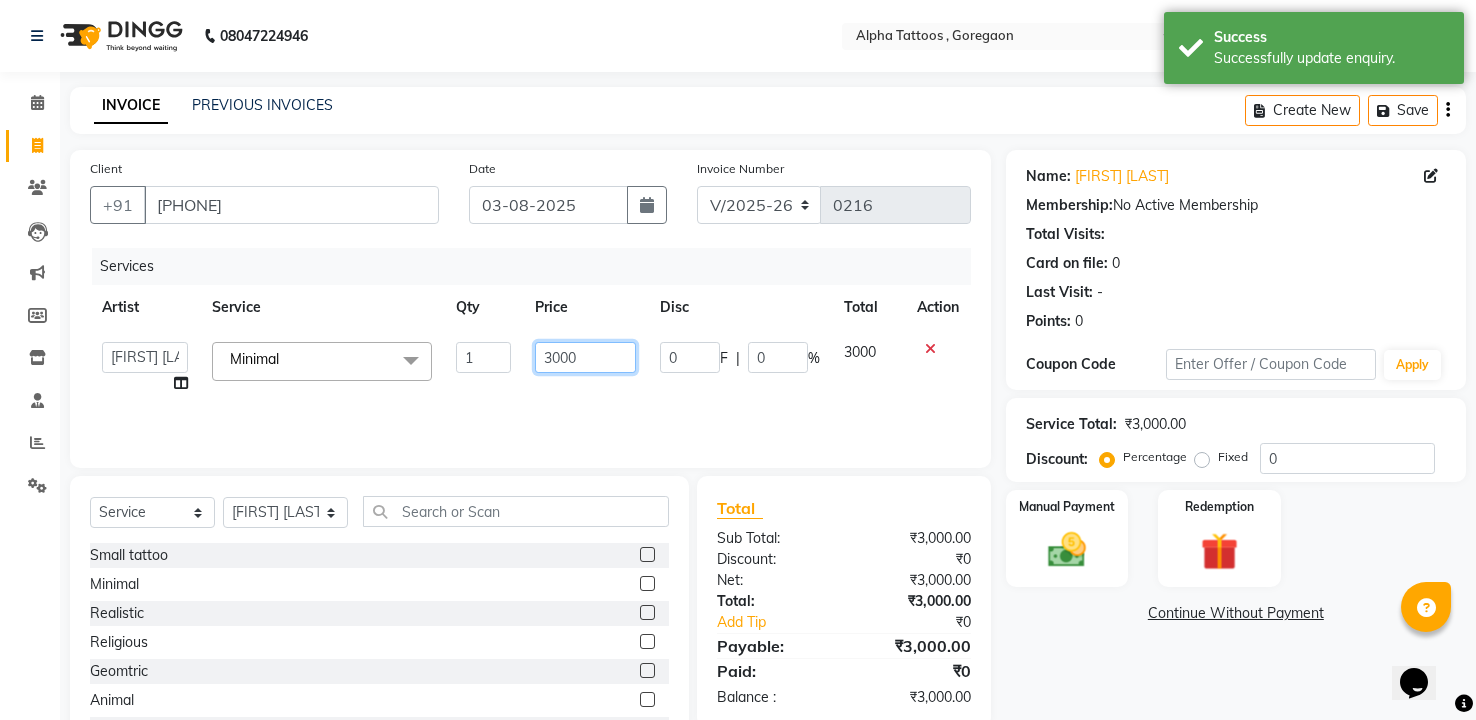 click on "3000" 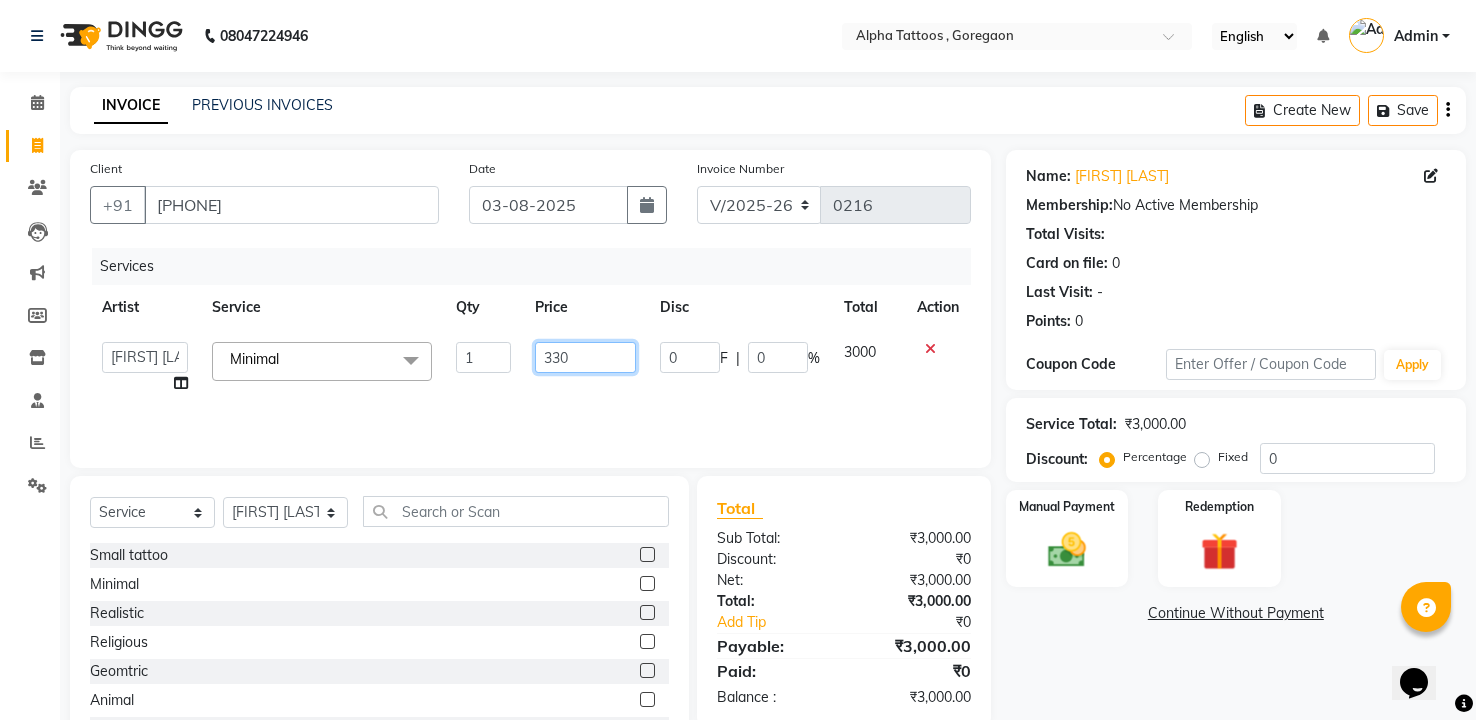 type on "3300" 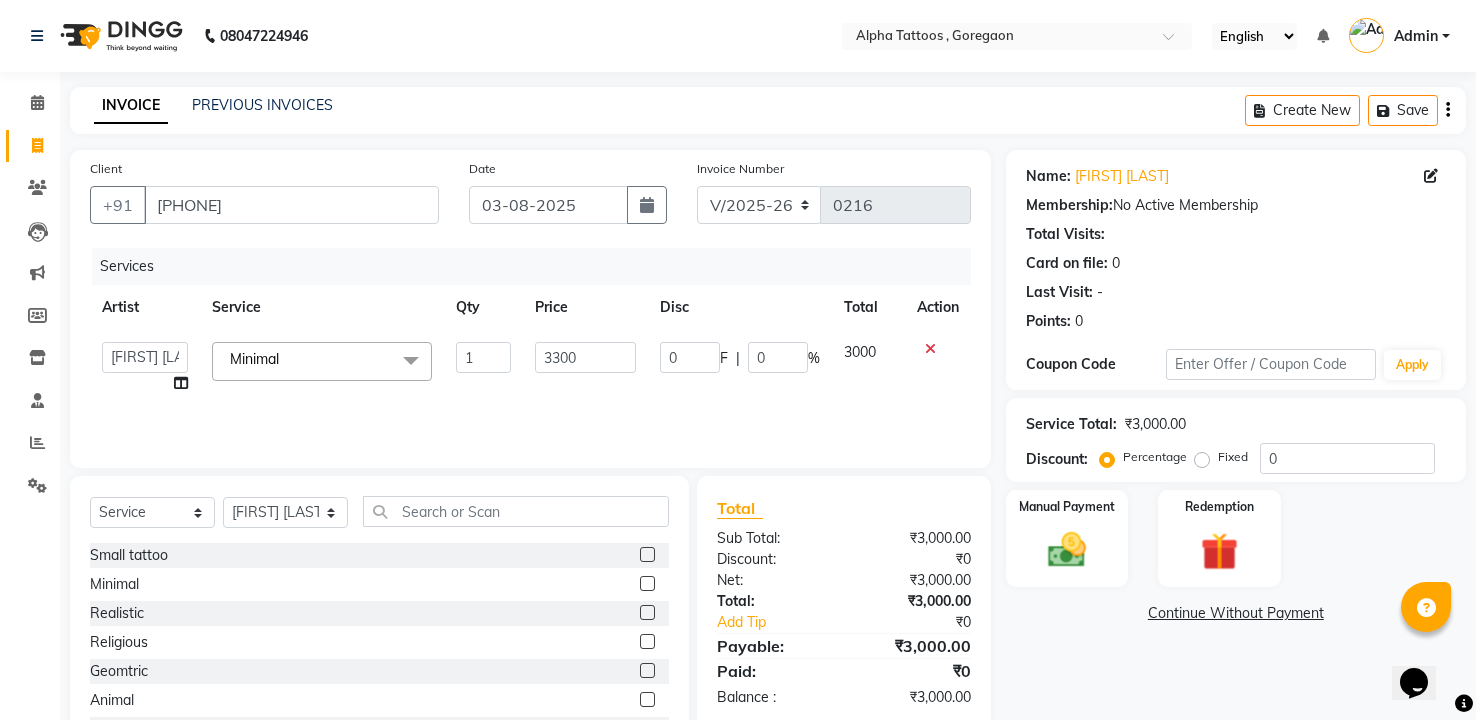 click on "Services Artist Service Qty Price Disc Total Action  [FIRST] [LAST]   [FIRST]    [FIRST] [LAST]   [FIRST] [LAST]   [FIRST] [LAST]   [FIRST]  Minimal   x Small tattoo Minimal  Realistic  Religious  Geomtric  Animal  Travel  Cover up  Mandala  Armband  School Lead Table Cost Service Advance ALPHA ADVANCE TATTOO COURSE Consultation Giveaway Tattoo Flash Tattoo ALPHA TATTOO COURSE [FIRST] Design  Line Art 1 3300 0 F | 0 % 3000" 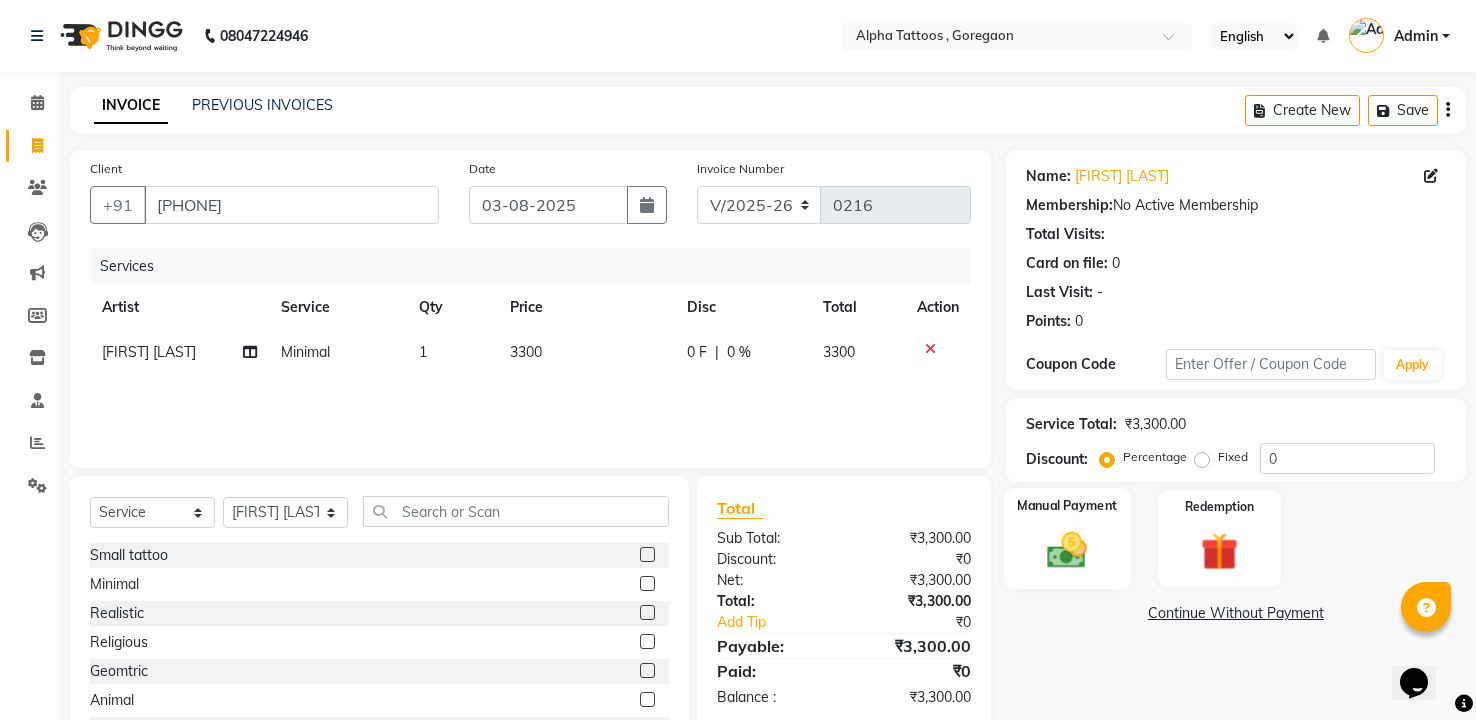 click 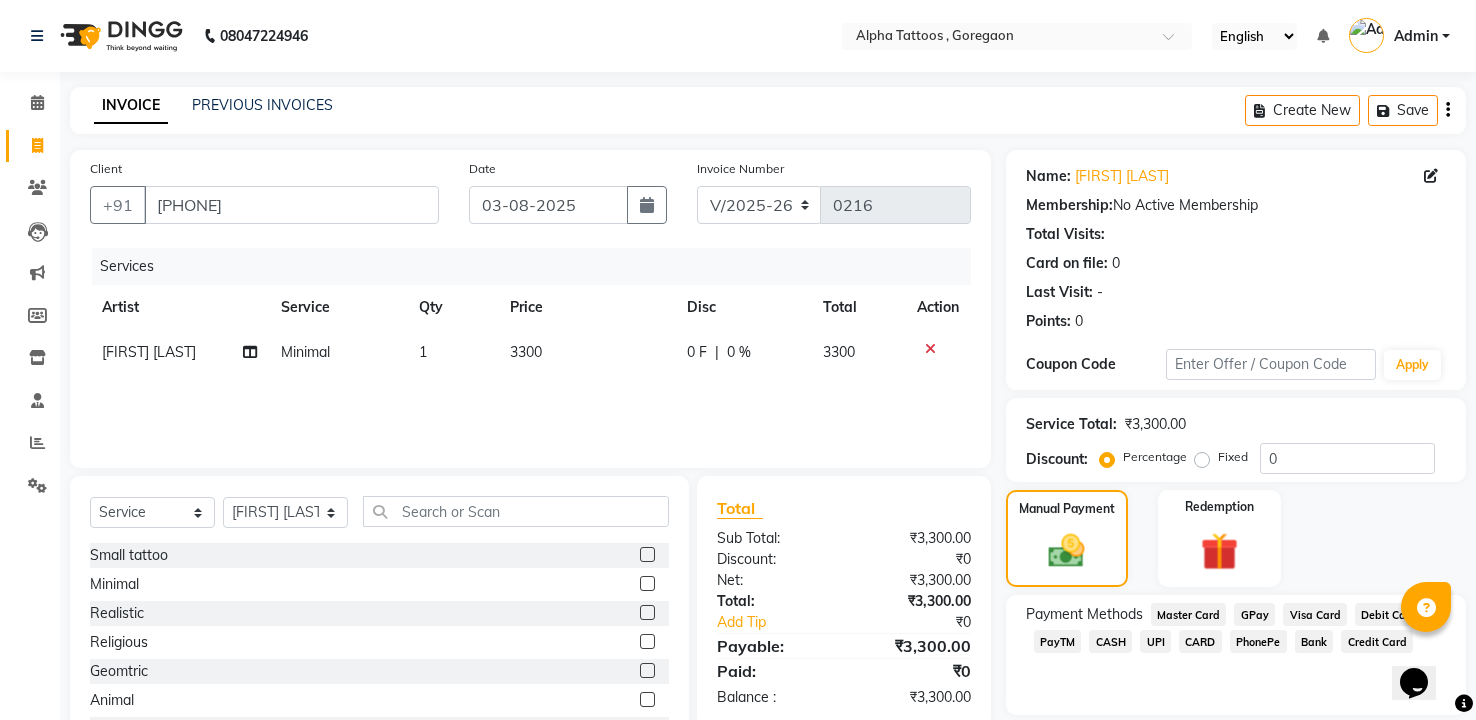 click on "CASH" 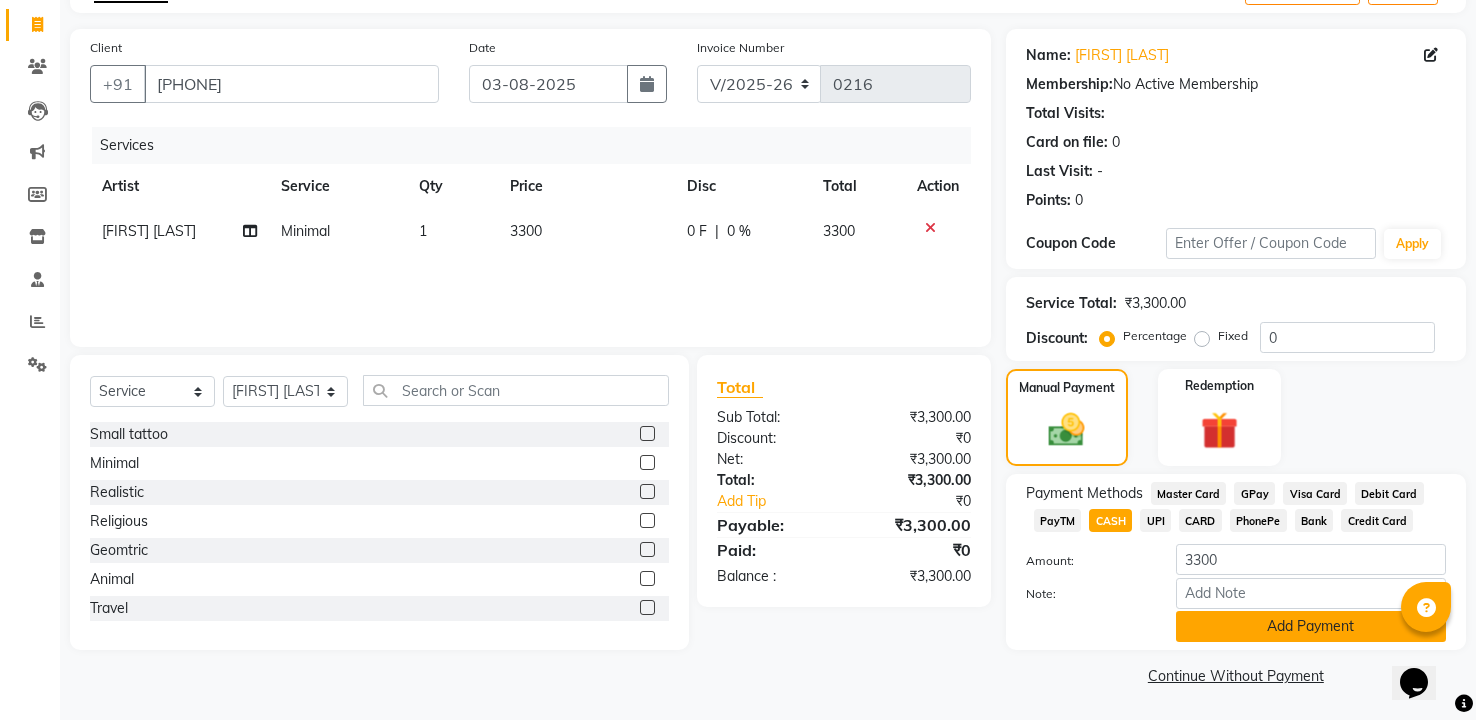 scroll, scrollTop: 122, scrollLeft: 0, axis: vertical 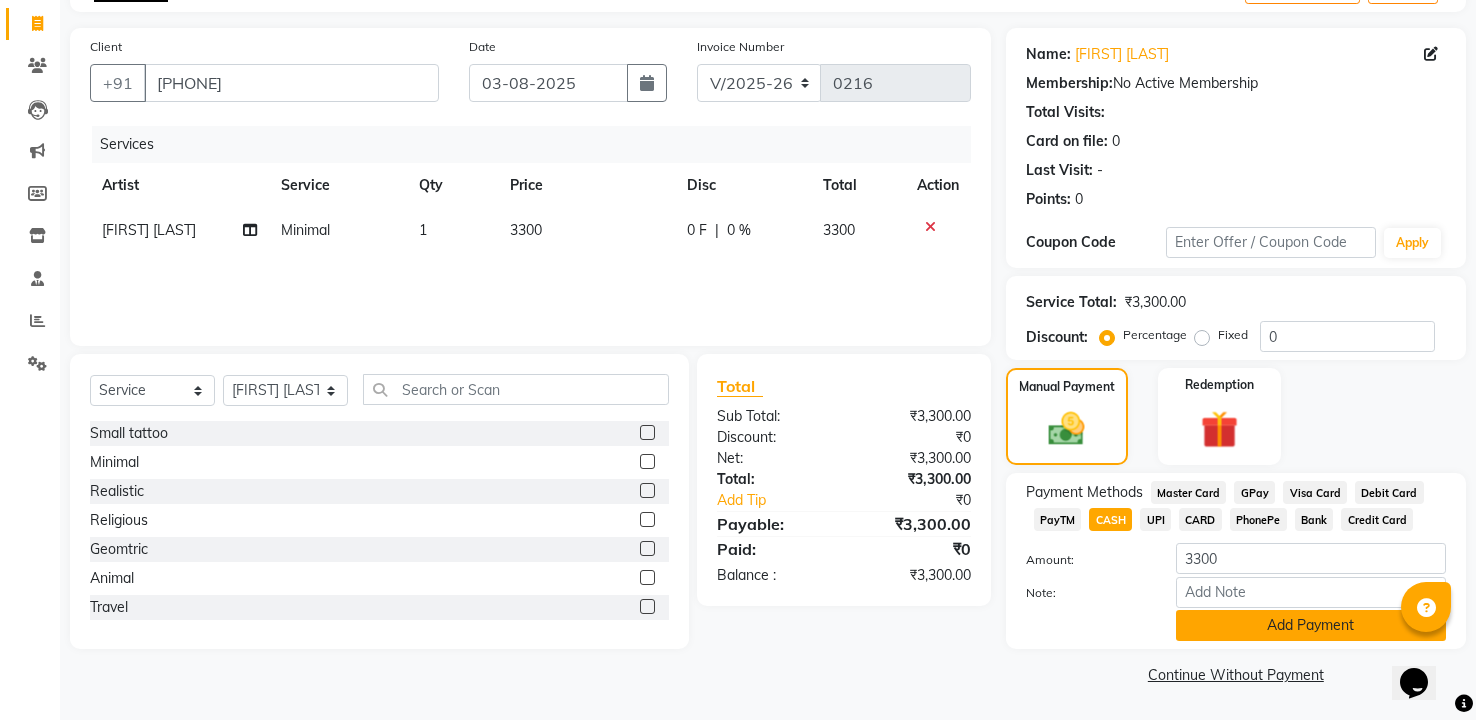 click on "Add Payment" 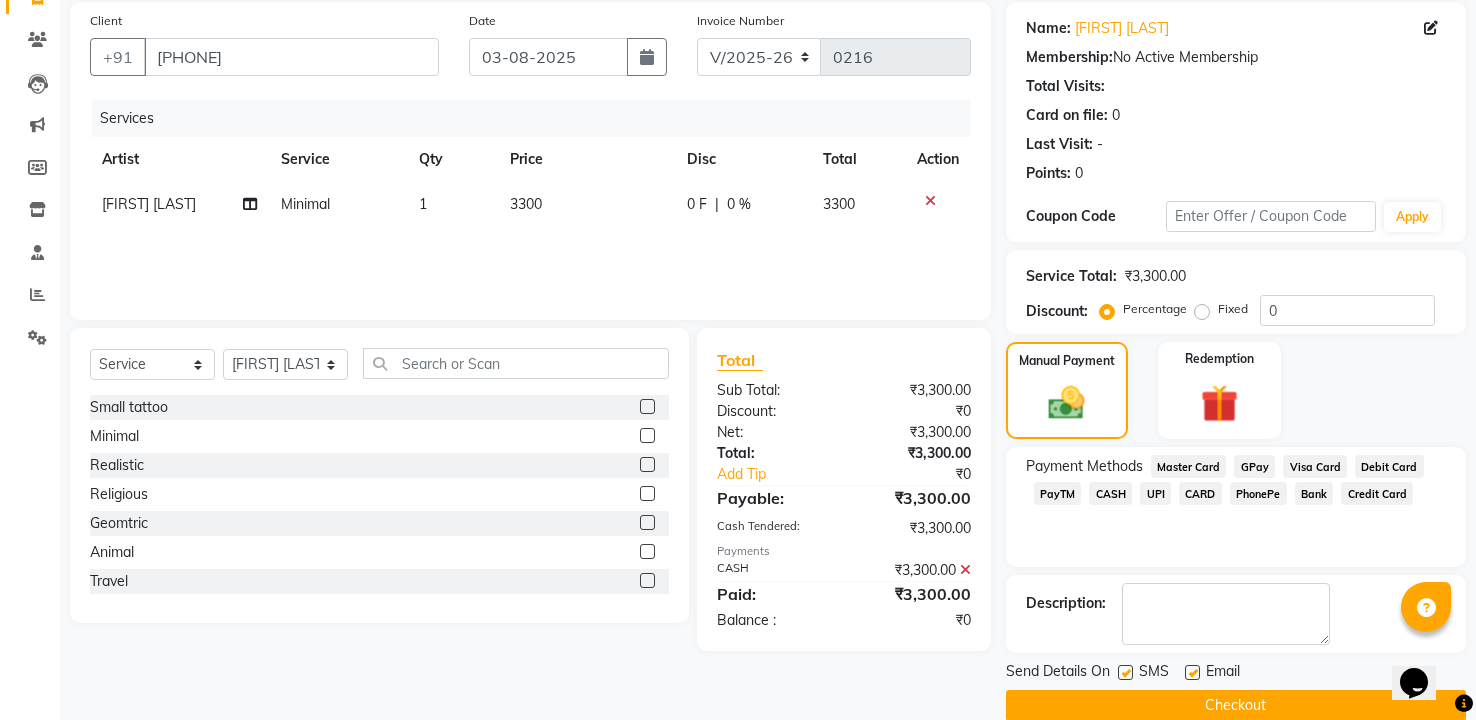 scroll, scrollTop: 179, scrollLeft: 0, axis: vertical 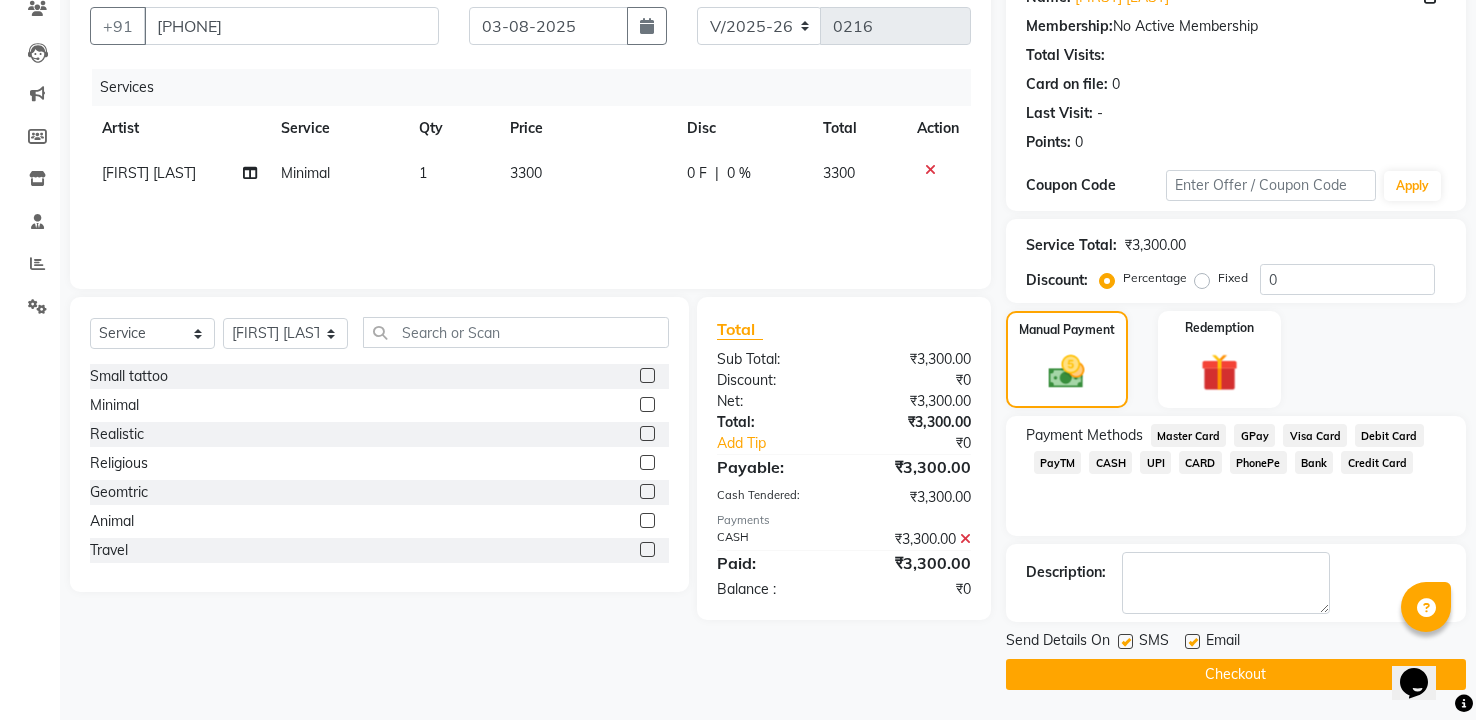 click on "Checkout" 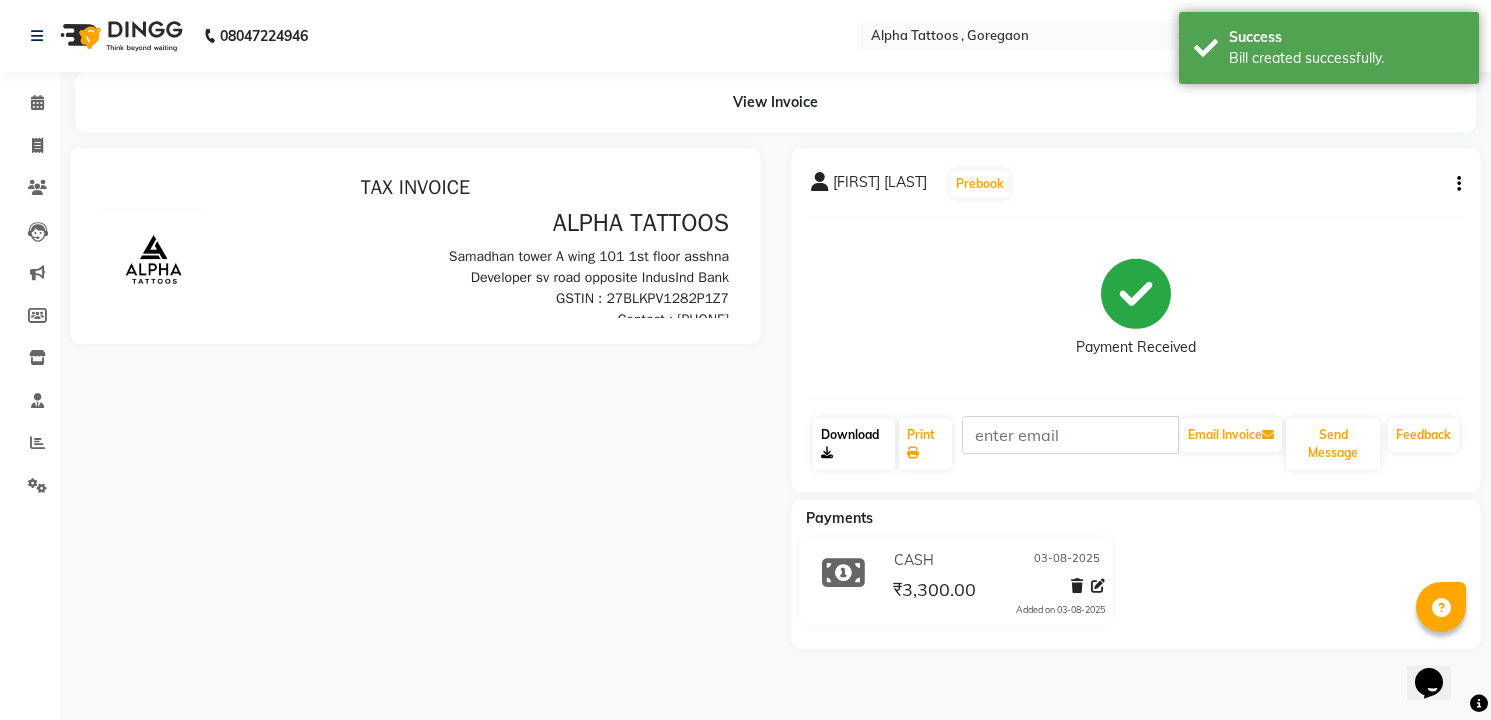 scroll, scrollTop: 0, scrollLeft: 0, axis: both 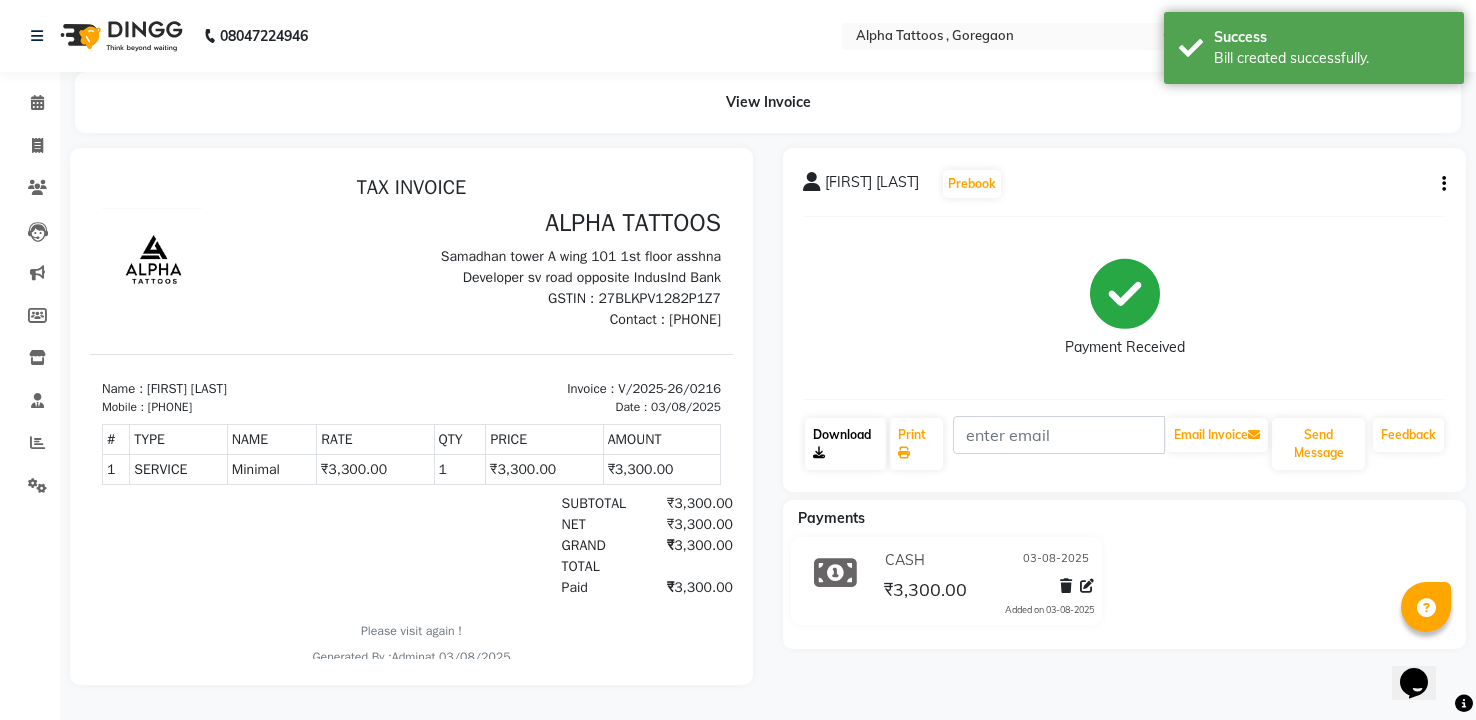 click on "Download" 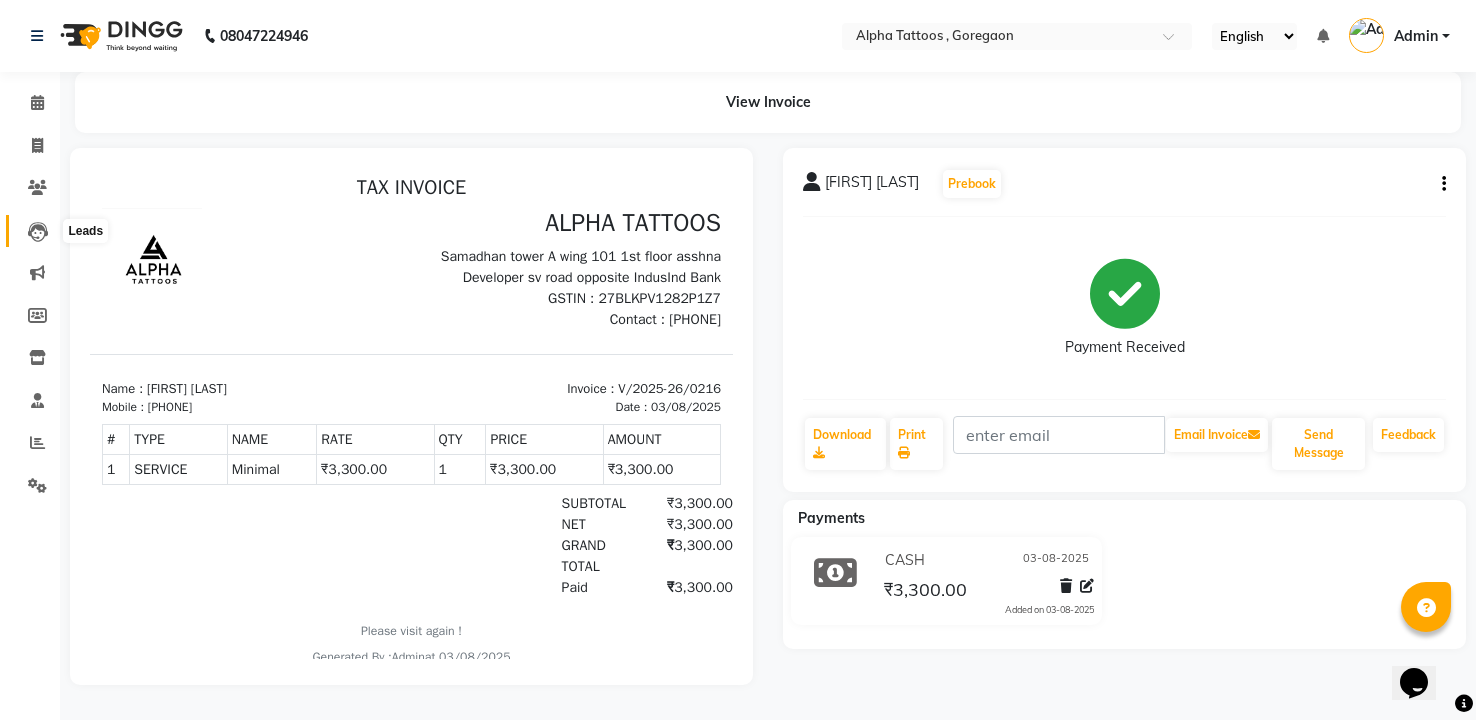 click 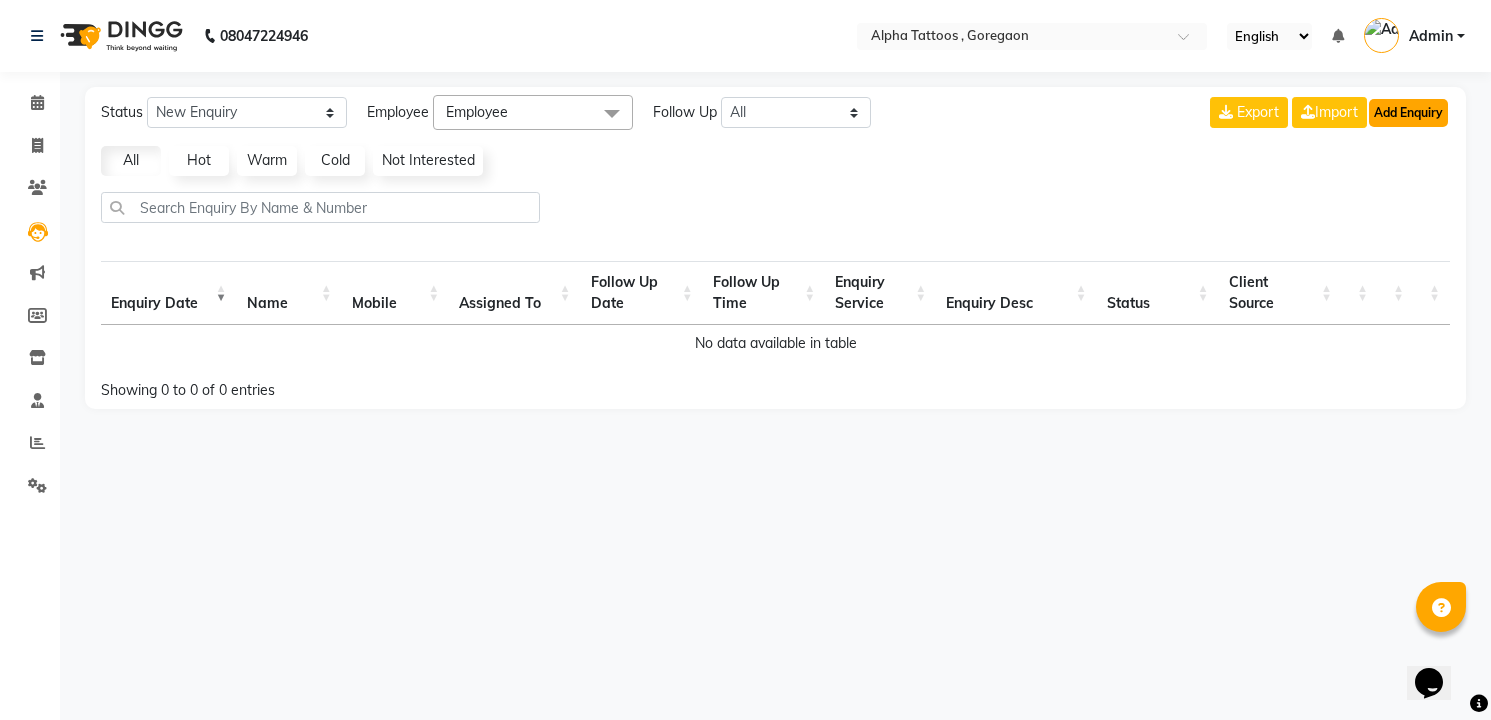 click on "Add Enquiry" 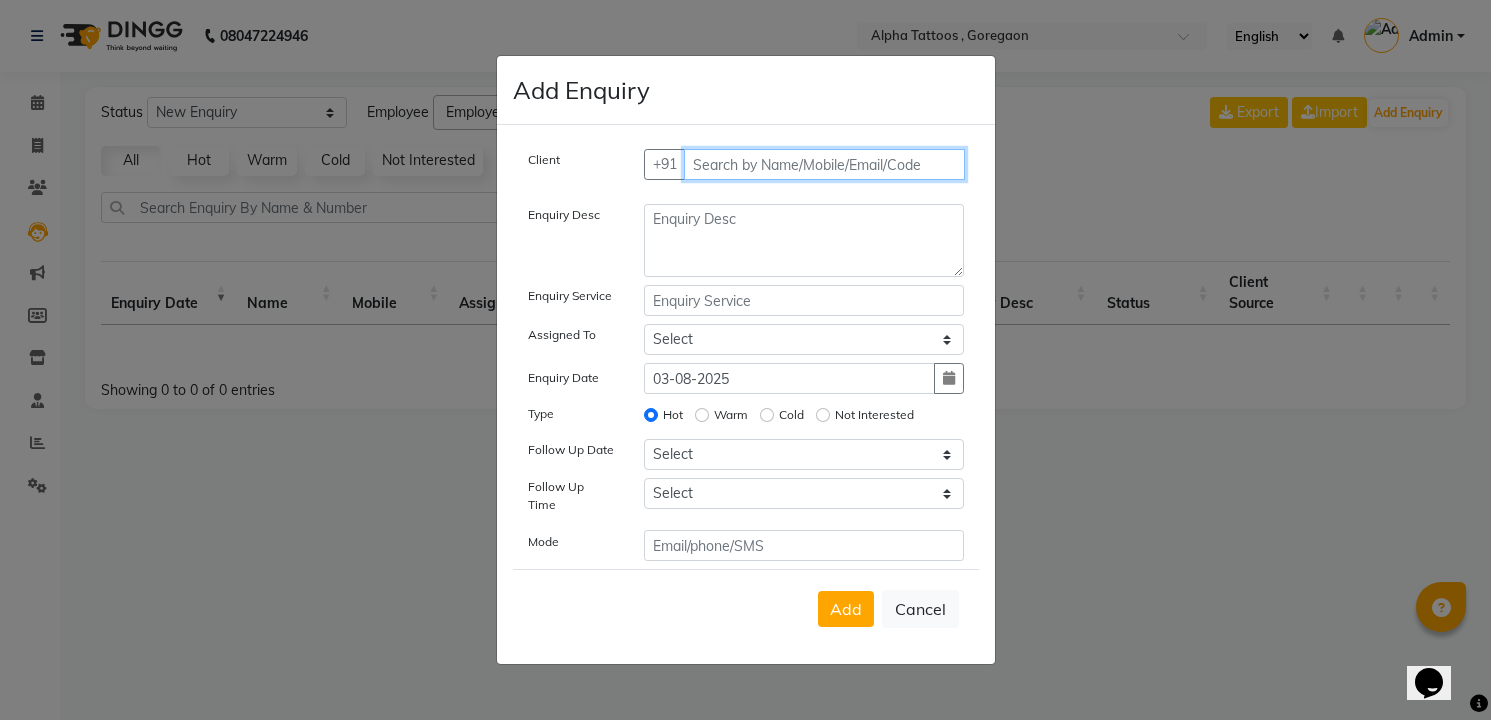 click at bounding box center (824, 164) 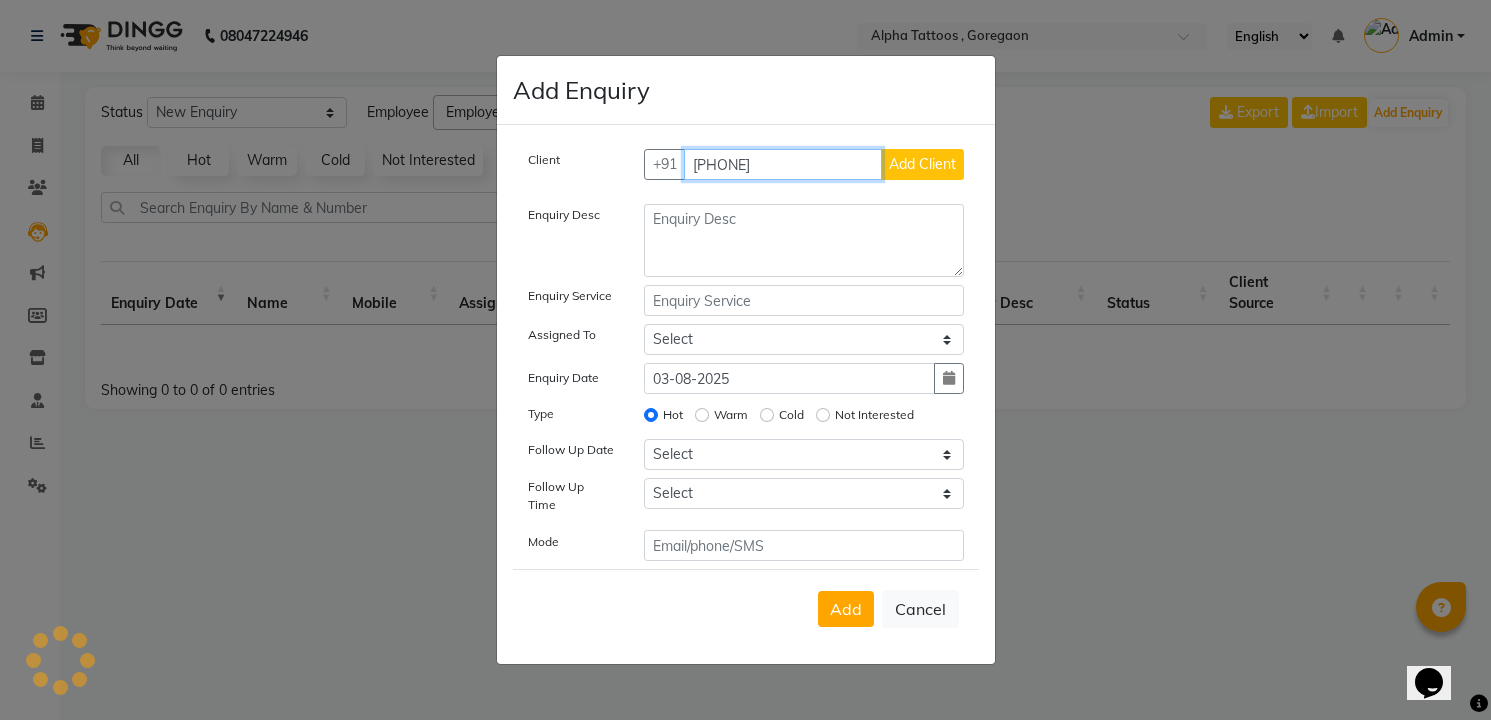 type on "[PHONE]" 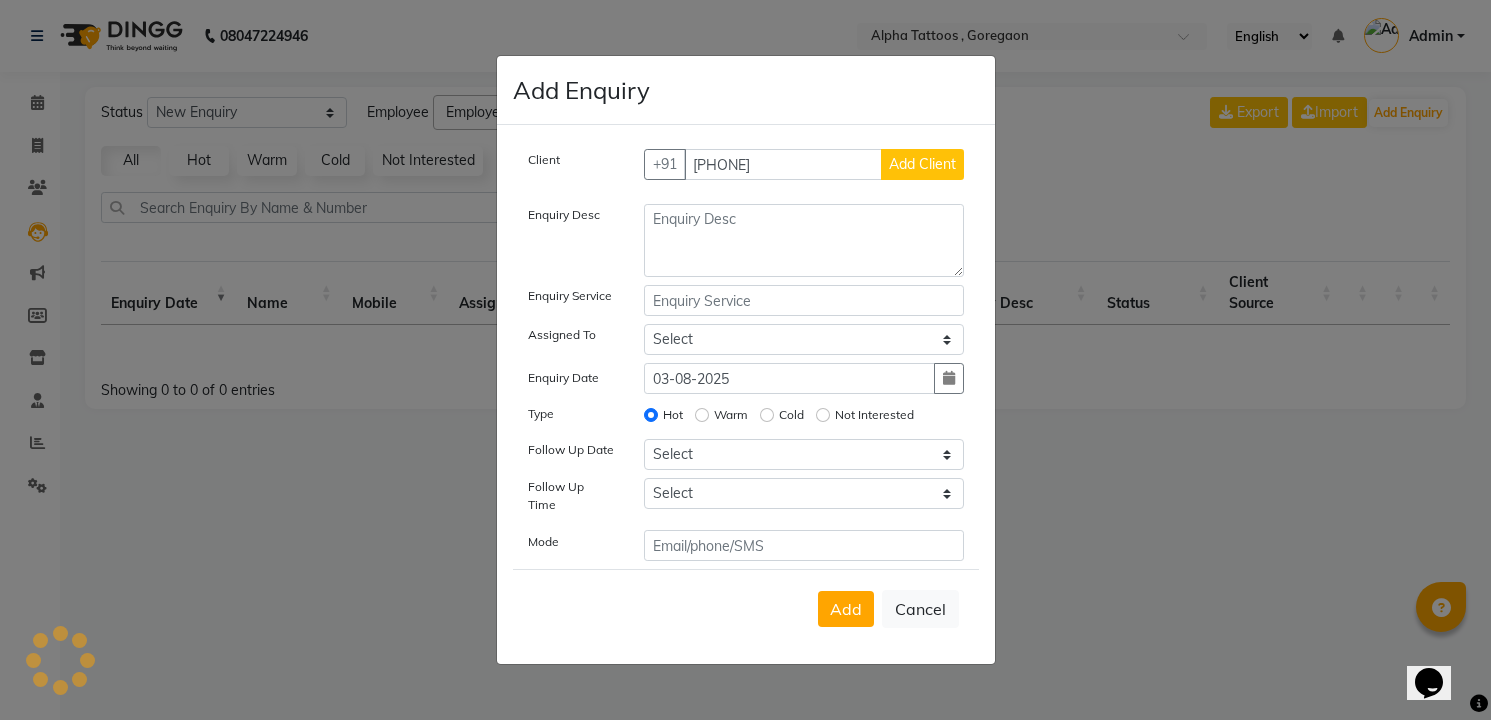 type 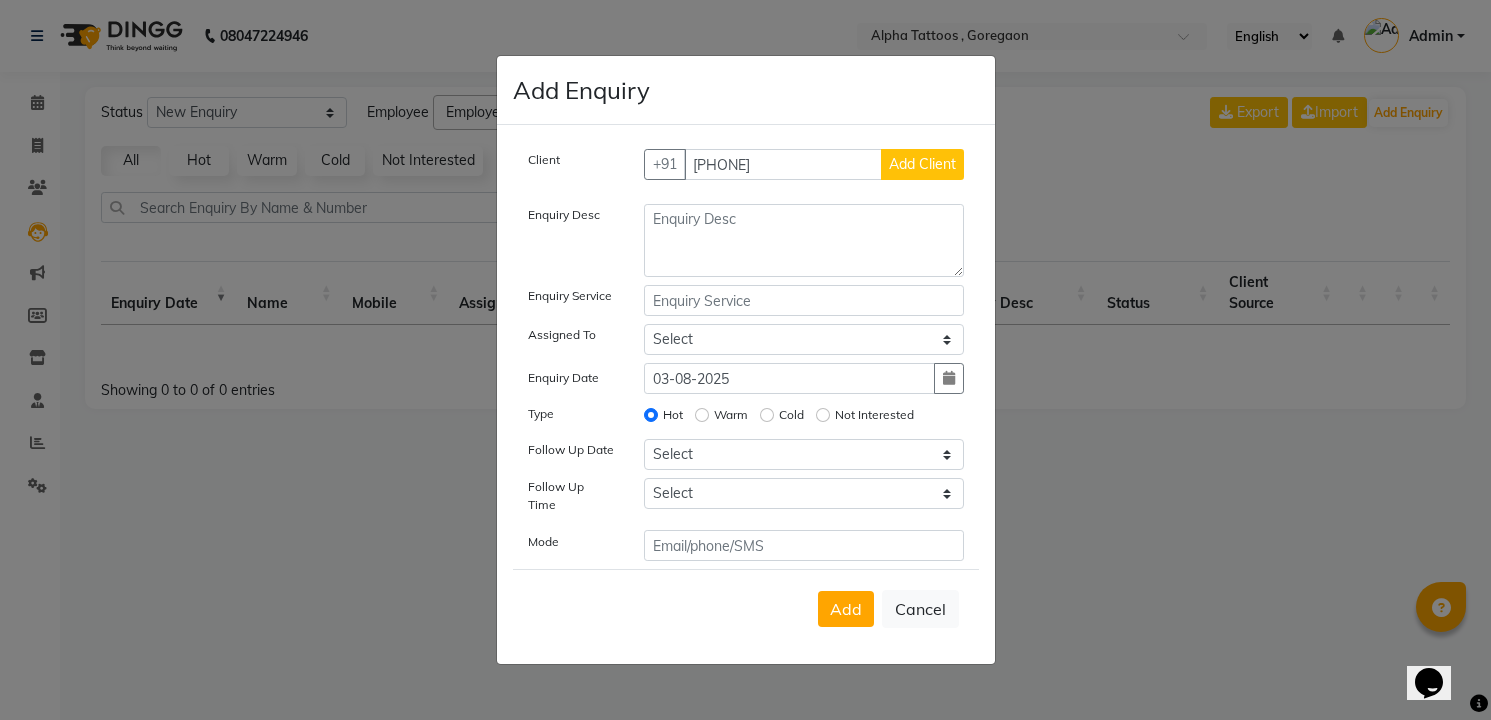 click on "Add Client" 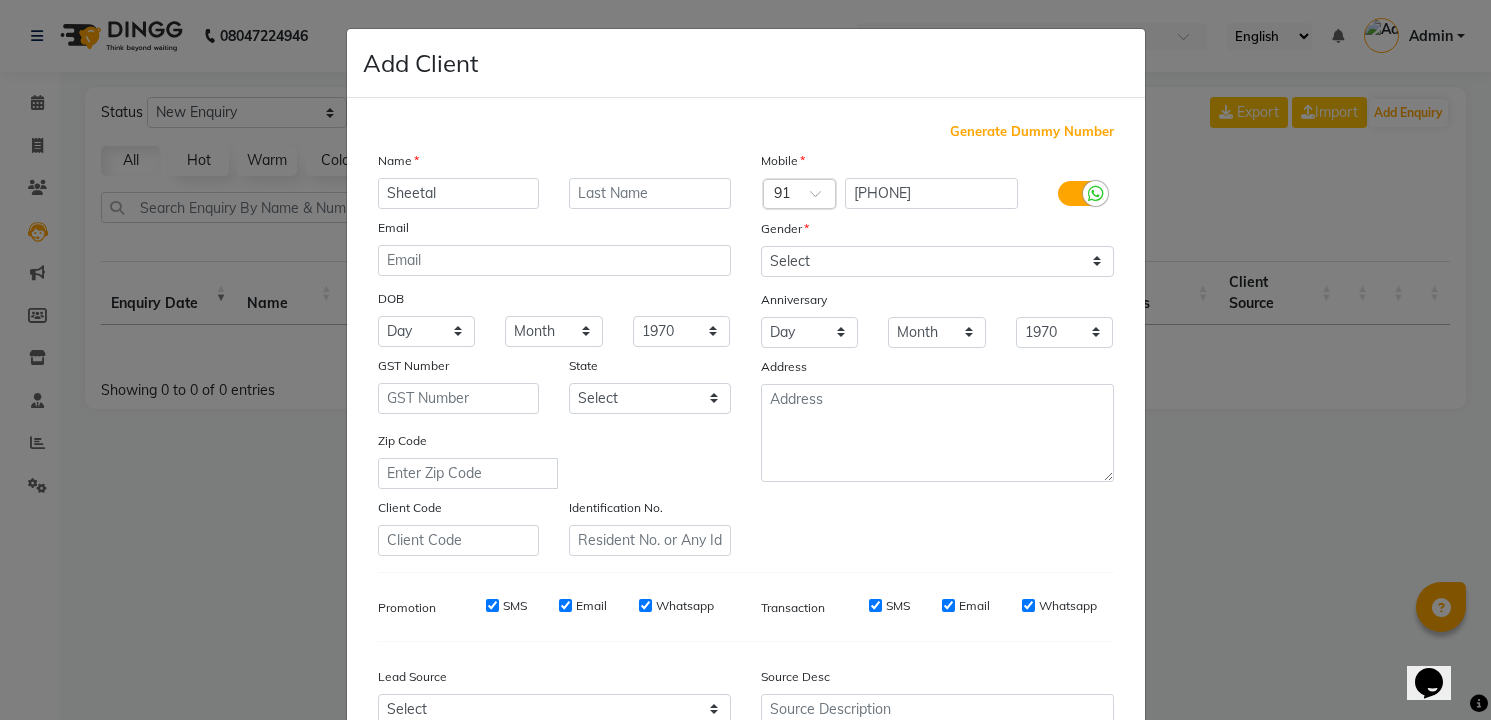 type on "Sheetal" 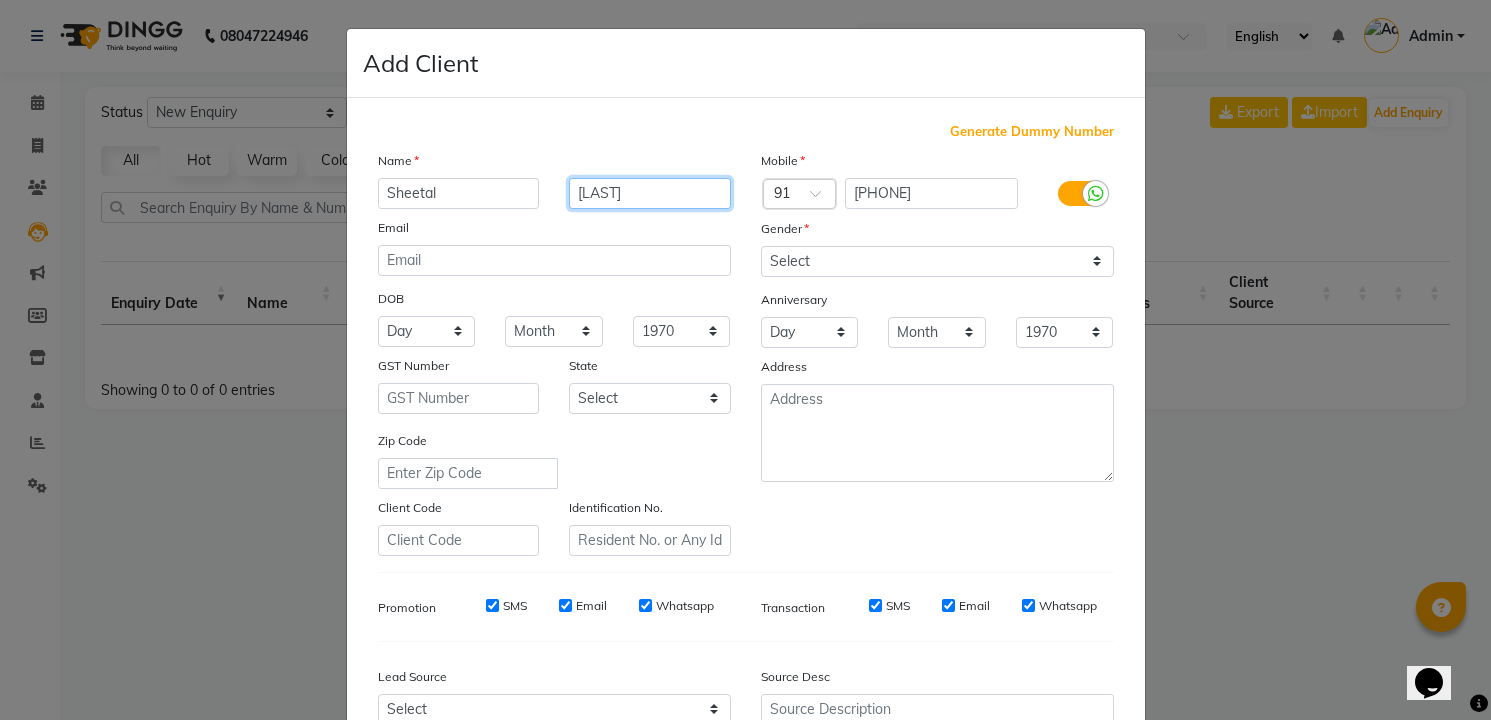 type on "[LAST]" 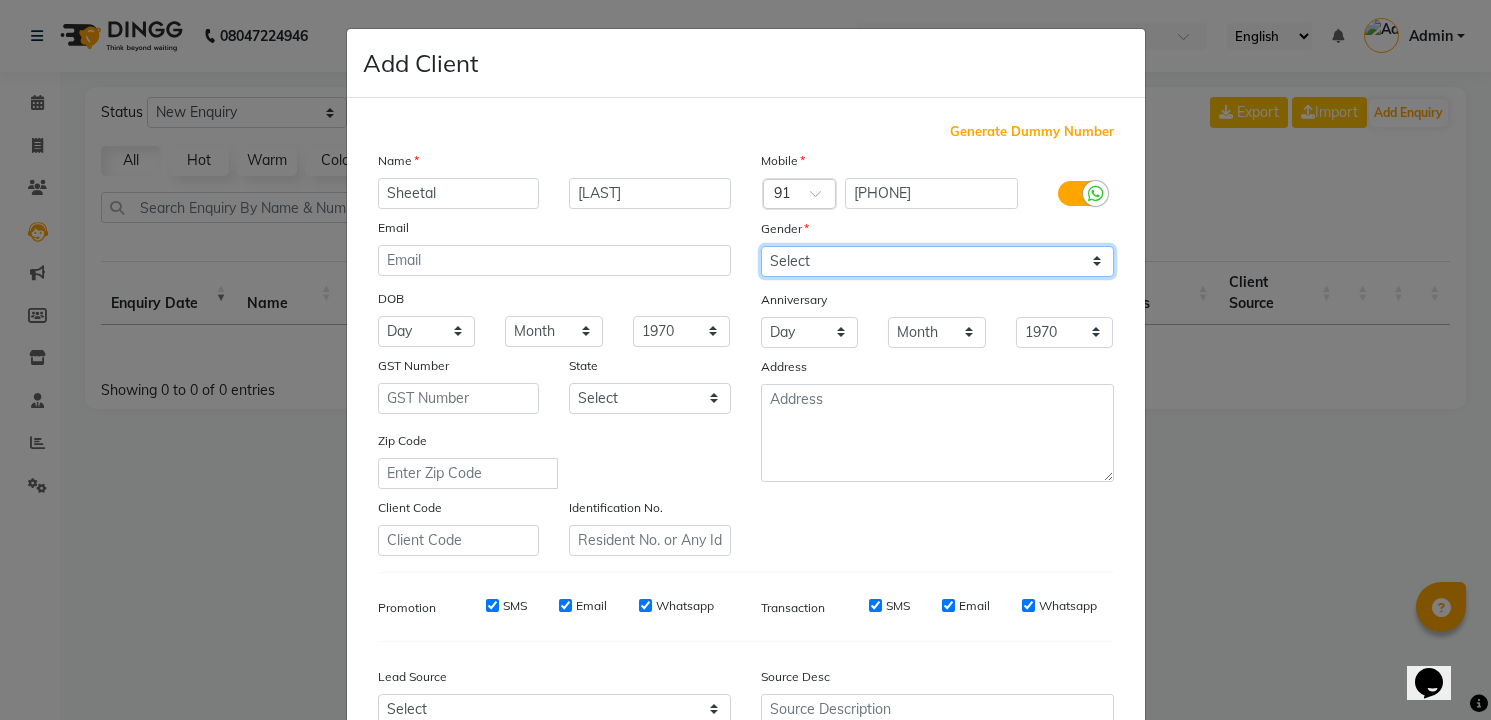 click on "Select Male Female Other Prefer Not To Say" 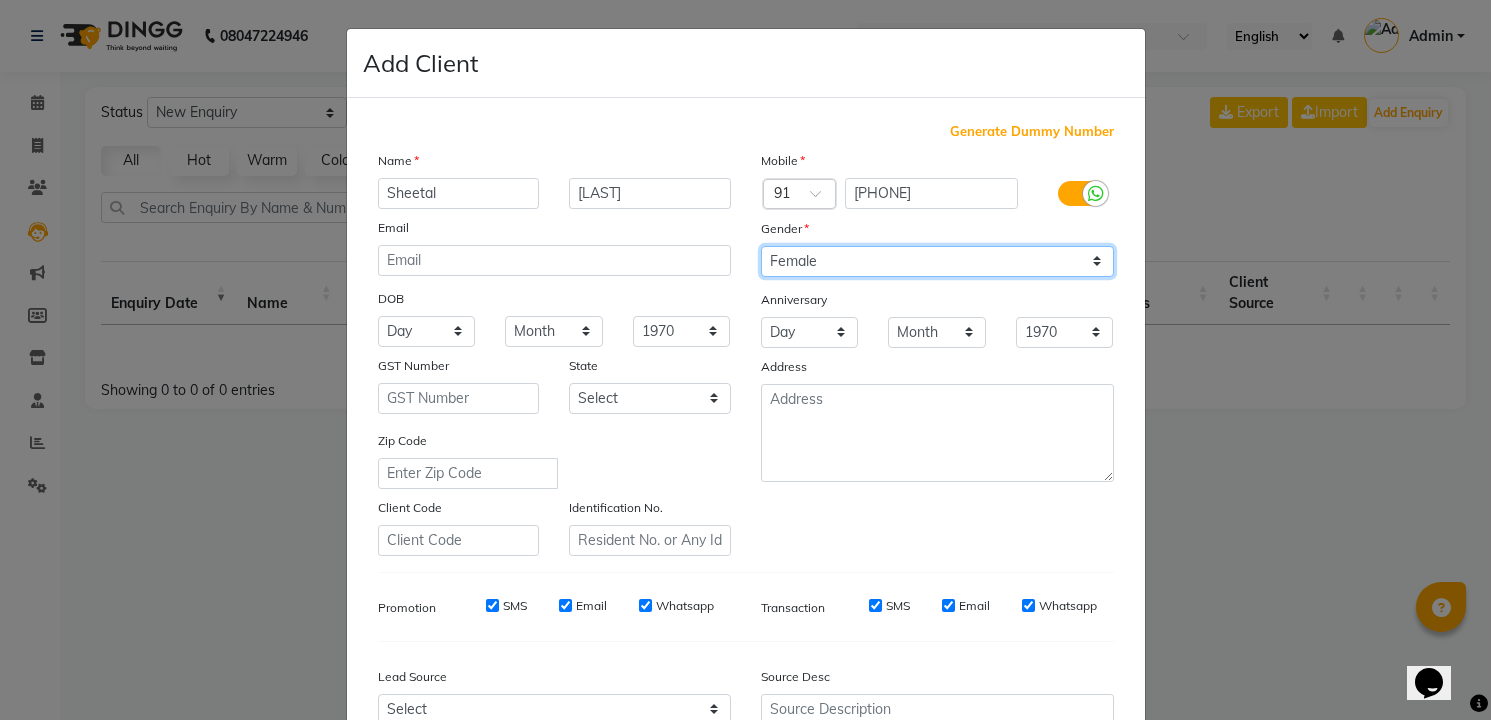 click on "Select Male Female Other Prefer Not To Say" 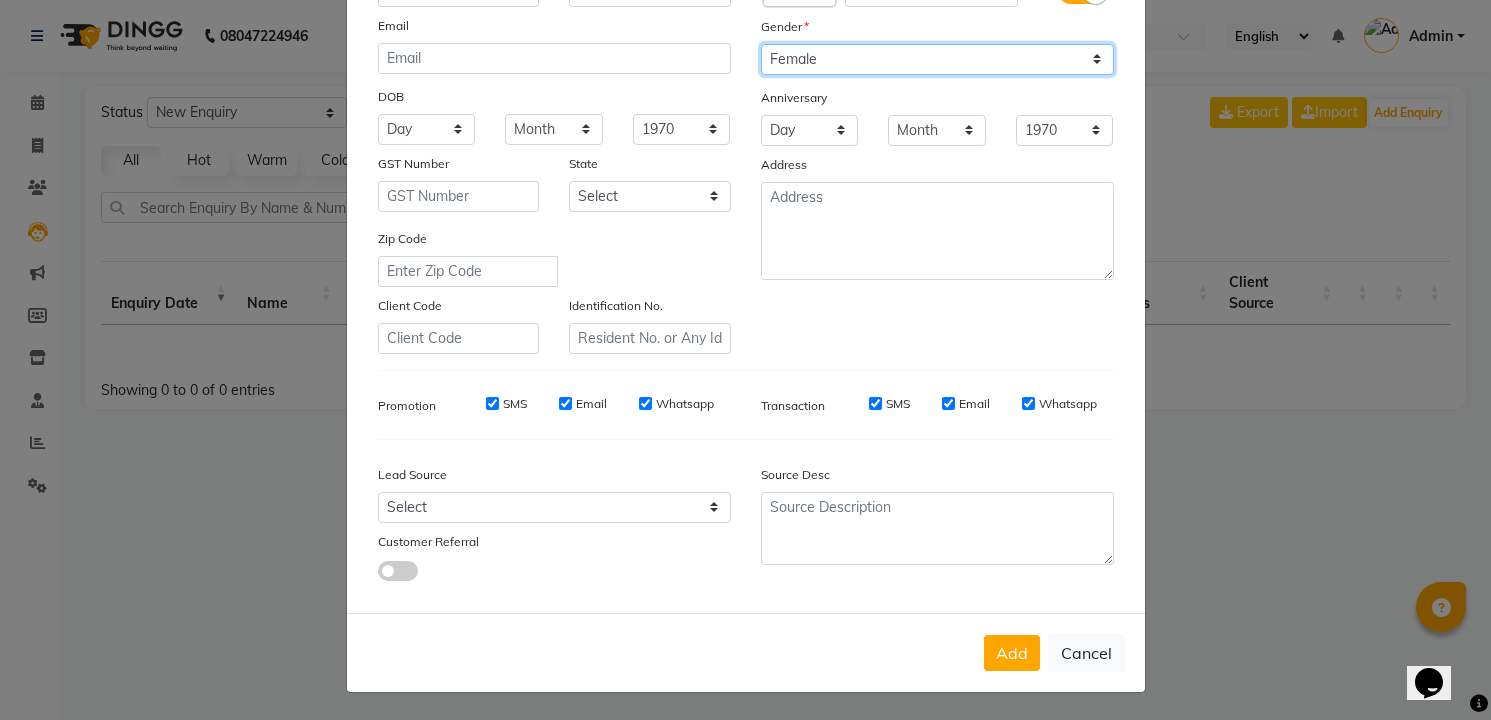 scroll, scrollTop: 203, scrollLeft: 0, axis: vertical 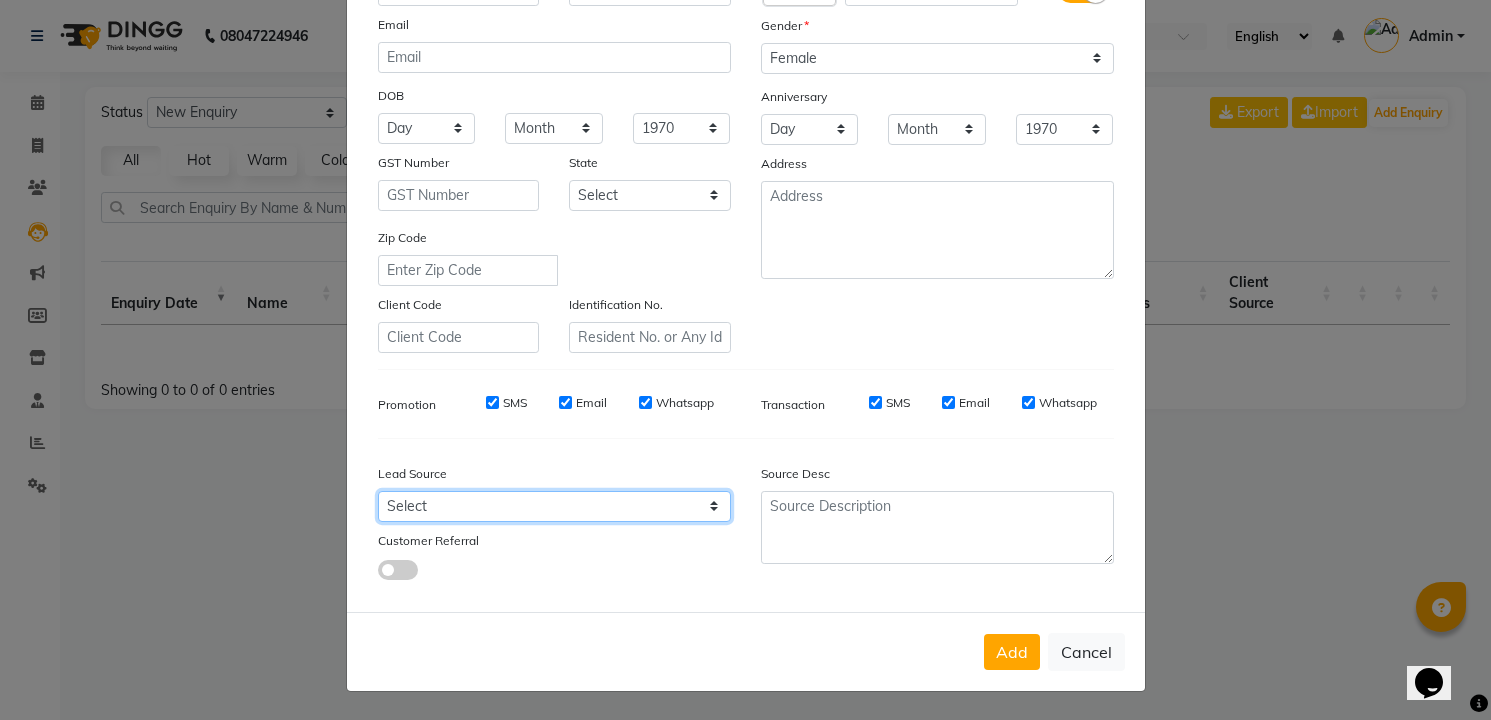 click on "Select Walk-in Referral Internet Friend Word of Mouth Advertisement Facebook JustDial Google Other Instagram  YouTube  WhatsApp" 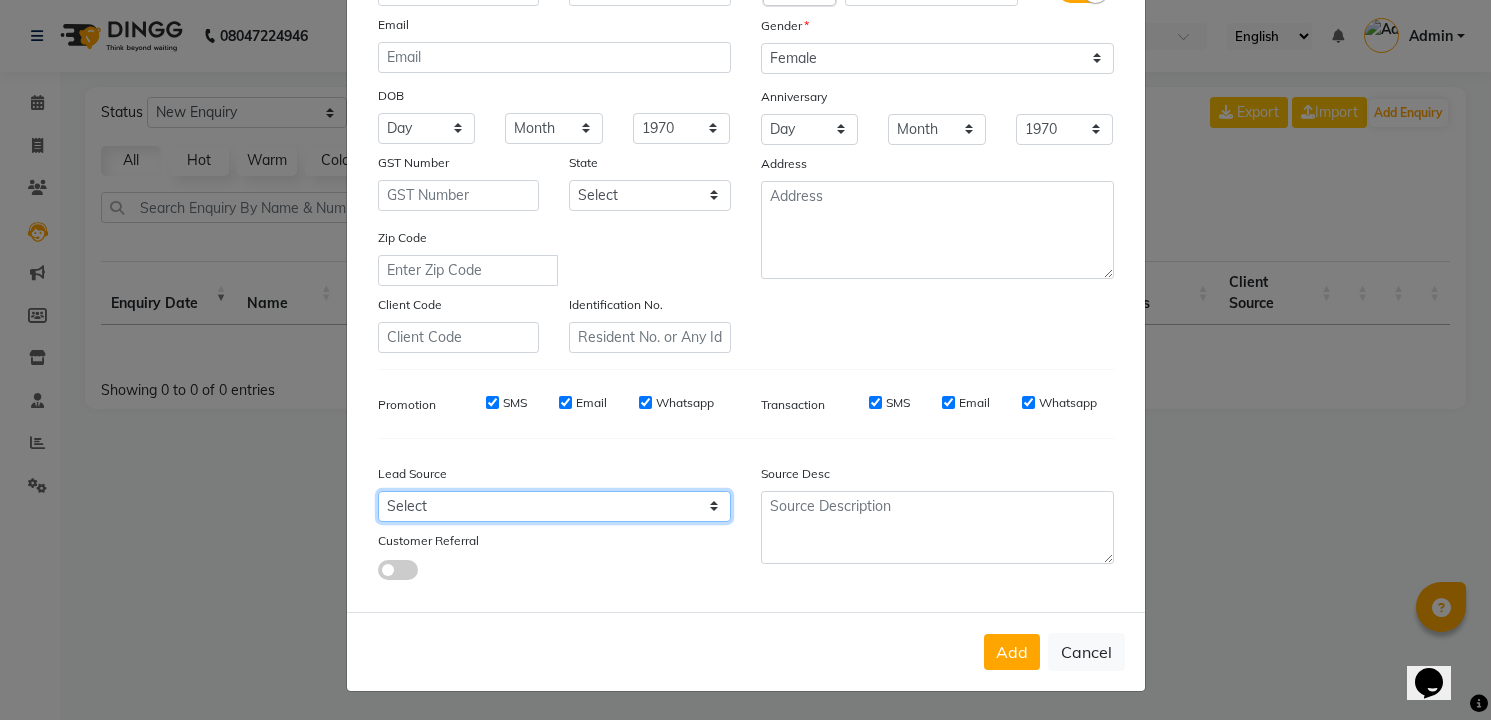 select on "33840" 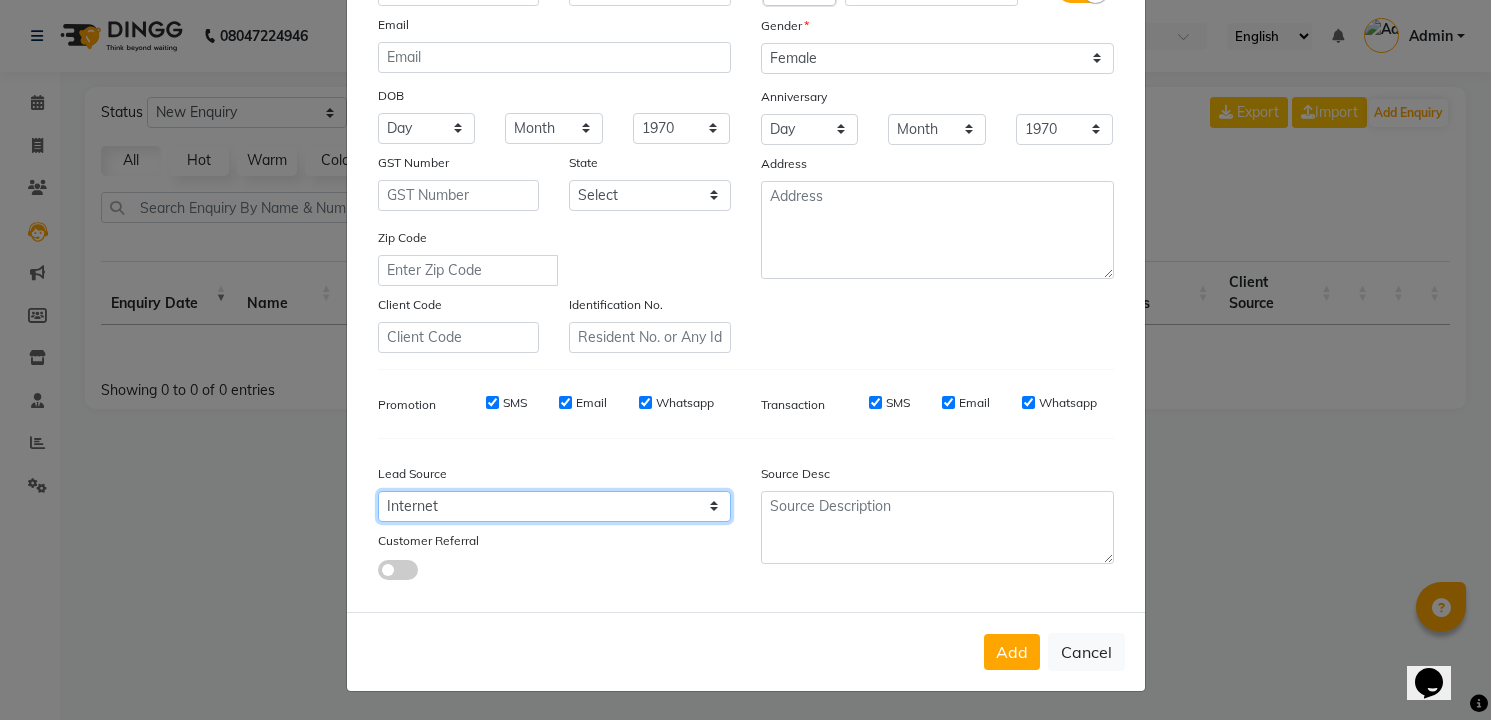 click on "Select Walk-in Referral Internet Friend Word of Mouth Advertisement Facebook JustDial Google Other Instagram  YouTube  WhatsApp" 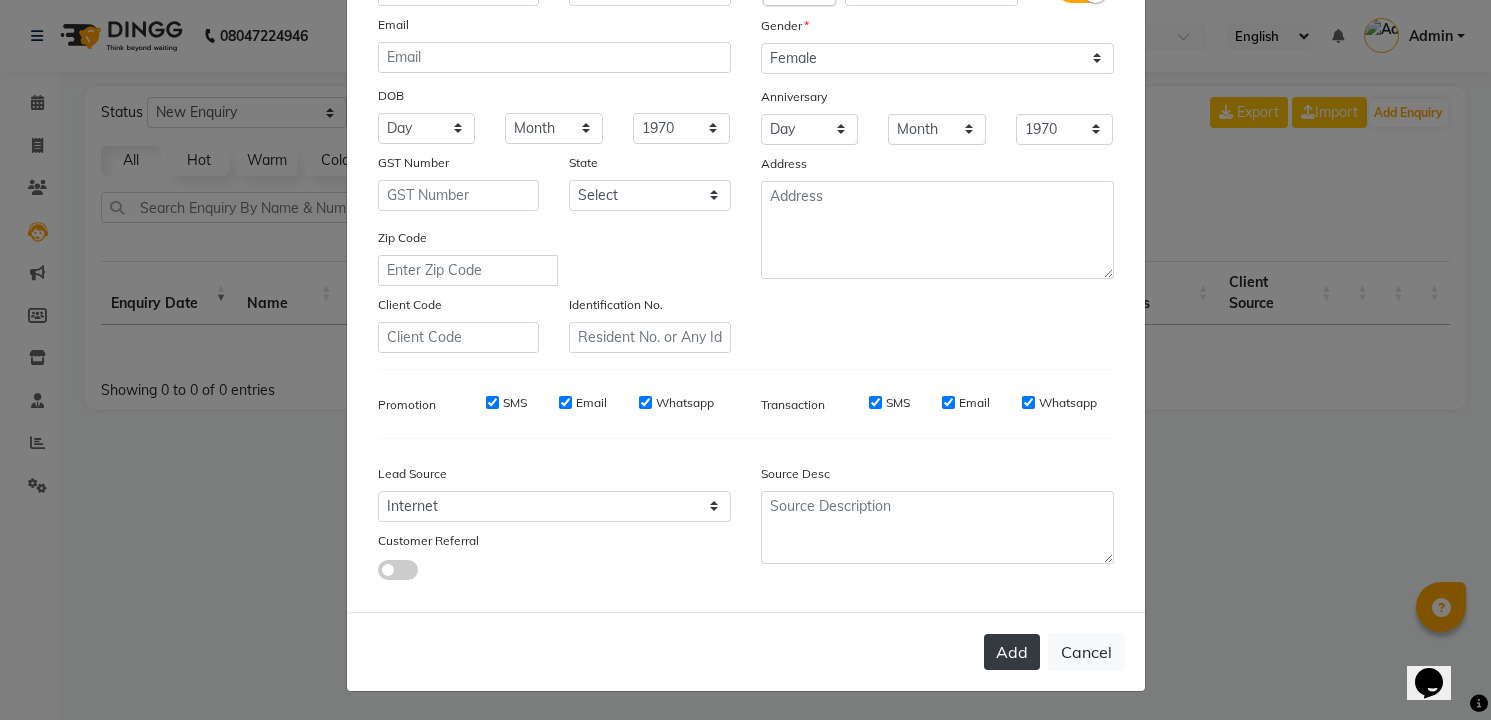 click on "Add" 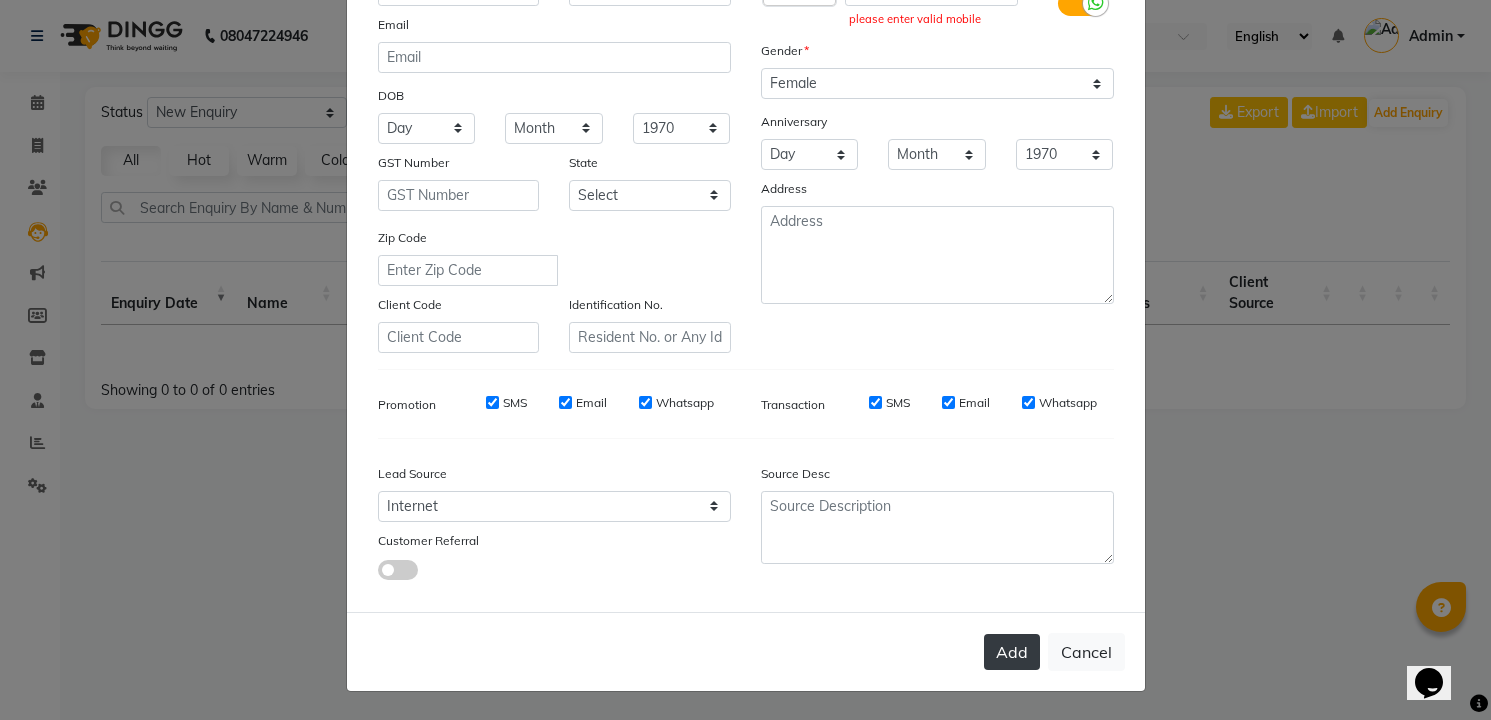 type 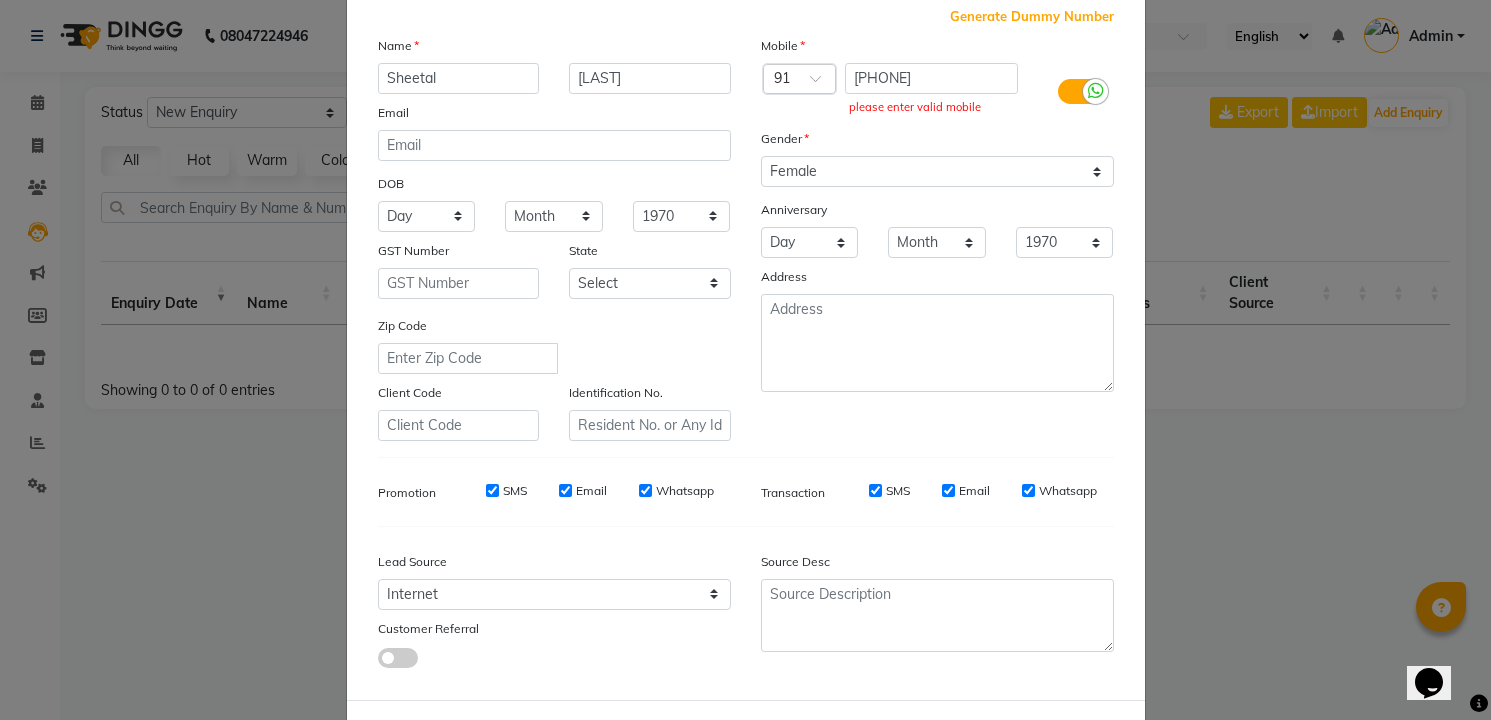 scroll, scrollTop: 0, scrollLeft: 0, axis: both 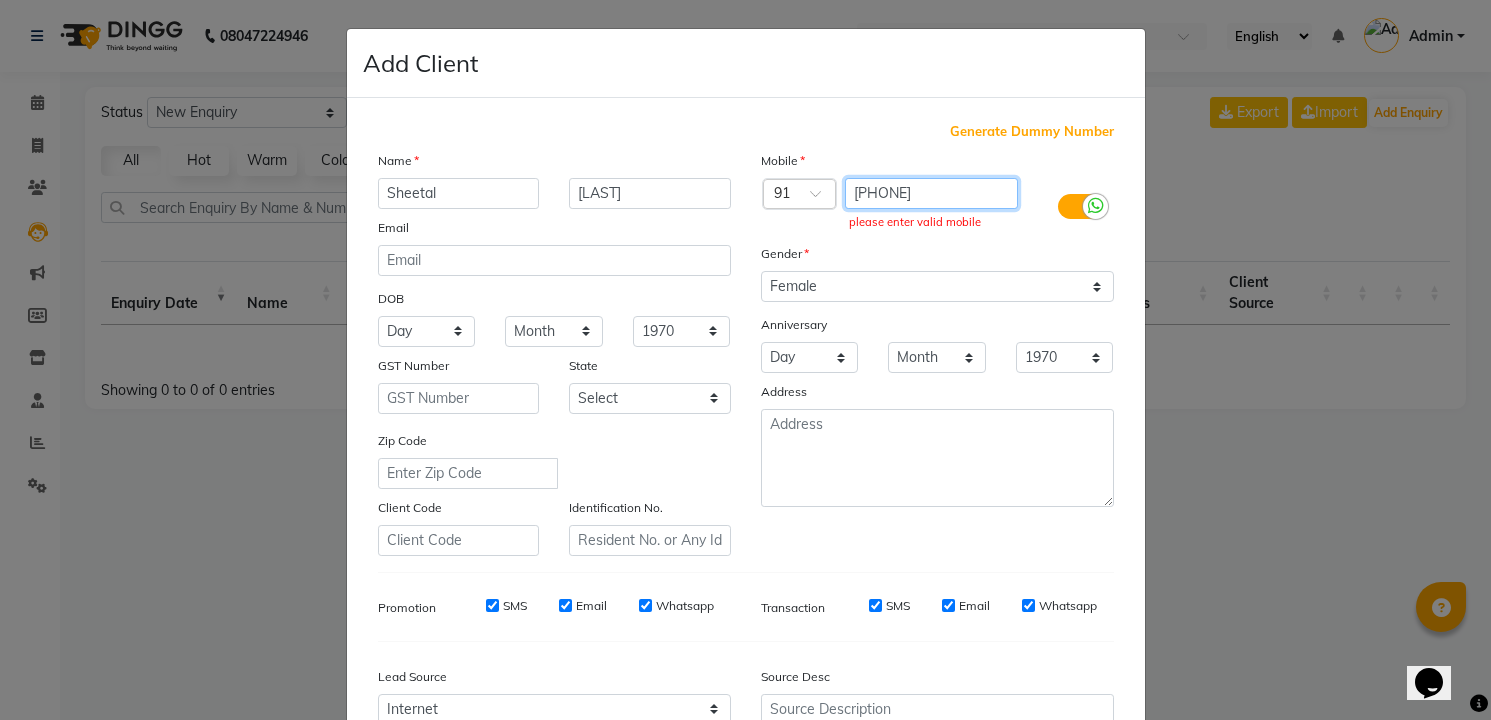 click on "[PHONE]" 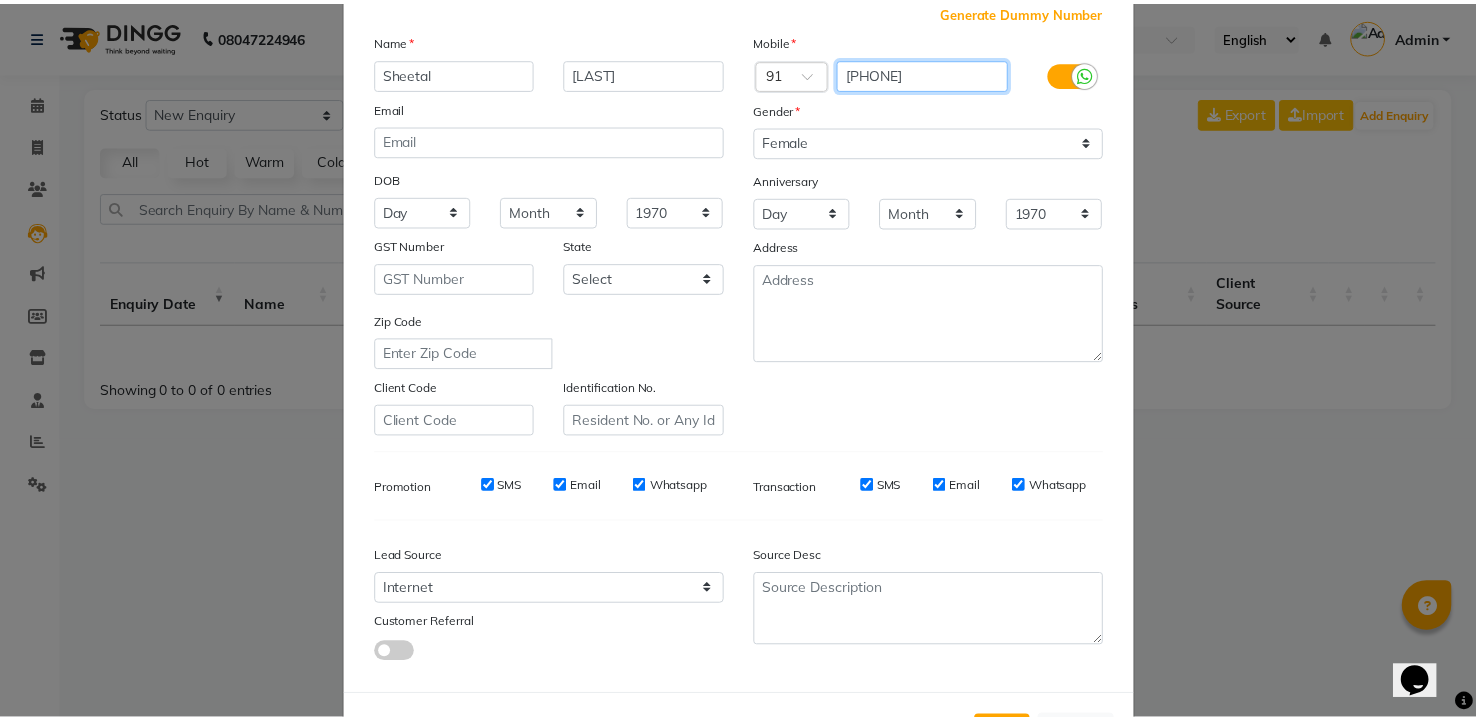 scroll, scrollTop: 203, scrollLeft: 0, axis: vertical 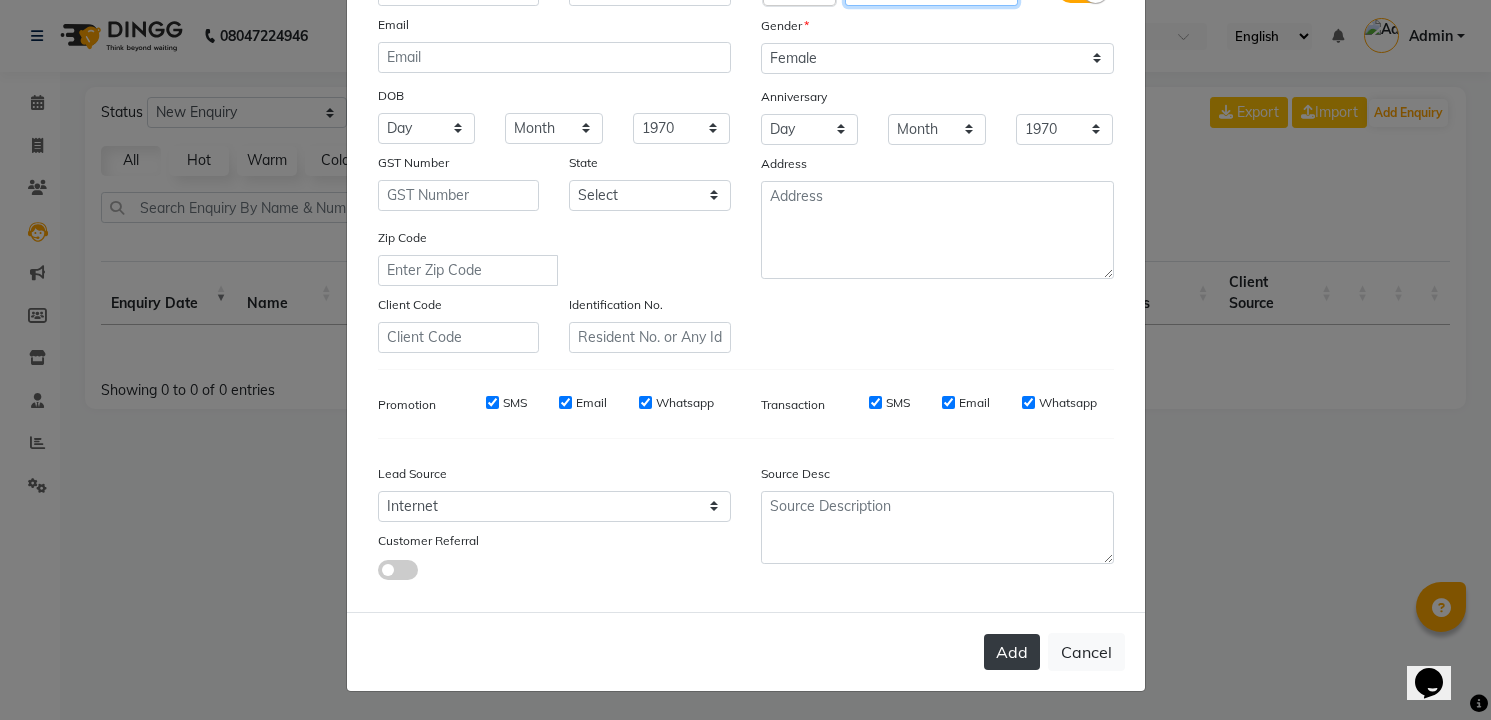 type on "[PHONE]" 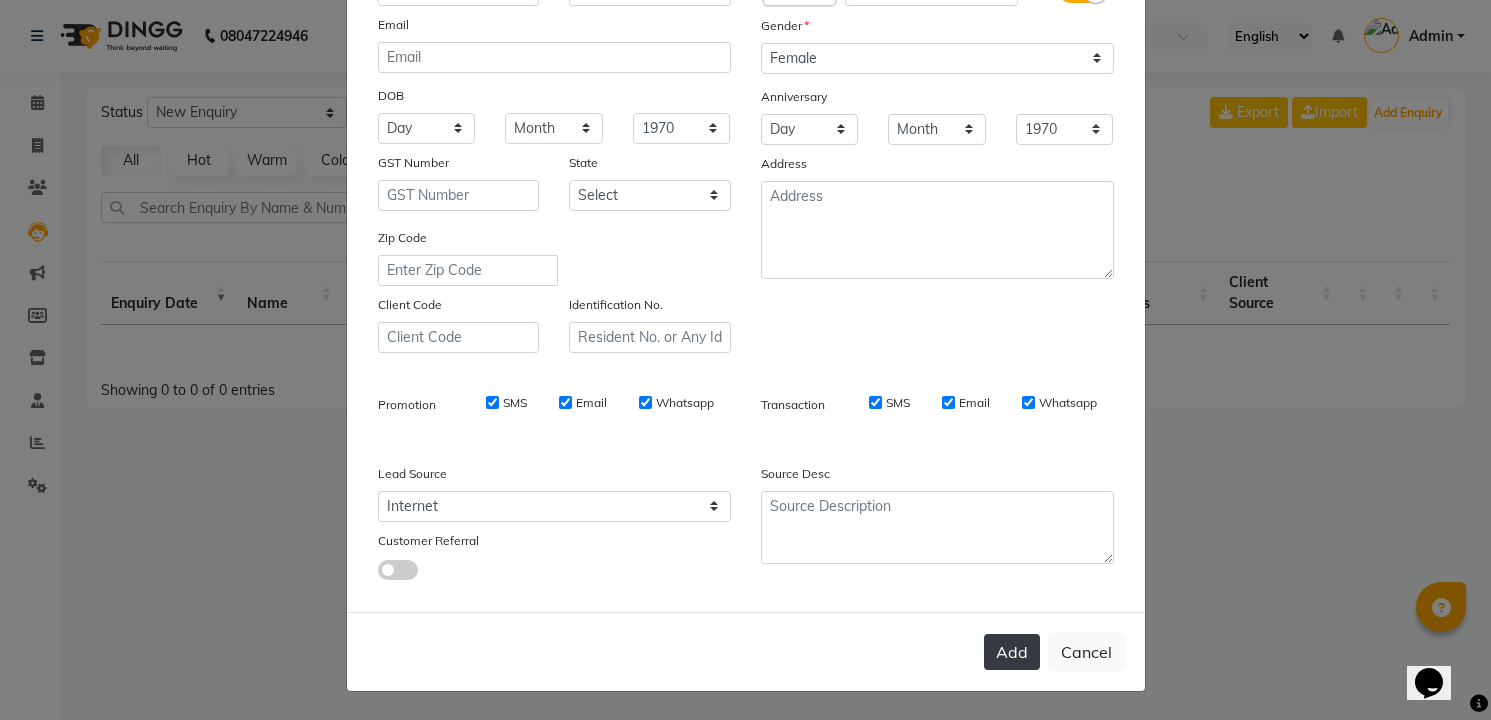 click on "Add" 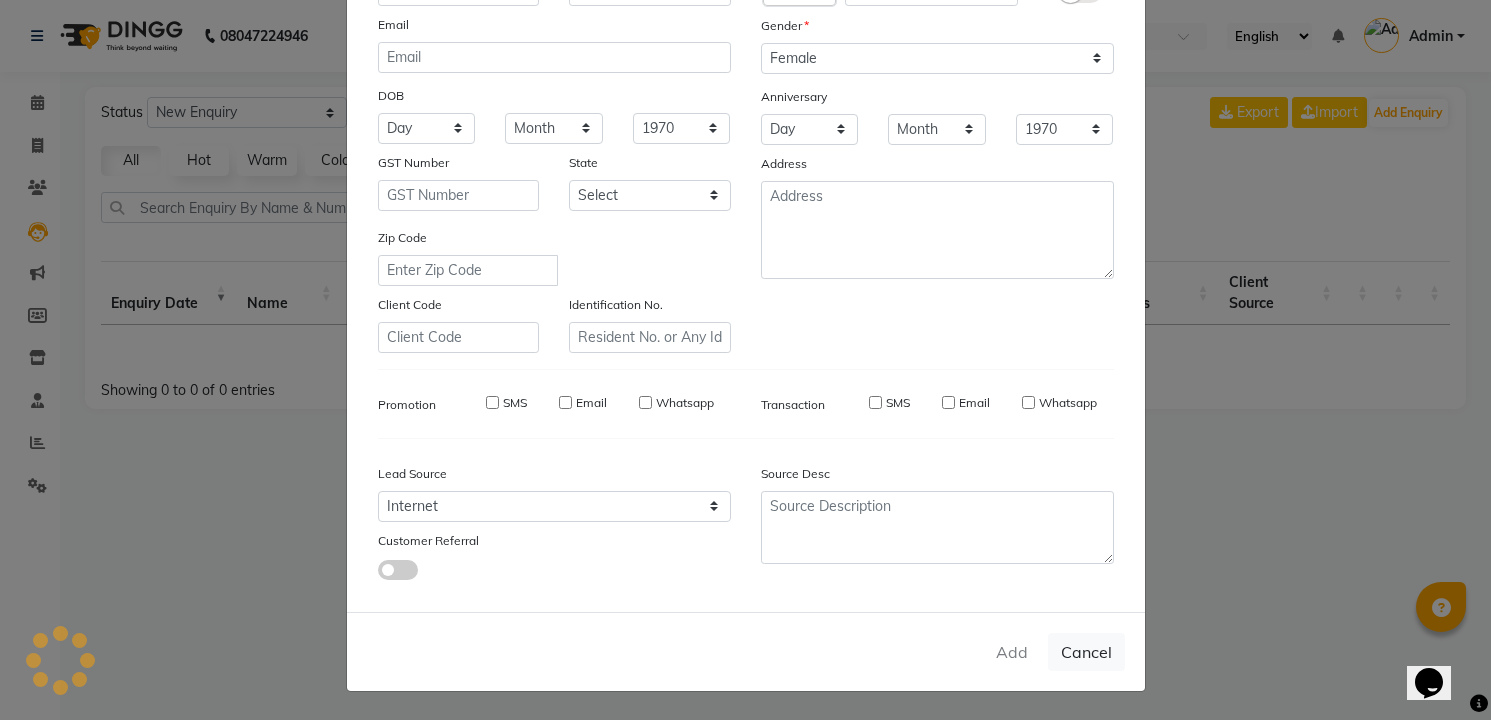 type on "[PHONE]" 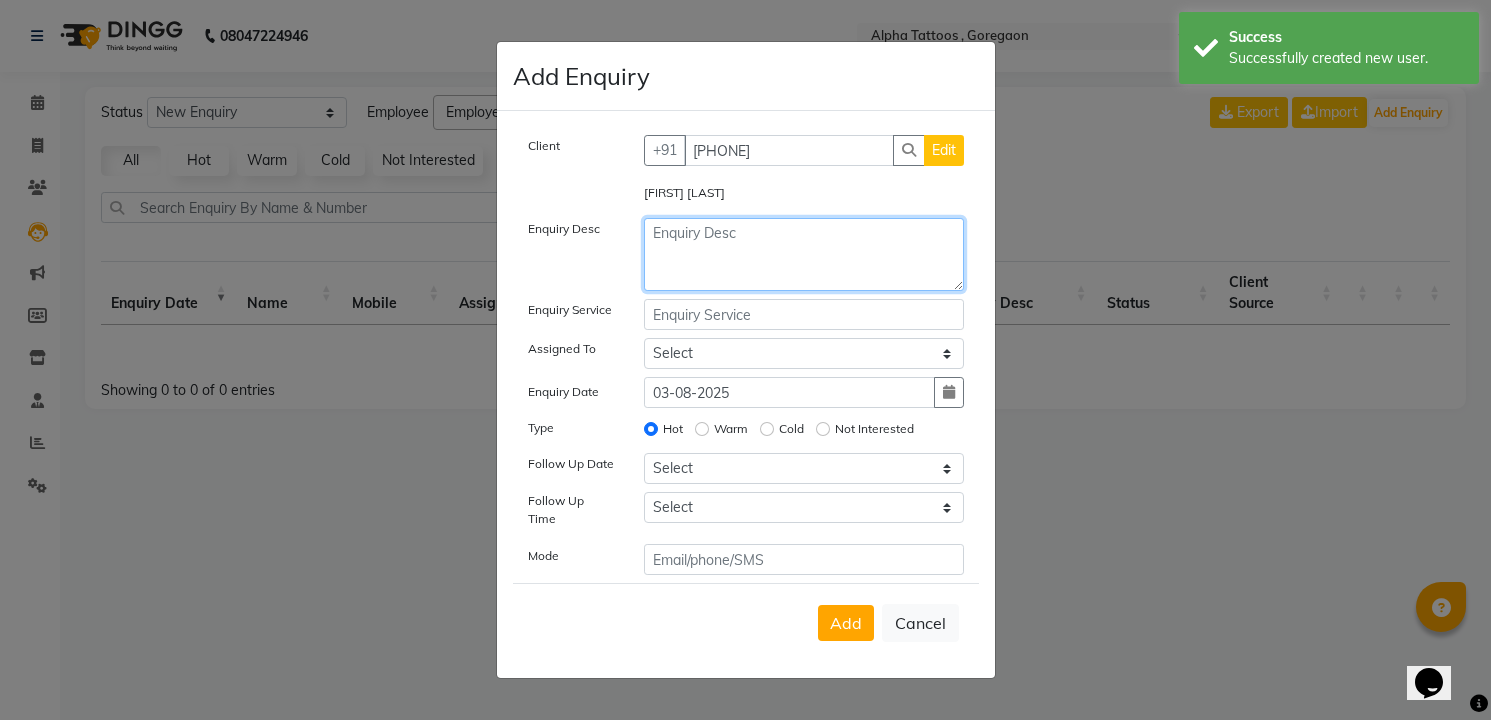 click 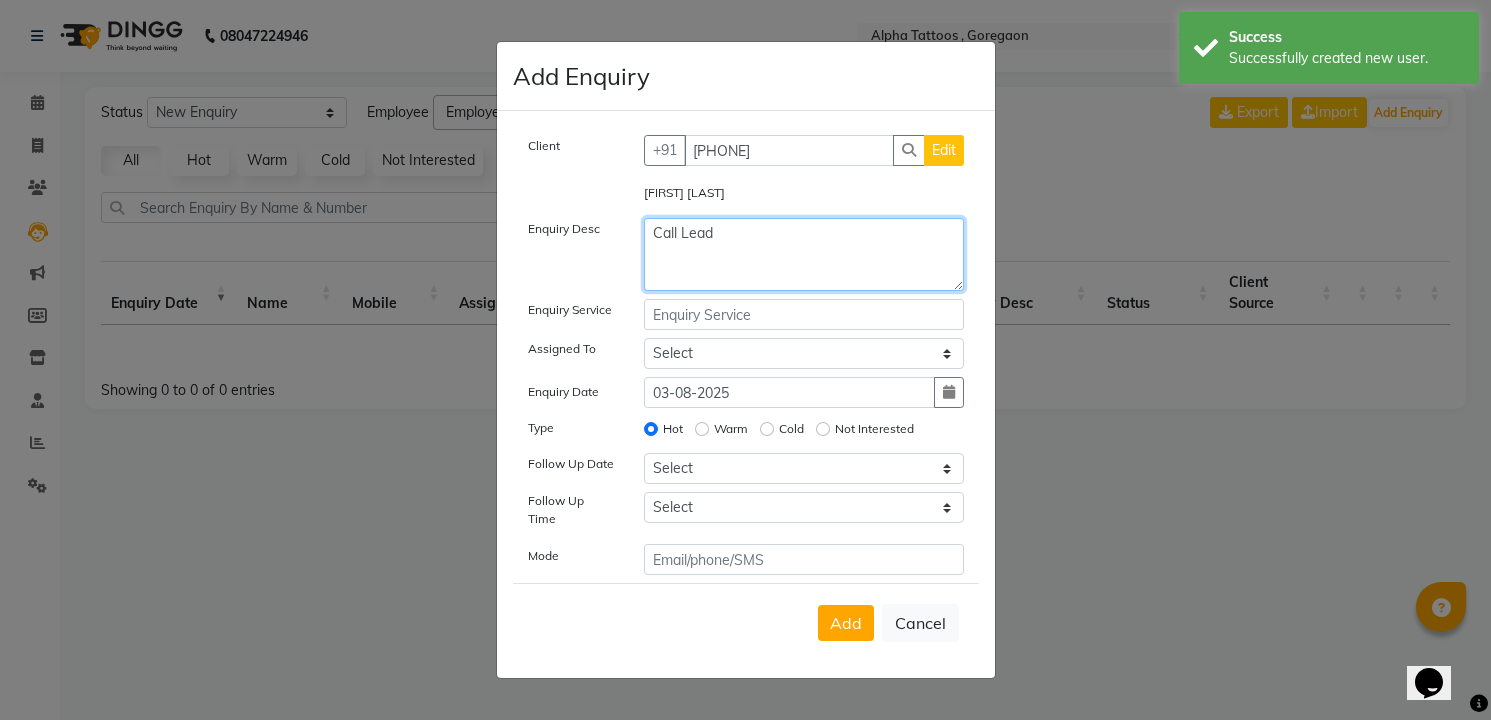 type on "Call Lead" 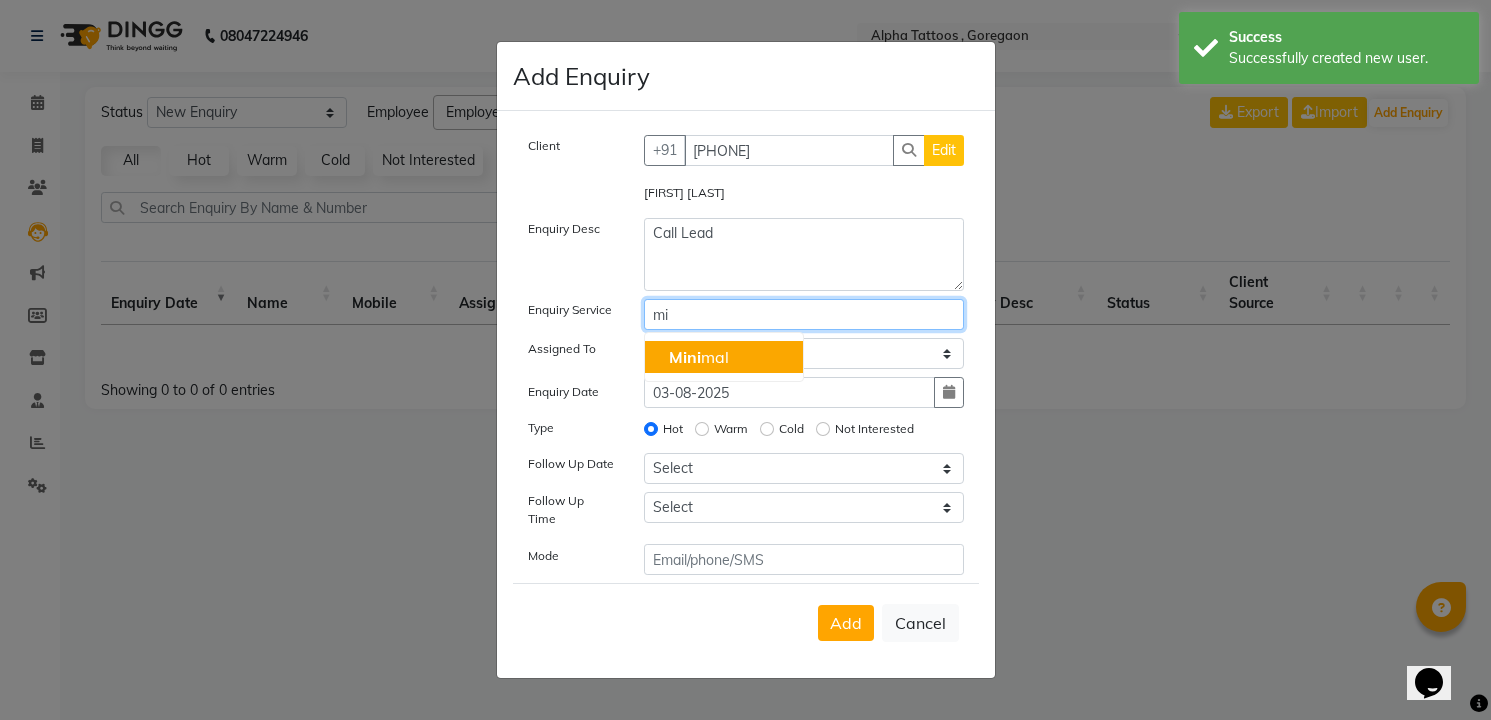 type on "m" 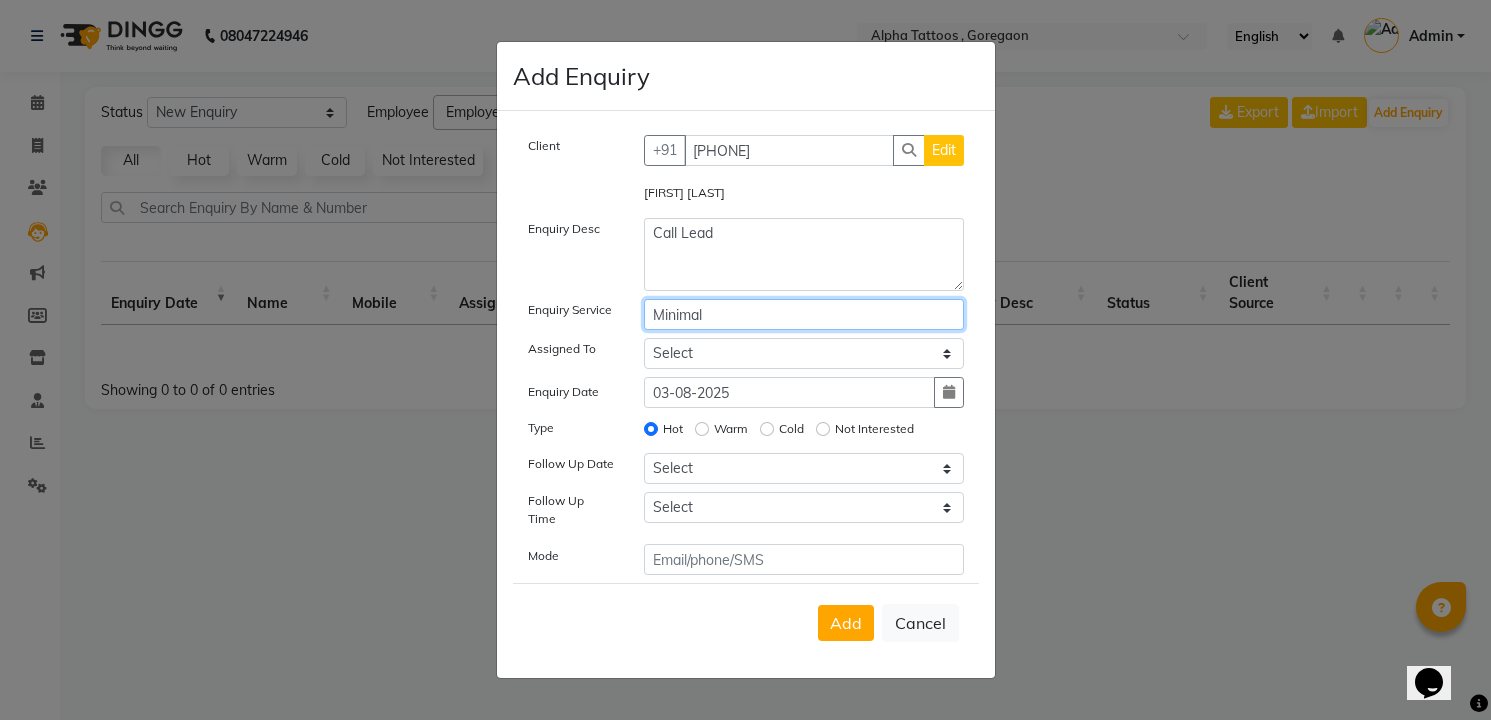 type on "Minimal" 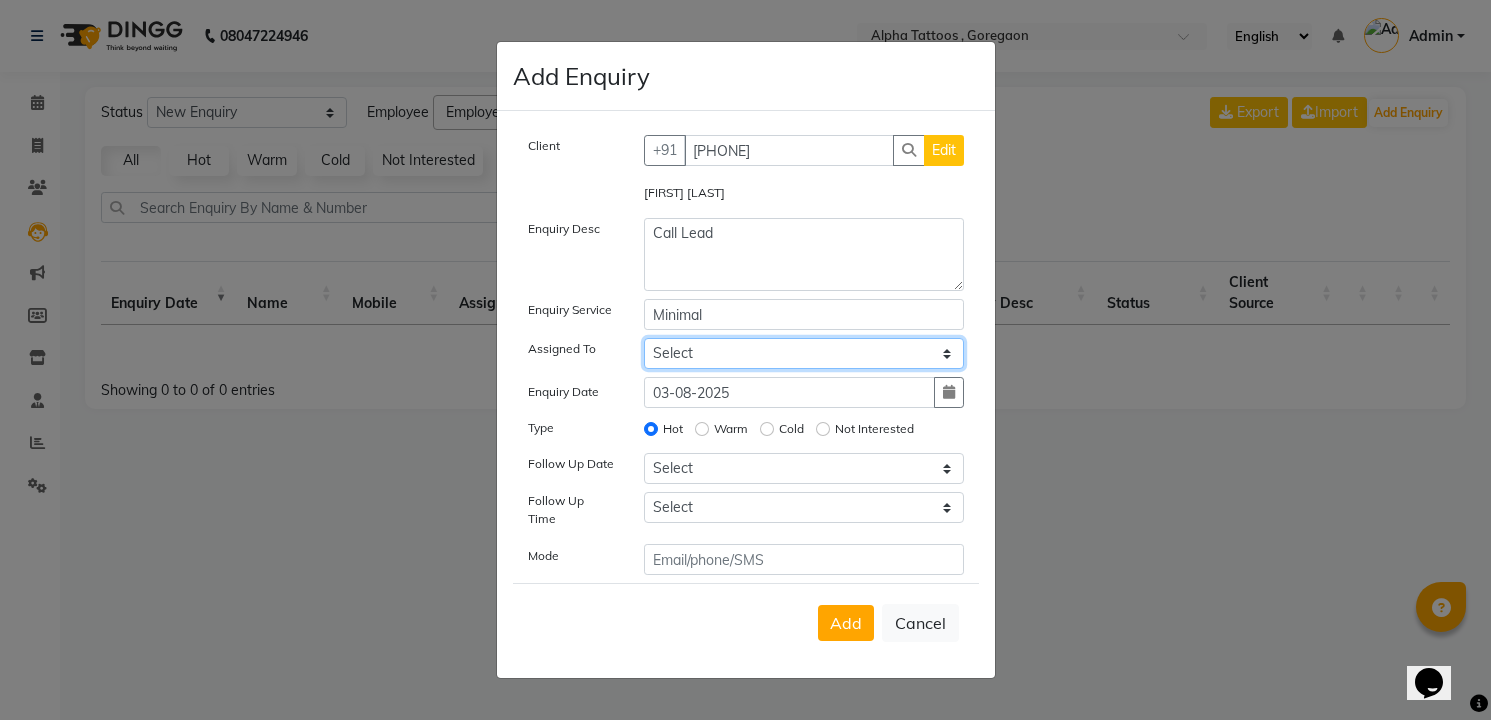 select on "32724" 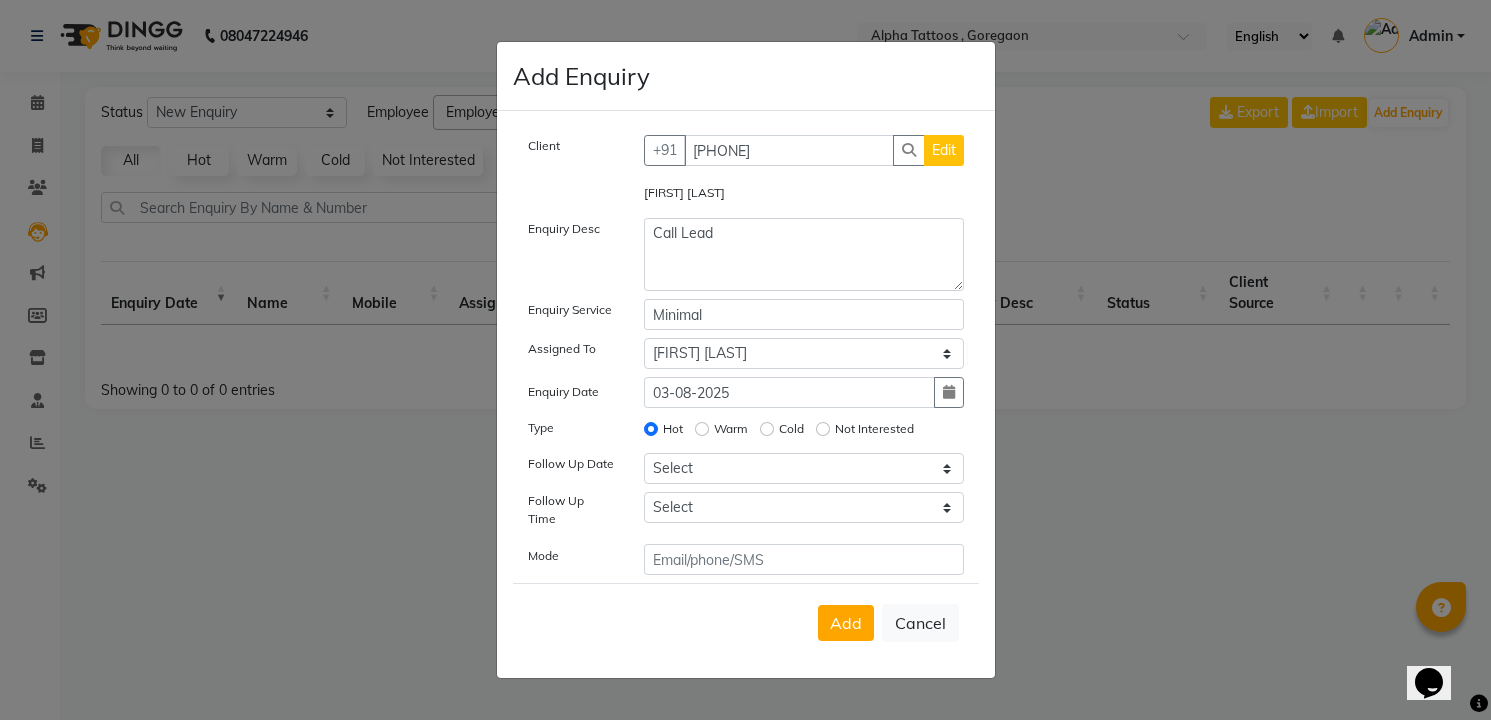 type 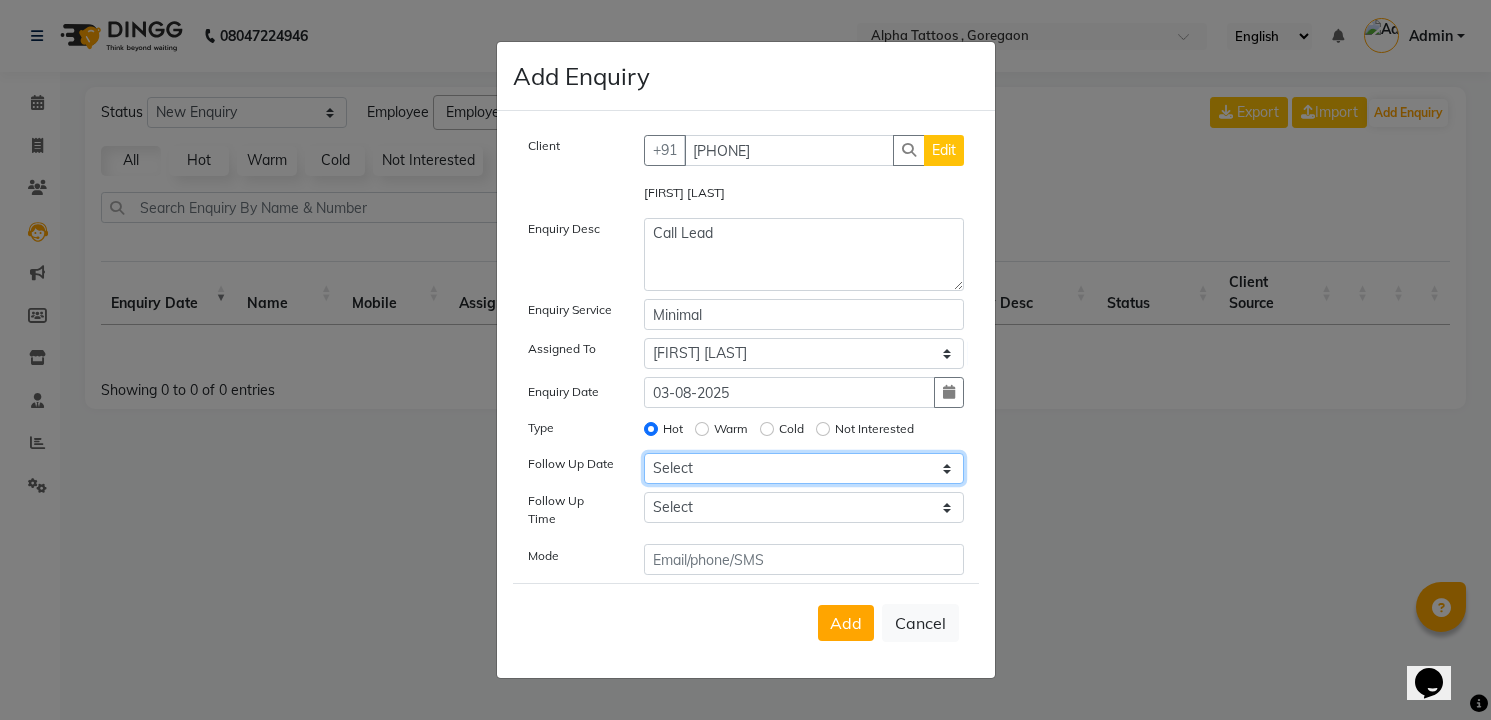 select on "2025-08-03" 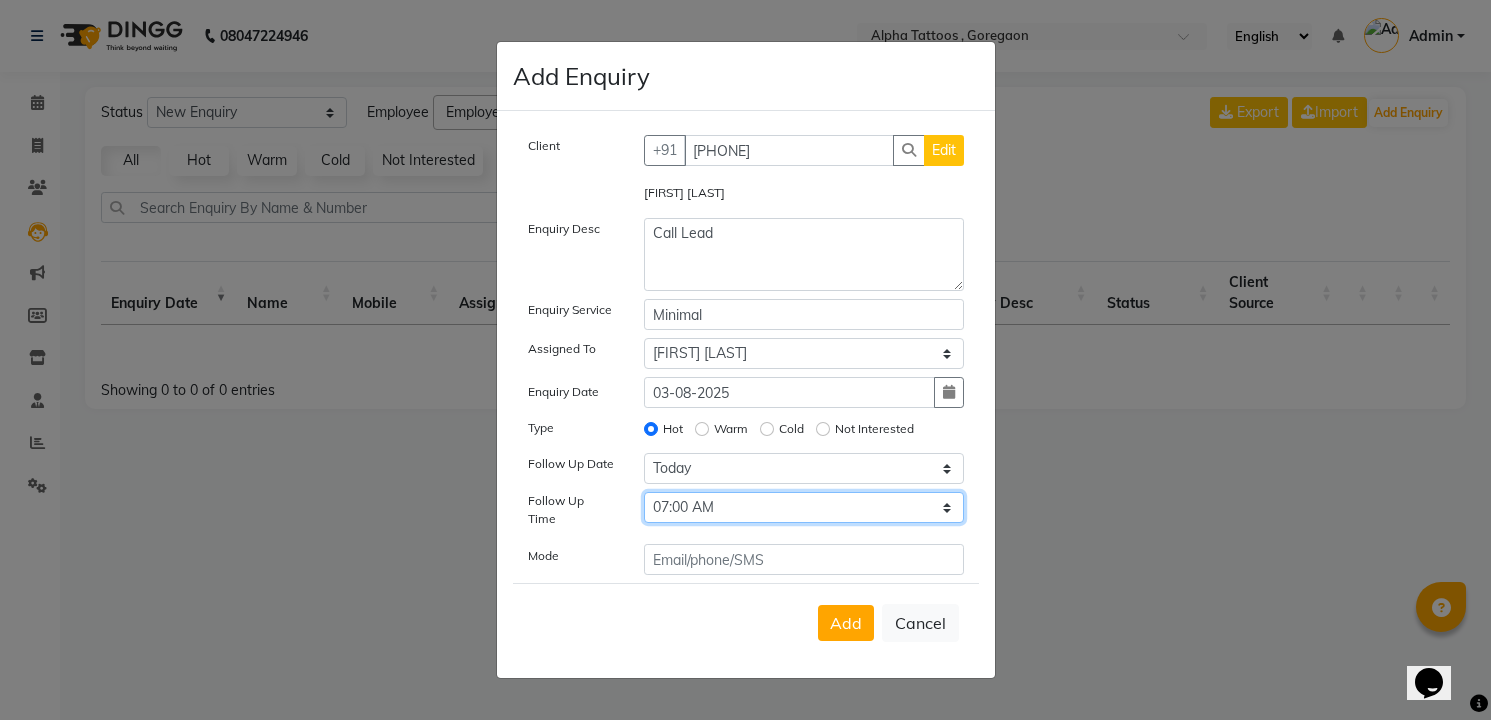 select on "840" 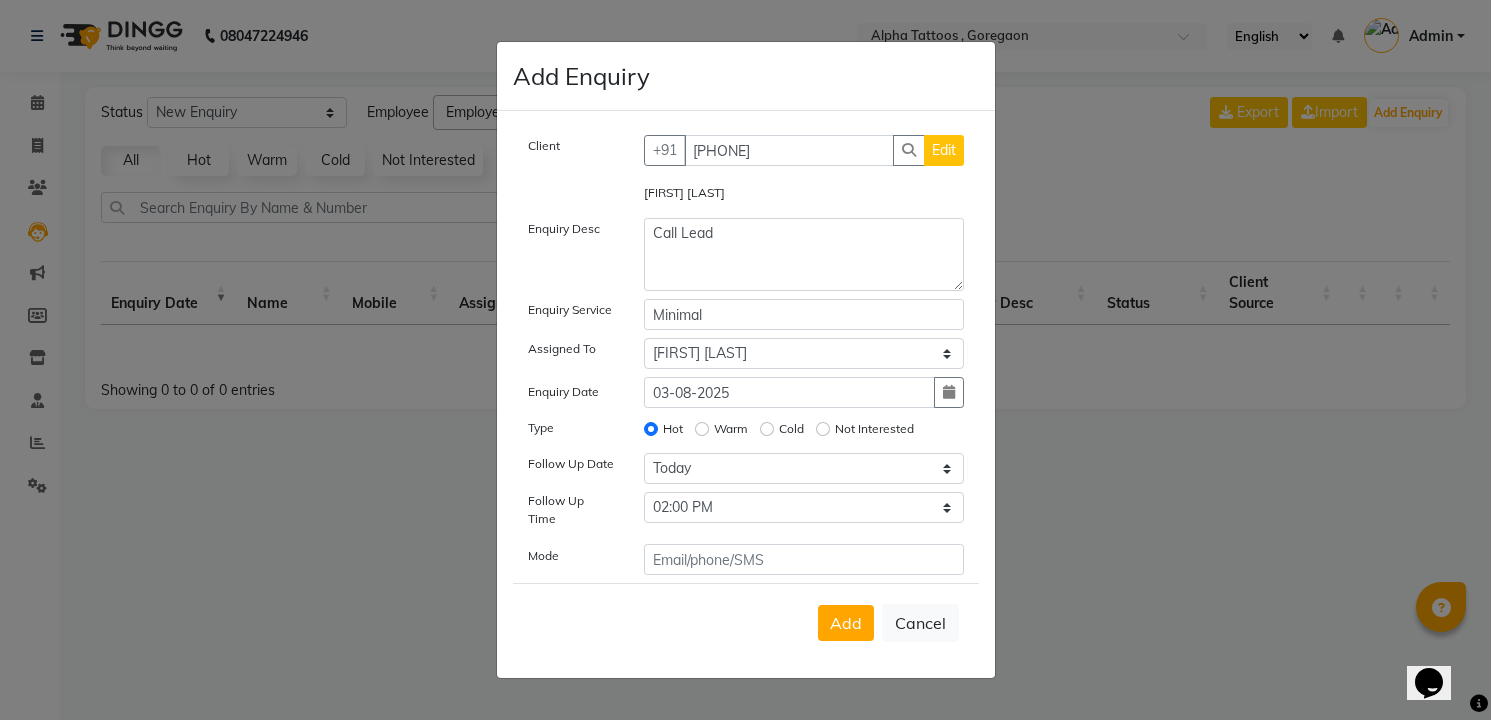 type 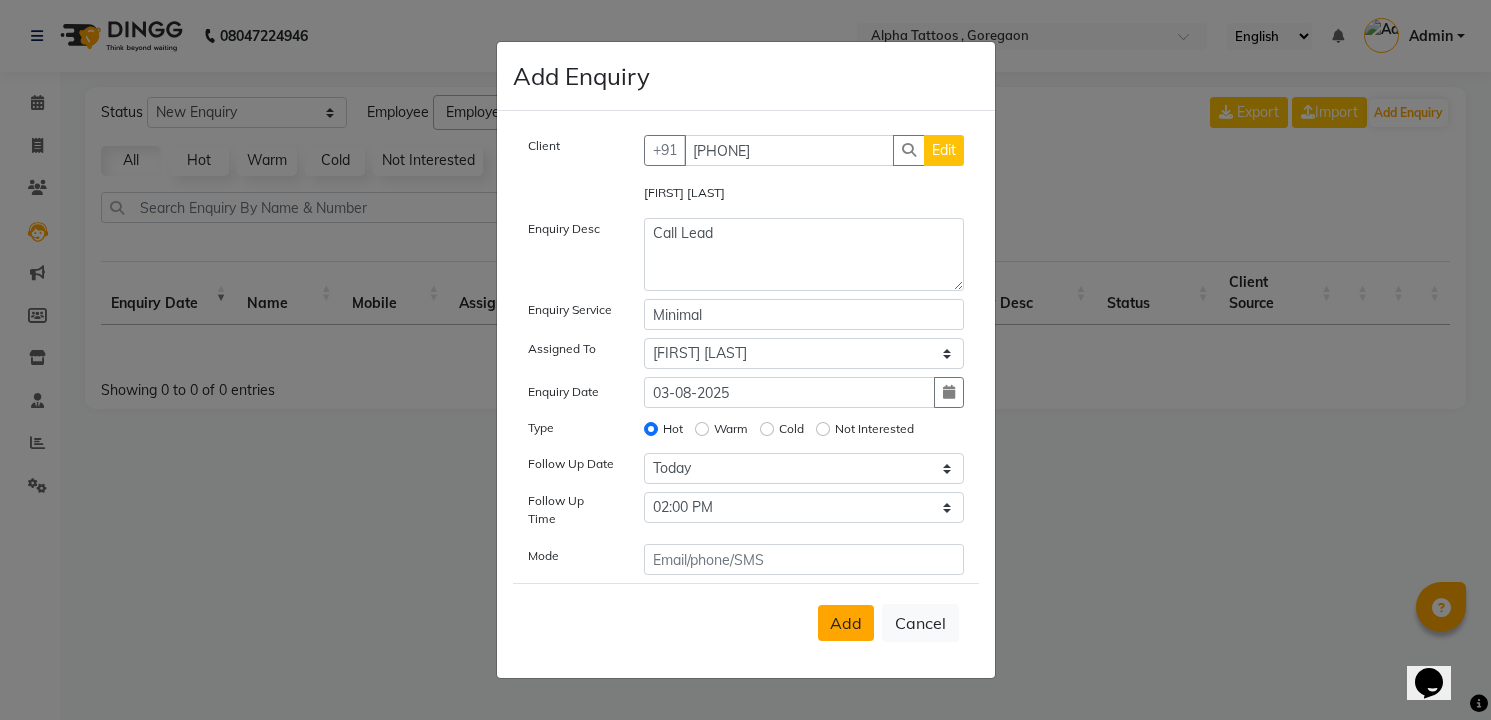 click on "Add" at bounding box center (846, 623) 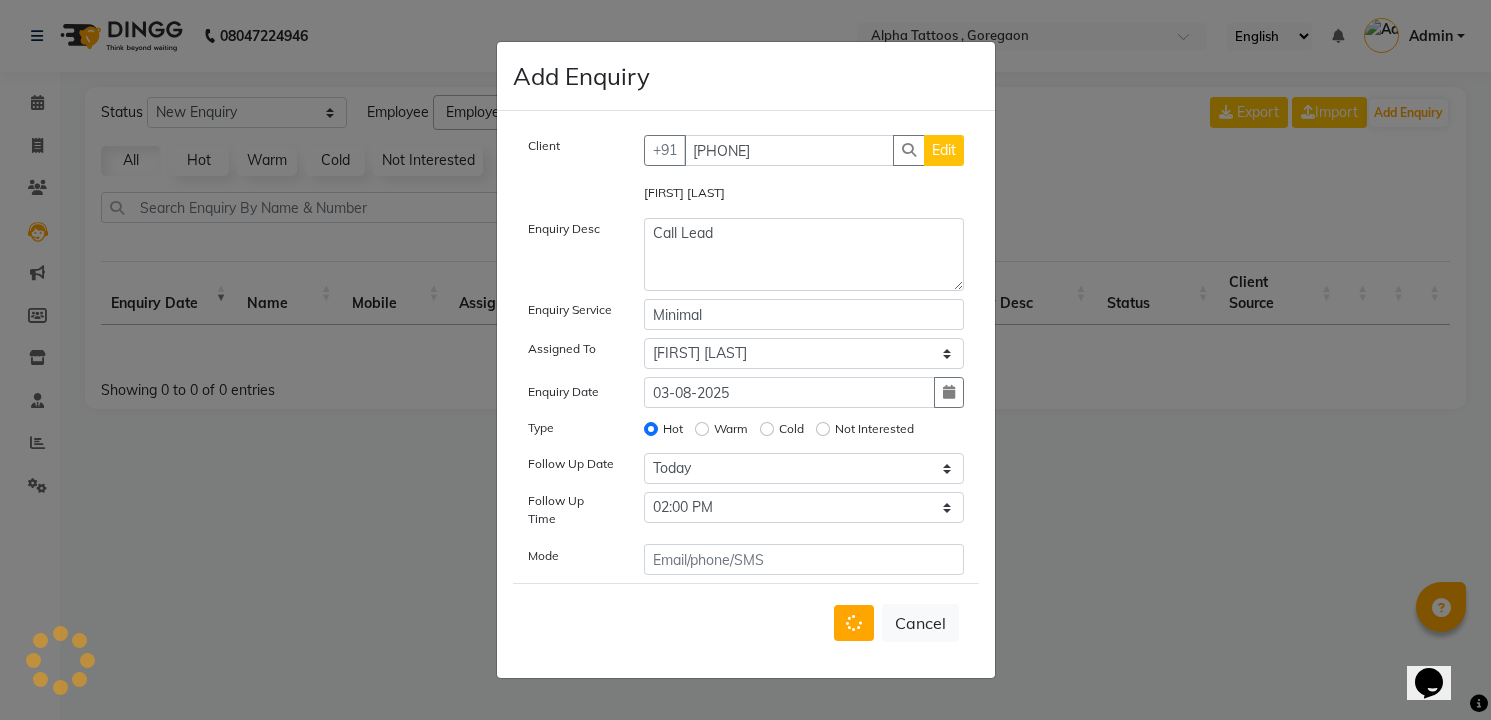 type 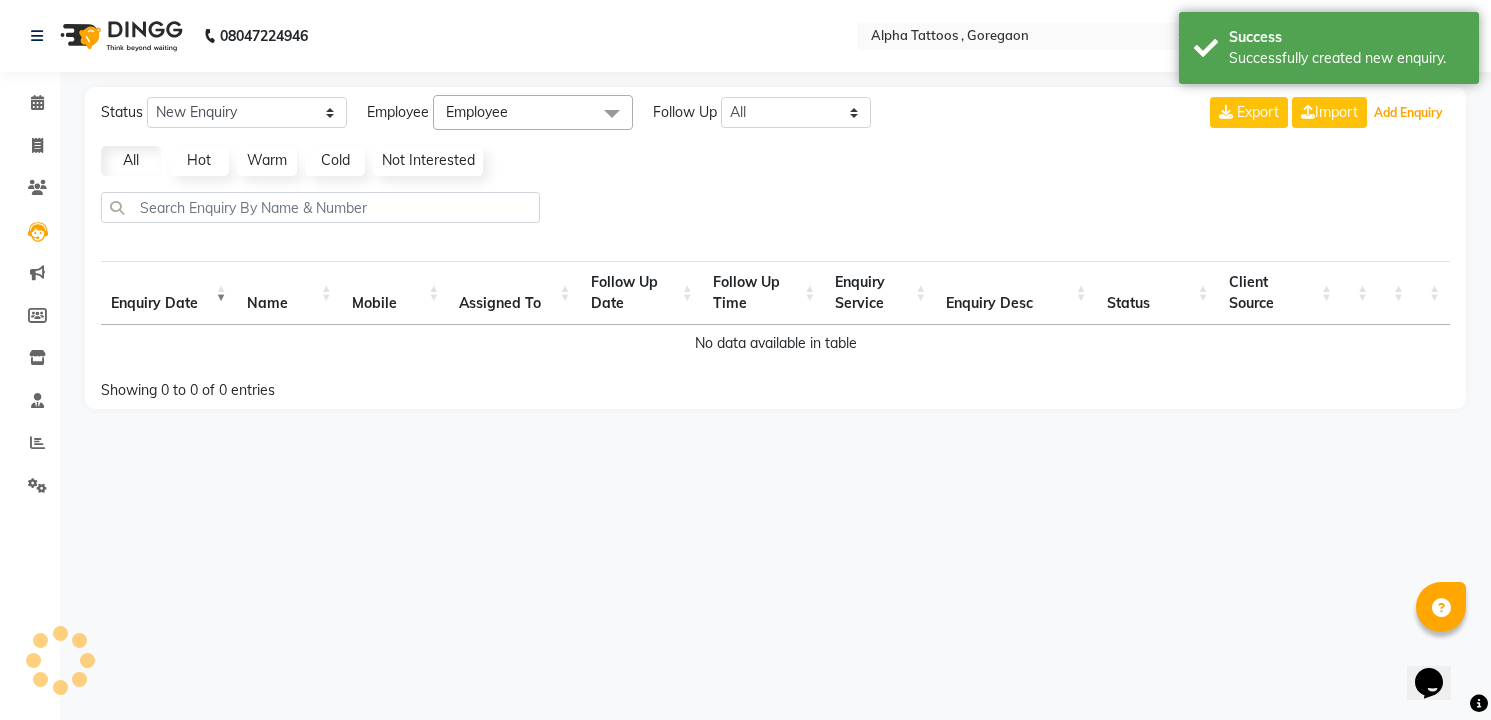 select on "10" 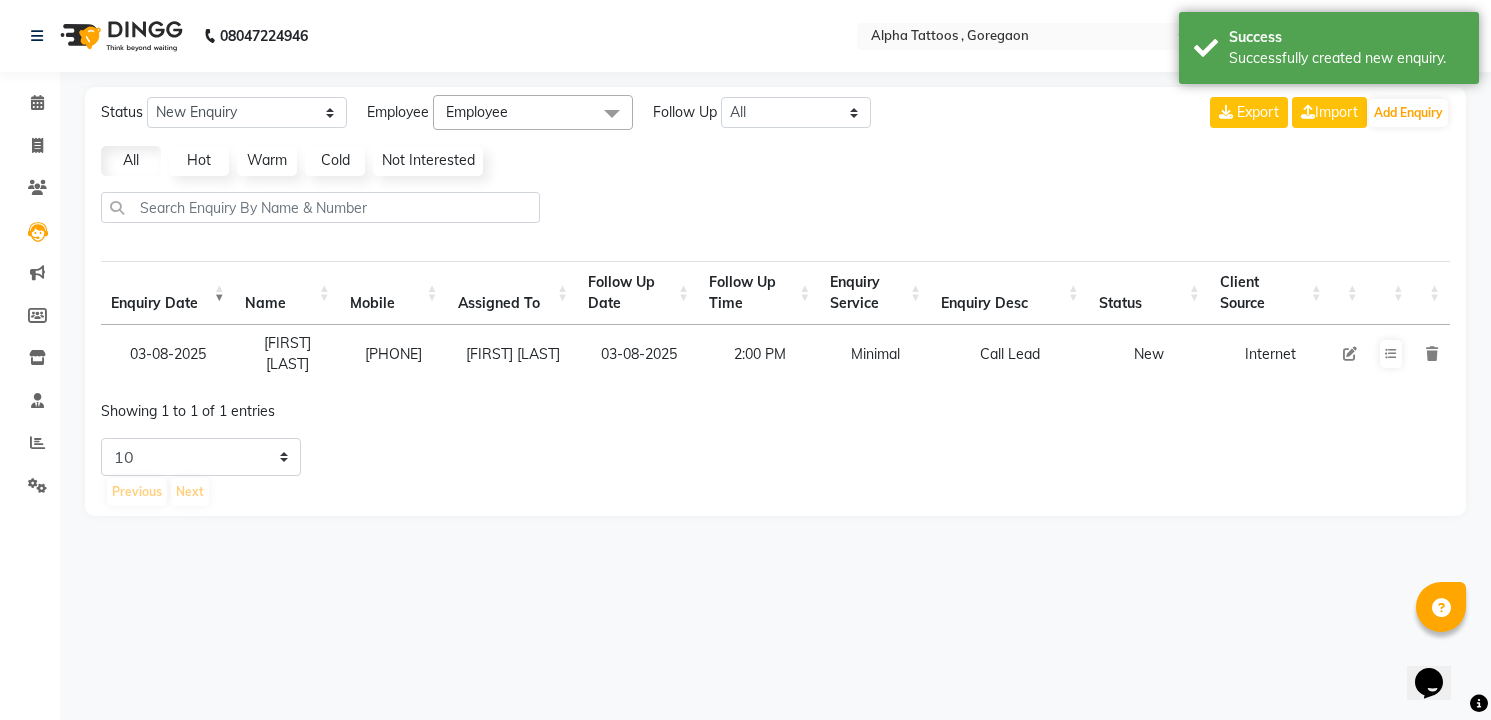 click on "[PHONE]" at bounding box center (394, 354) 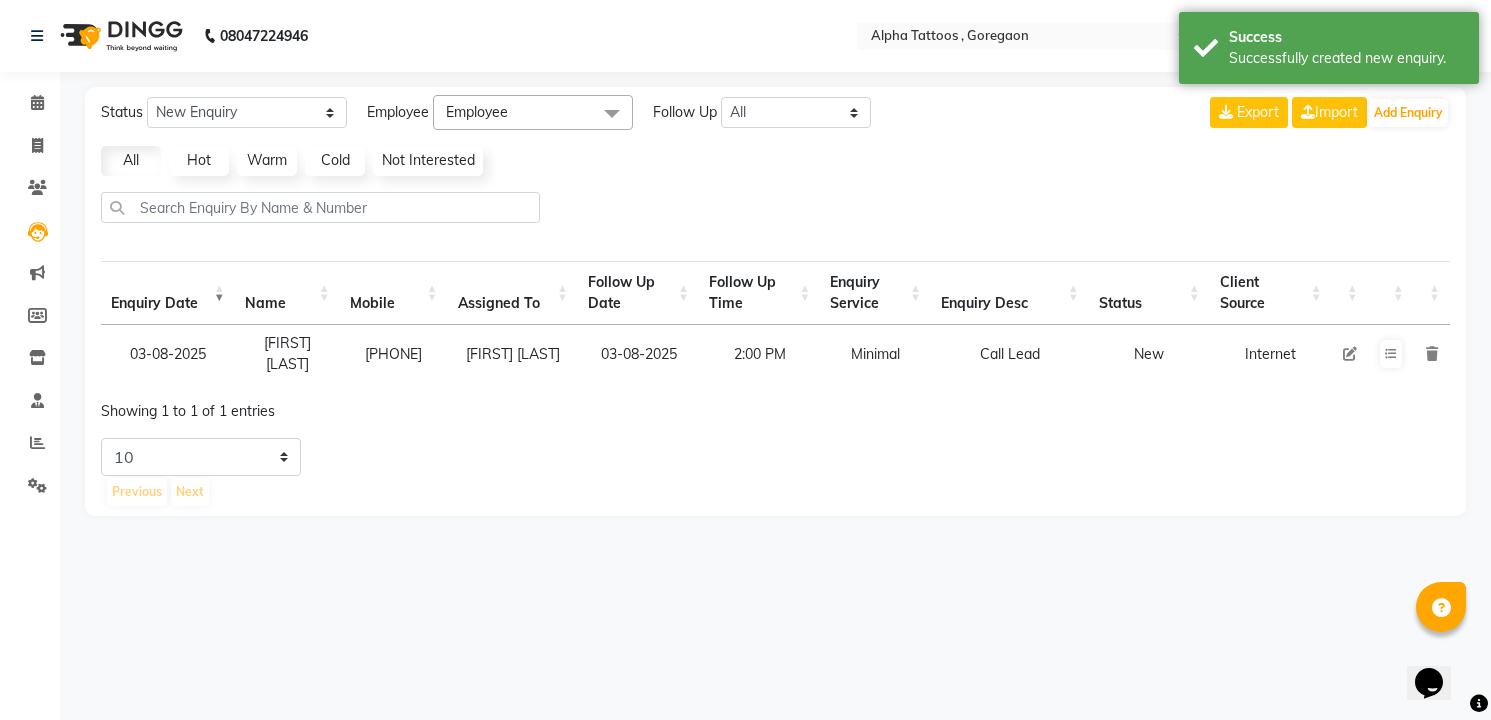 click at bounding box center (1350, 354) 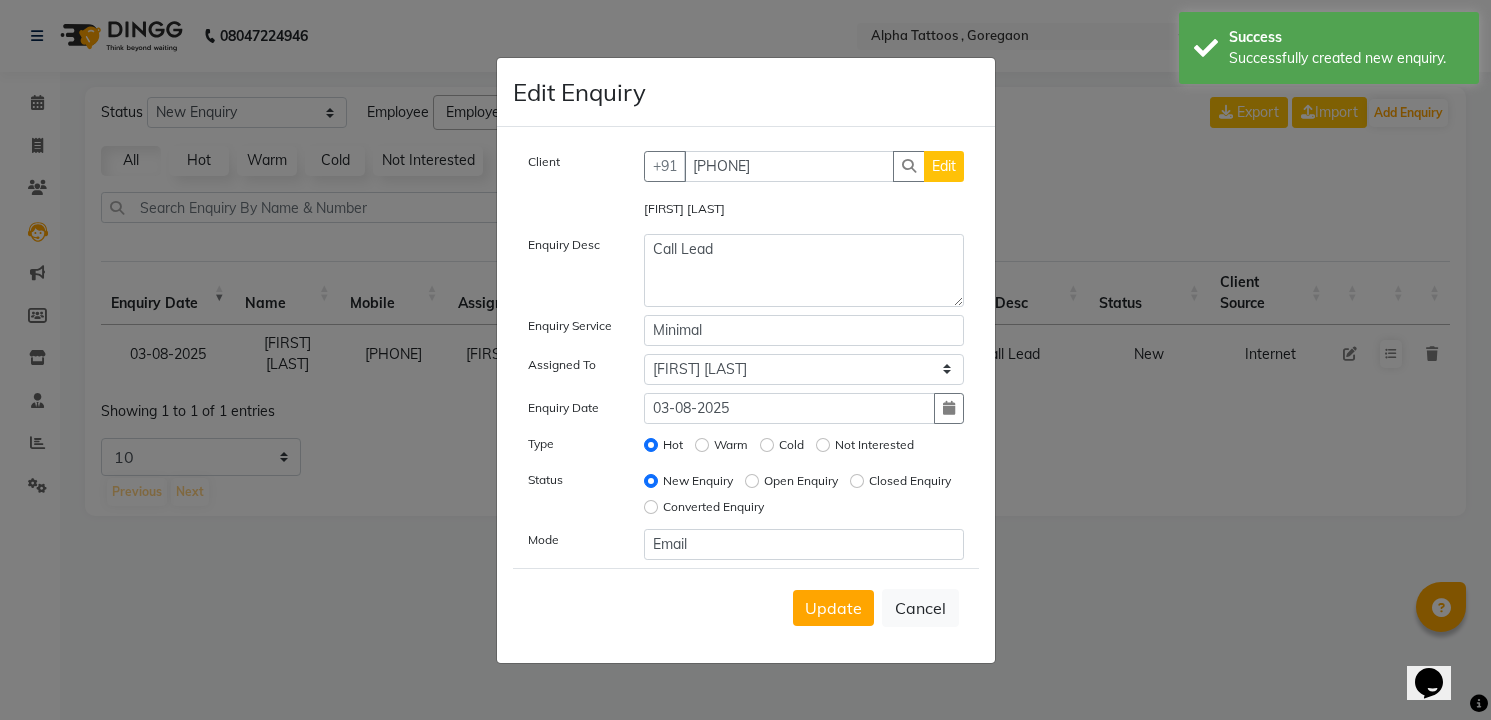 click on "Converted Enquiry" 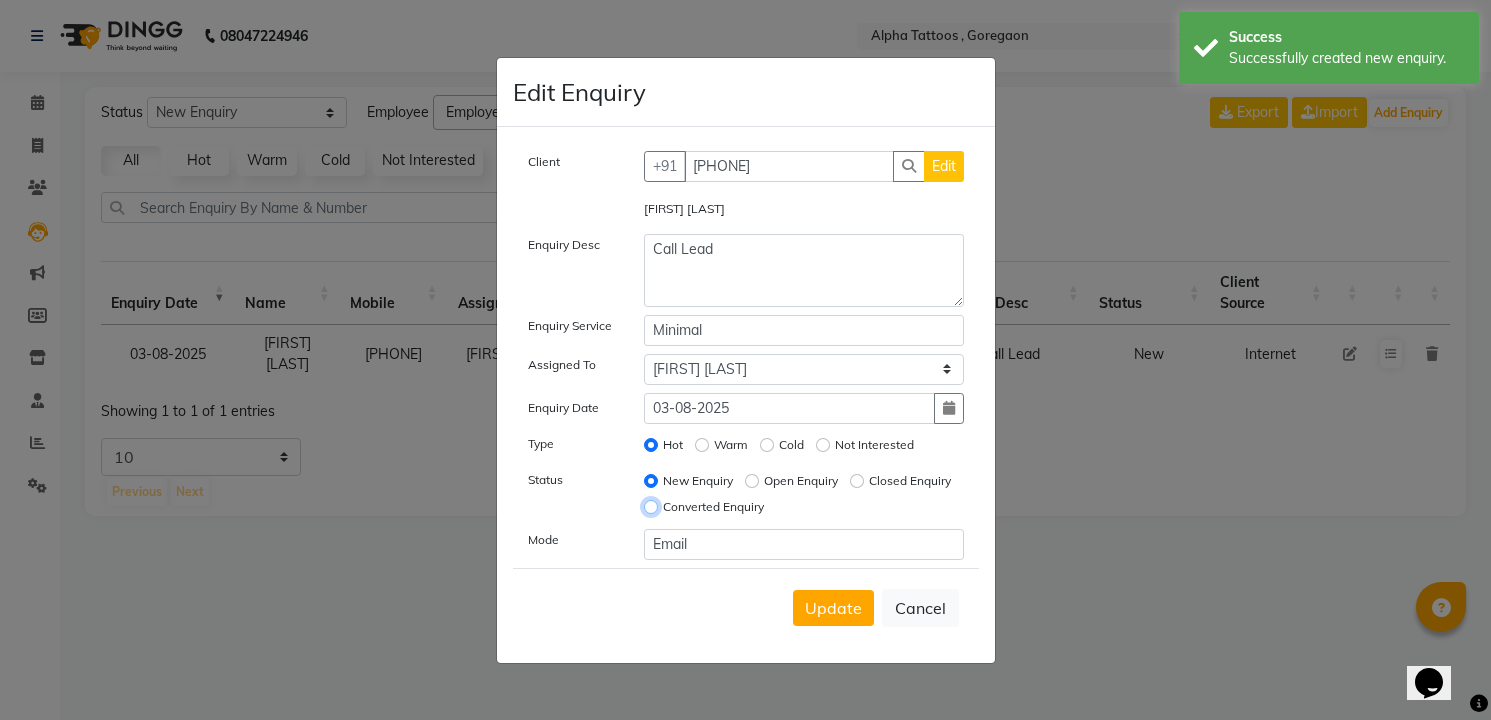 click on "Converted Enquiry" at bounding box center [651, 507] 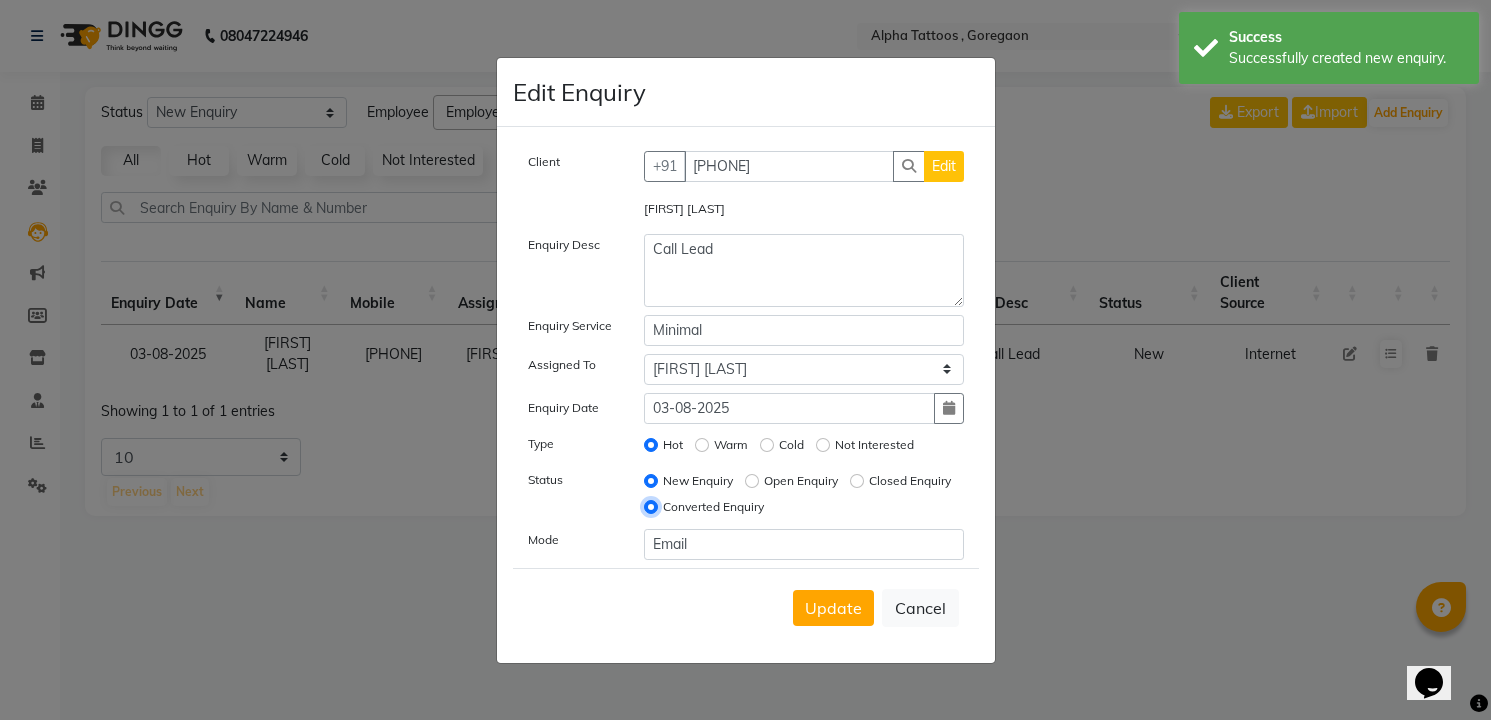 radio on "false" 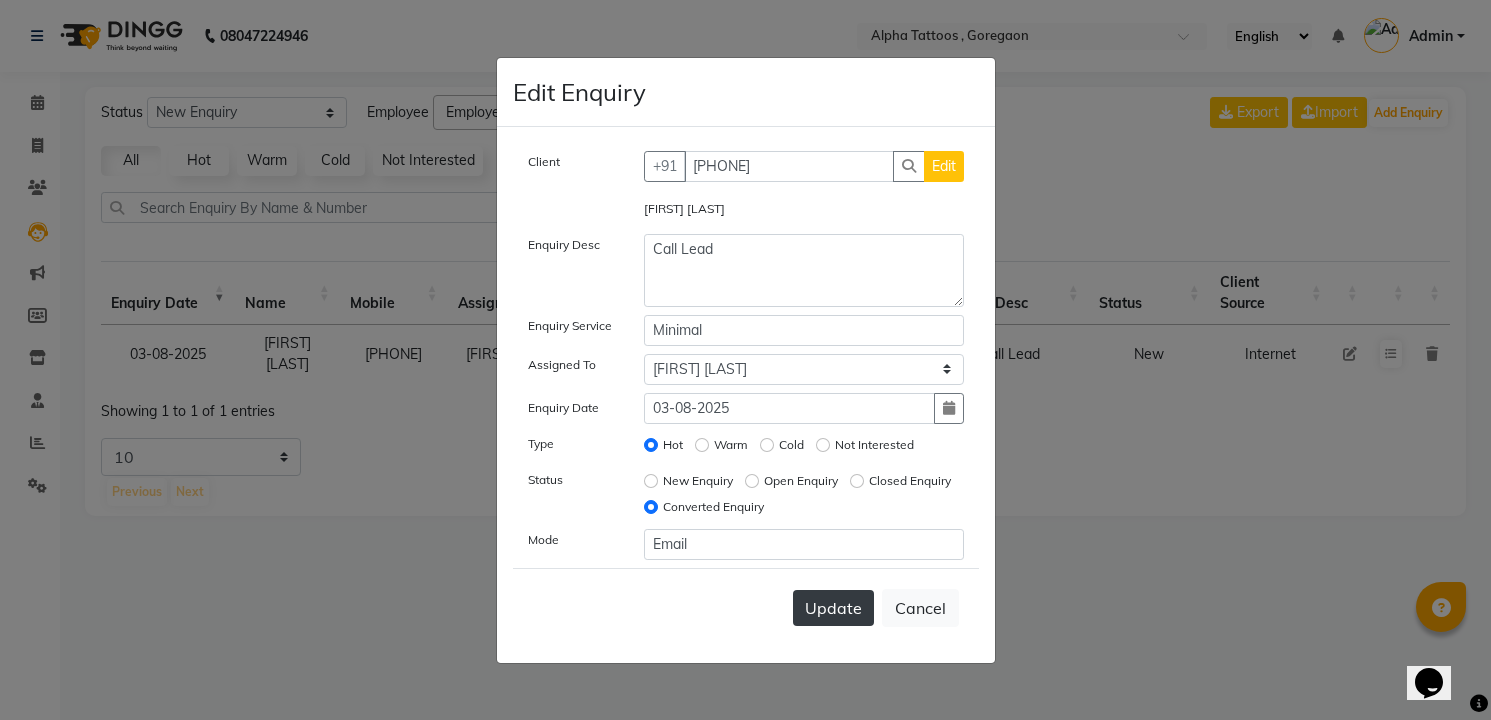 click on "Update" at bounding box center (833, 608) 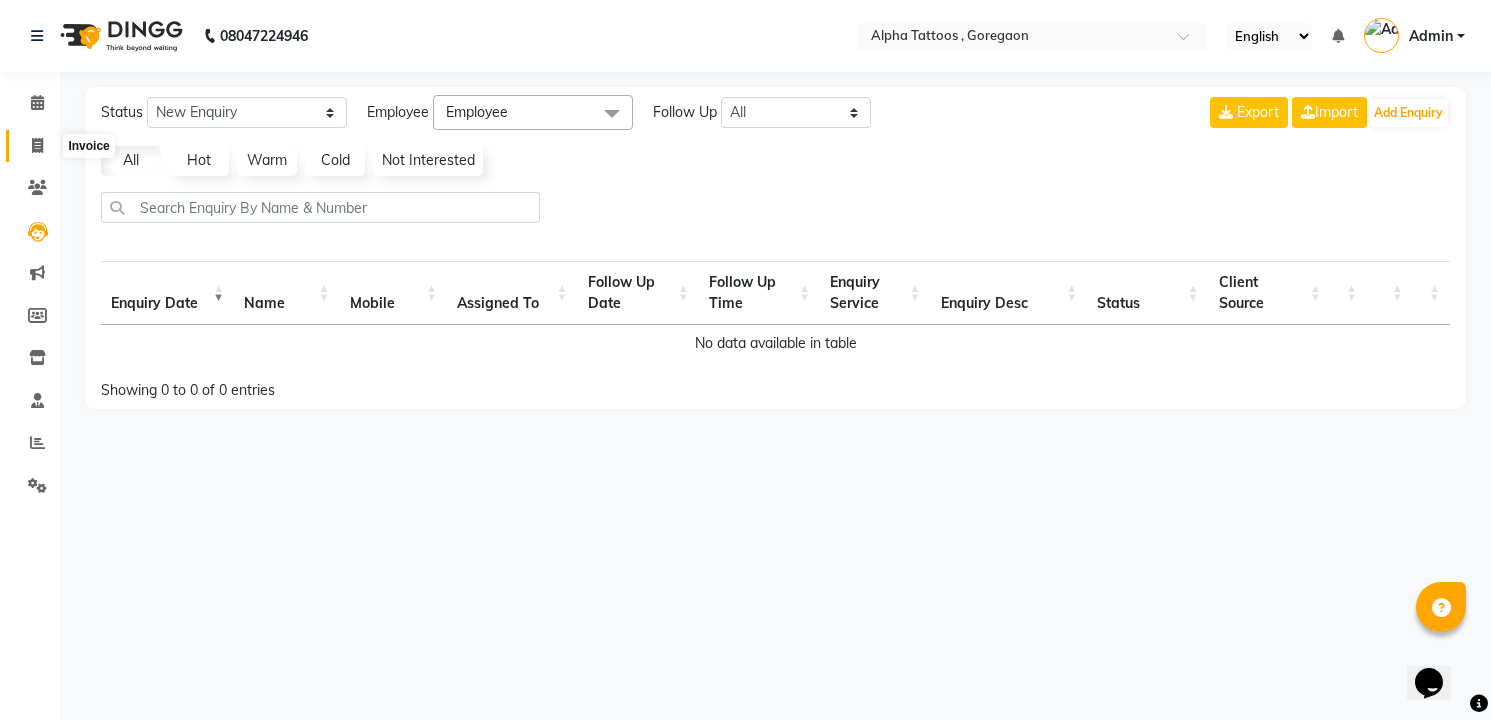 click 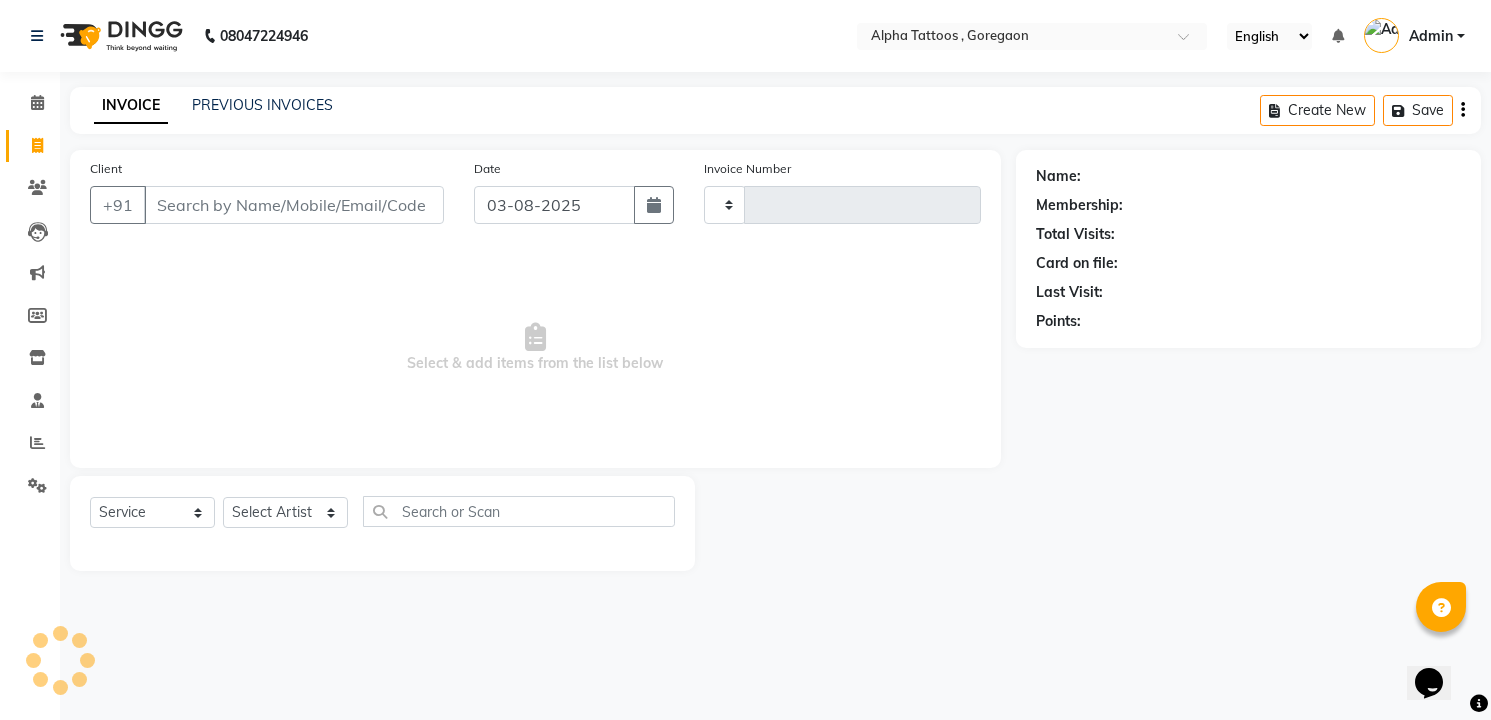 type on "0217" 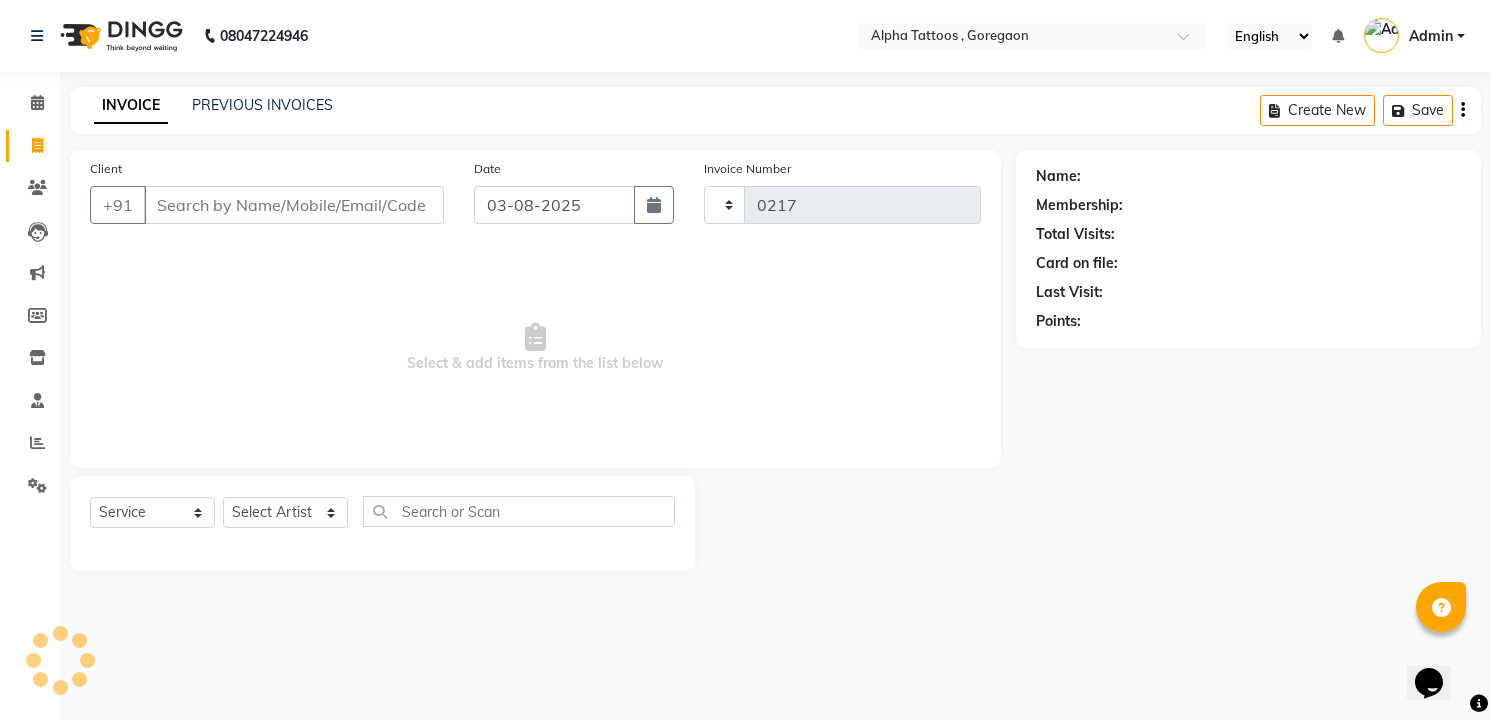 select on "5140" 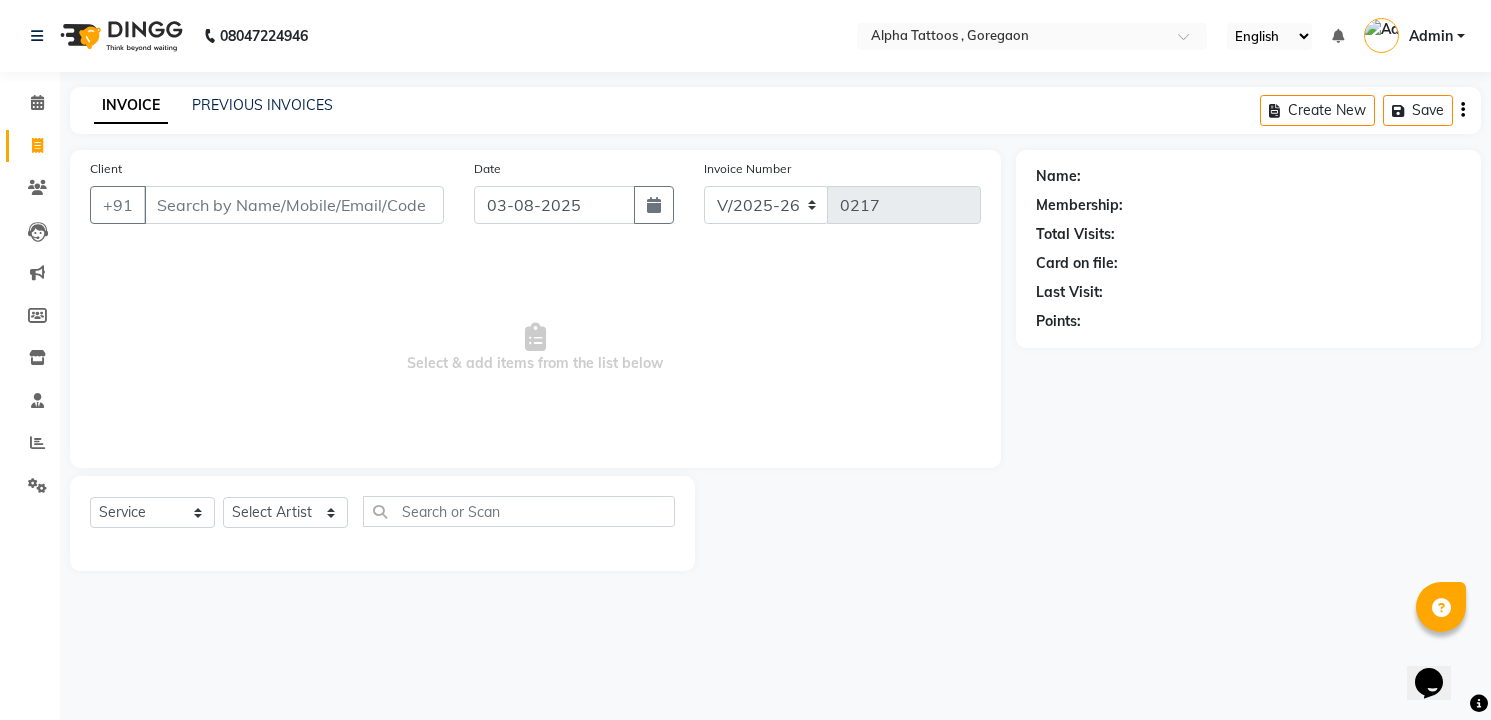click on "Client" at bounding box center (294, 205) 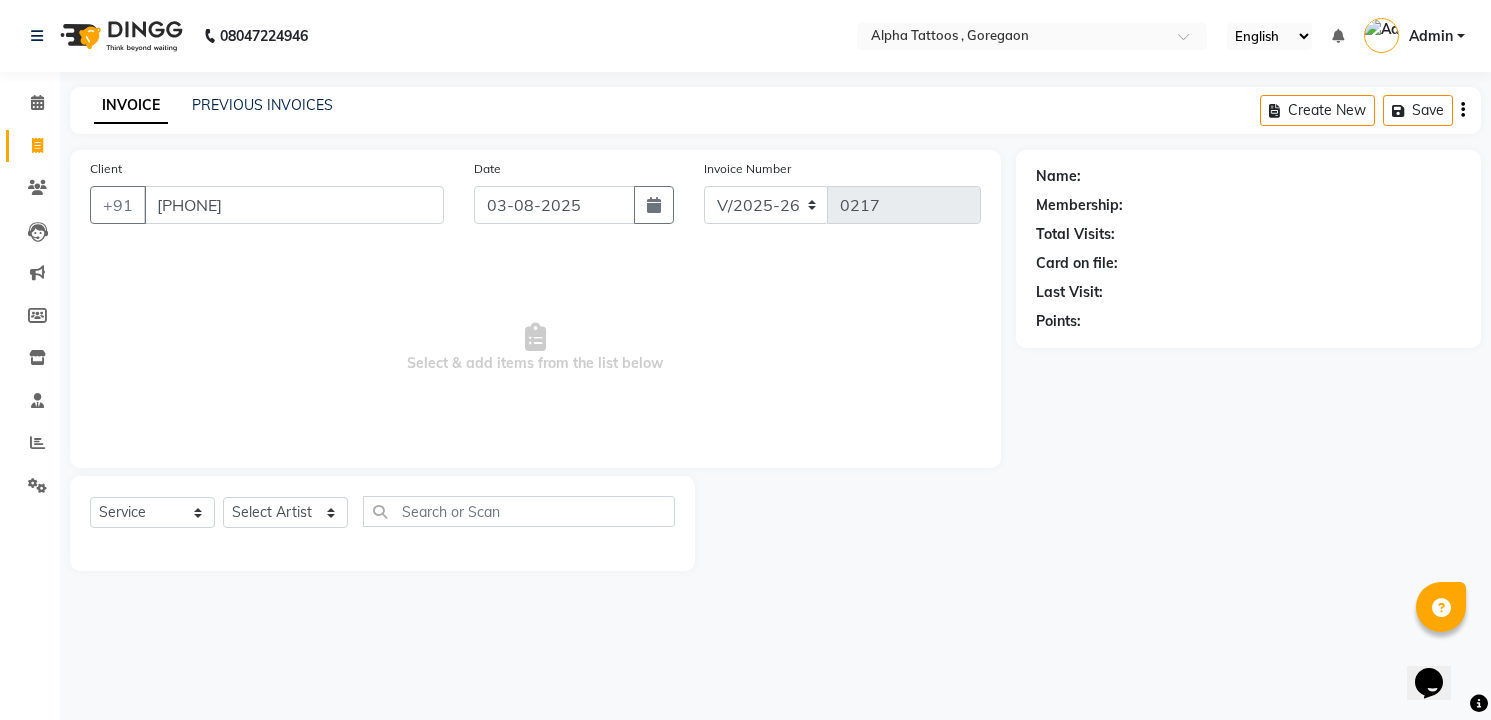 type on "[PHONE]" 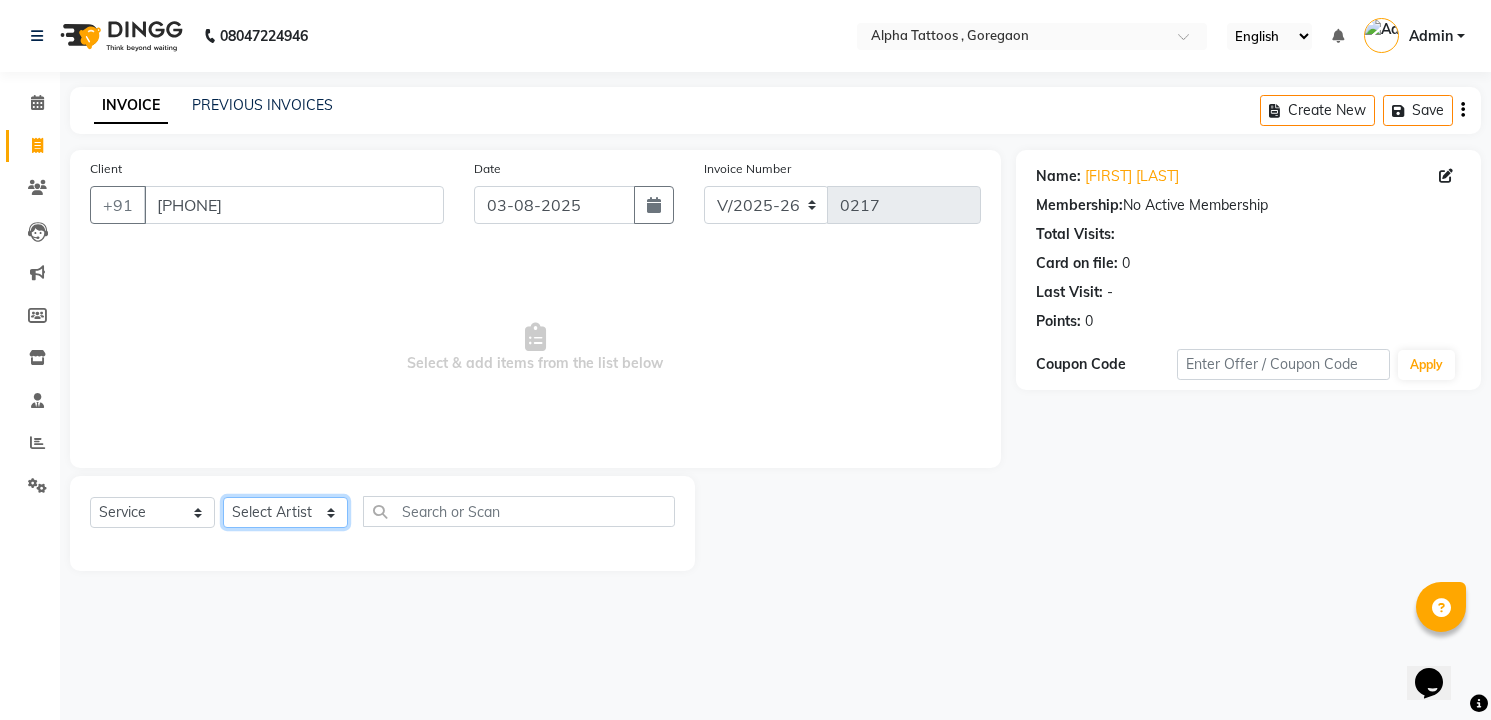 click on "Select Artist [FIRST] [LAST] [FIRST] [FIRST] [FIRST] [FIRST] [FIRST]" 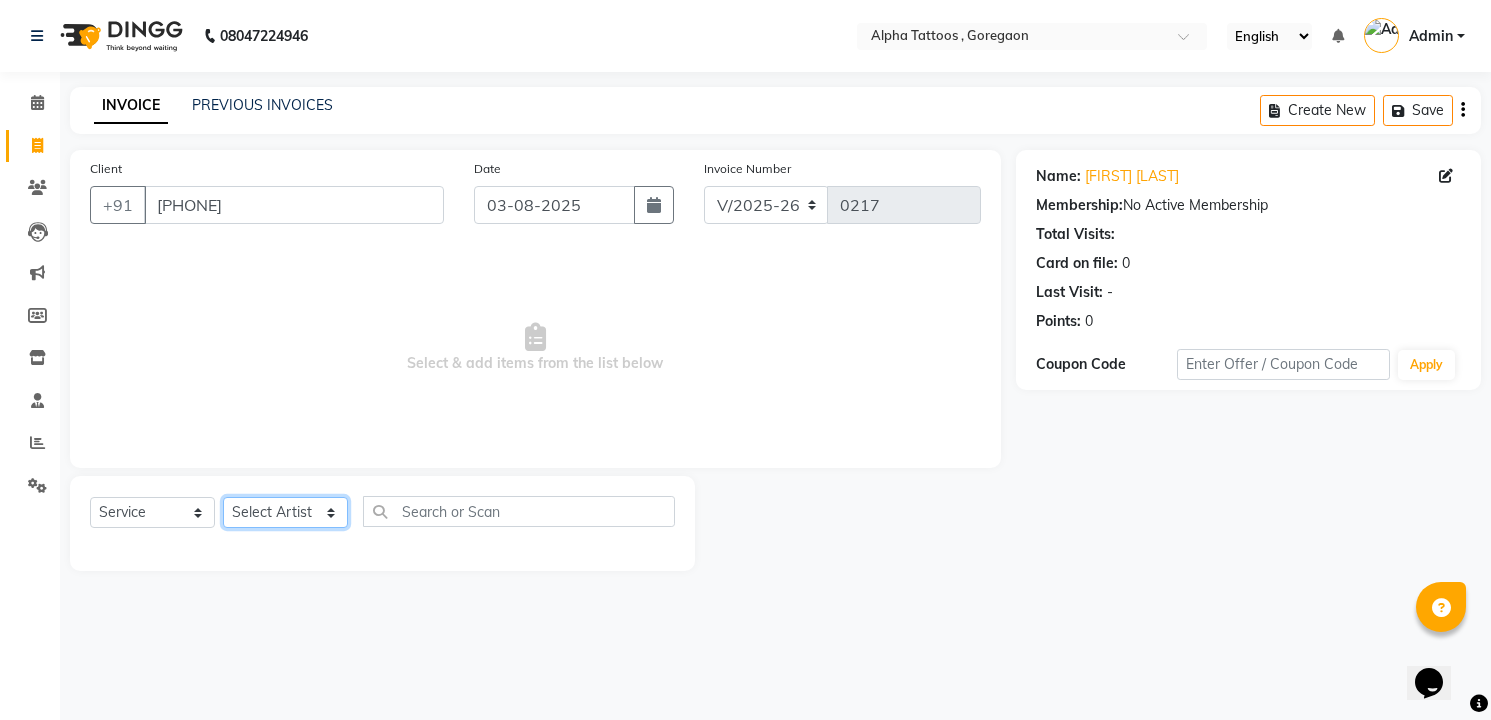 select on "32724" 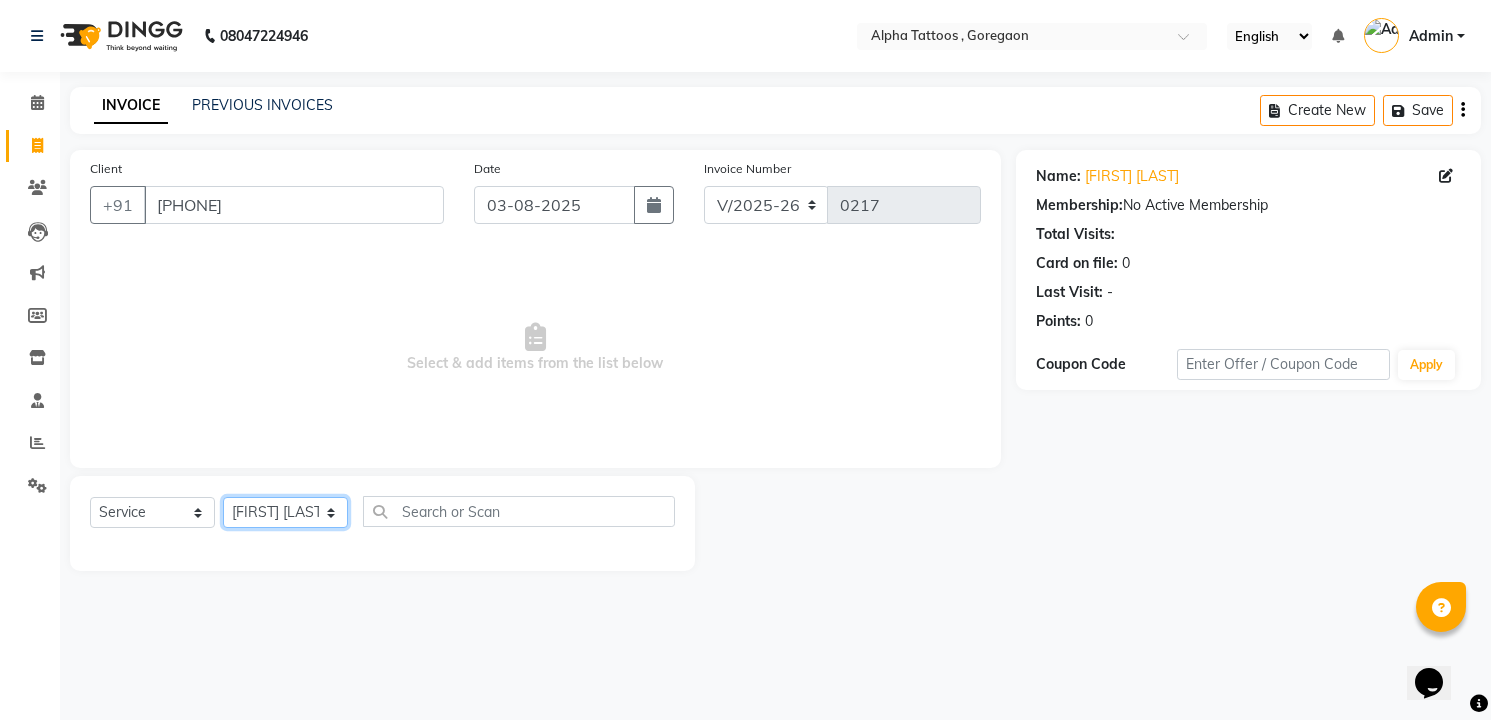 click on "Select Artist [FIRST] [LAST] [FIRST] [FIRST] [FIRST] [FIRST] [FIRST]" 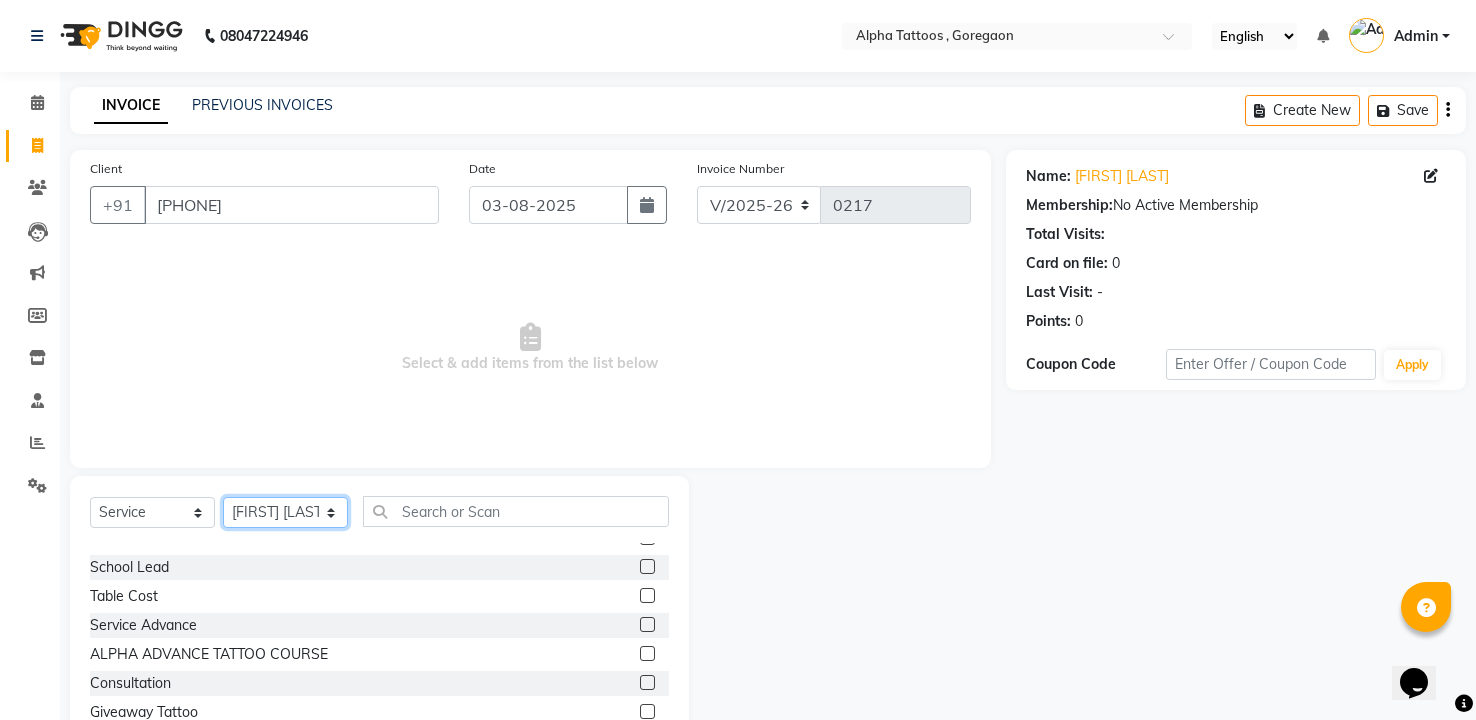 scroll, scrollTop: 288, scrollLeft: 0, axis: vertical 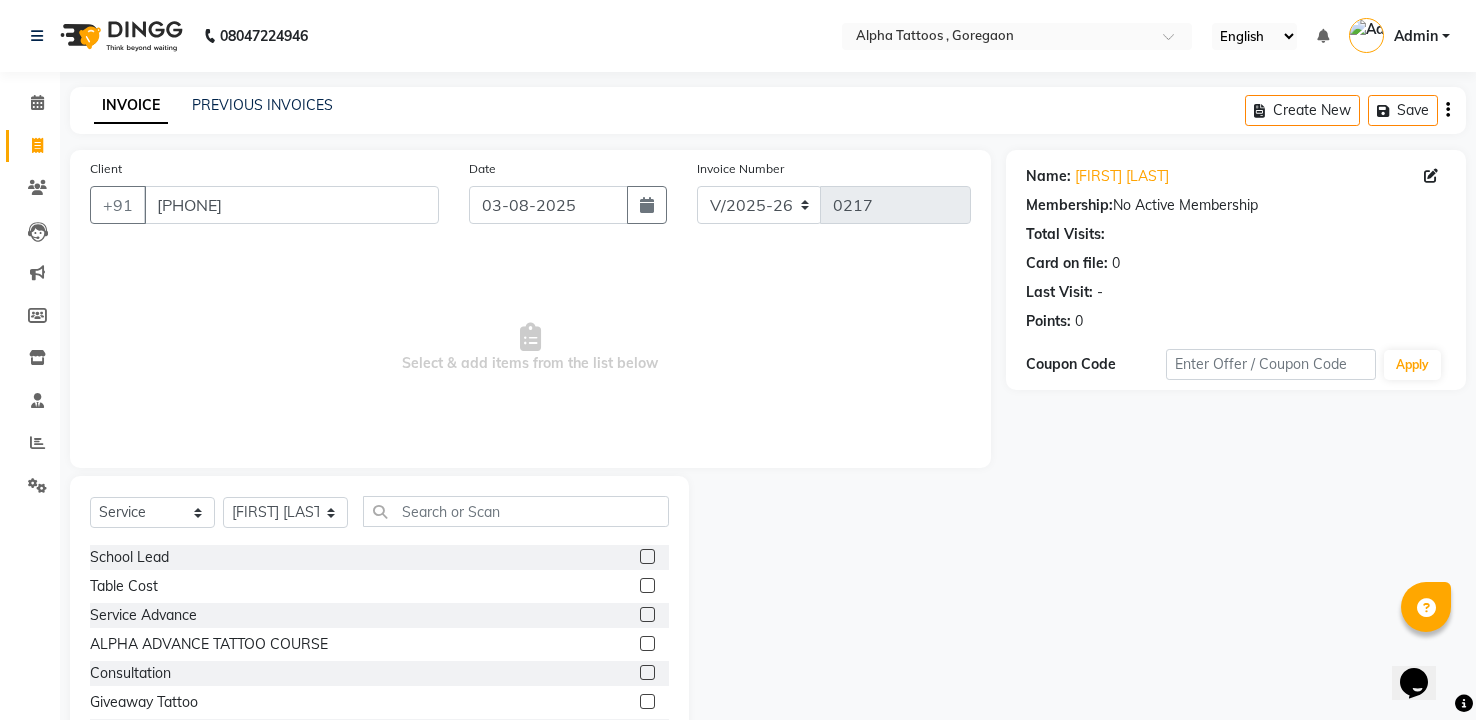 click 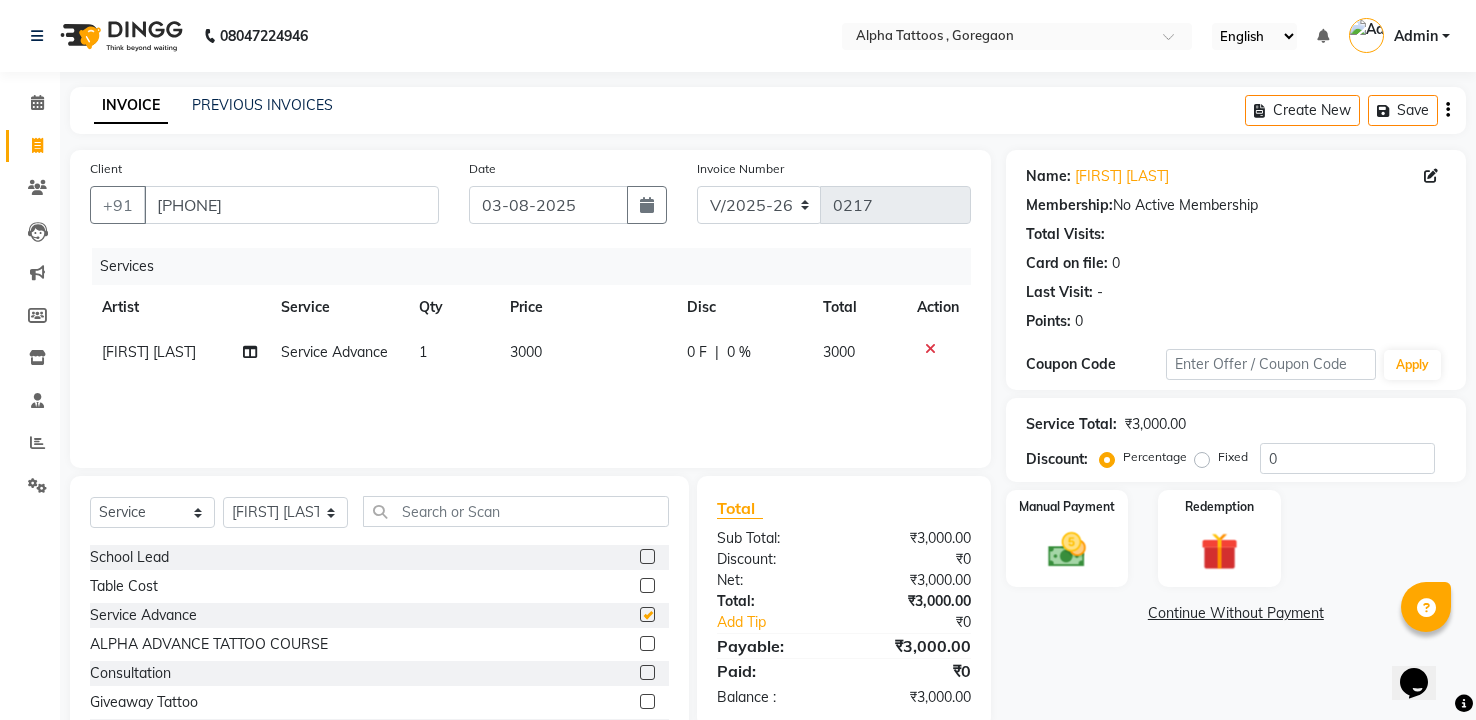checkbox on "false" 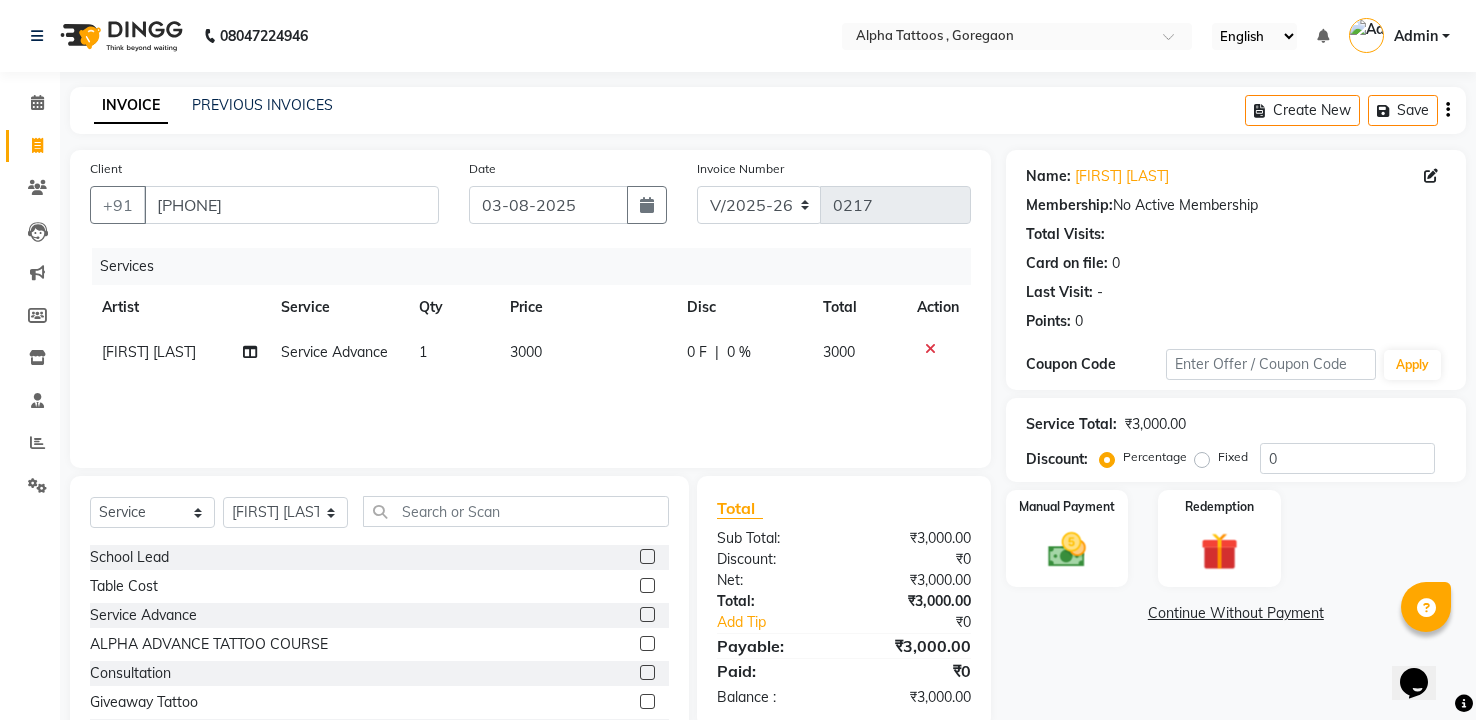 click on "3000" 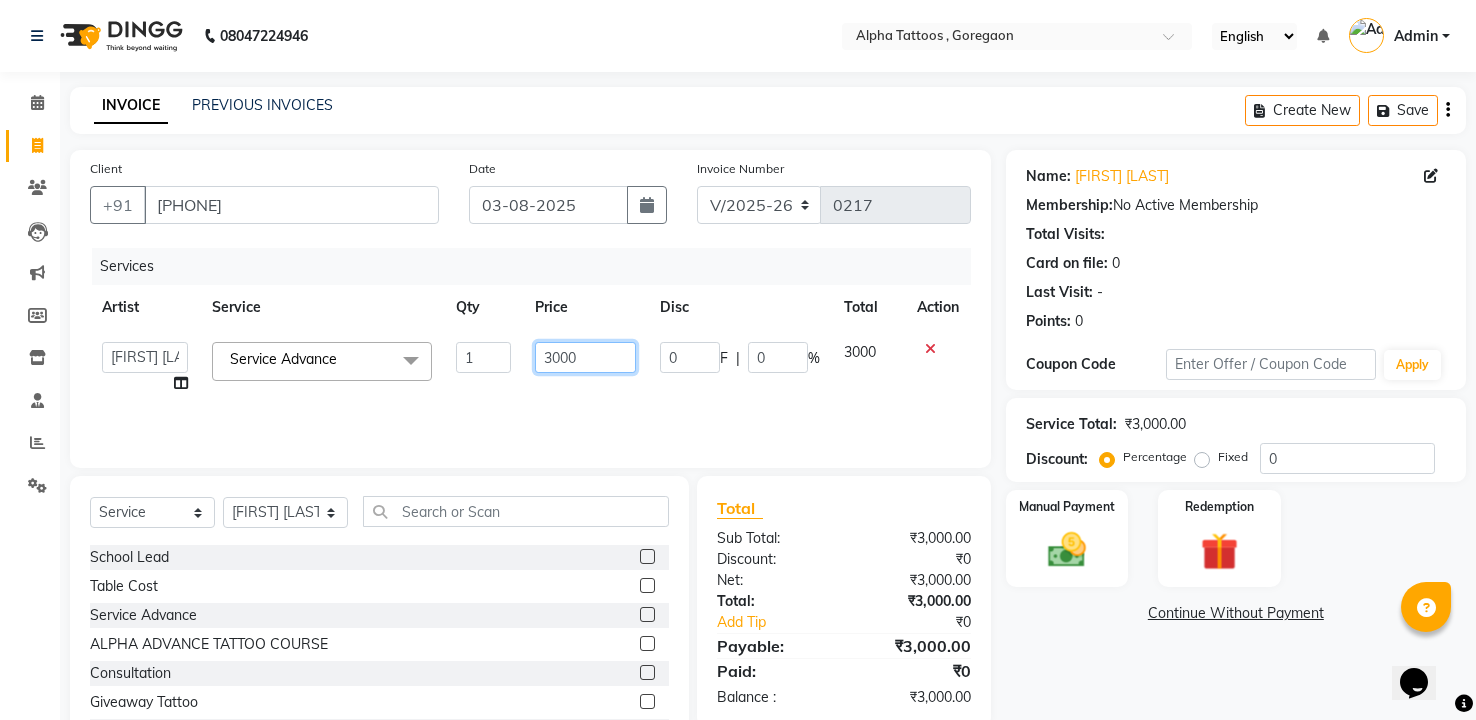 click on "3000" 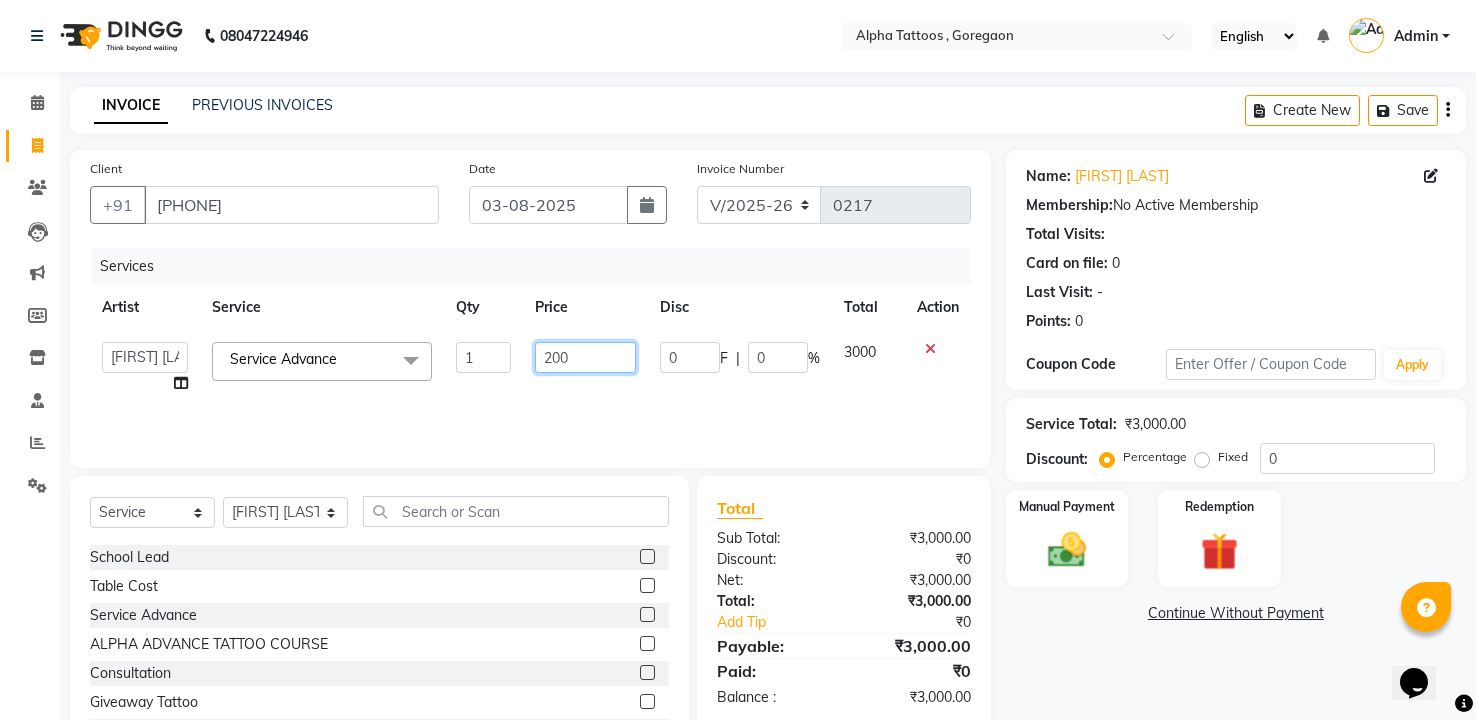type on "2000" 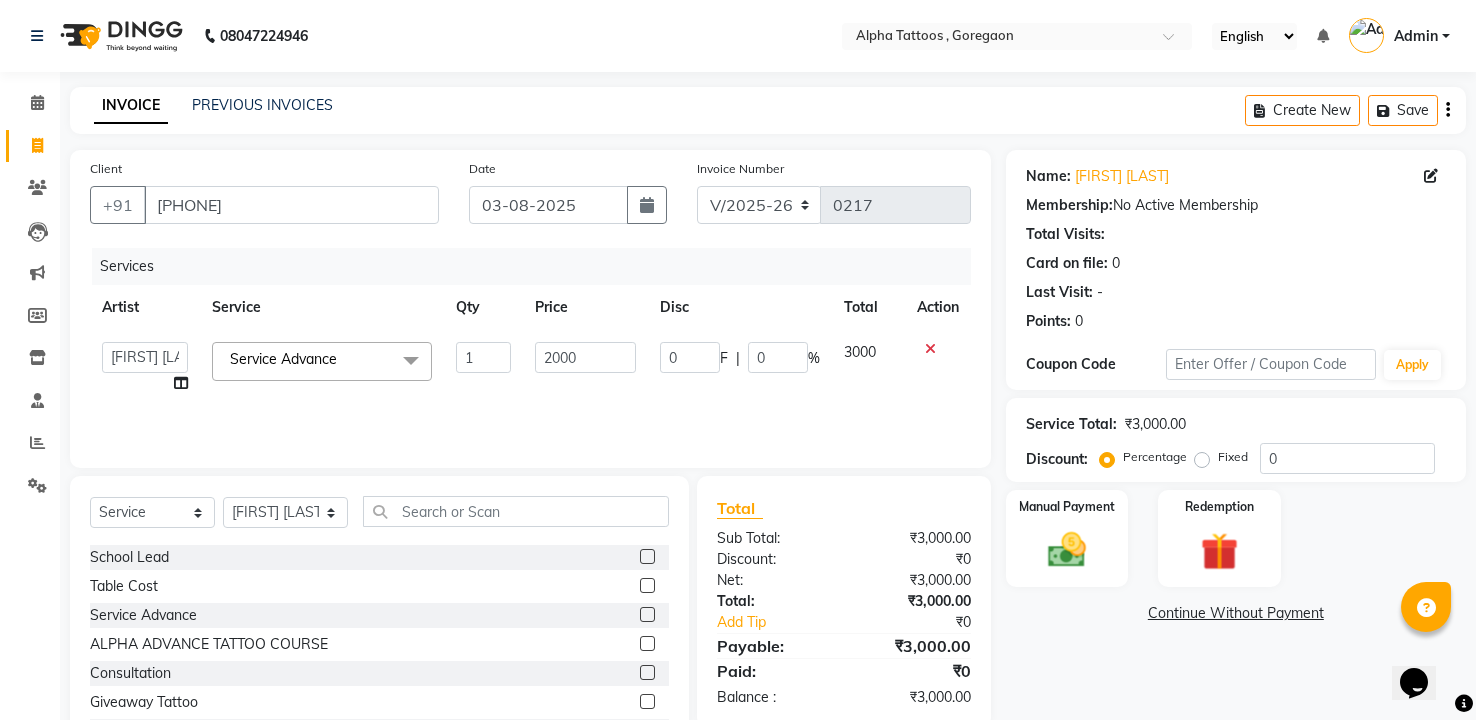 click on "Services Artist Service Qty Price Disc Total Action  [FIRST] [LAST]   [FIRST]    [FIRST] [LAST]   [FIRST] [LAST]   [FIRST] [LAST]   [FIRST]  Service Advance  x Small tattoo Minimal  Realistic  Religious  Geomtric  Animal  Travel  Cover up  Mandala  Armband  School Lead Table Cost Service Advance ALPHA ADVANCE TATTOO COURSE Consultation Giveaway Tattoo Flash Tattoo ALPHA TATTOO COURSE [FIRST] Design  Line Art 1 2000 0 F | 0 % 3000" 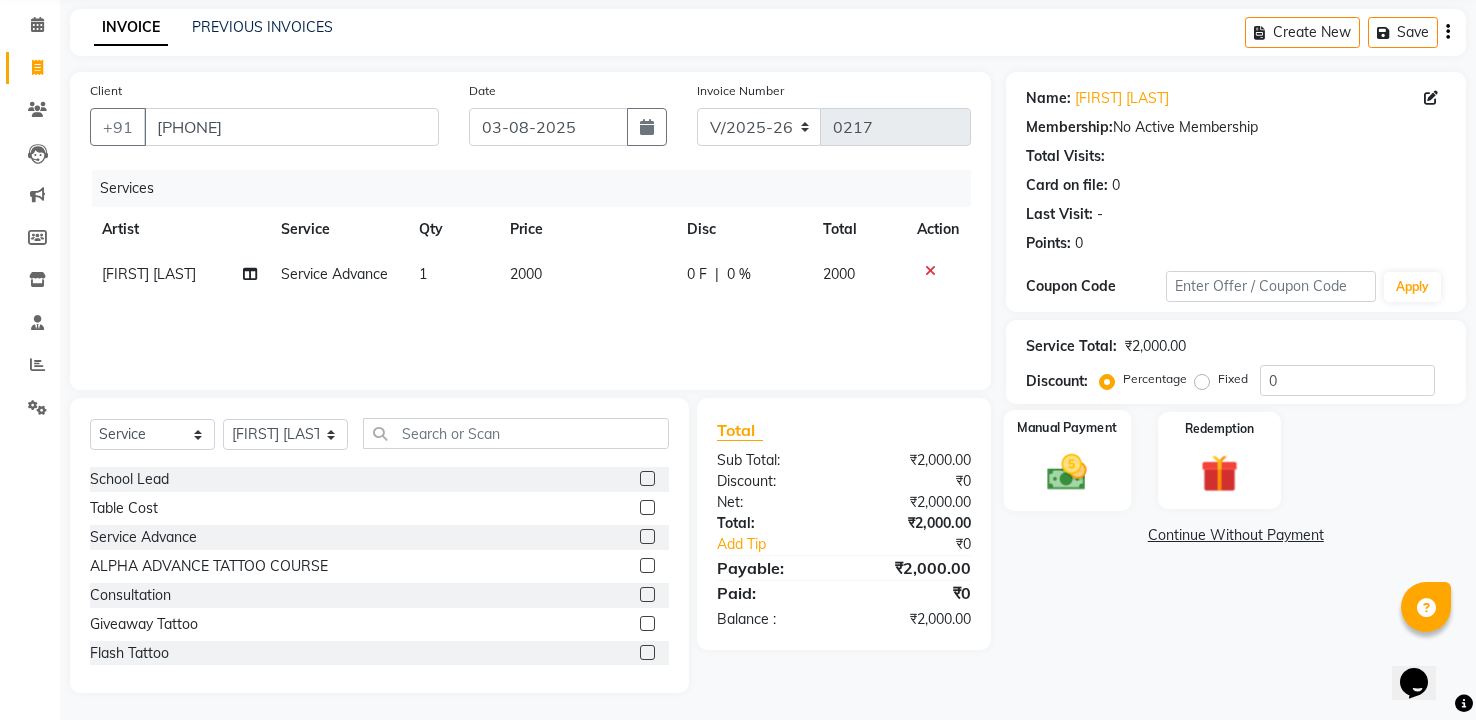 scroll, scrollTop: 81, scrollLeft: 0, axis: vertical 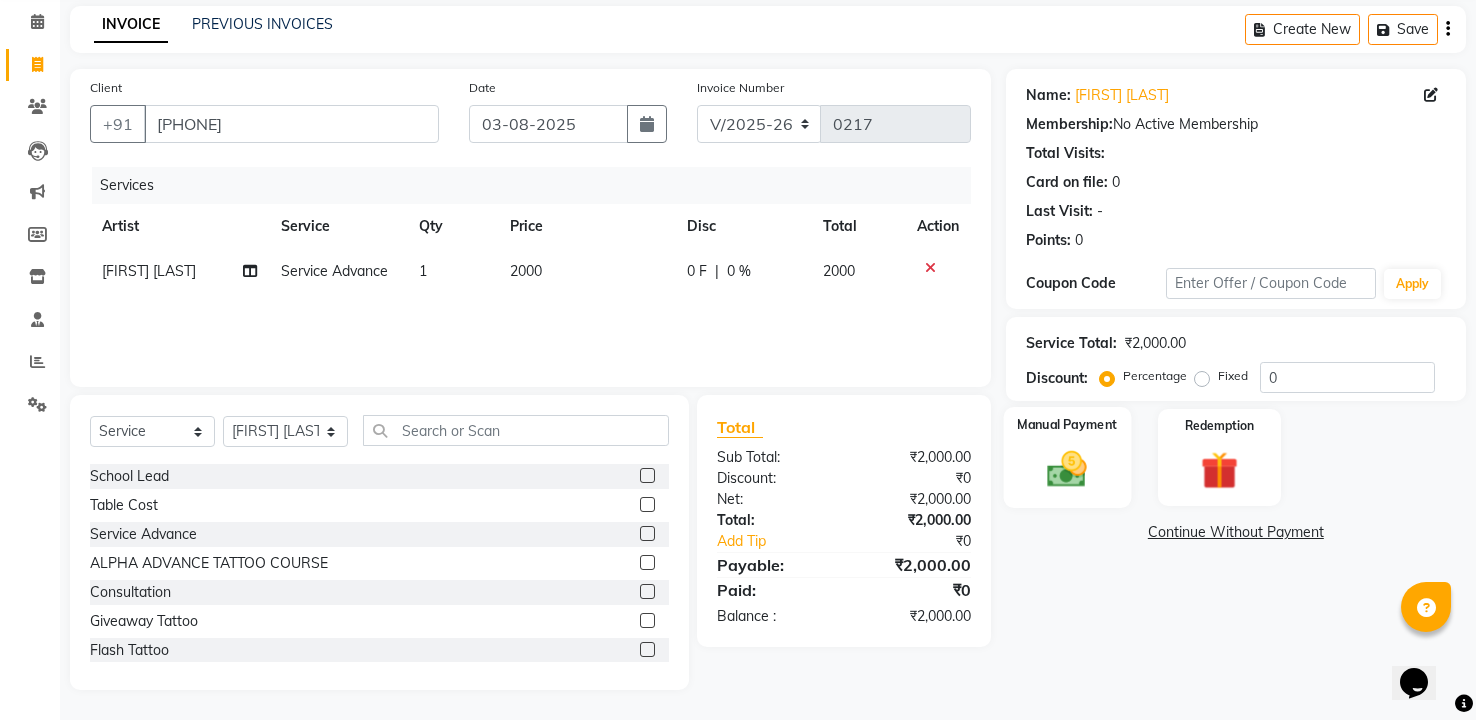 click 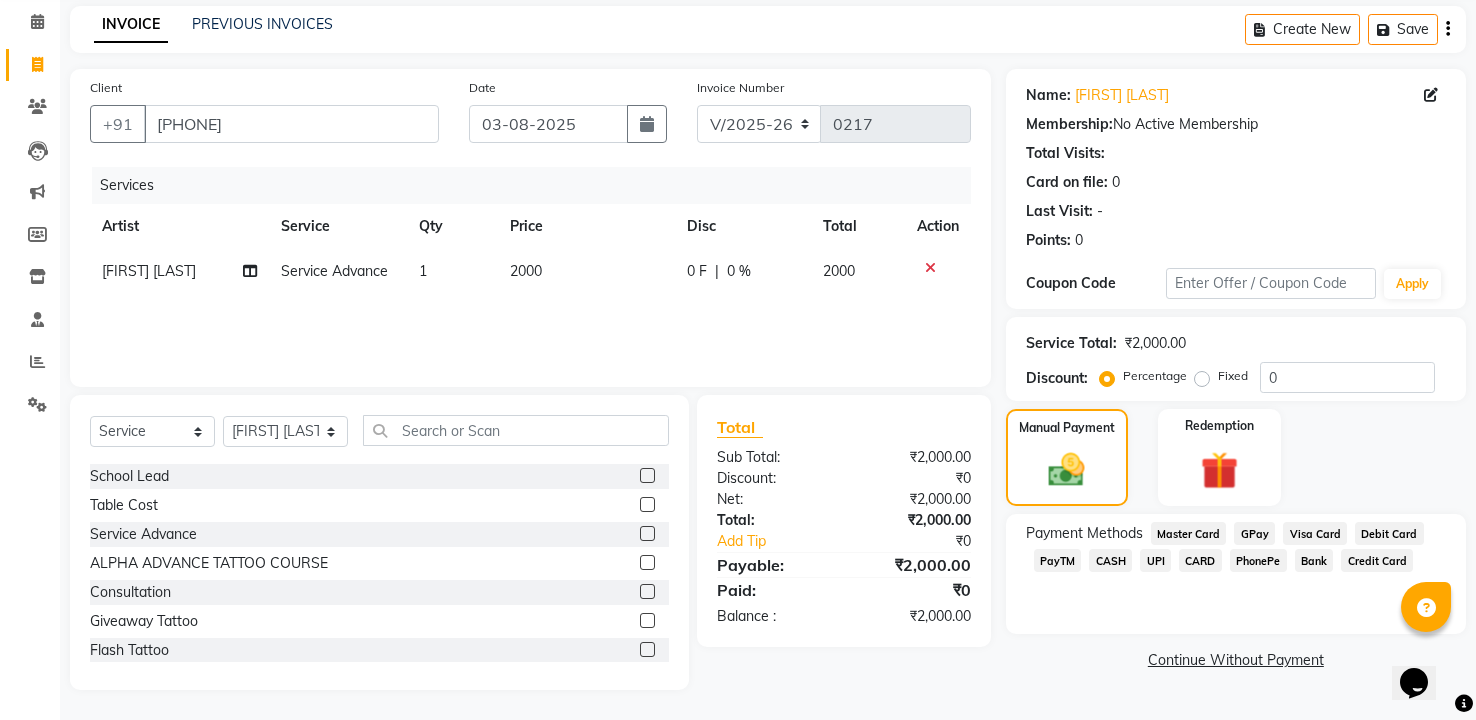 click on "CASH" 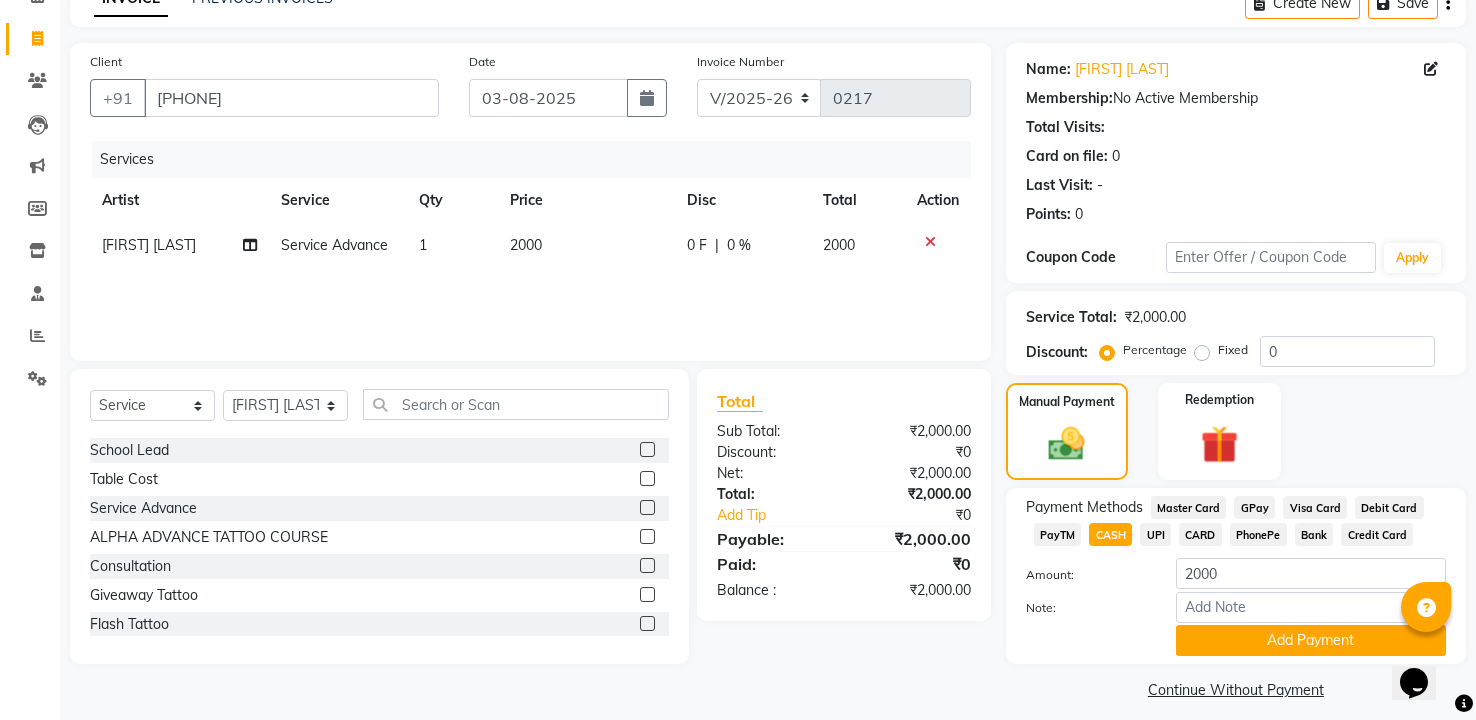 scroll, scrollTop: 122, scrollLeft: 0, axis: vertical 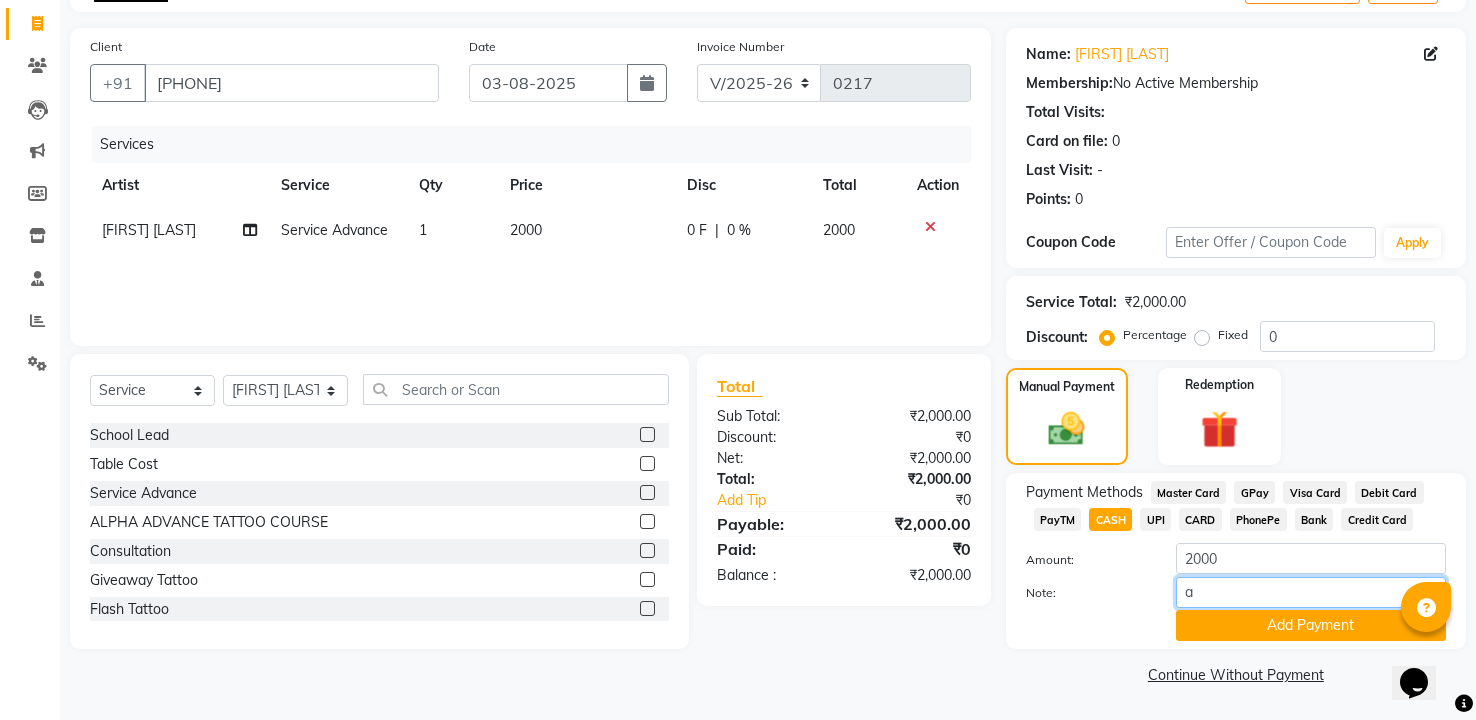 click on "a" at bounding box center (1311, 592) 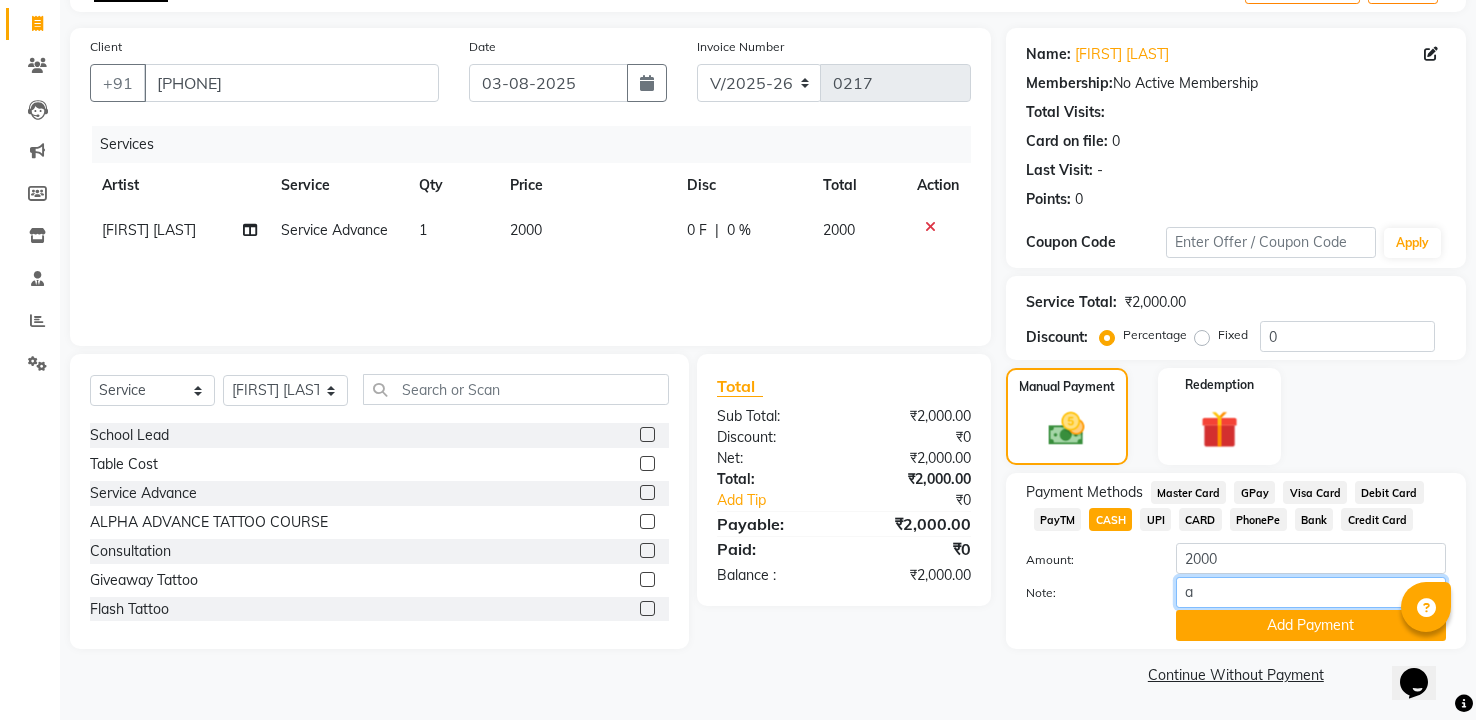 type on "Advance" 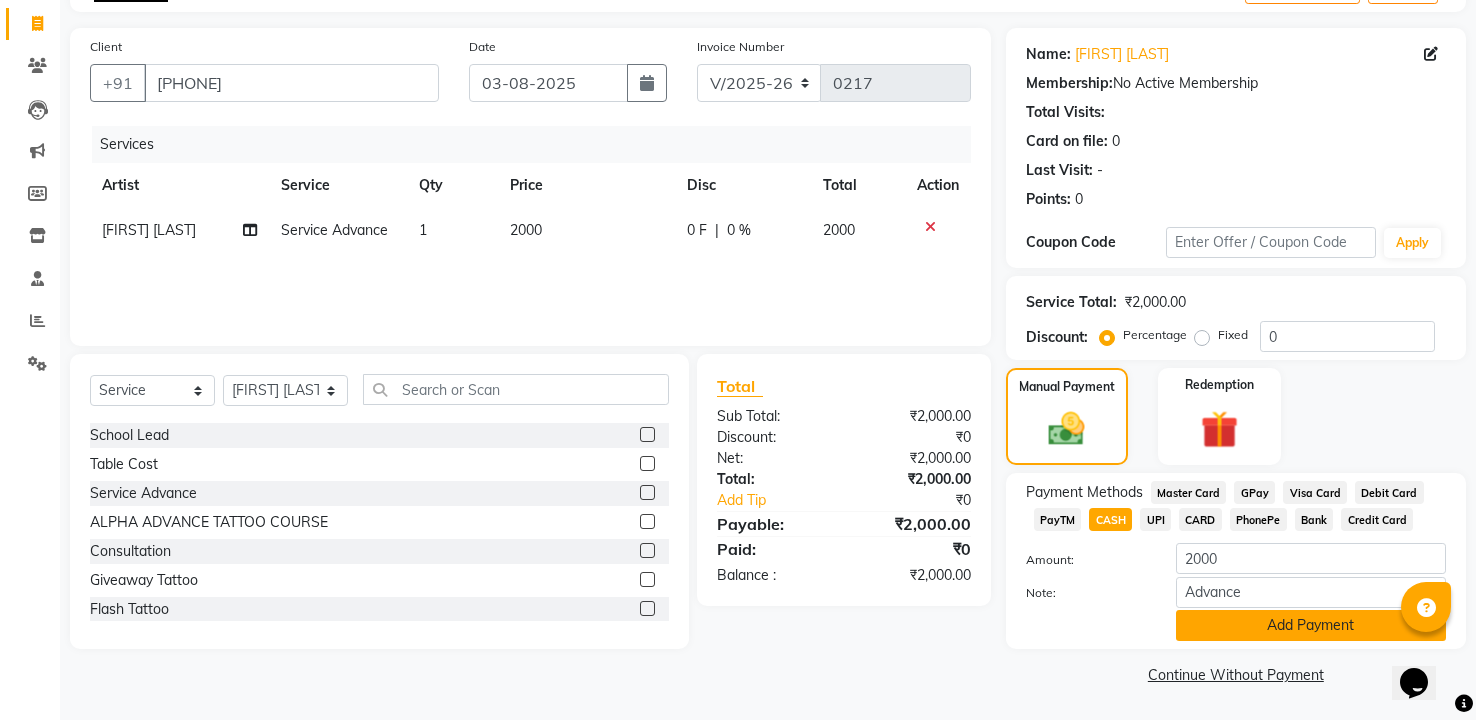 click on "Add Payment" 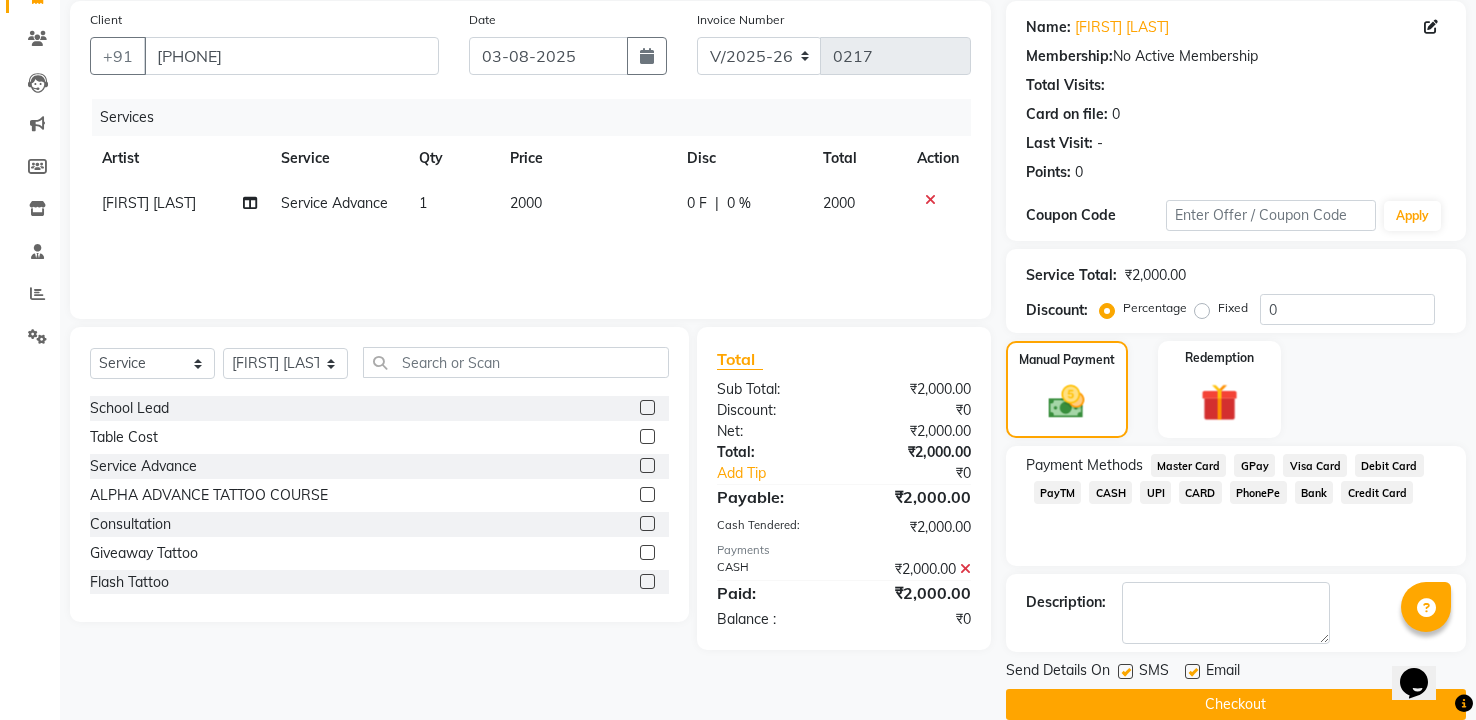 scroll, scrollTop: 179, scrollLeft: 0, axis: vertical 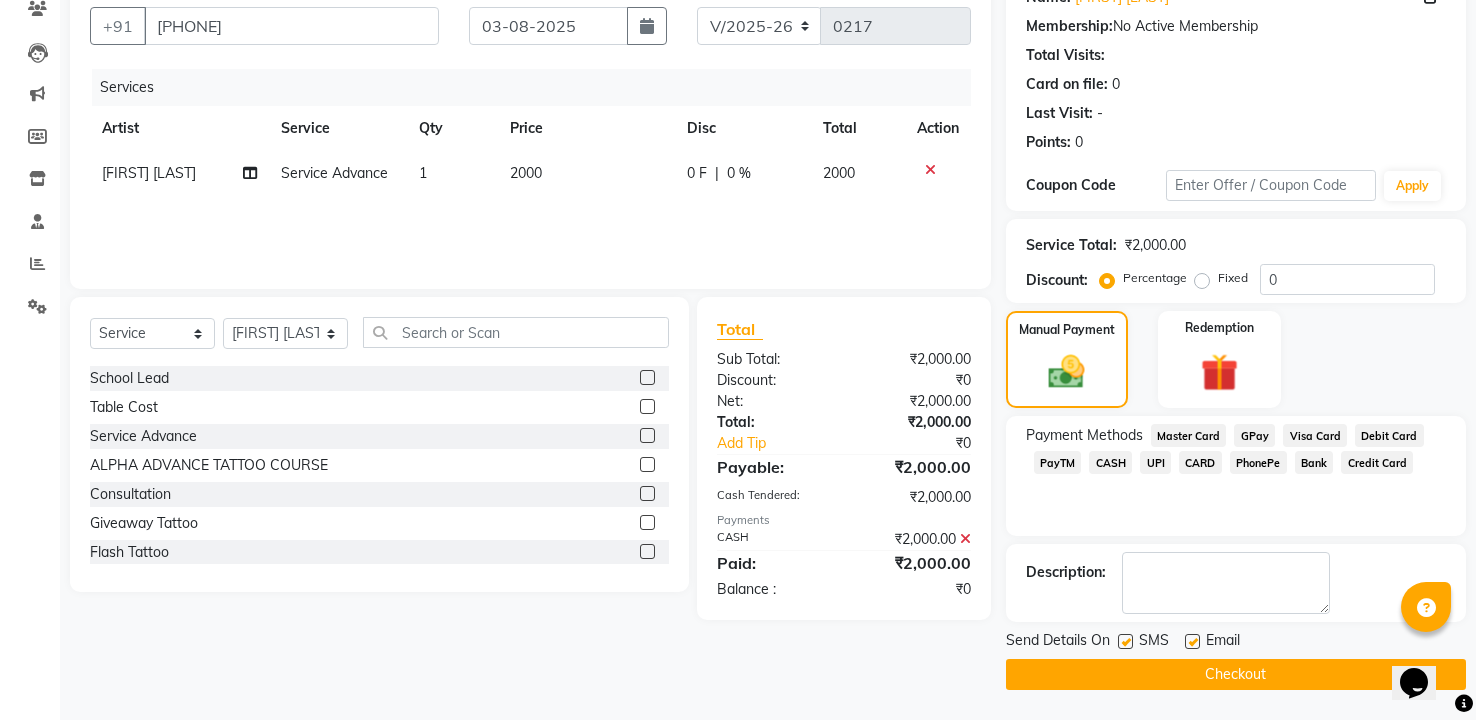 click on "Checkout" 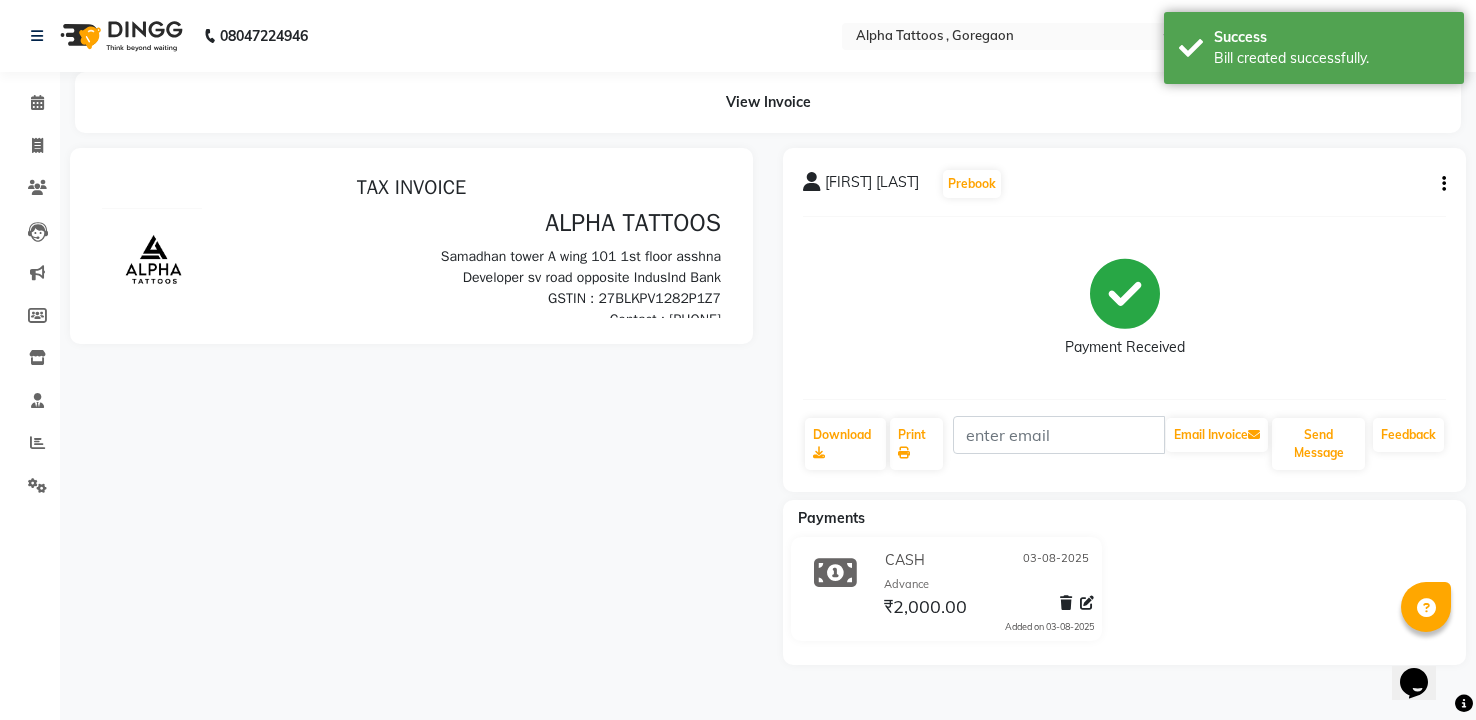 scroll, scrollTop: 0, scrollLeft: 0, axis: both 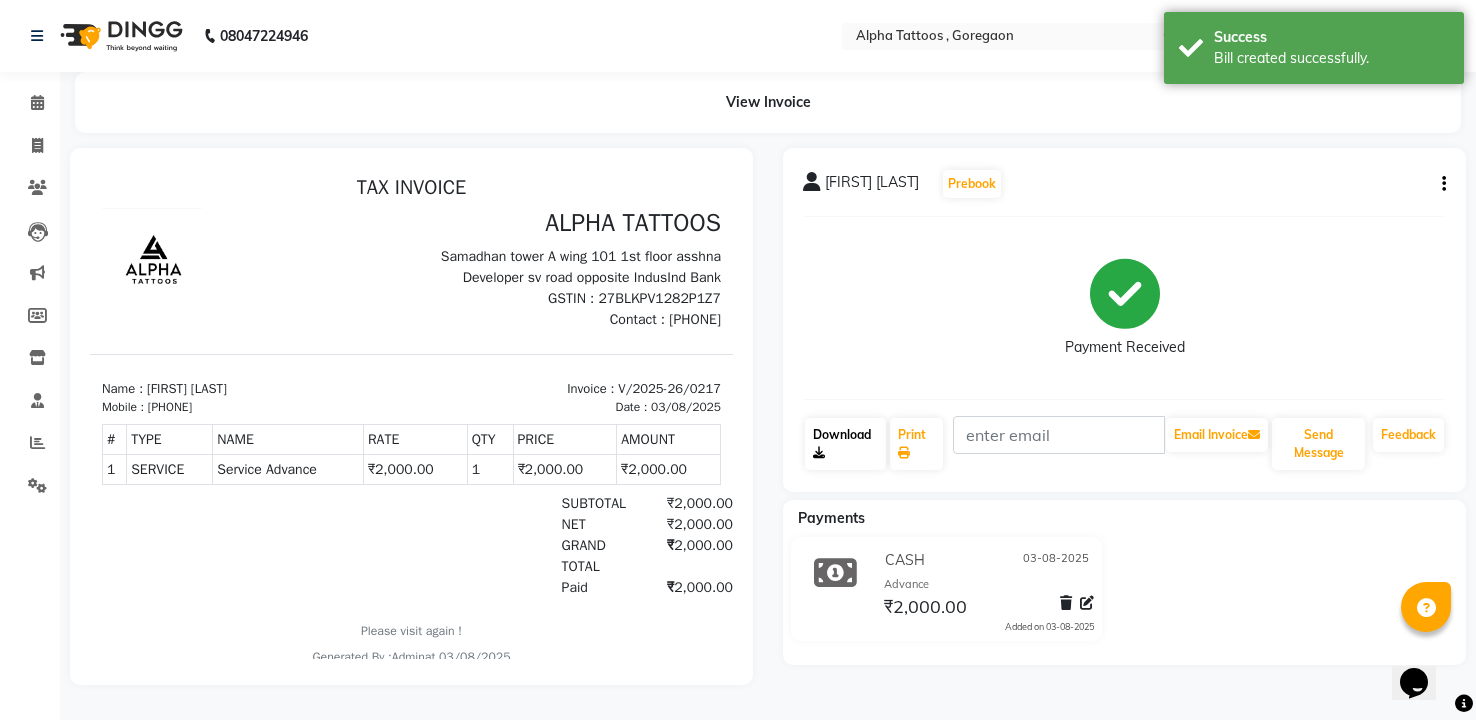click on "Download" 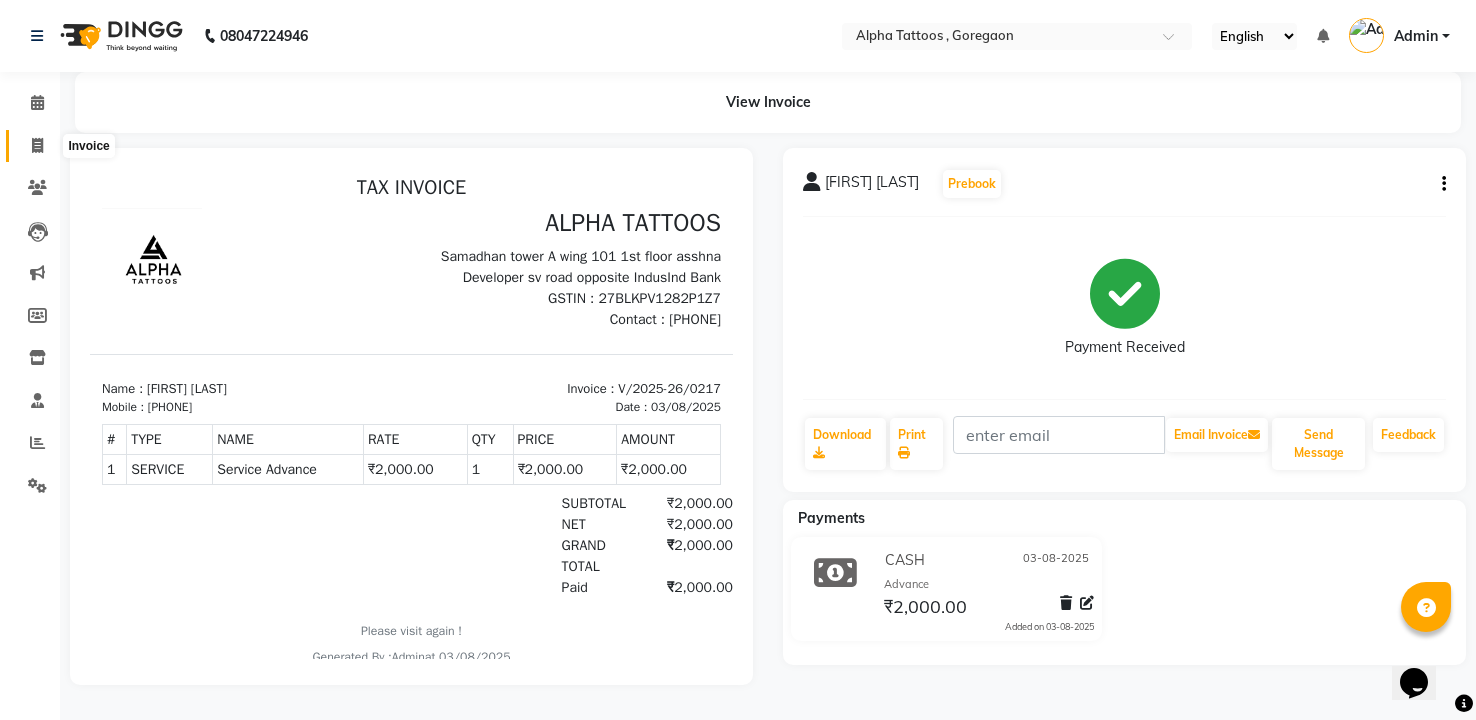 click 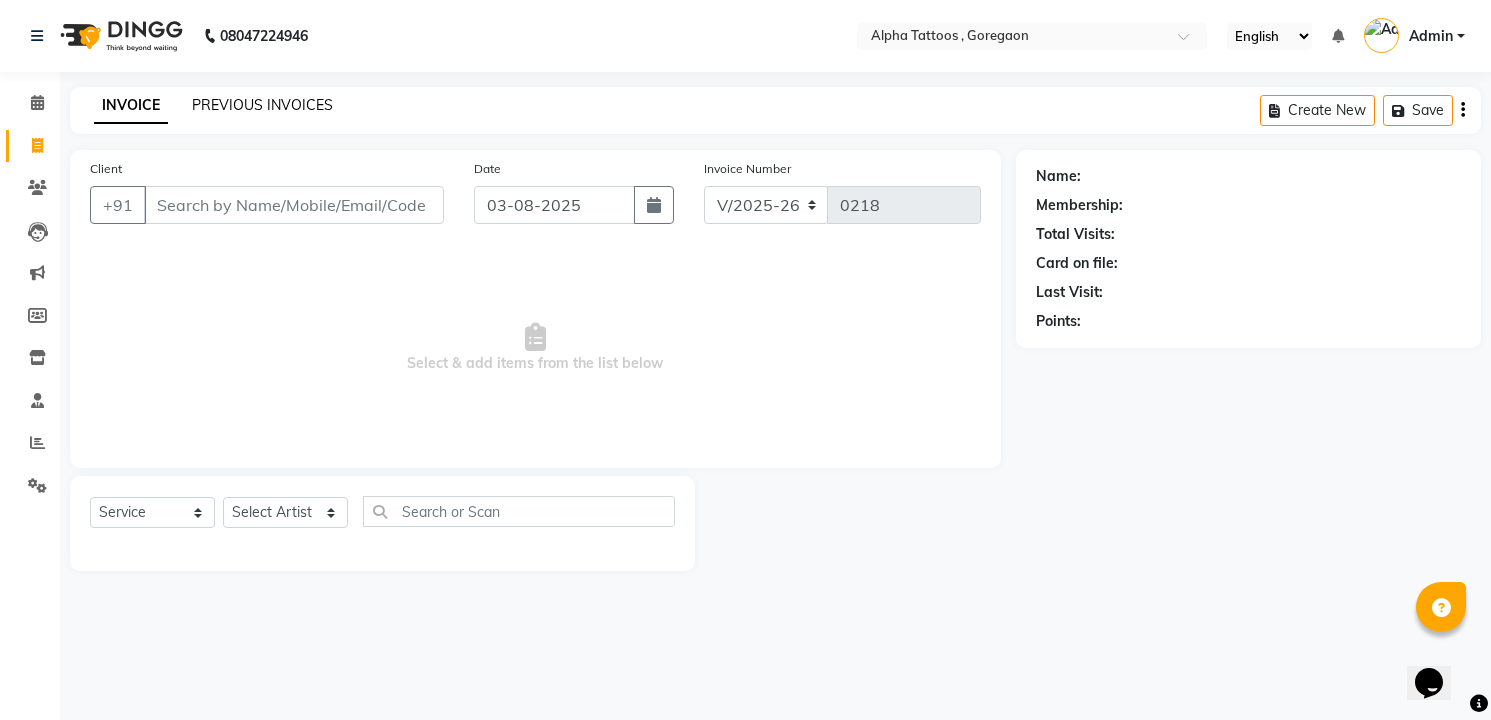 click on "PREVIOUS INVOICES" 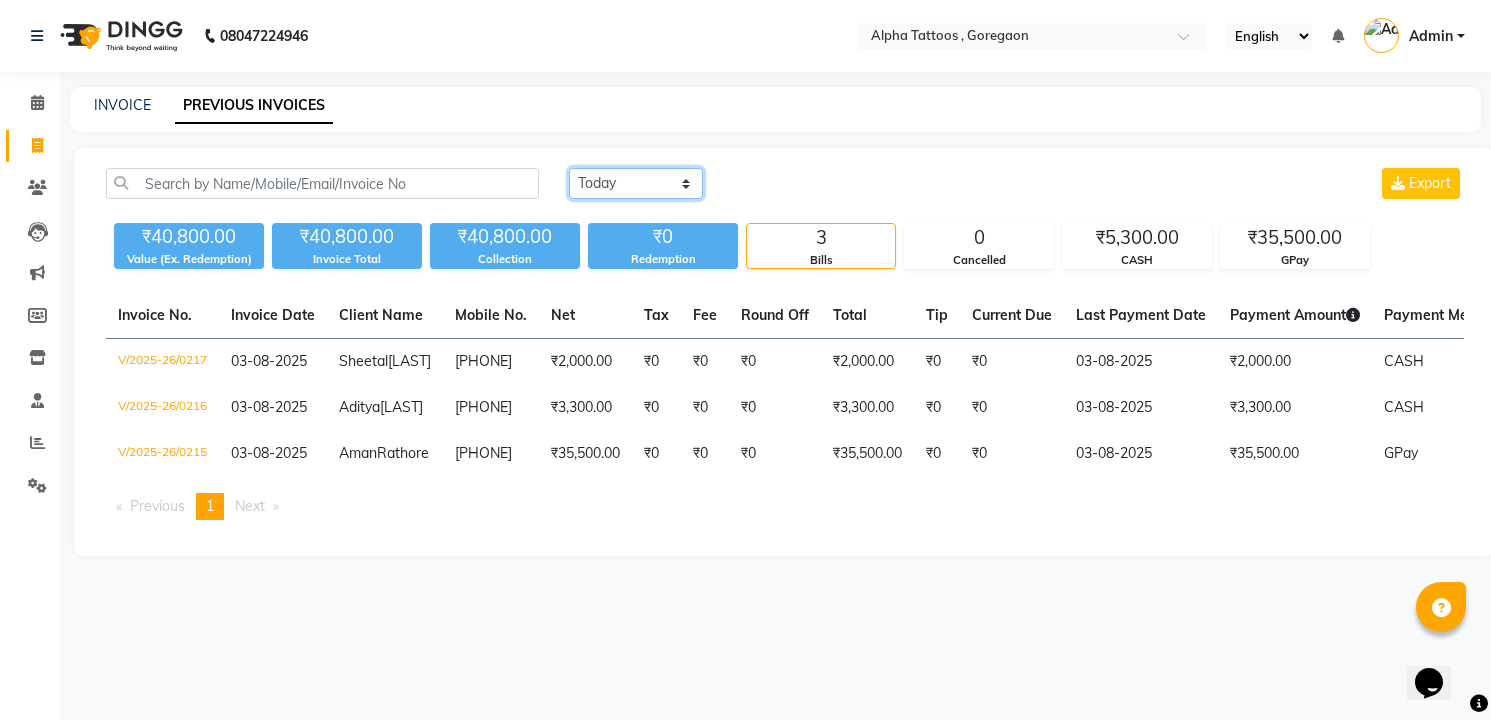 click on "Today Yesterday Custom Range" 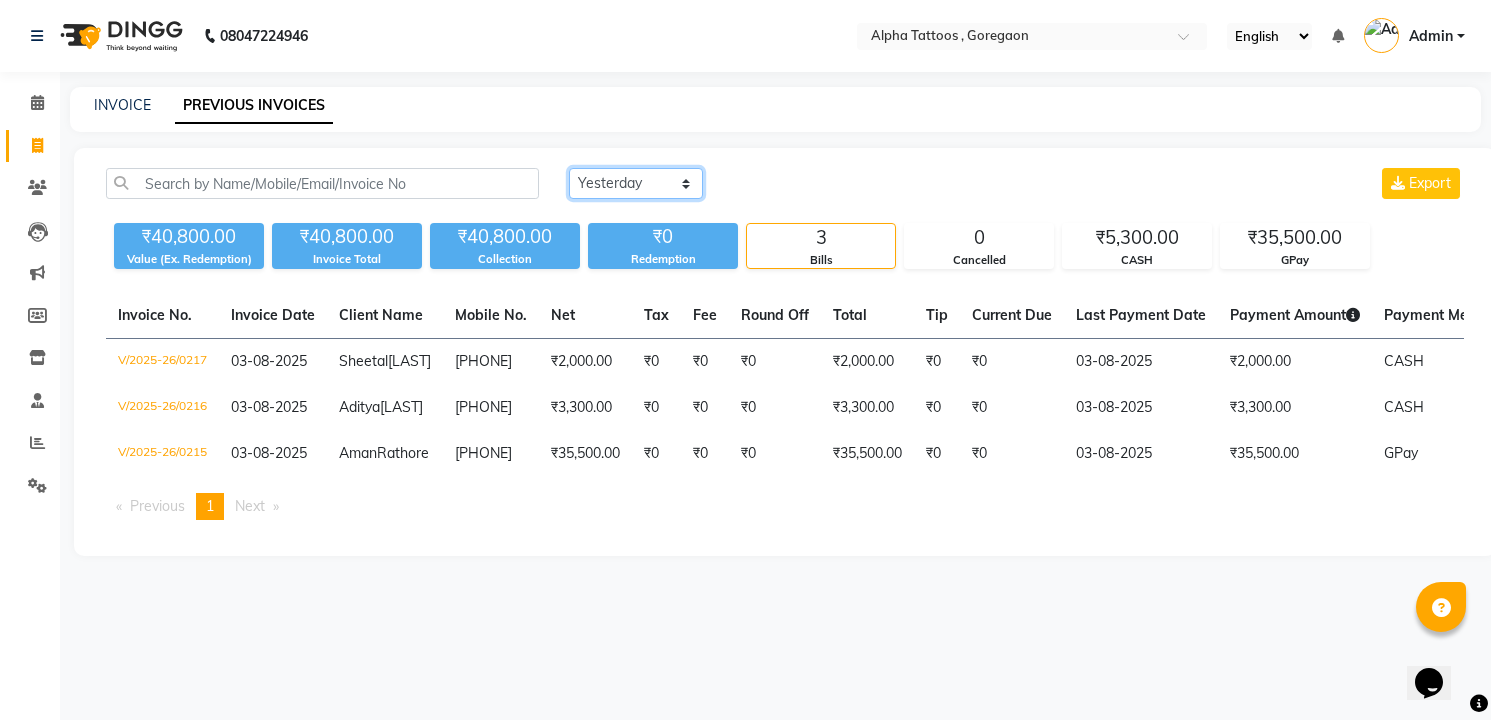 click on "Today Yesterday Custom Range" 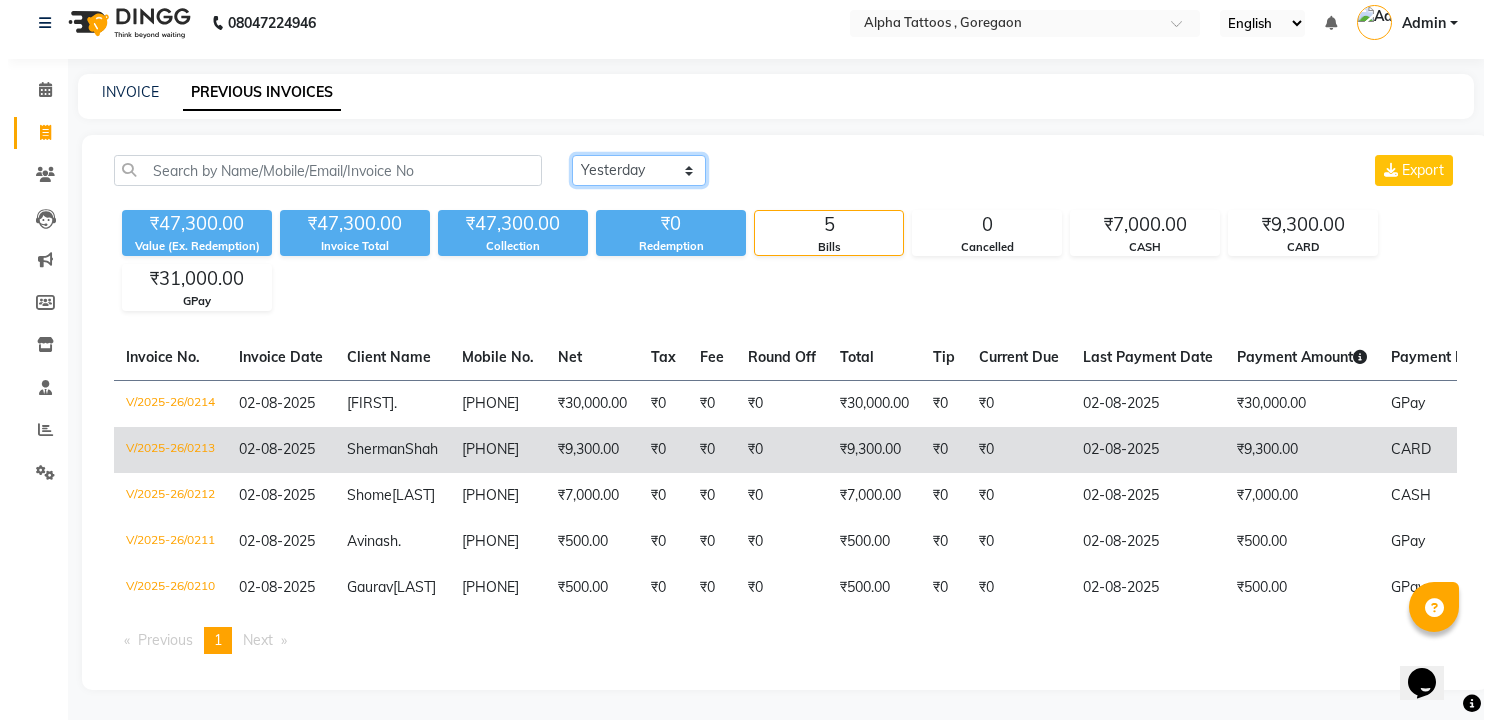 scroll, scrollTop: 0, scrollLeft: 0, axis: both 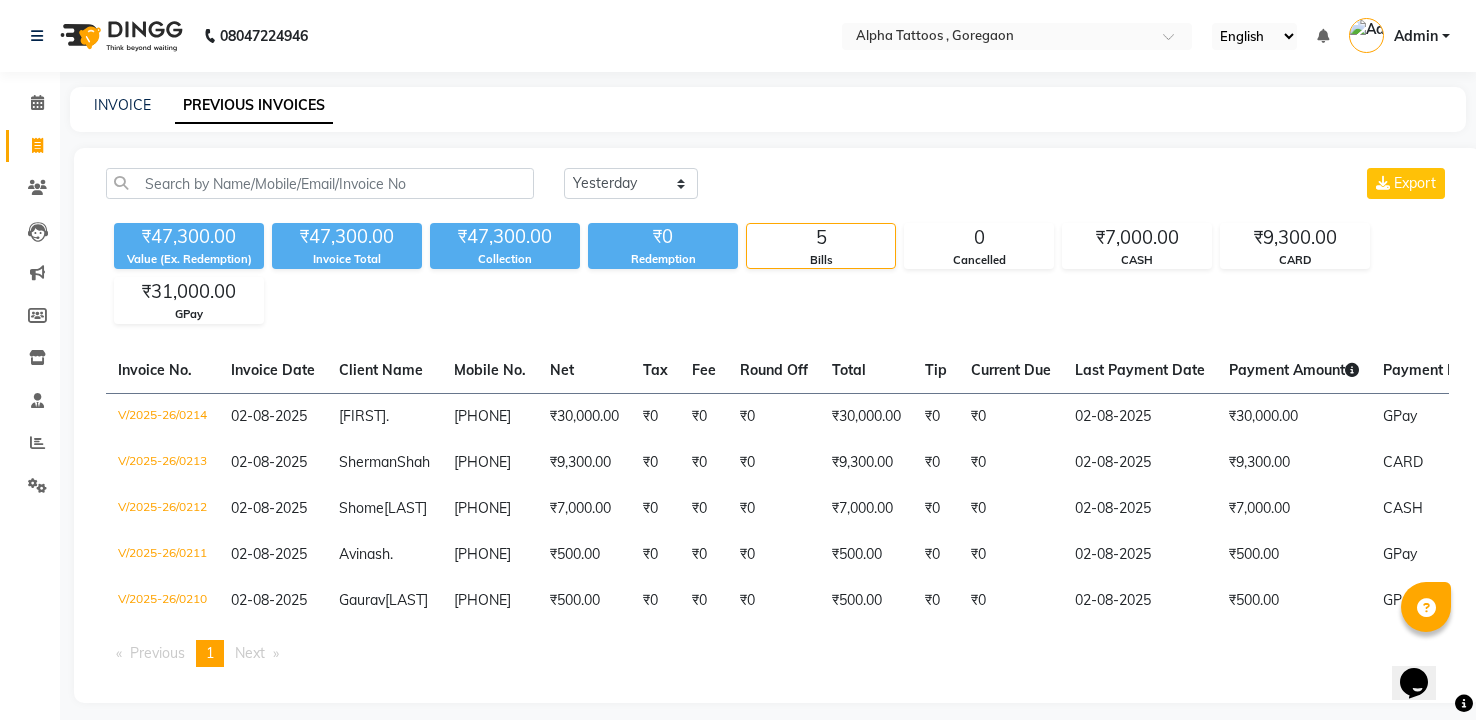 click 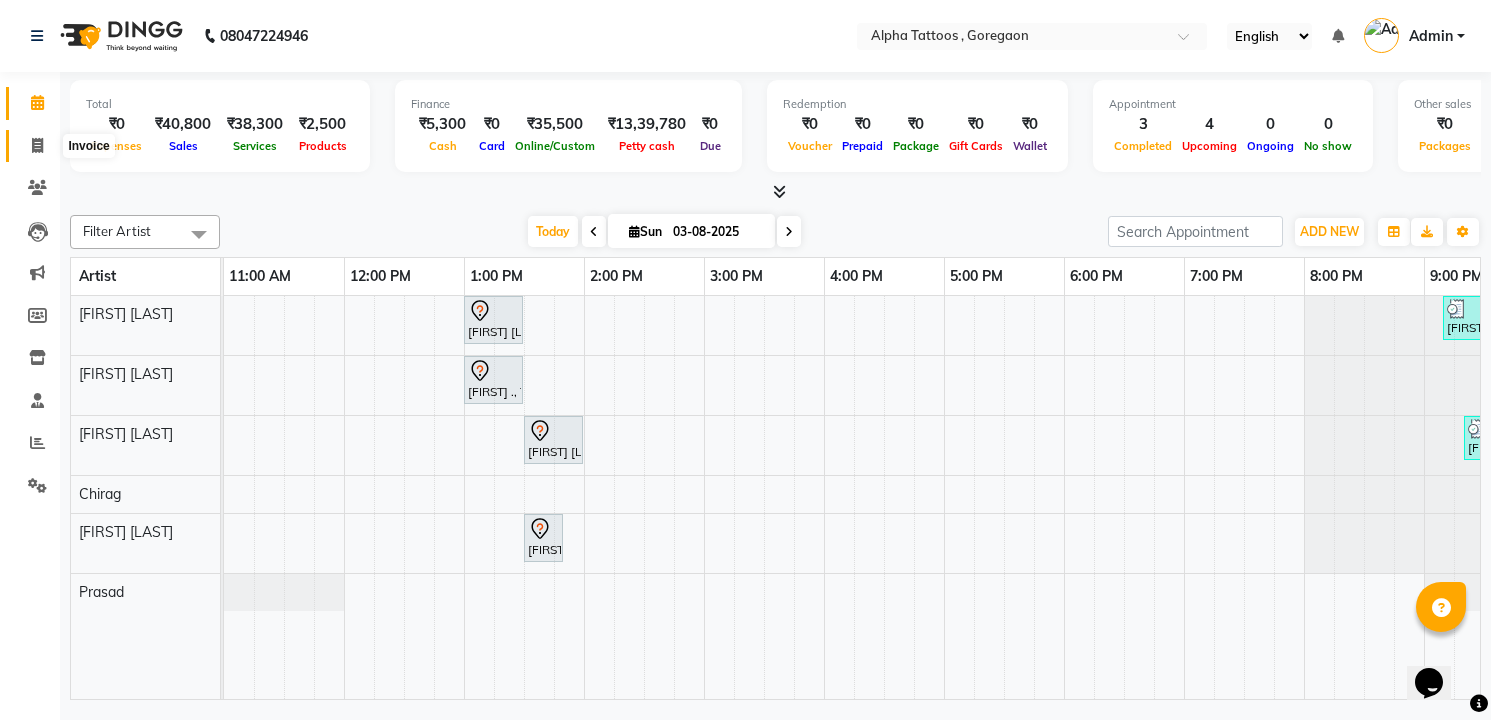 click 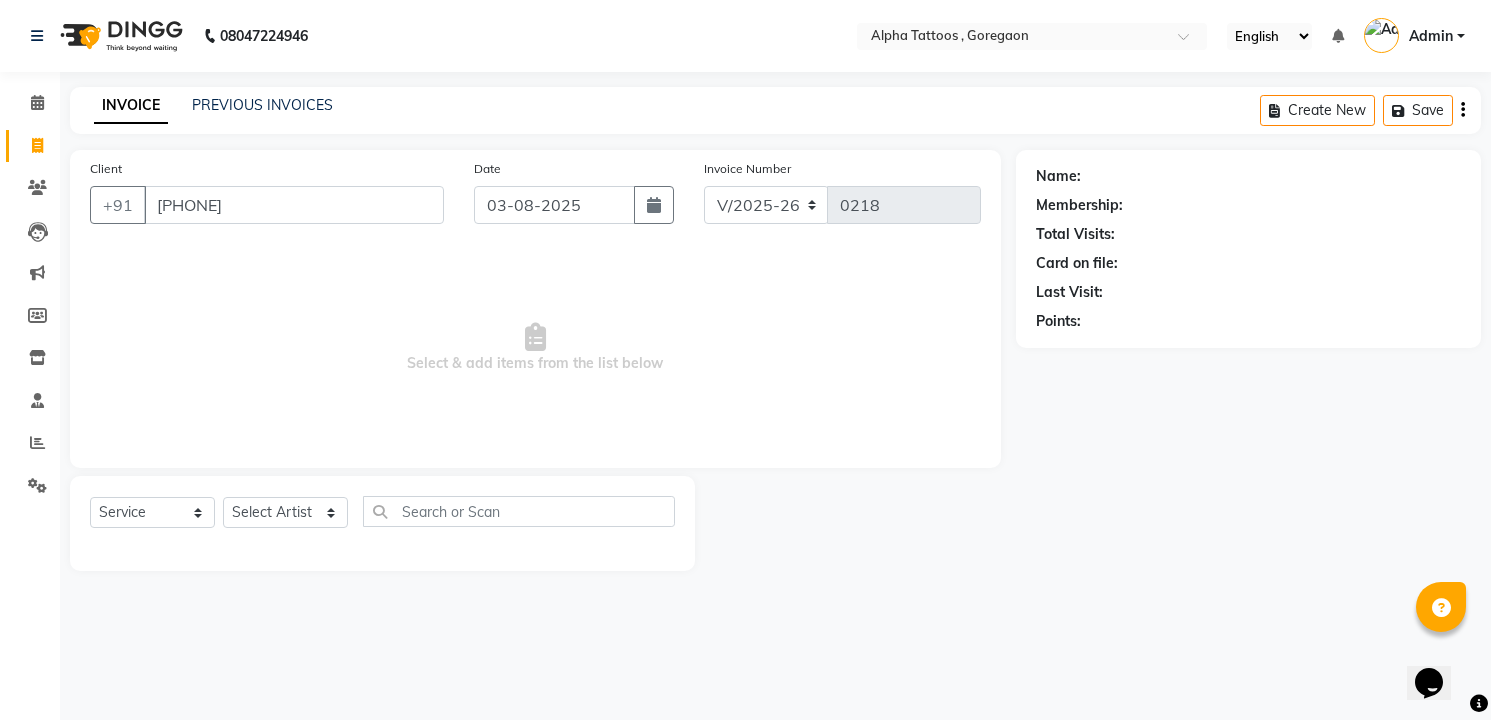 type on "[PHONE]" 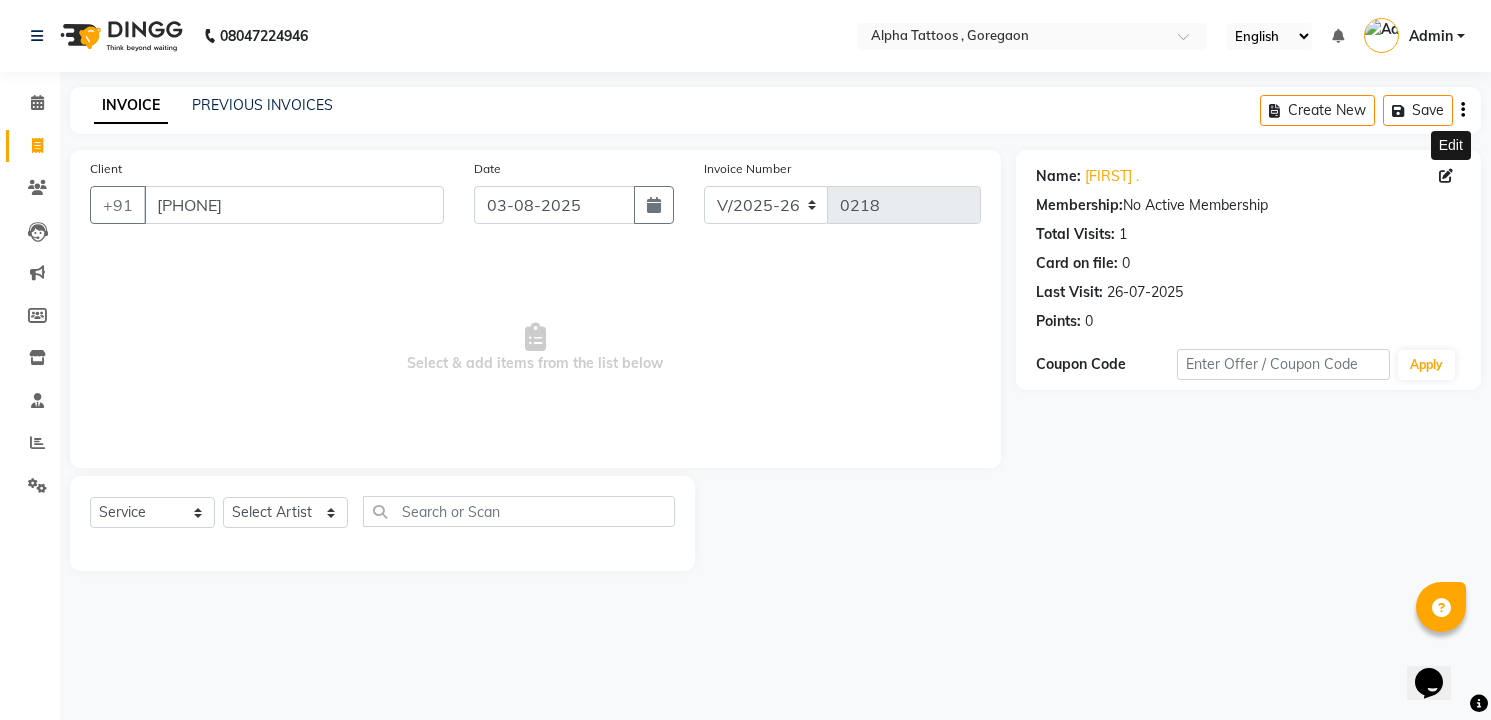 click 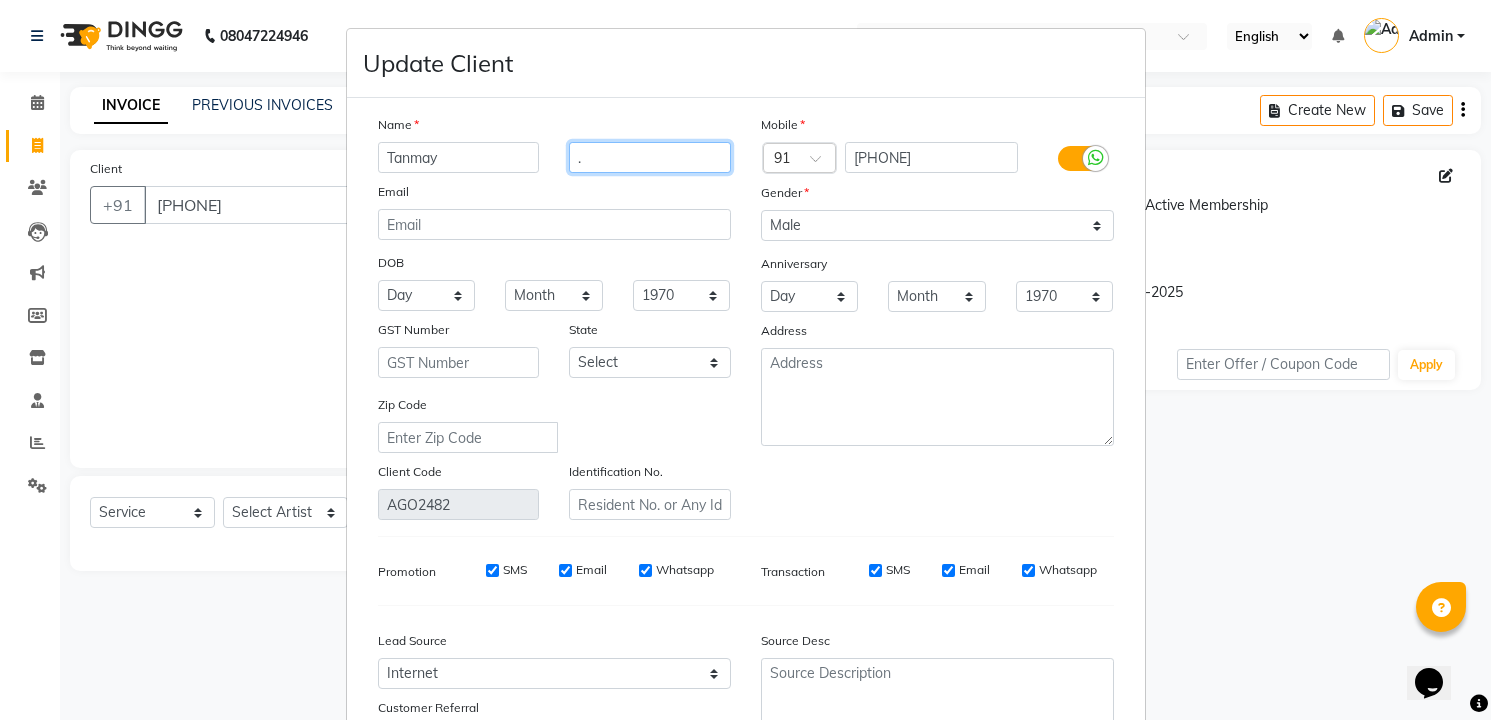 click on "." at bounding box center (650, 157) 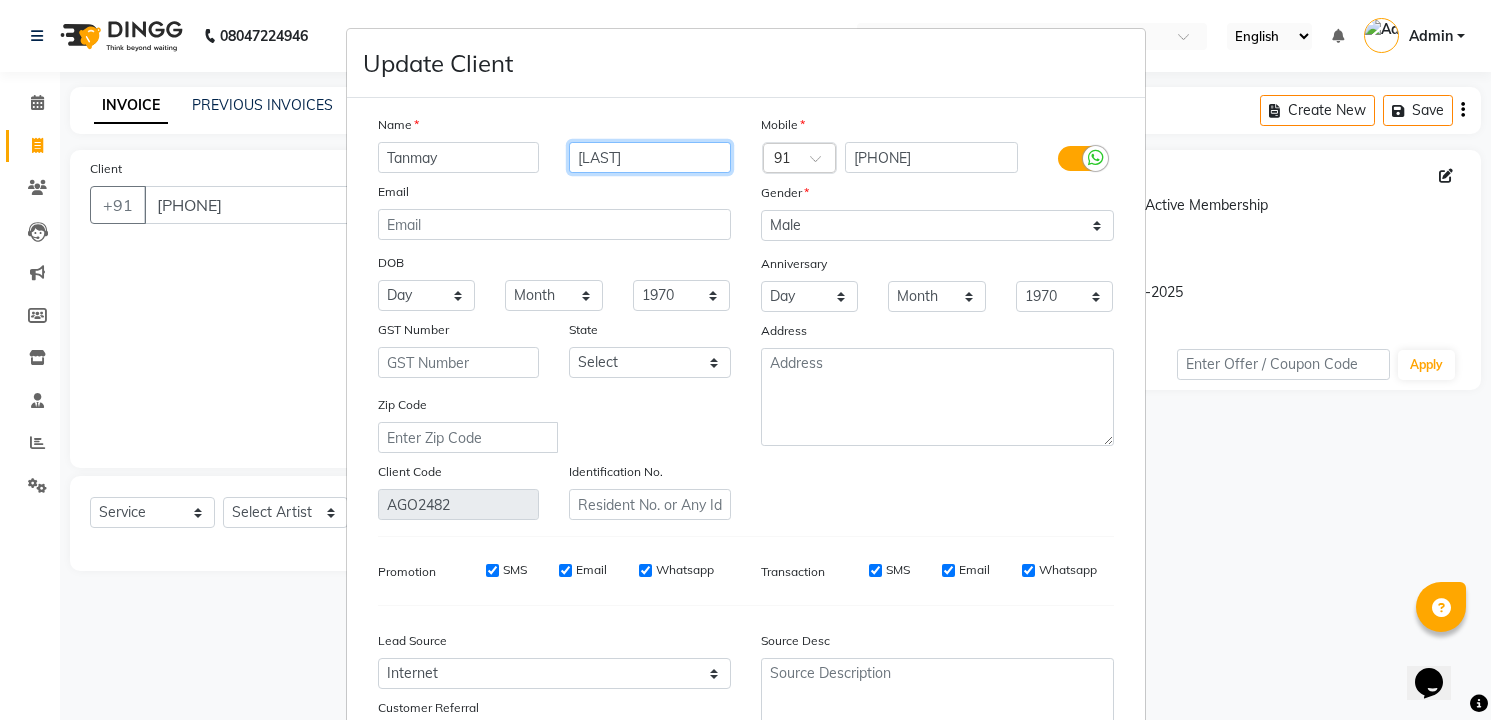 type on "[LAST]" 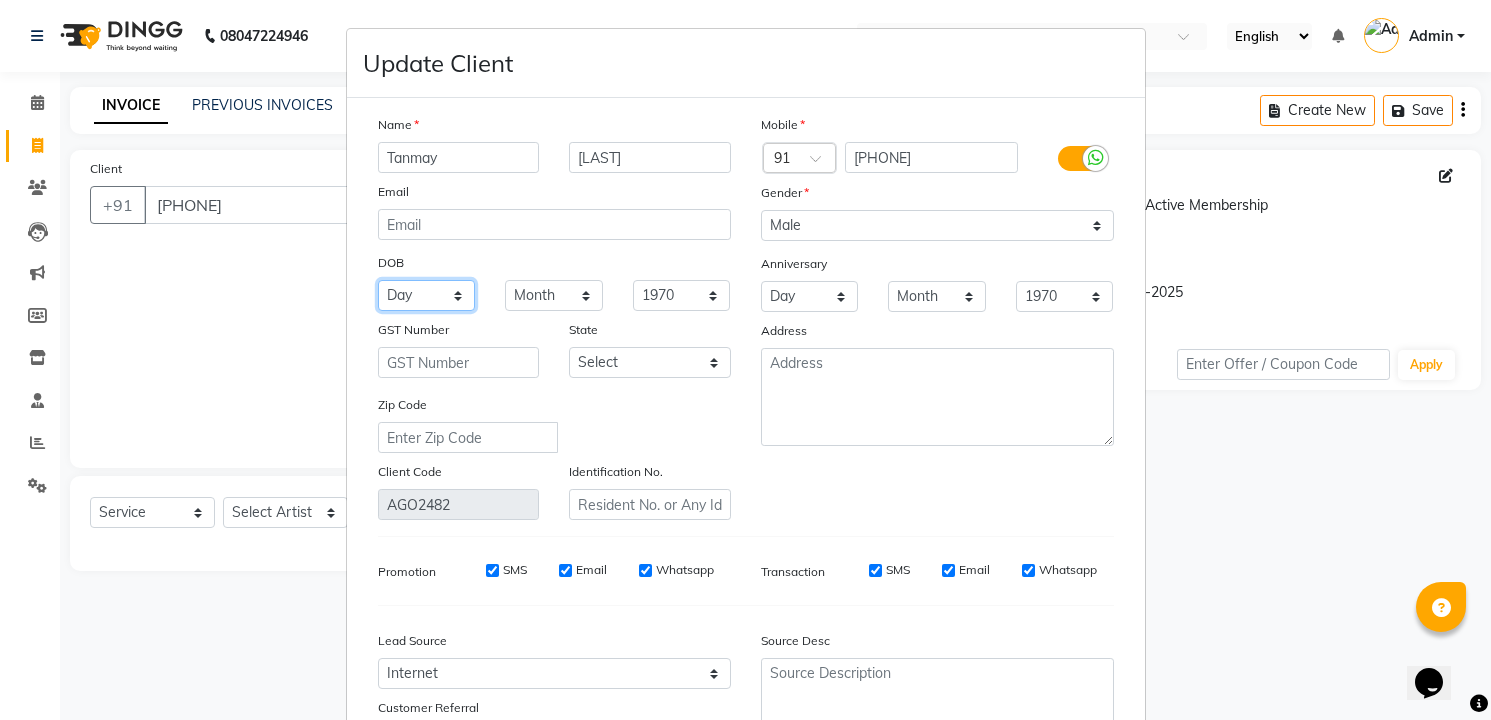 click on "Day 01 02 03 04 05 06 07 08 09 10 11 12 13 14 15 16 17 18 19 20 21 22 23 24 25 26 27 28 29 30 31" at bounding box center [427, 295] 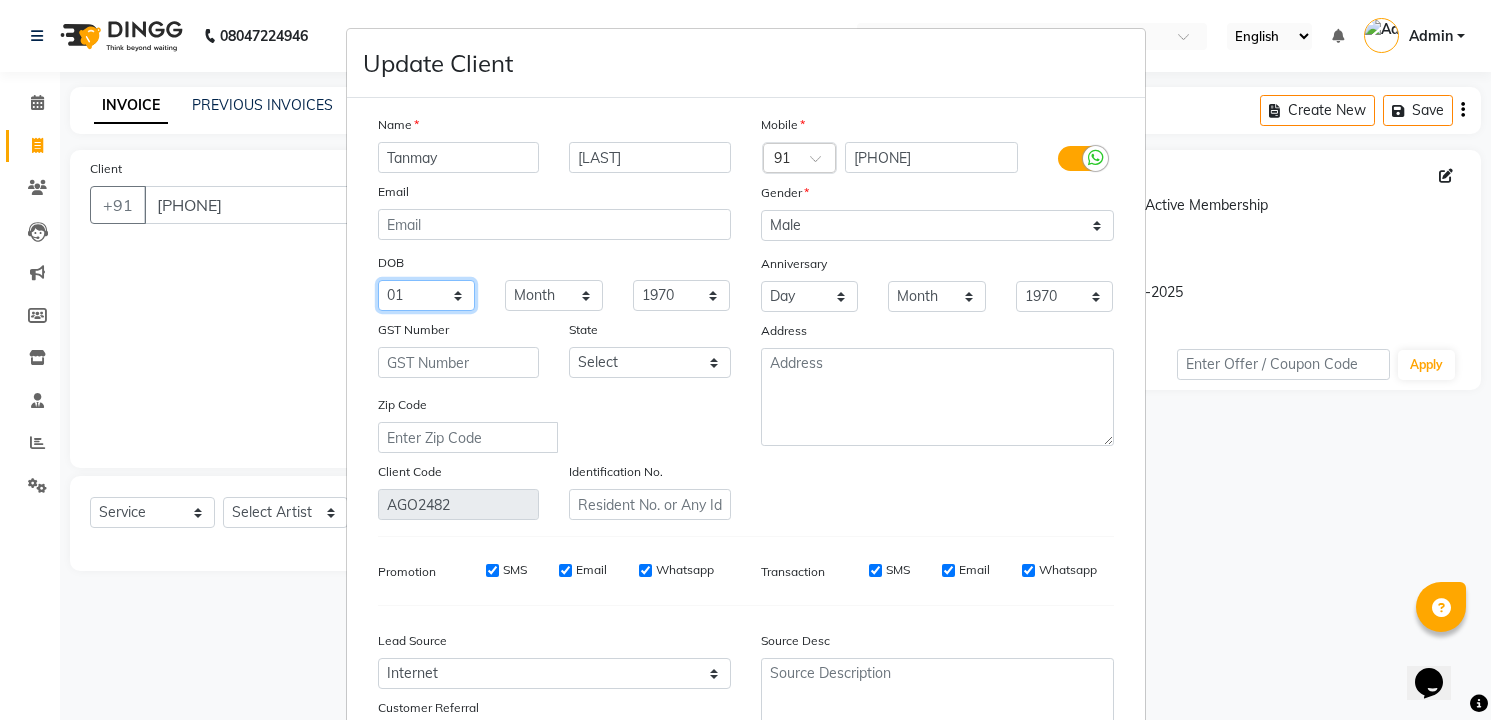 click on "Day 01 02 03 04 05 06 07 08 09 10 11 12 13 14 15 16 17 18 19 20 21 22 23 24 25 26 27 28 29 30 31" at bounding box center [427, 295] 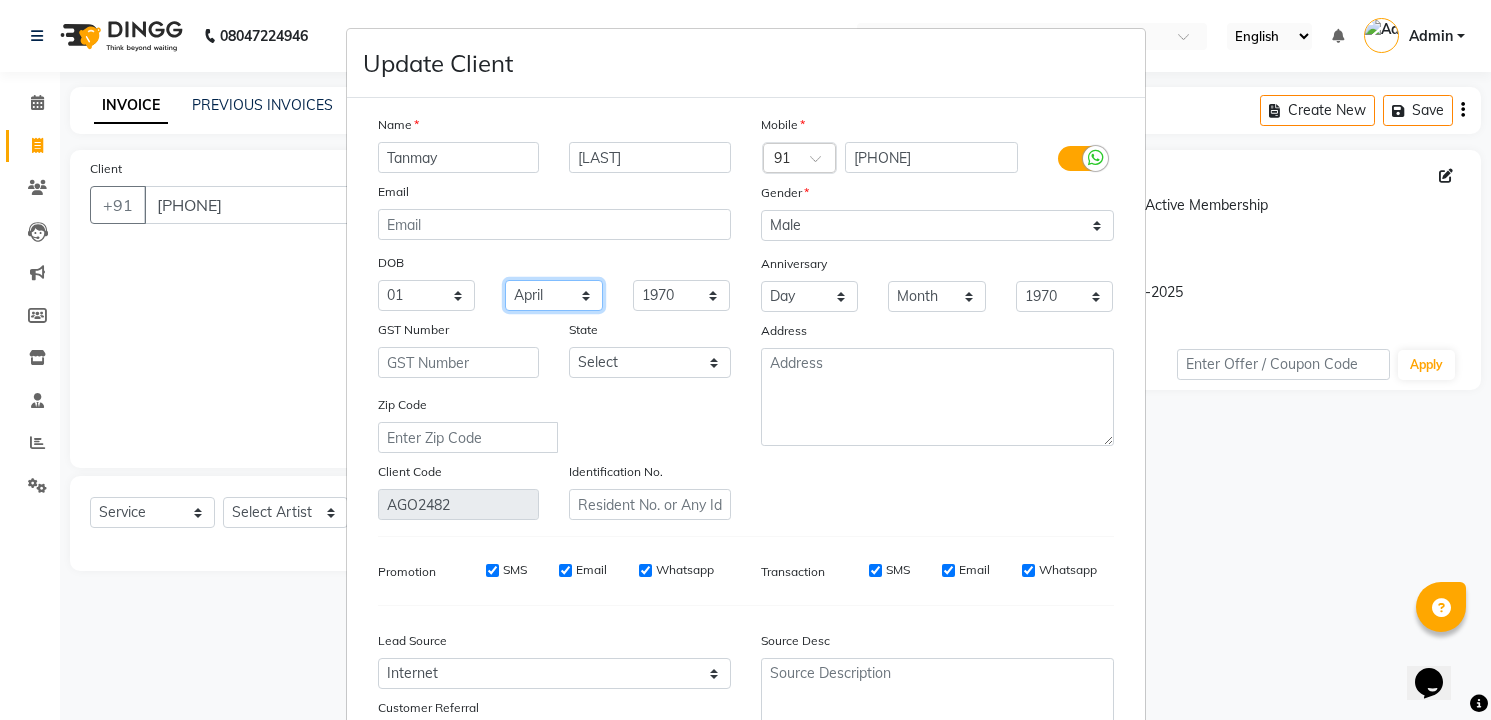 select on "08" 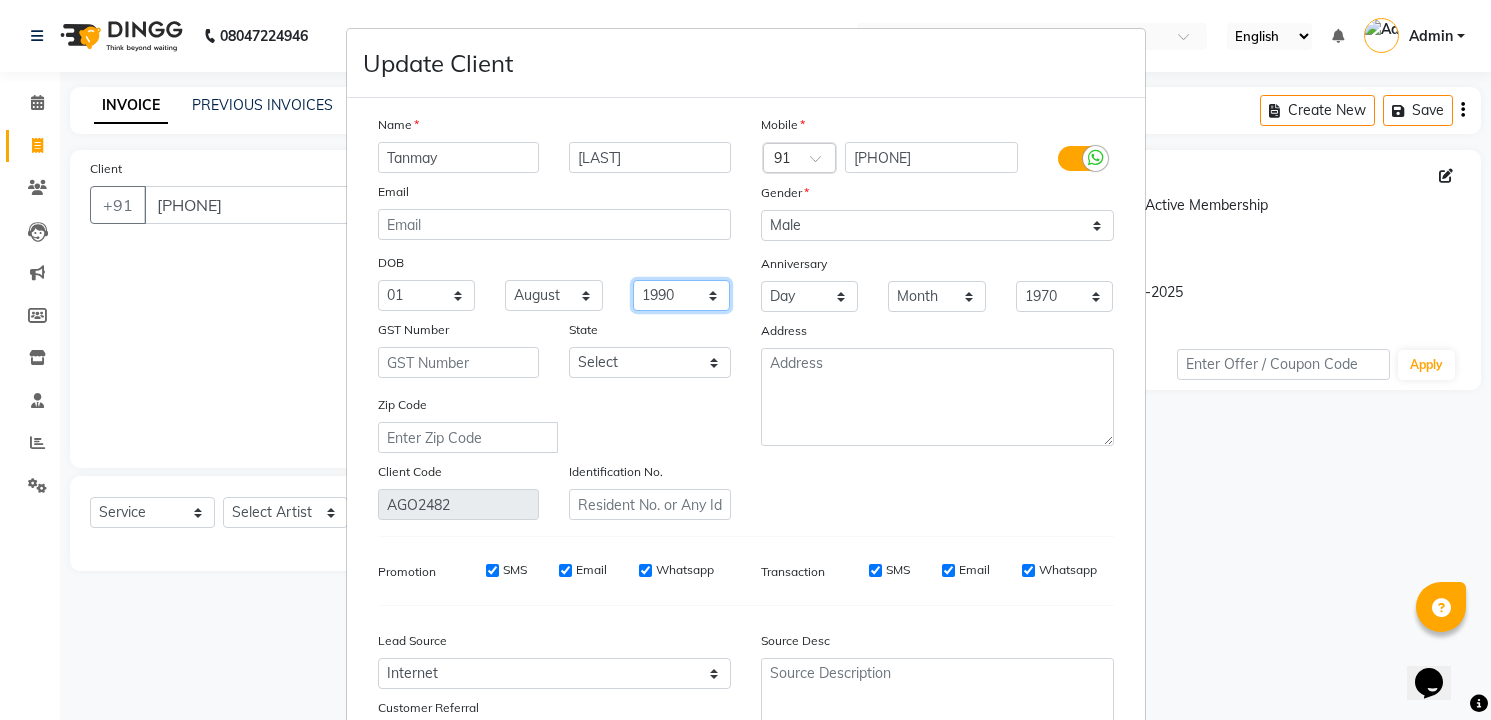 select on "1998" 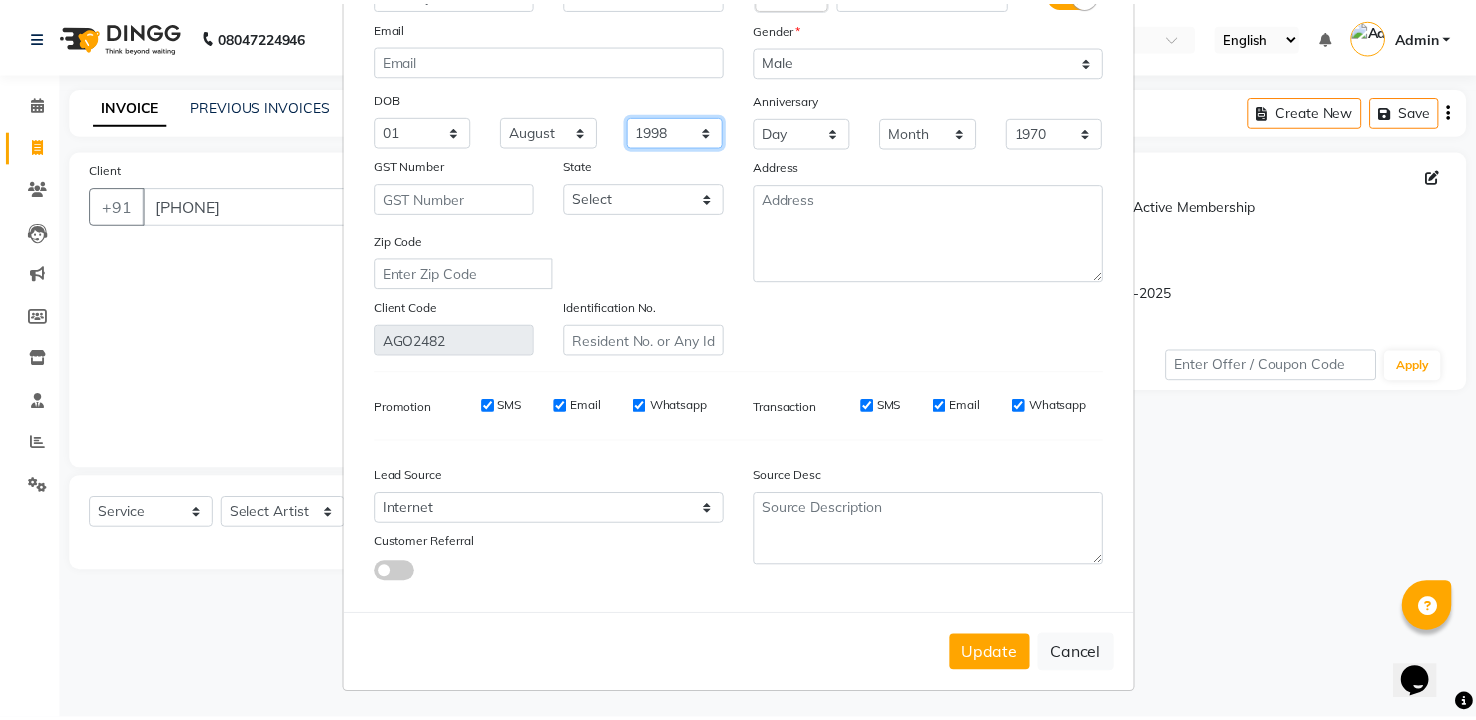 scroll, scrollTop: 167, scrollLeft: 0, axis: vertical 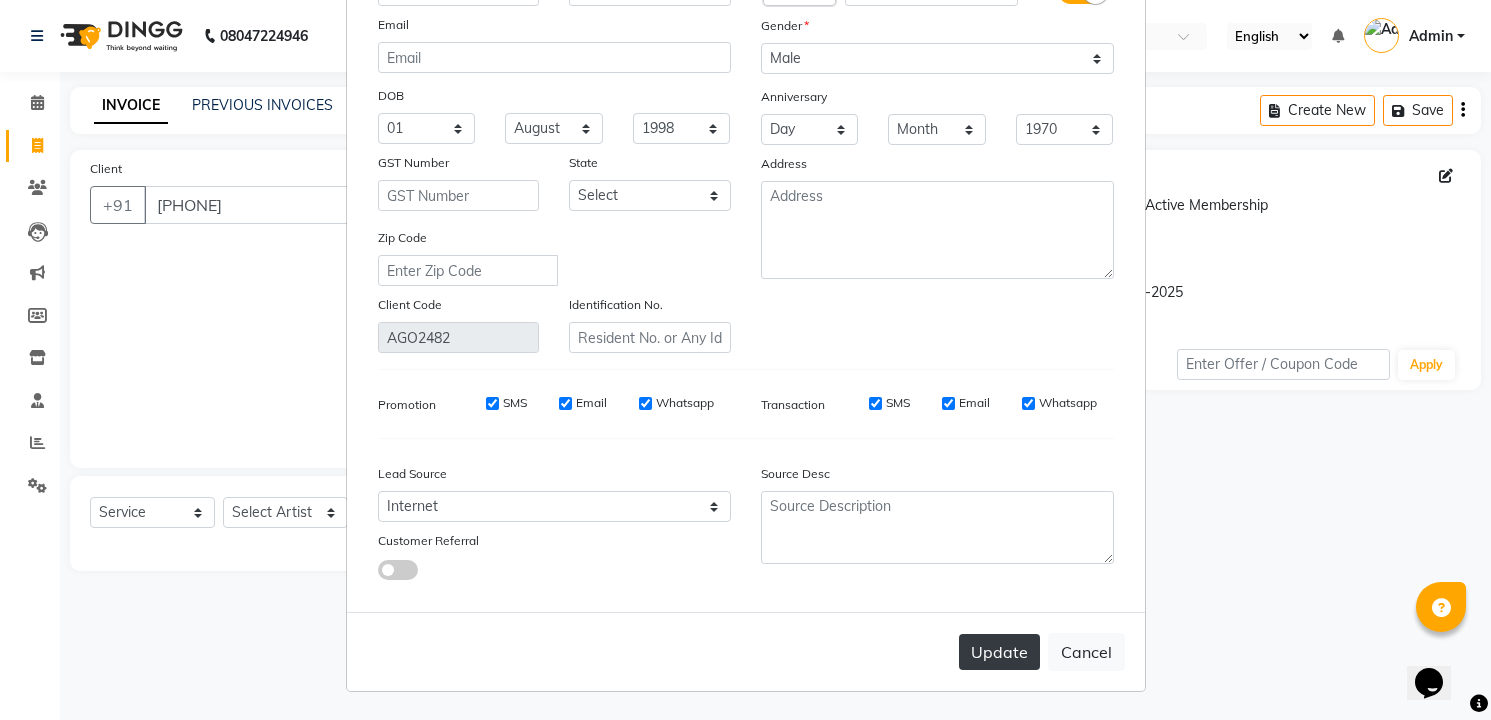 click on "Update" at bounding box center [999, 652] 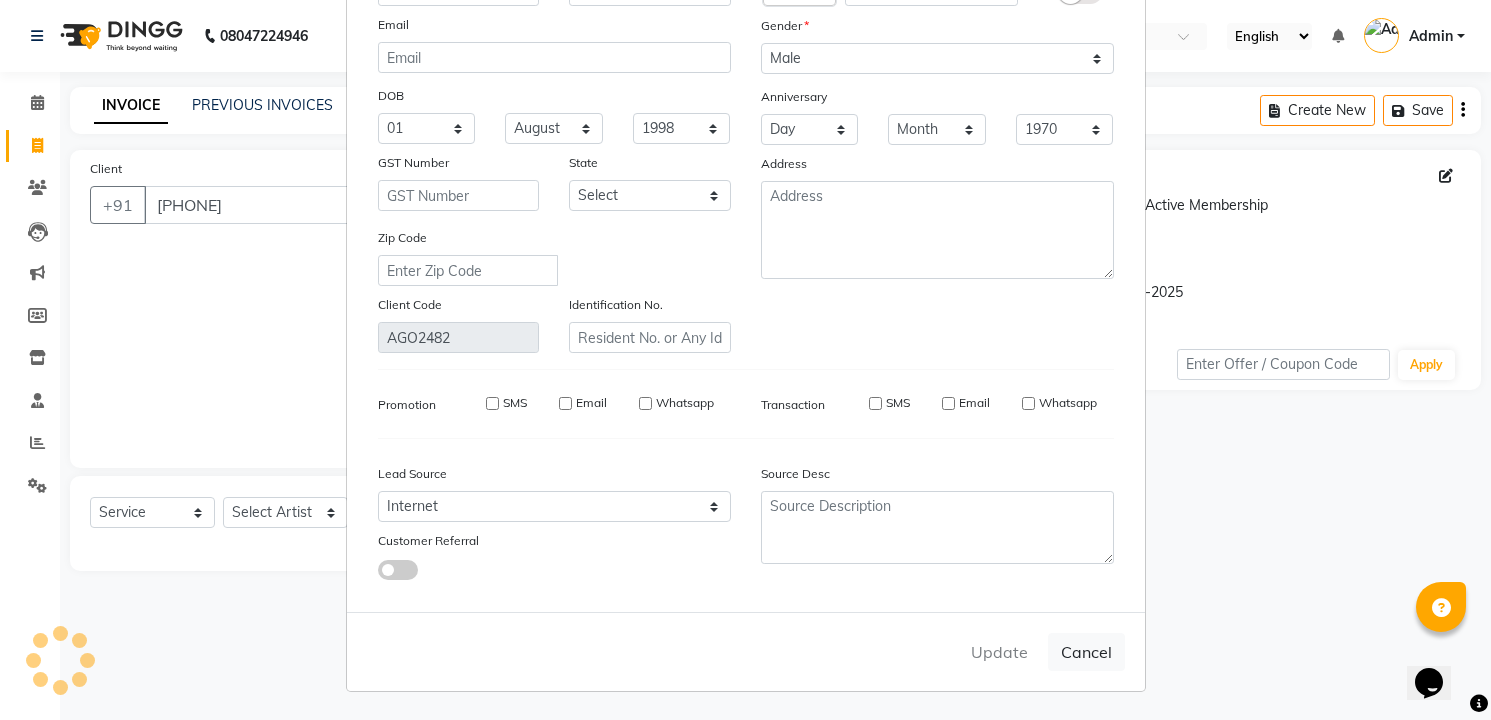 type 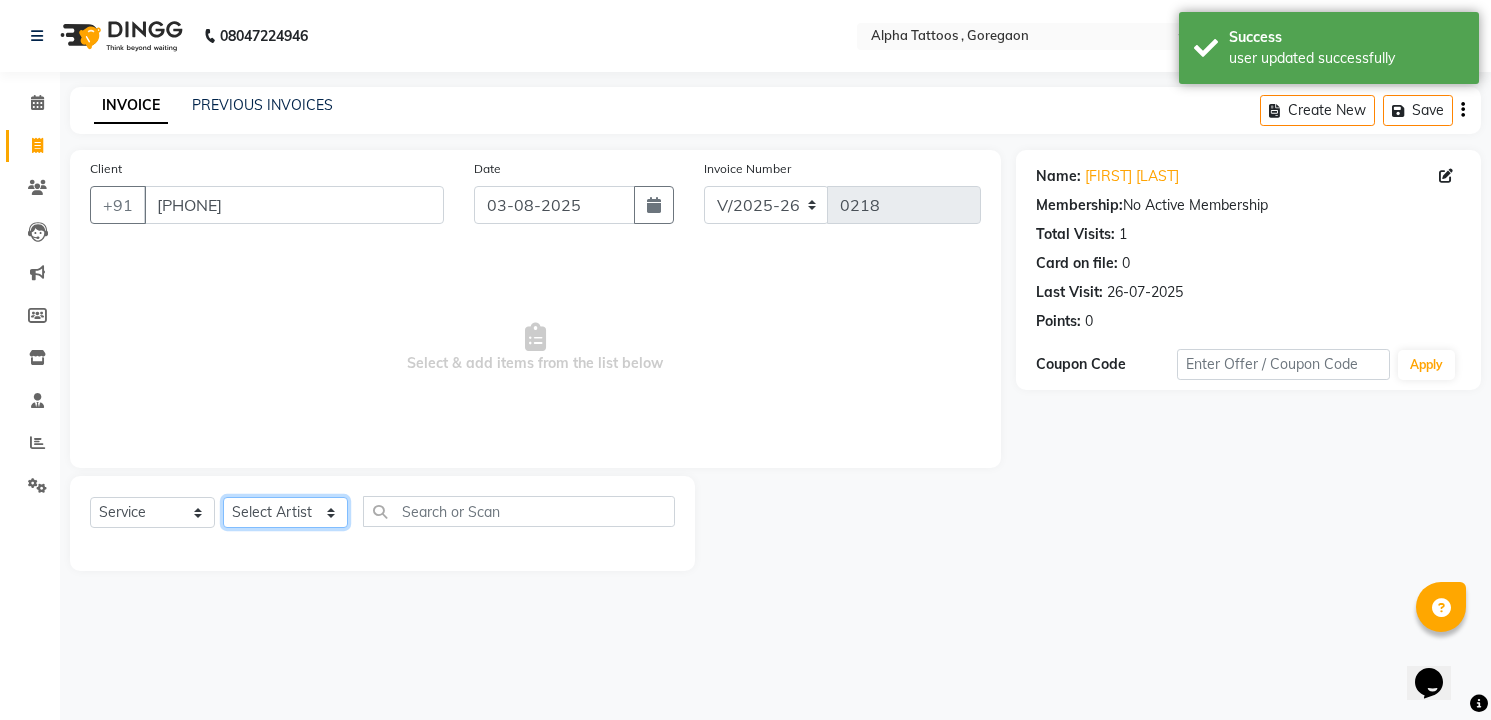 click on "Select Artist [FIRST] [LAST] [FIRST] [FIRST] [FIRST] [FIRST] [FIRST]" 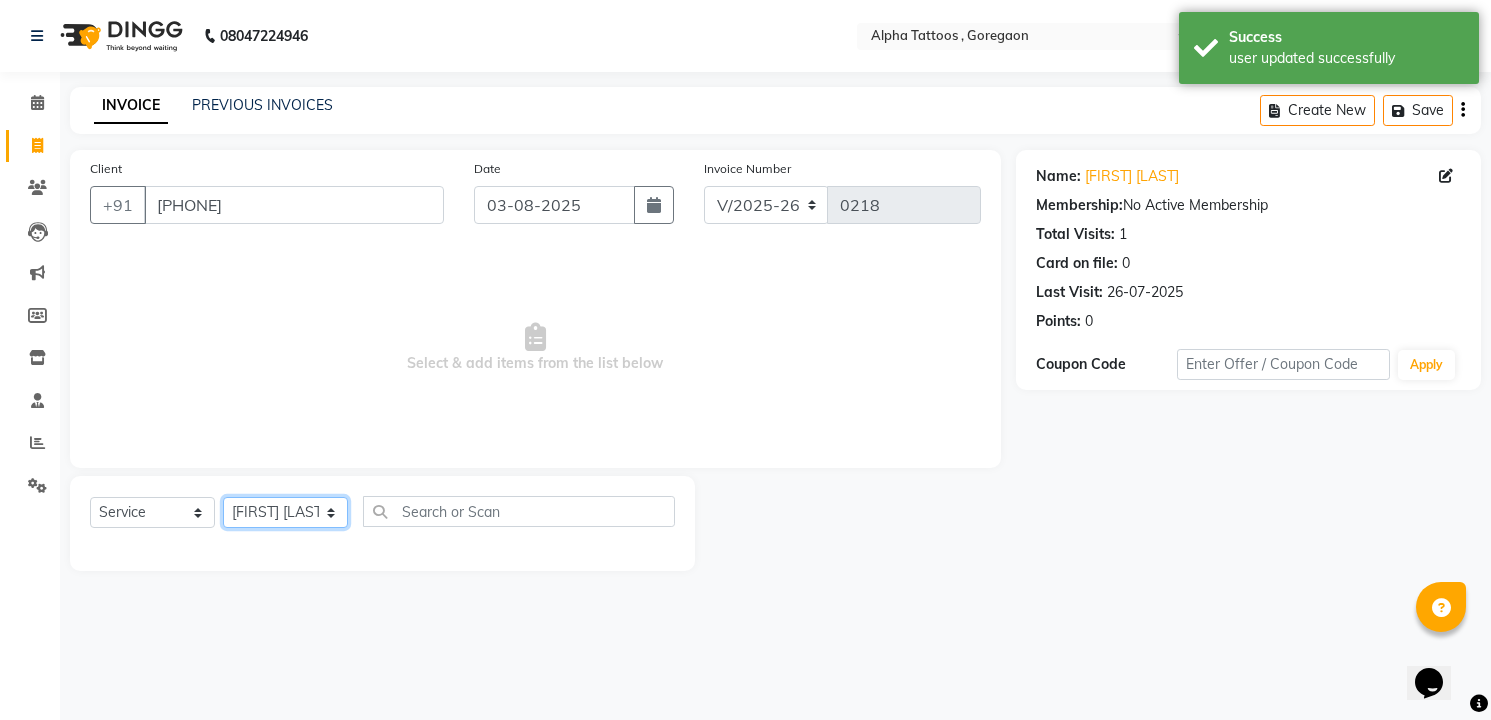 click on "Select Artist [FIRST] [LAST] [FIRST] [FIRST] [FIRST] [FIRST] [FIRST]" 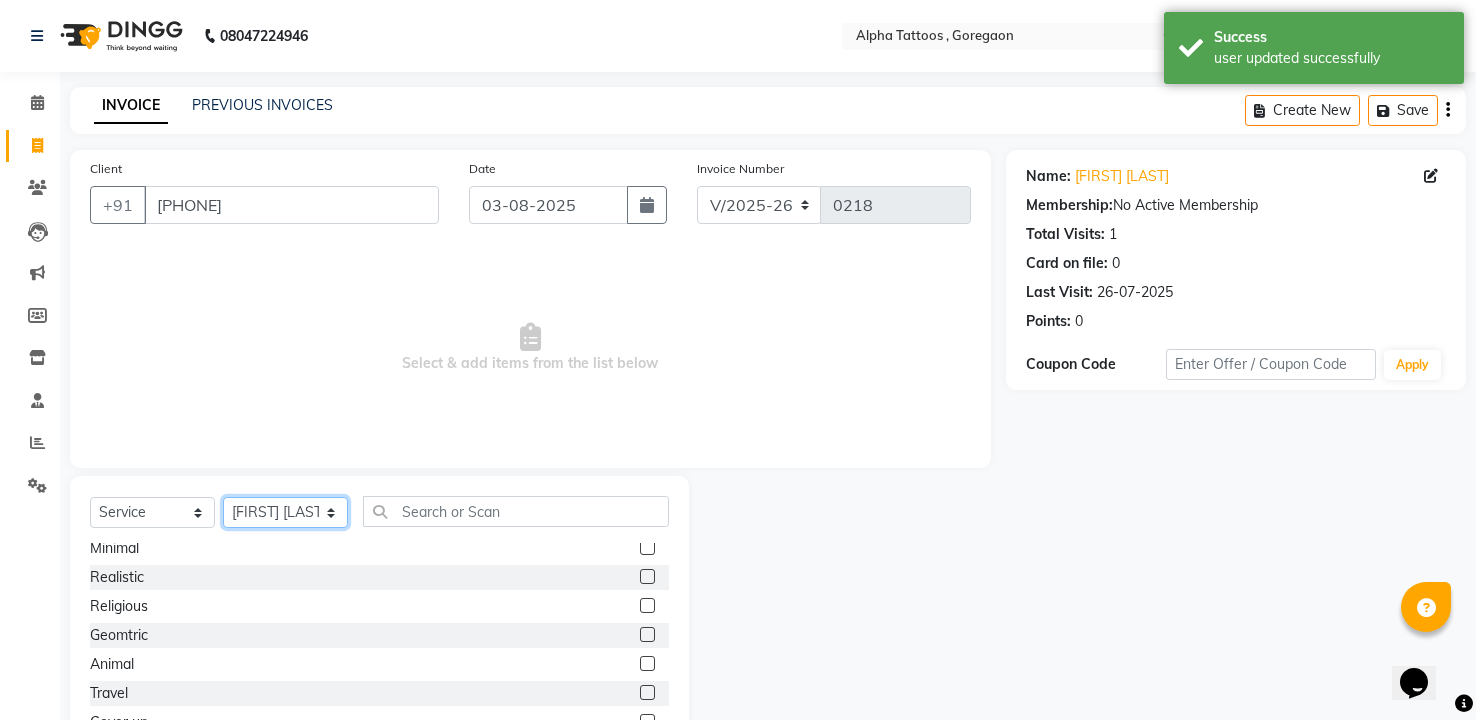 scroll, scrollTop: 37, scrollLeft: 0, axis: vertical 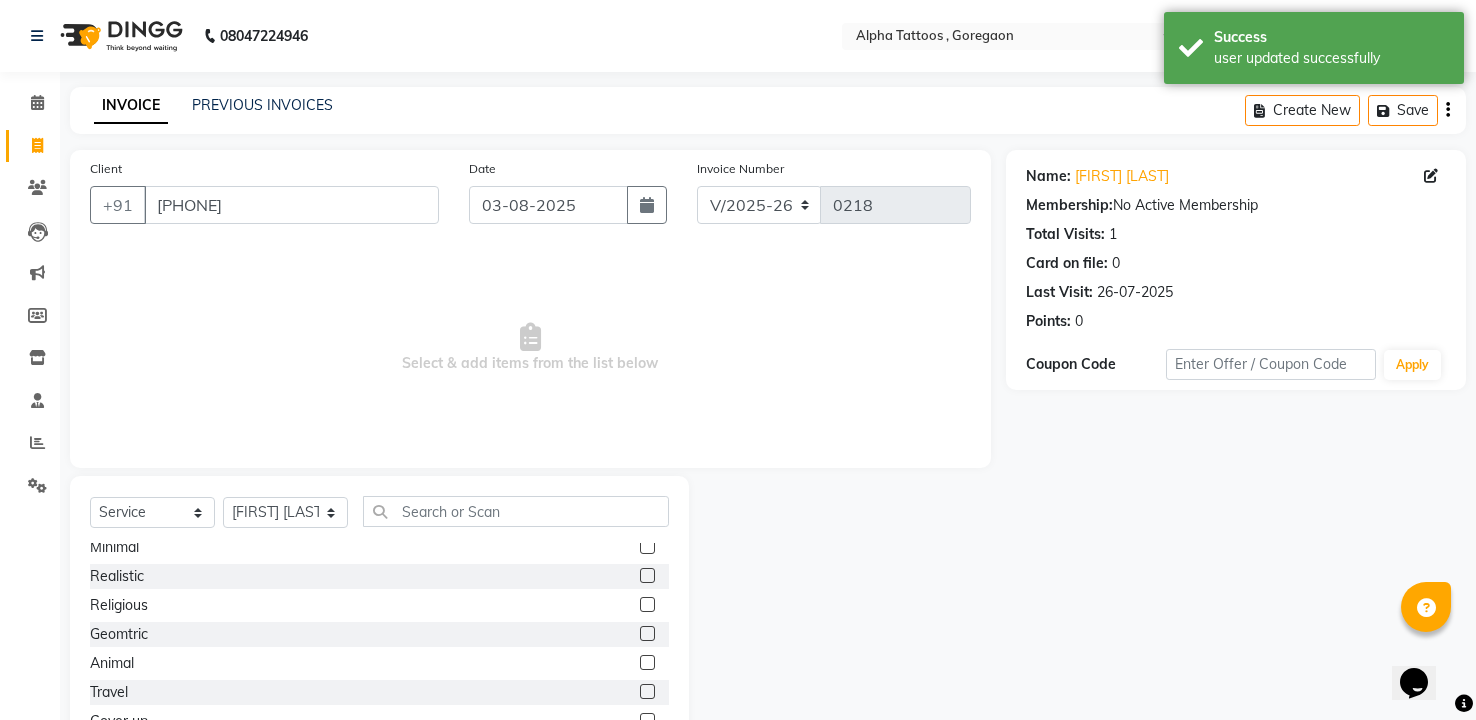 click 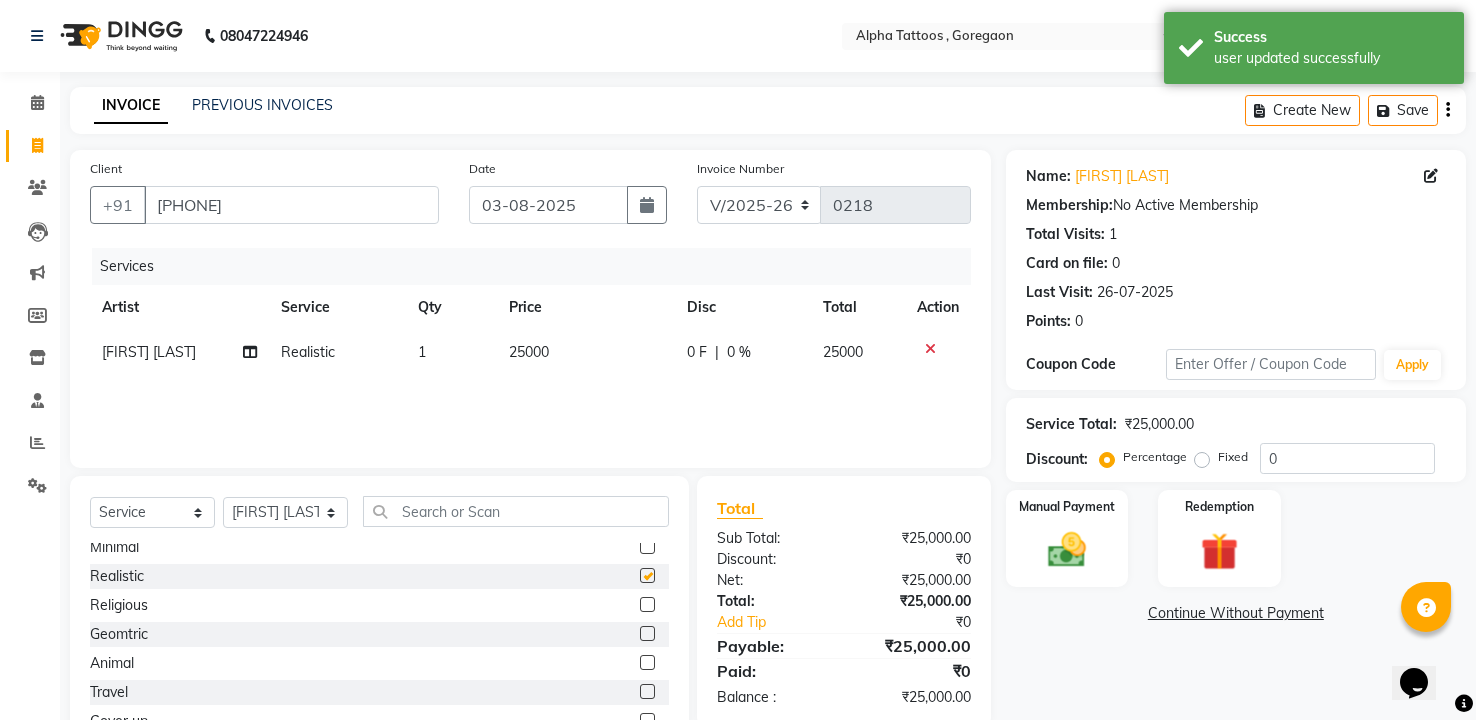checkbox on "false" 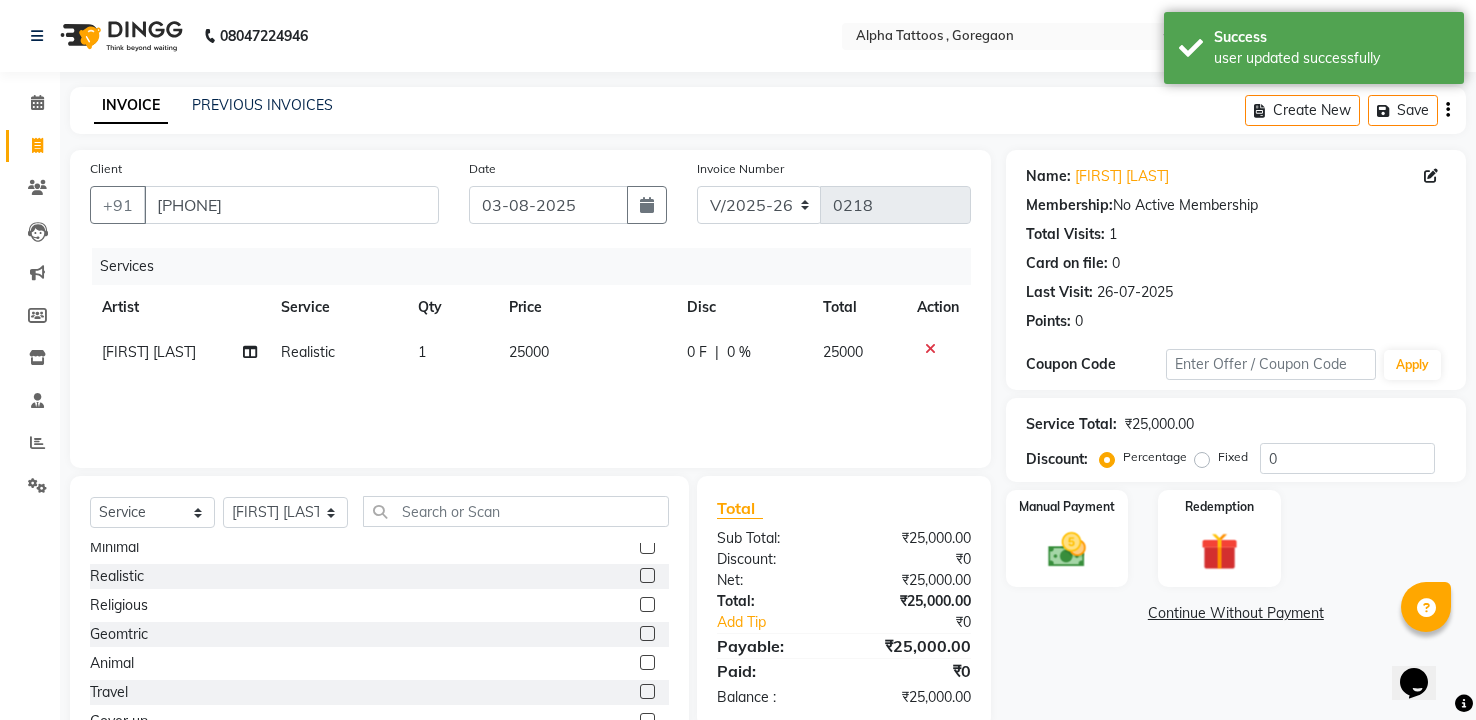 click on "25000" 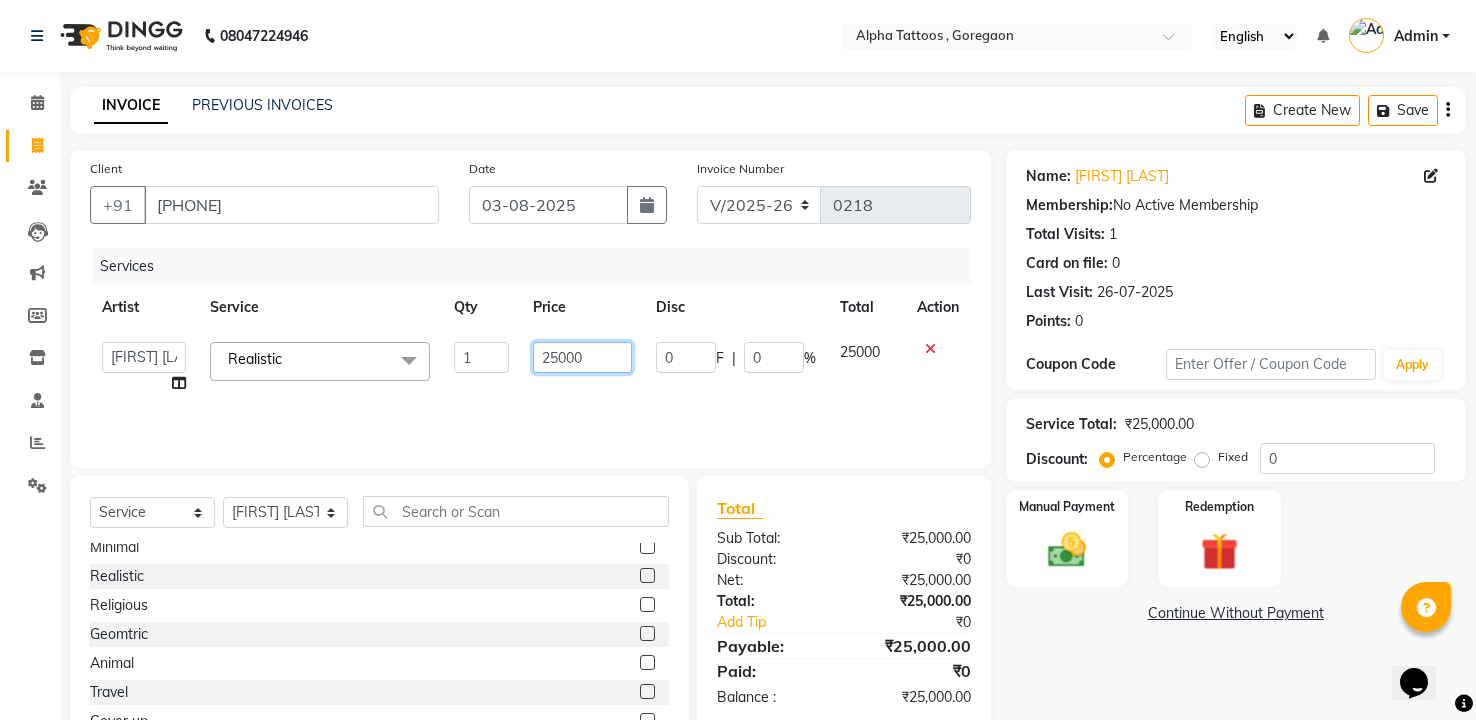 click on "25000" 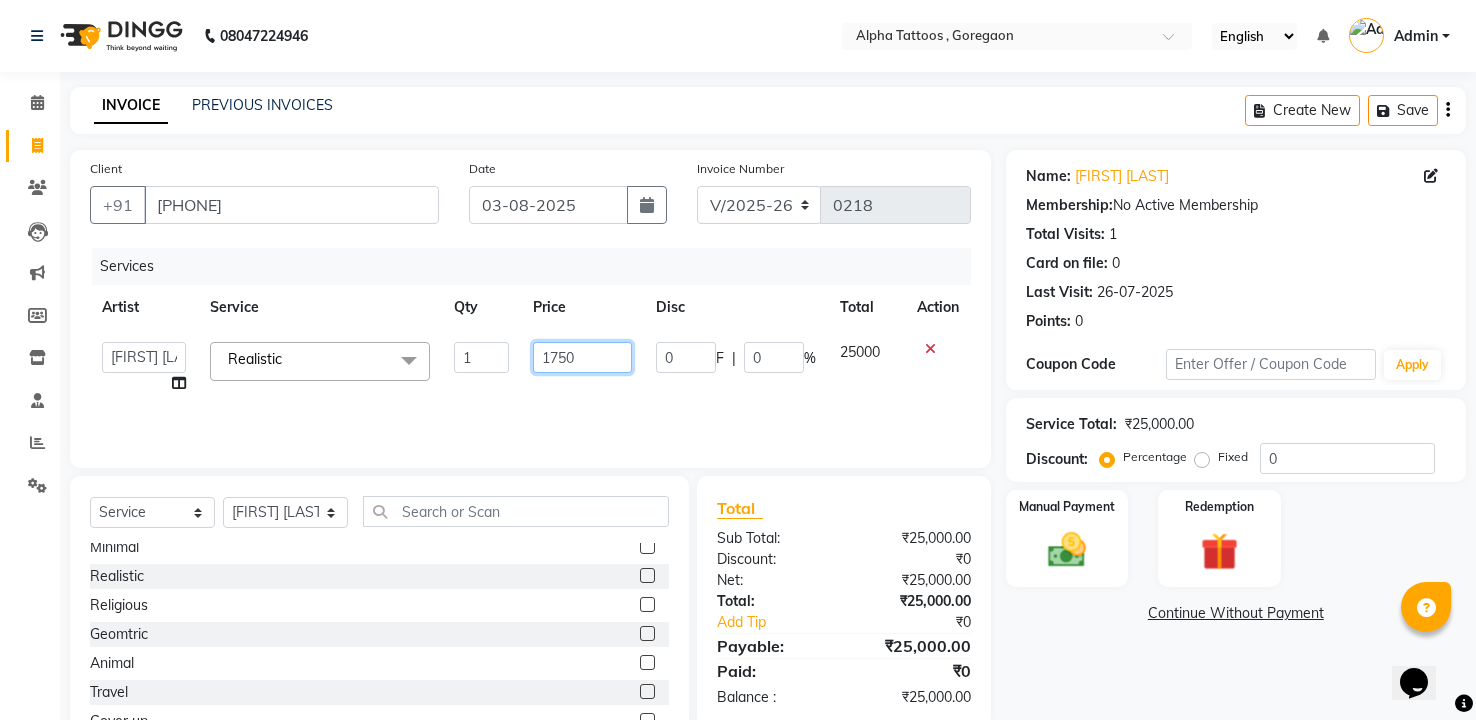 type on "17500" 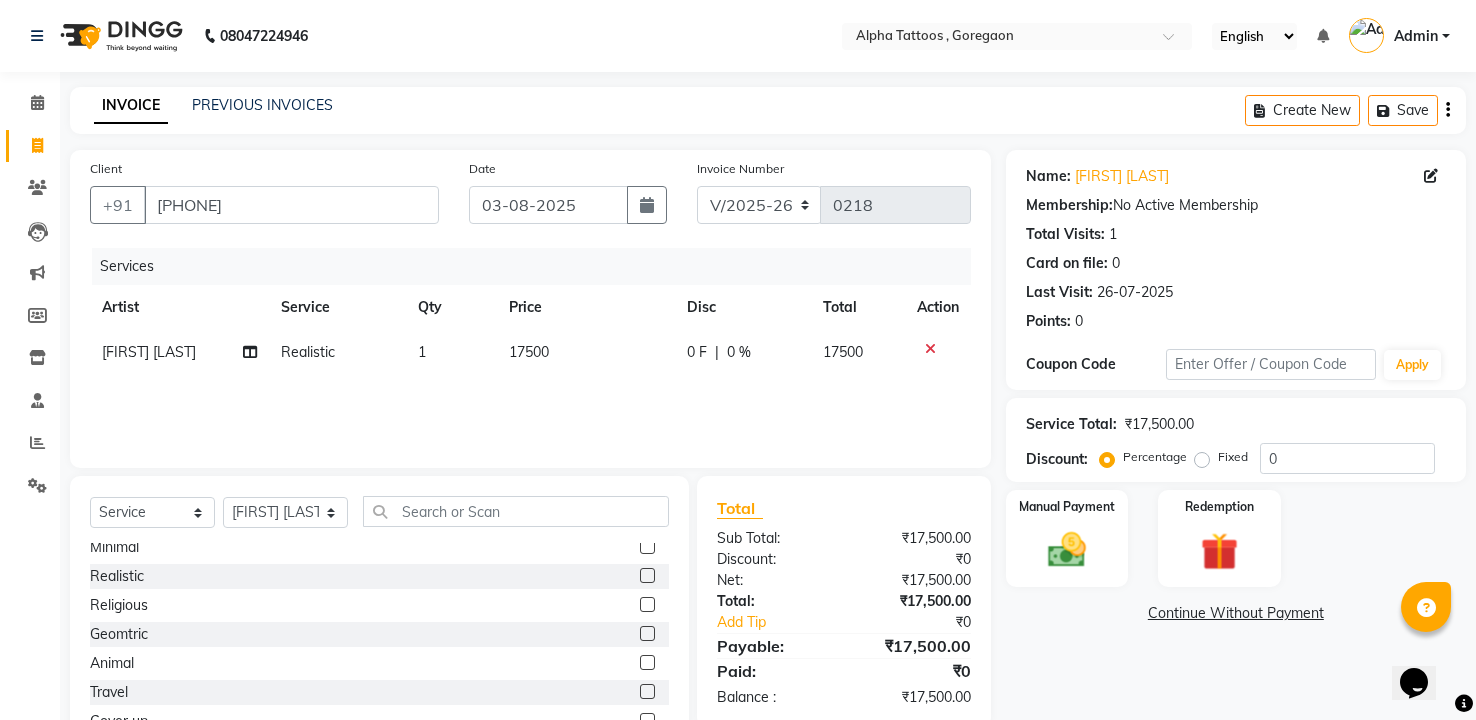 click on "Services Artist Service Qty Price Disc Total Action [FIRST] [LAST] Realistic  1 17500 0 F | 0 % 17500" 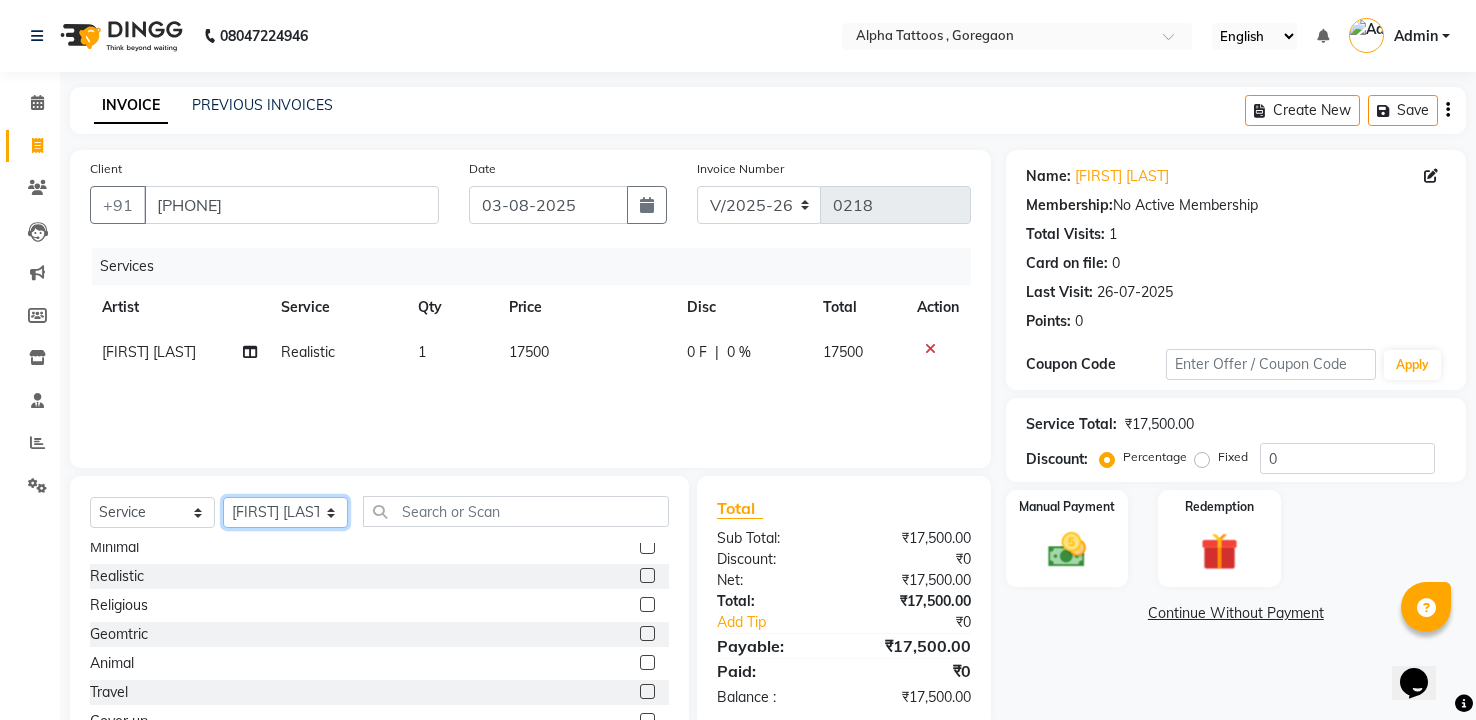 click on "Select Artist [FIRST] [LAST] [FIRST] [FIRST] [FIRST] [FIRST] [FIRST]" 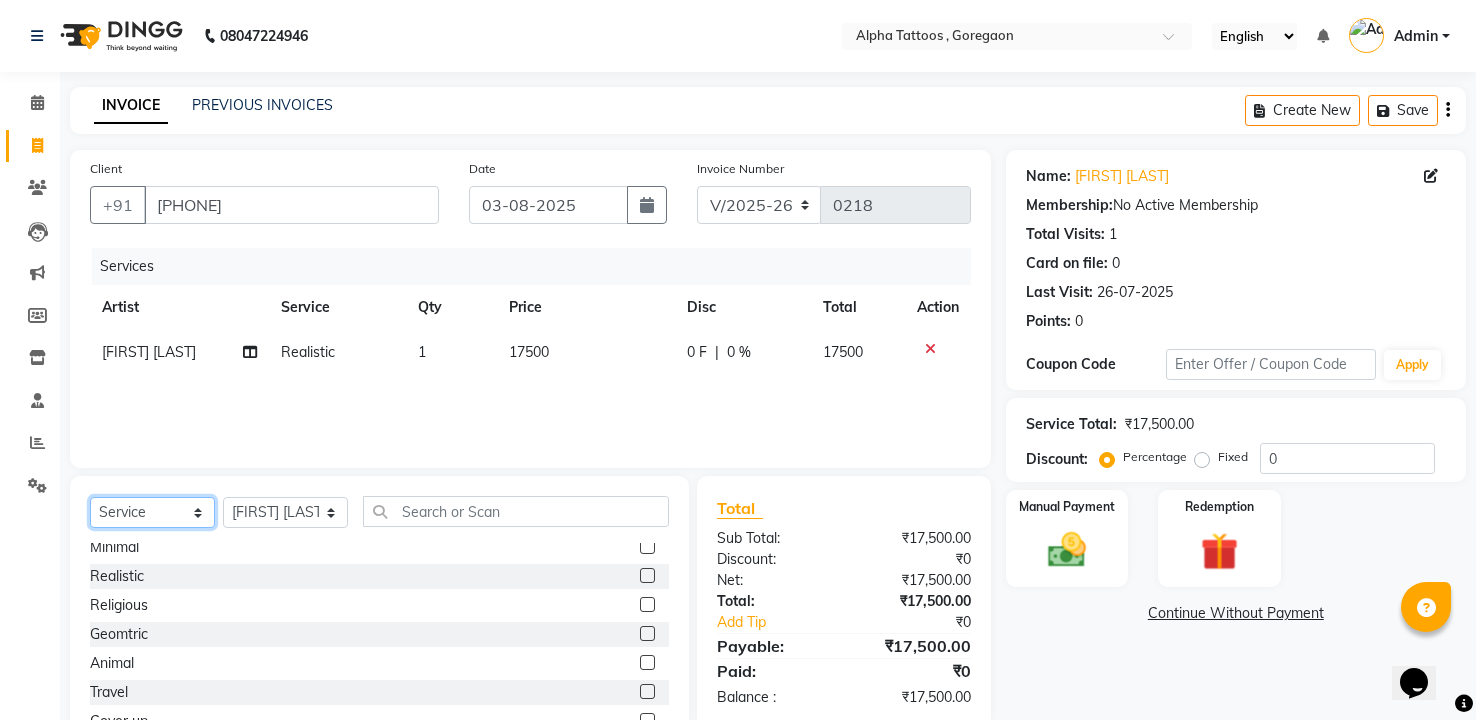 click on "Select  Service  Product  Membership  Package Voucher Prepaid Gift Card" 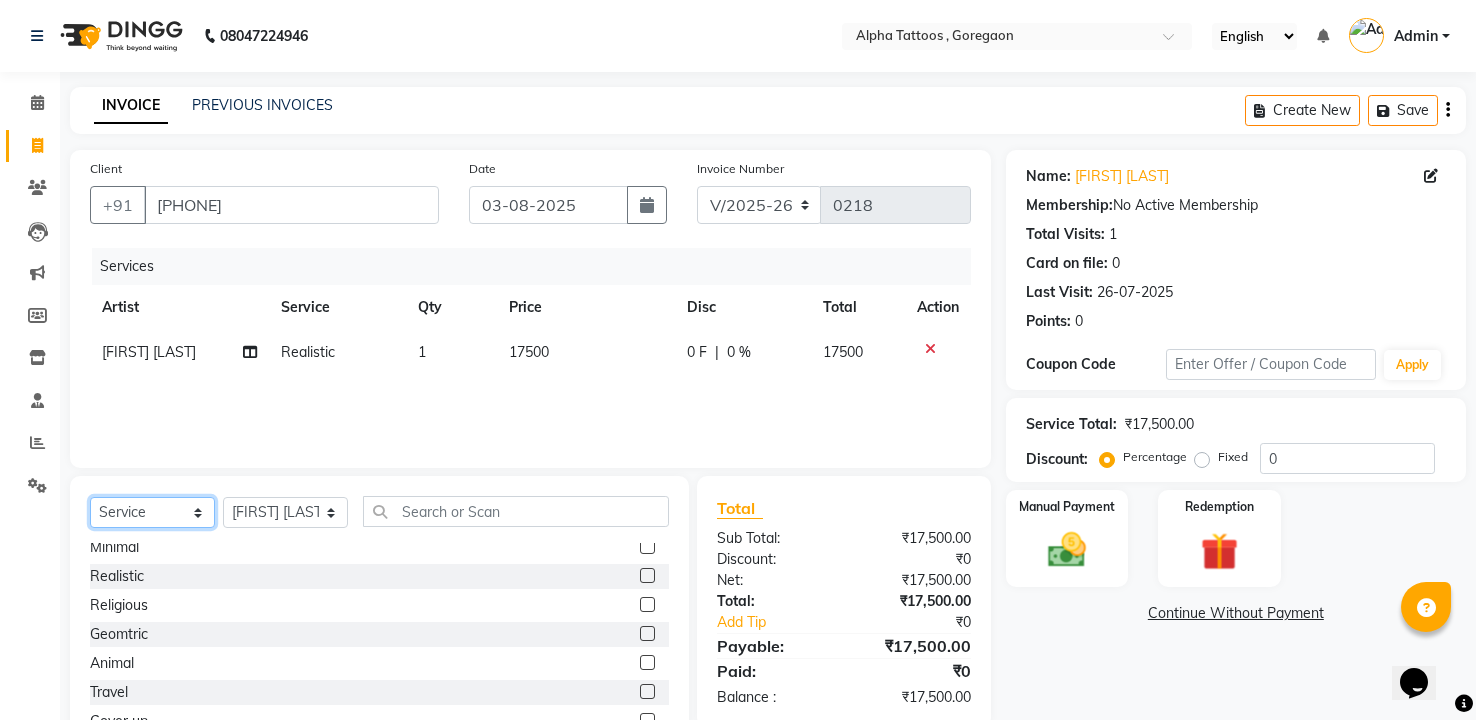 select on "product" 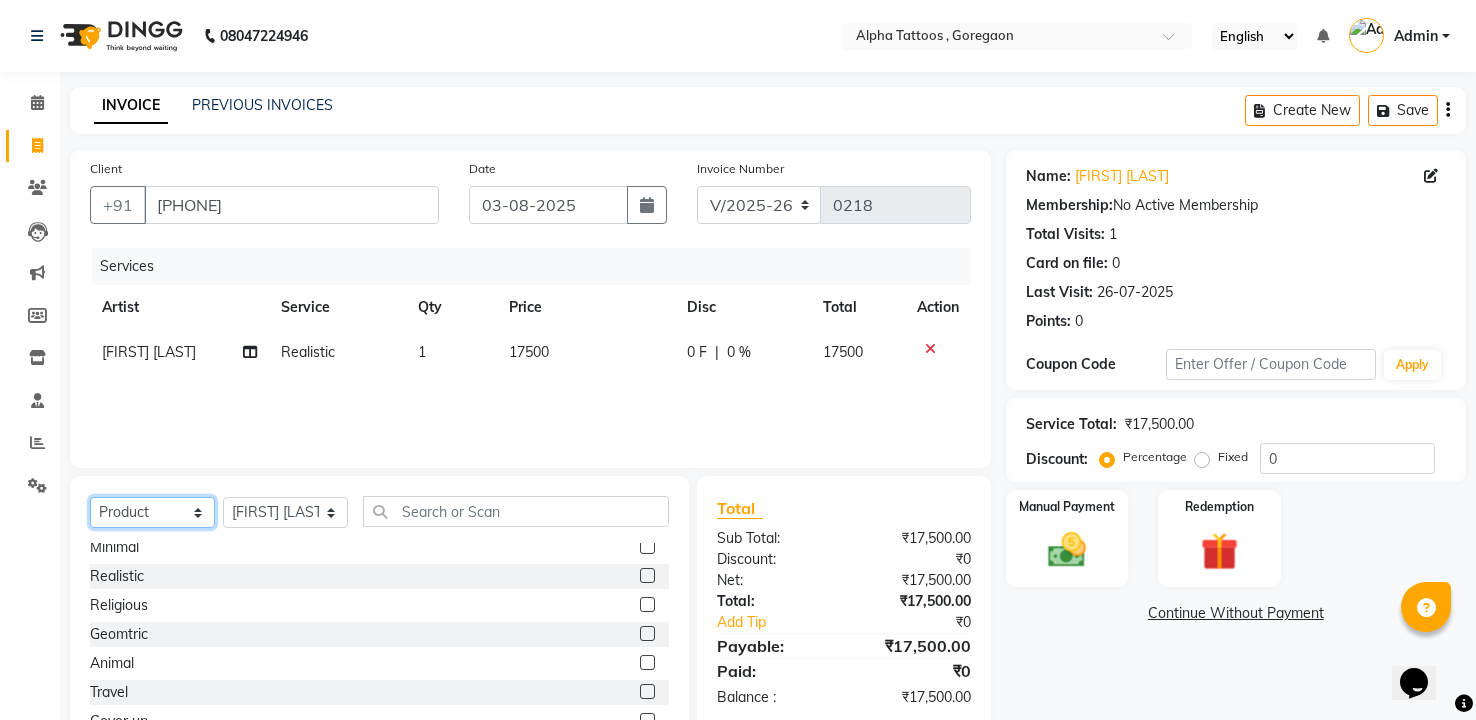 click on "Select  Service  Product  Membership  Package Voucher Prepaid Gift Card" 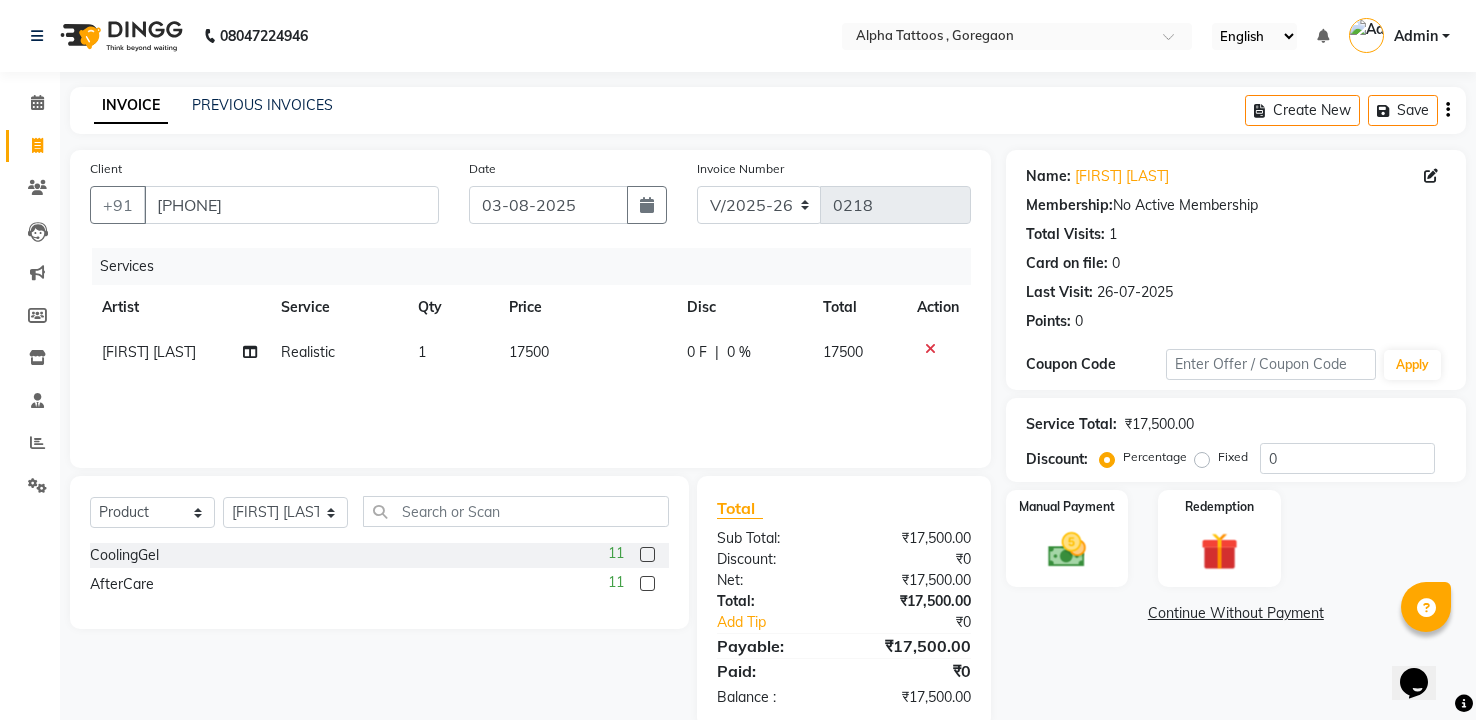 click 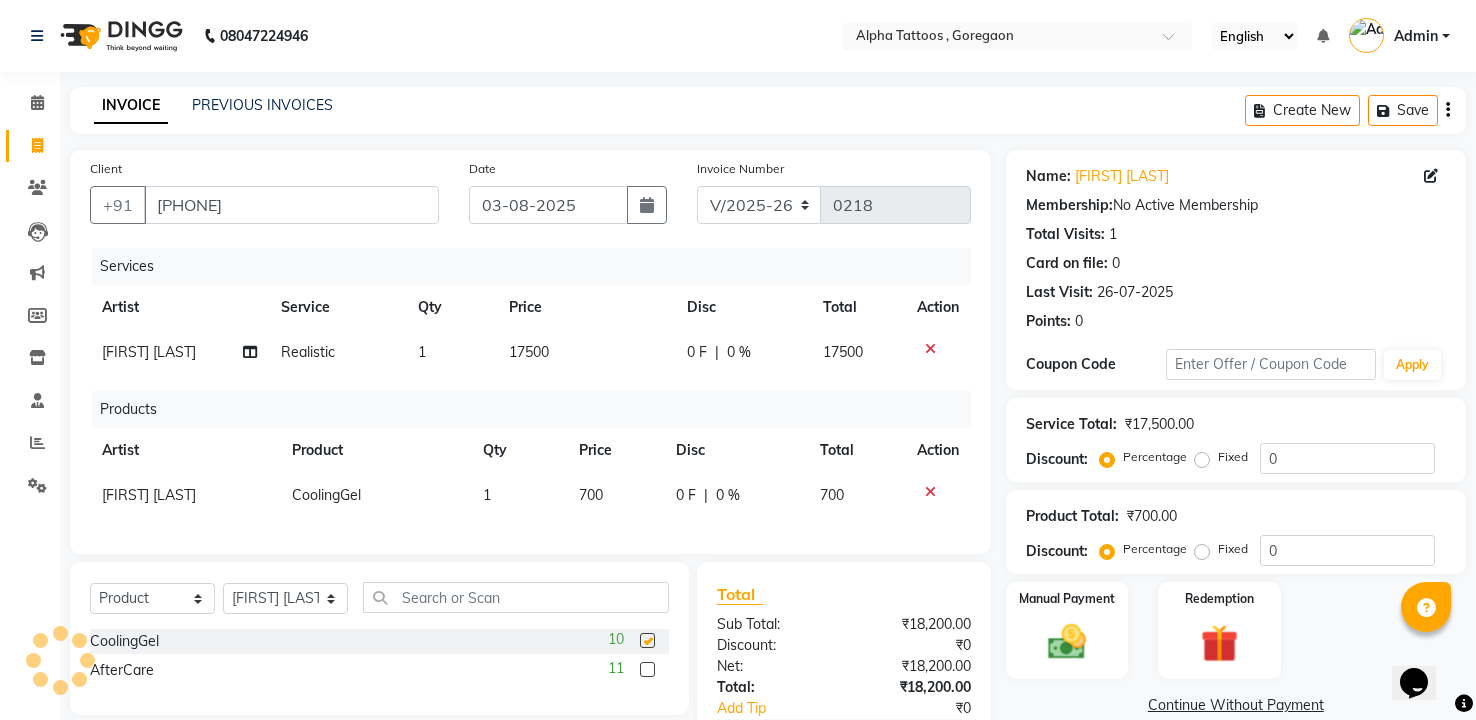 checkbox on "false" 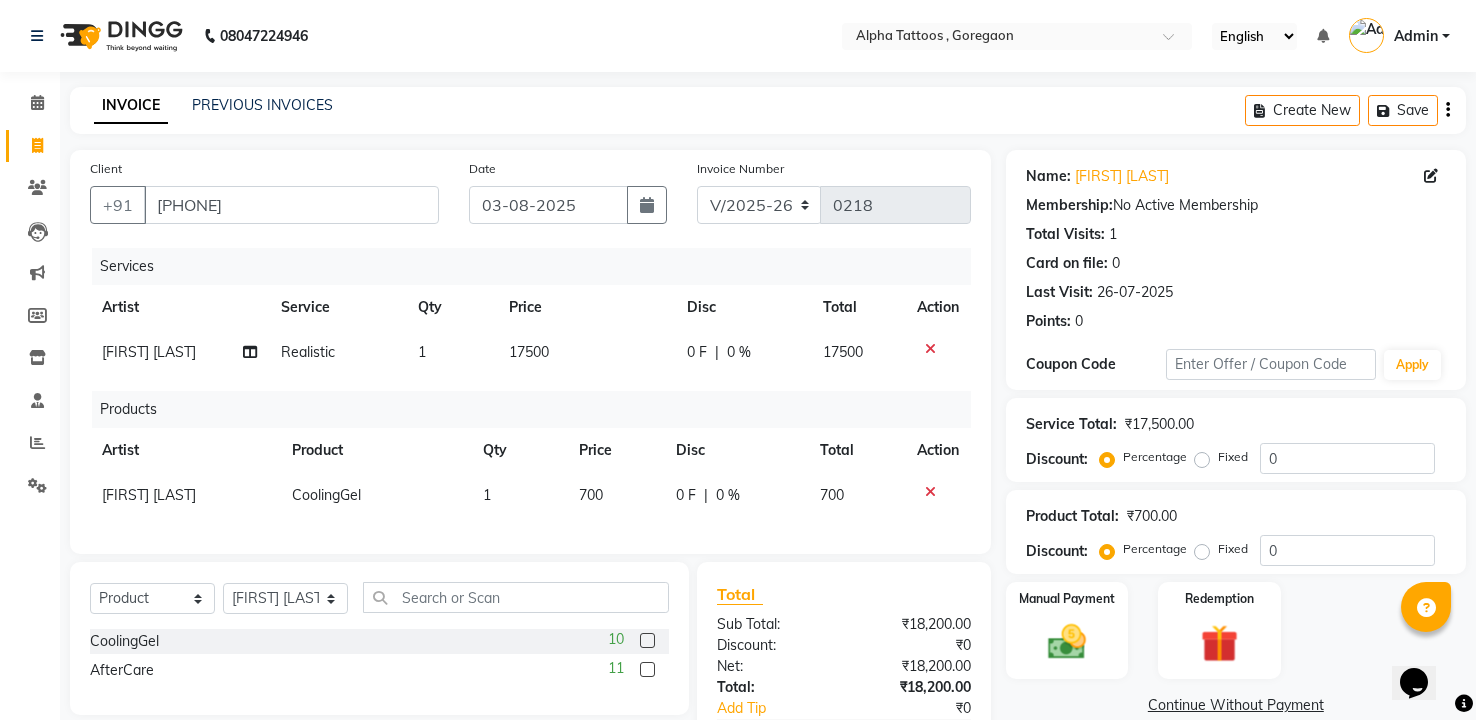 click 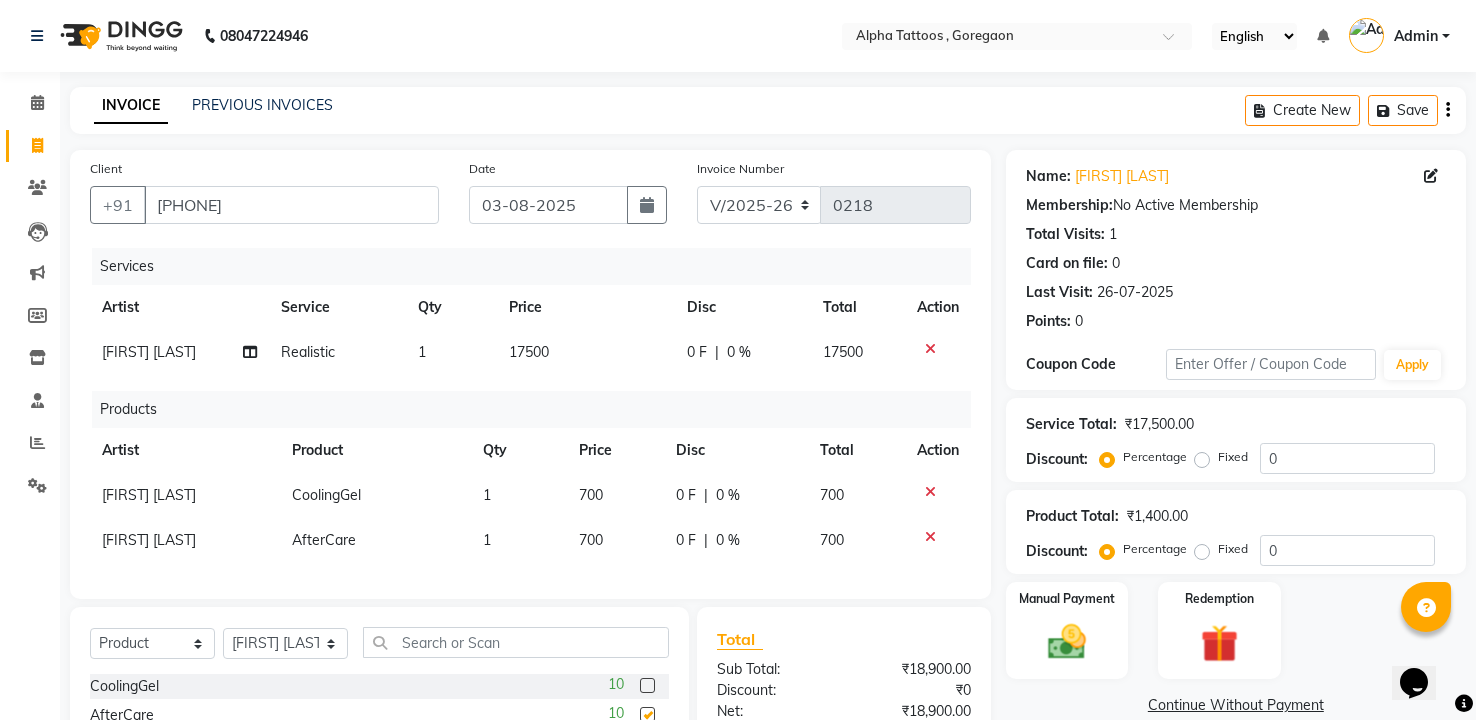 checkbox on "false" 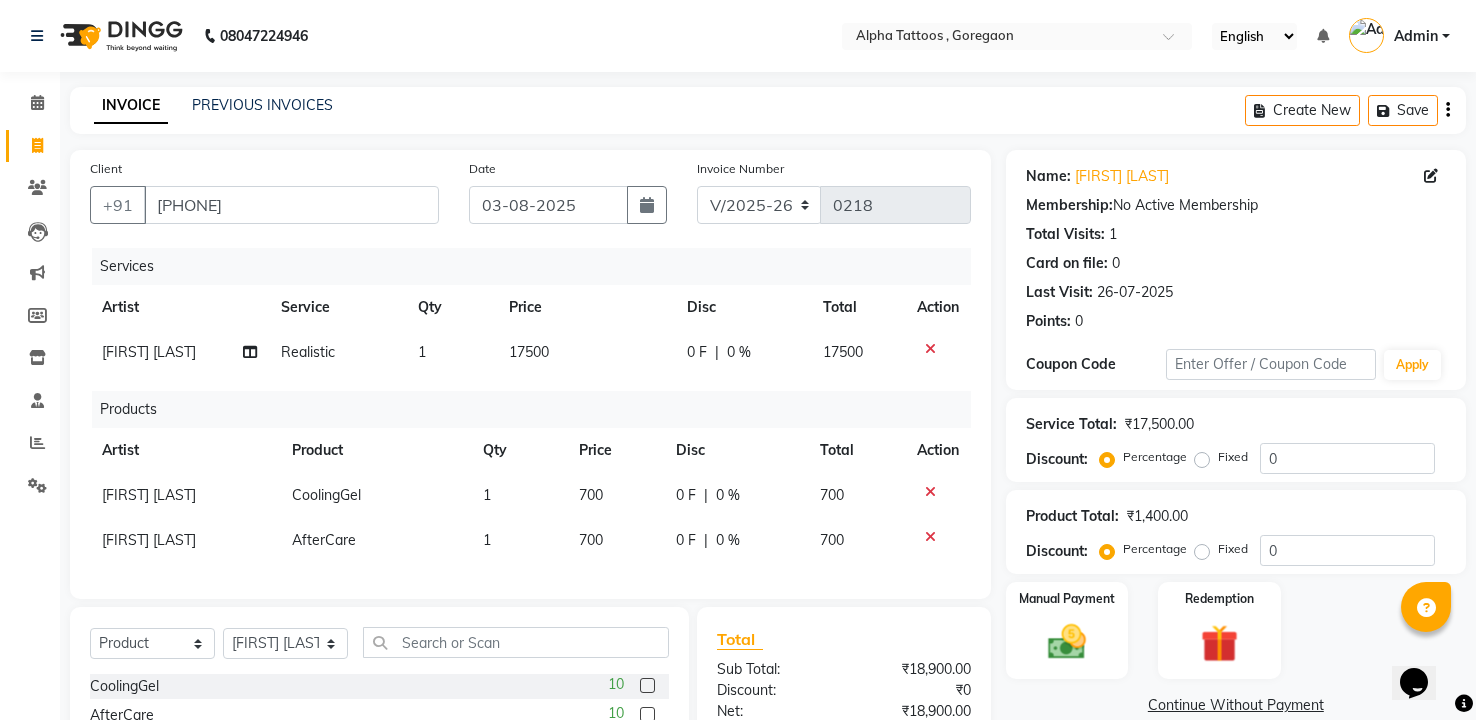 click on "Products" 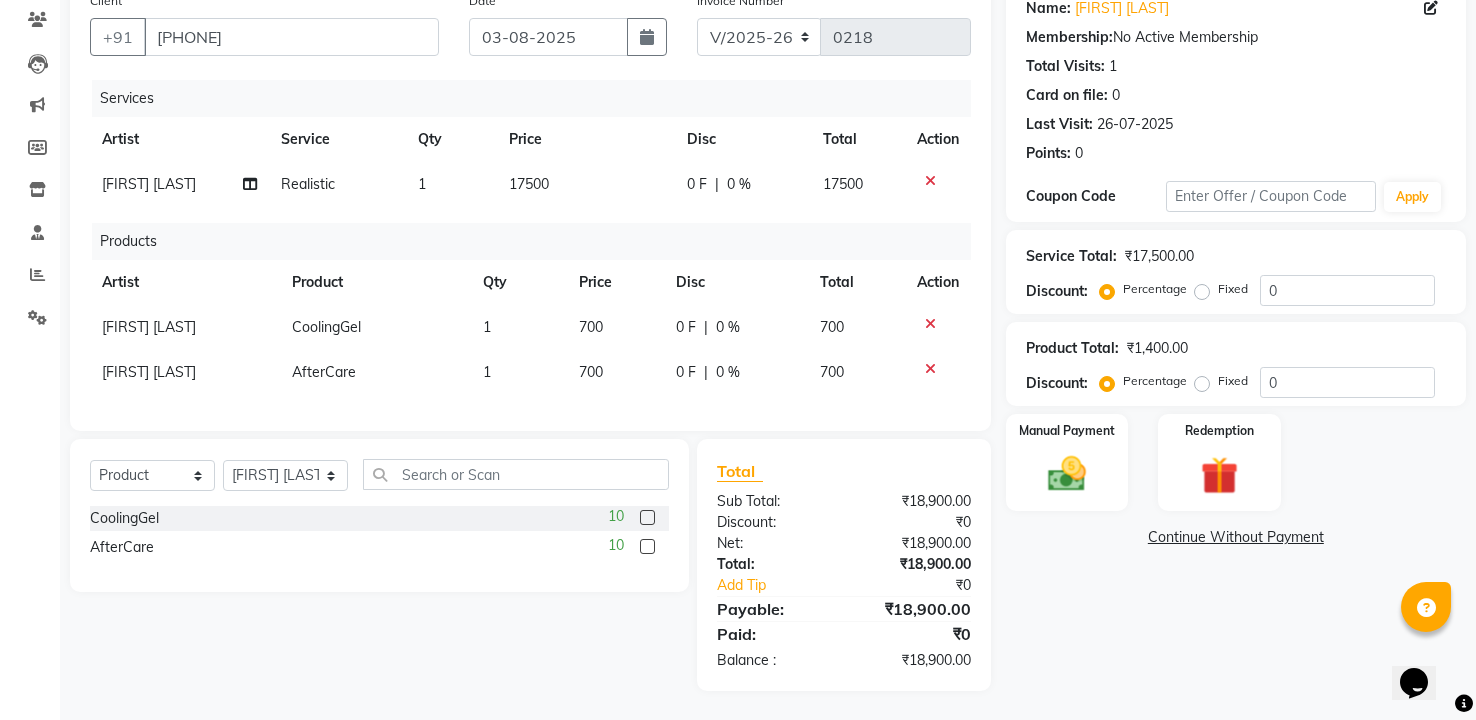 scroll, scrollTop: 184, scrollLeft: 0, axis: vertical 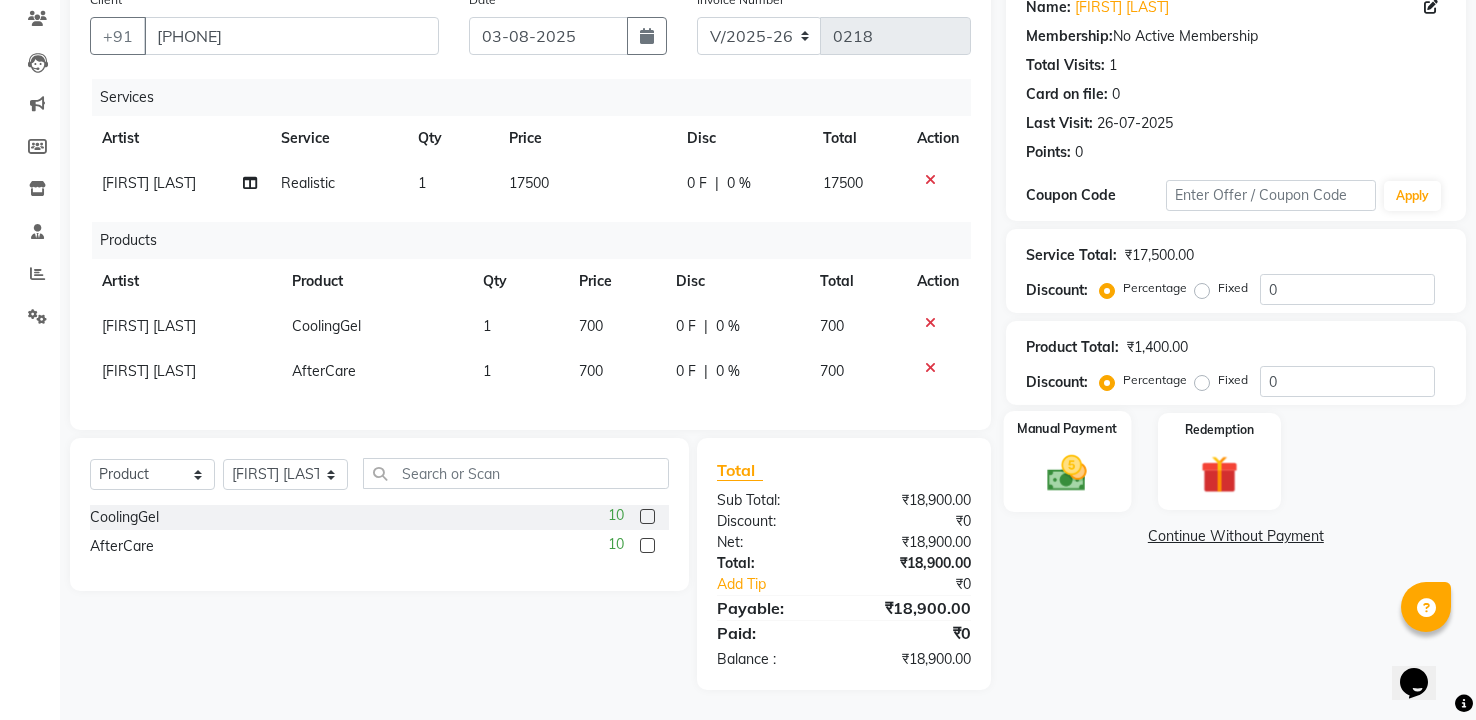 click on "Manual Payment" 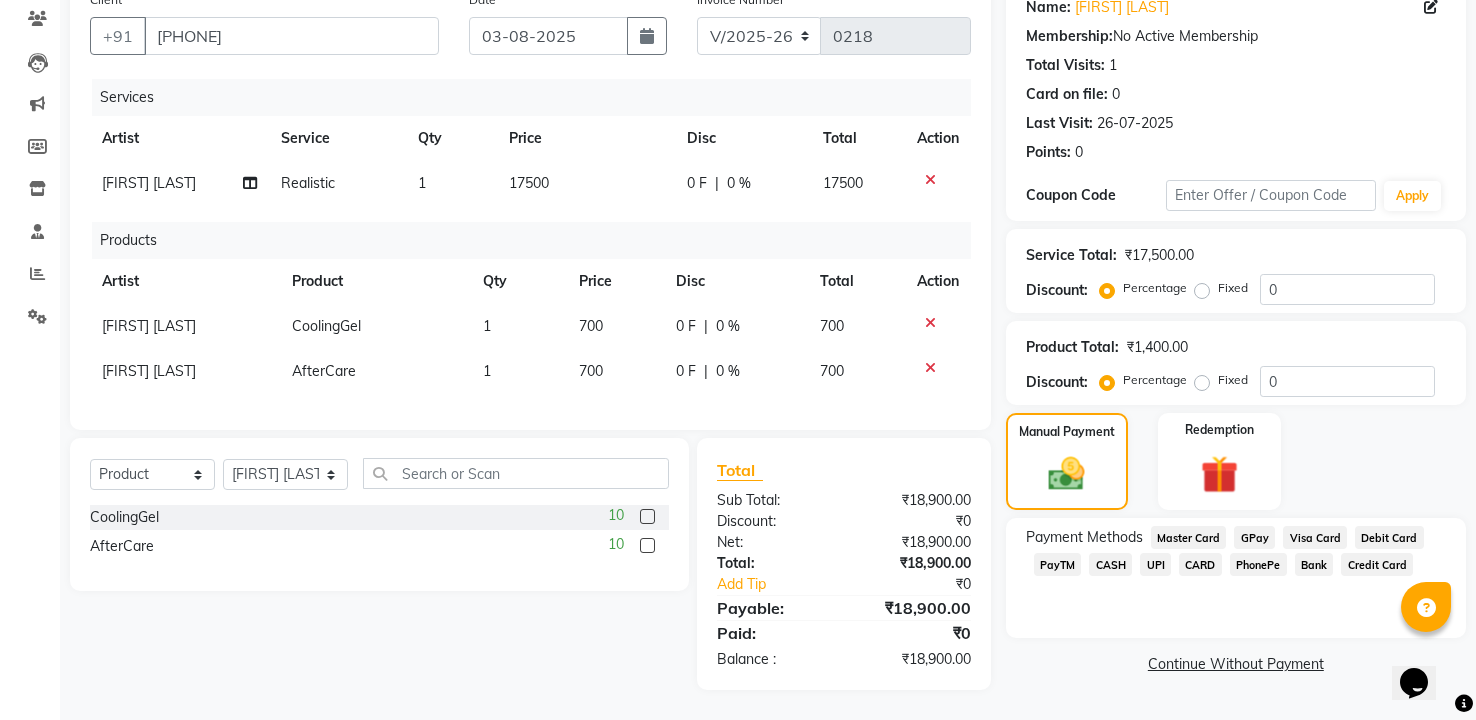 click on "GPay" 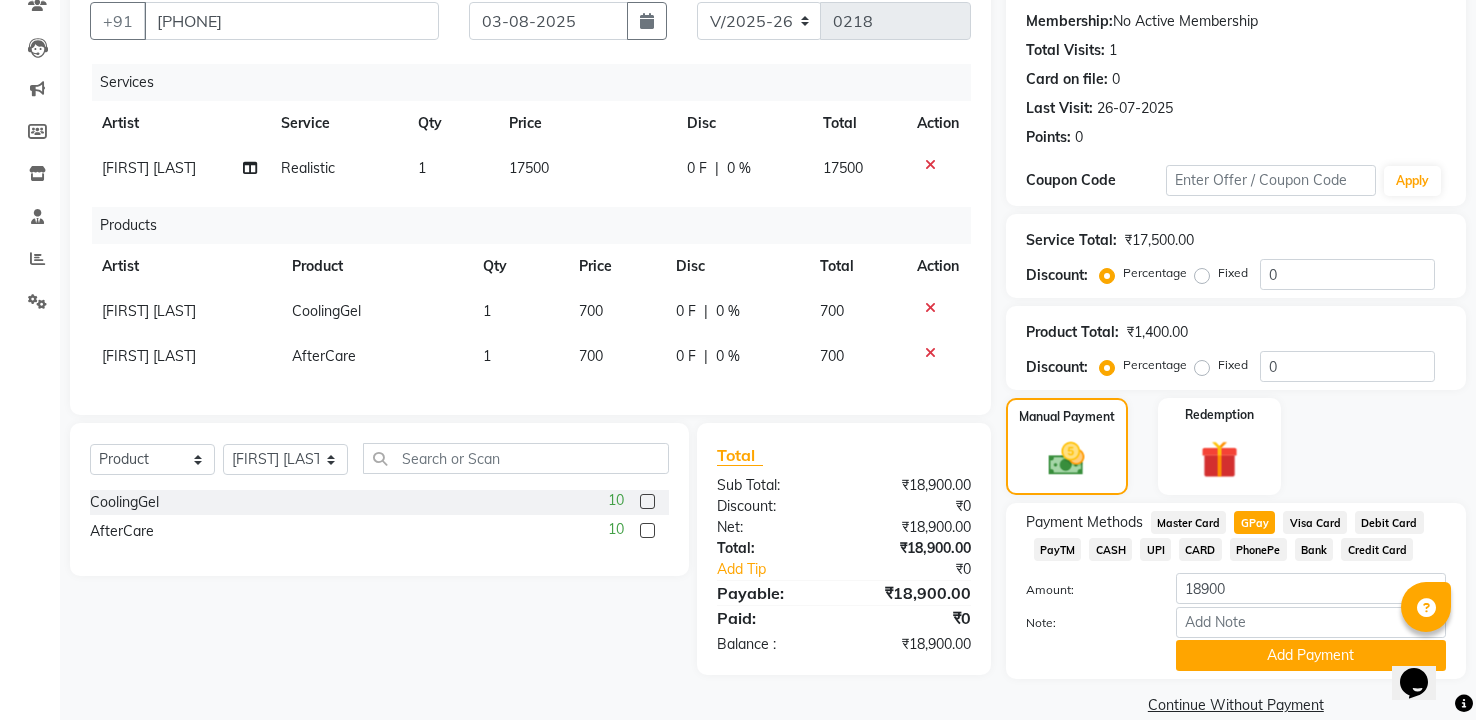 scroll, scrollTop: 214, scrollLeft: 0, axis: vertical 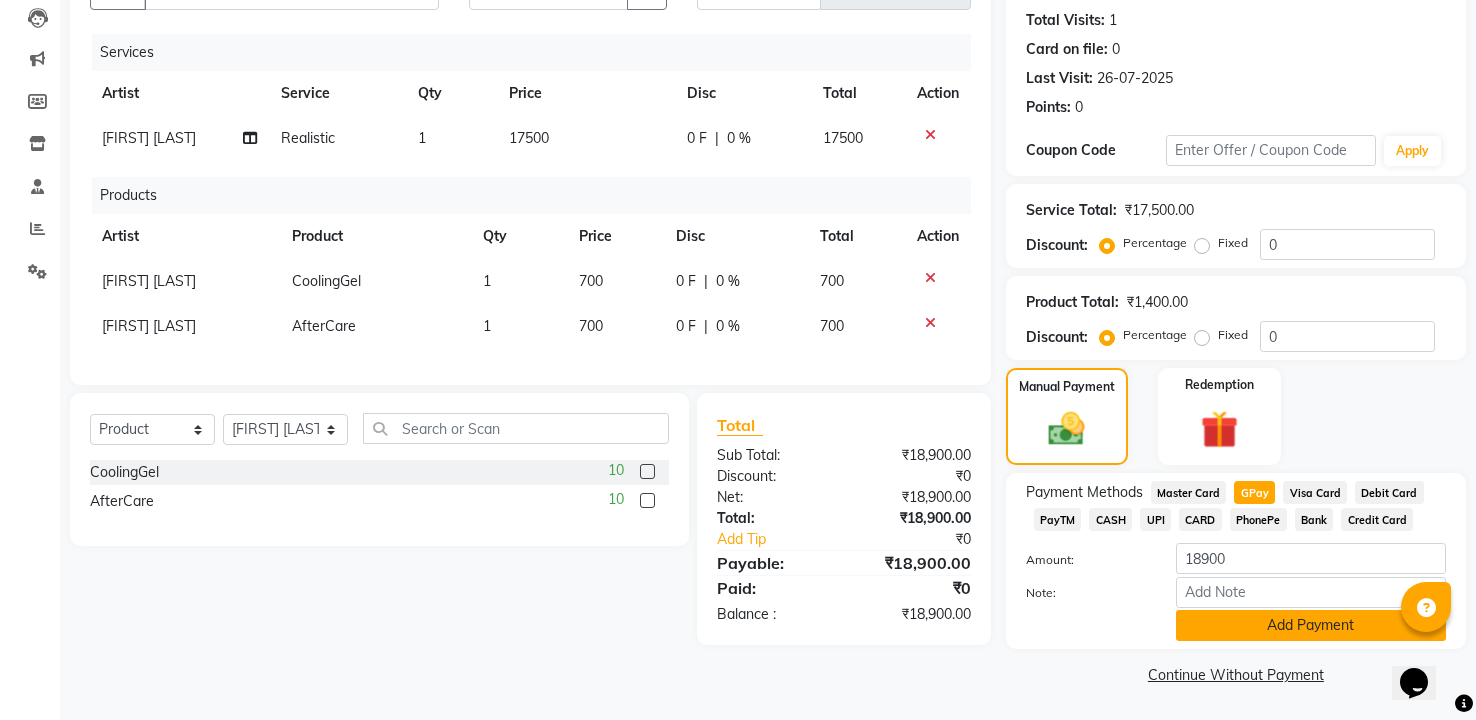 click on "Add Payment" 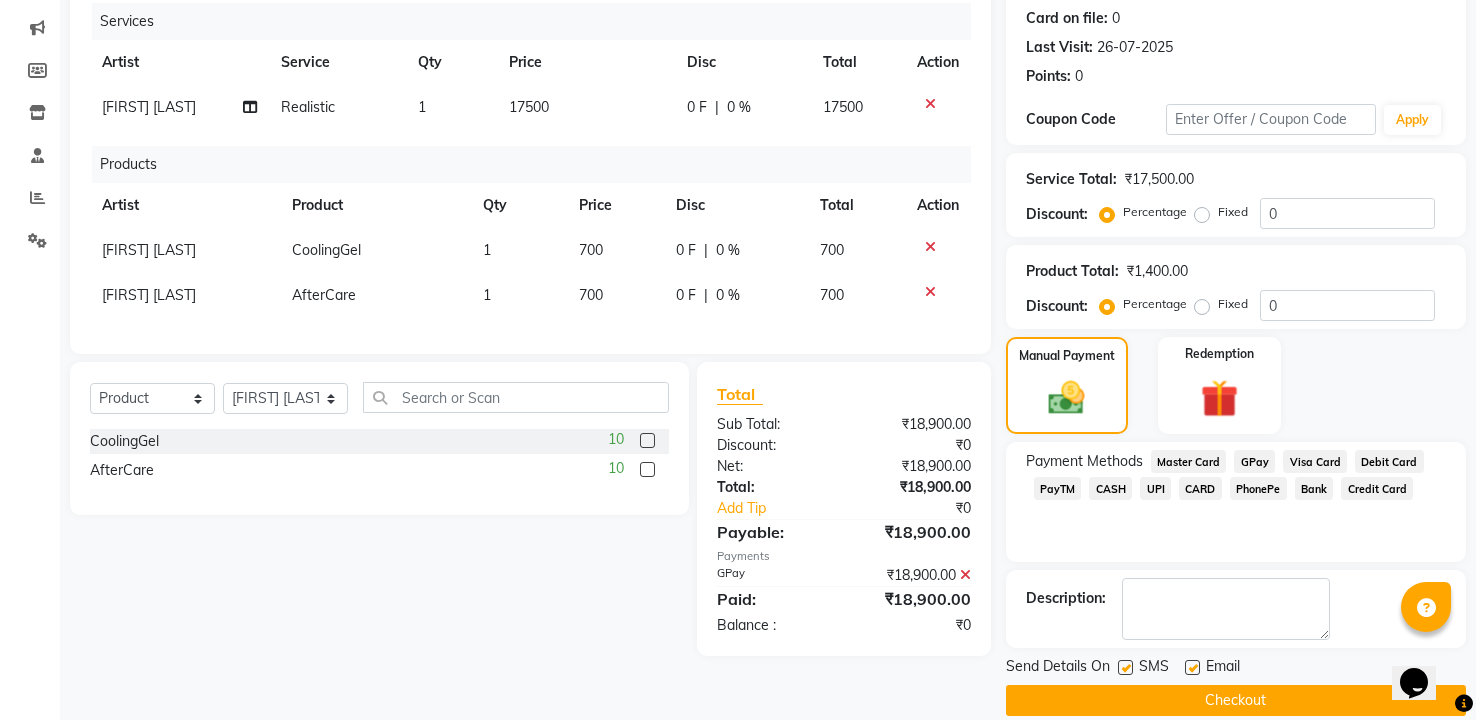 scroll, scrollTop: 271, scrollLeft: 0, axis: vertical 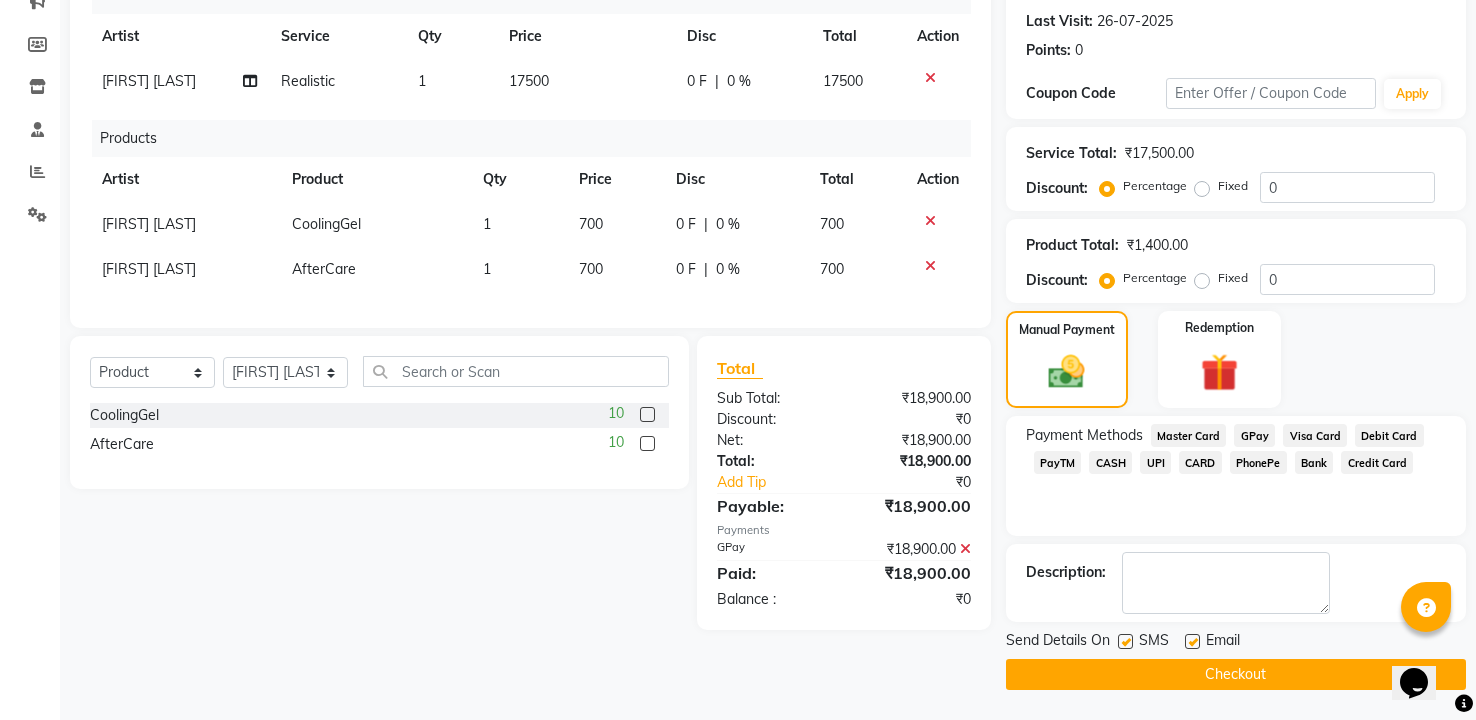 click on "Checkout" 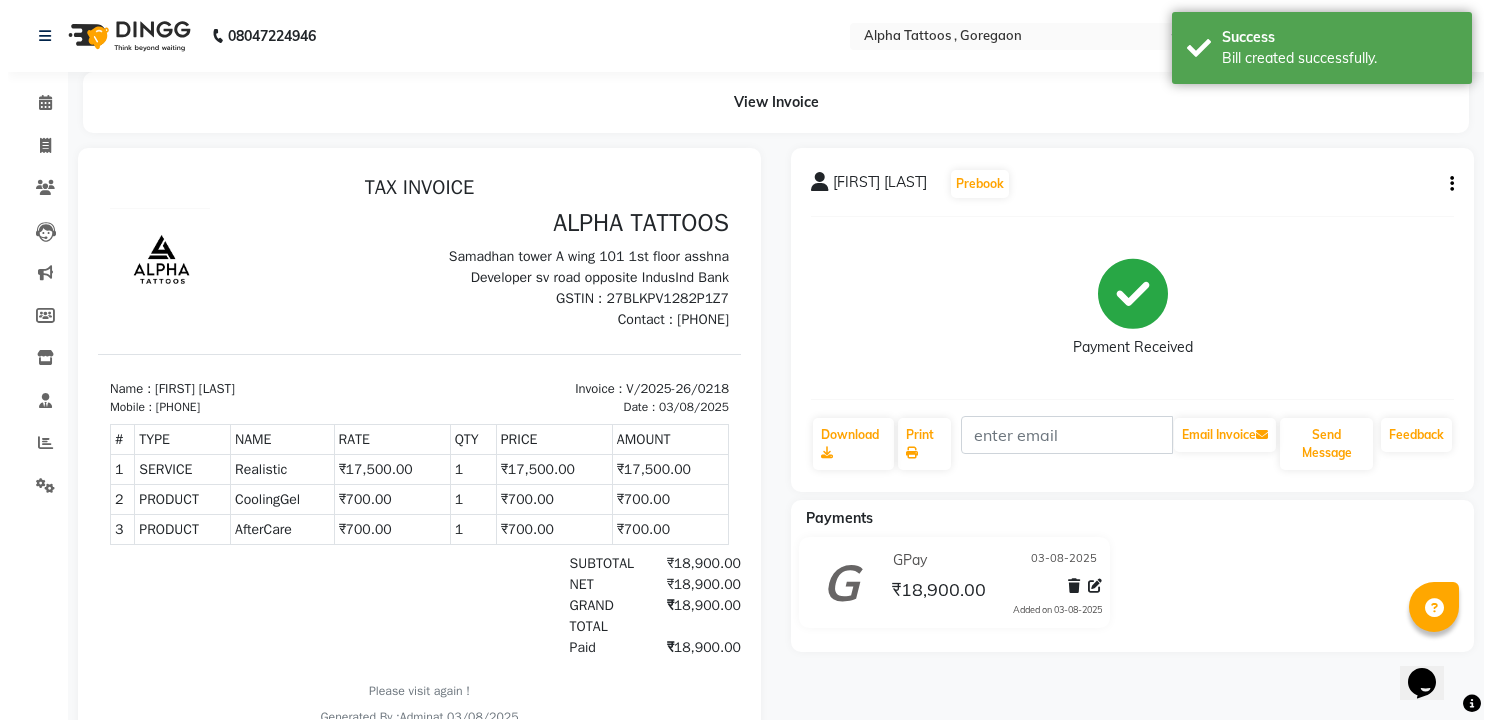 scroll, scrollTop: 0, scrollLeft: 0, axis: both 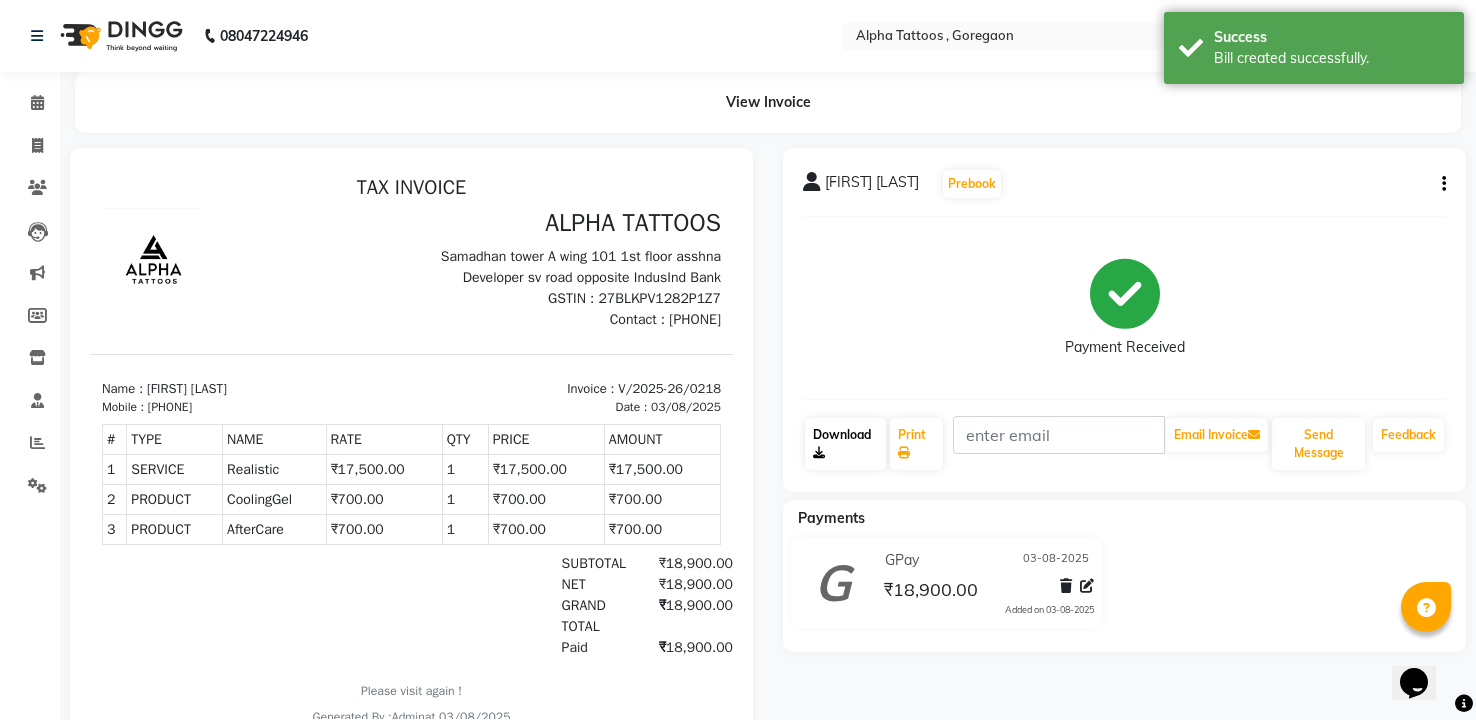 click on "Download" 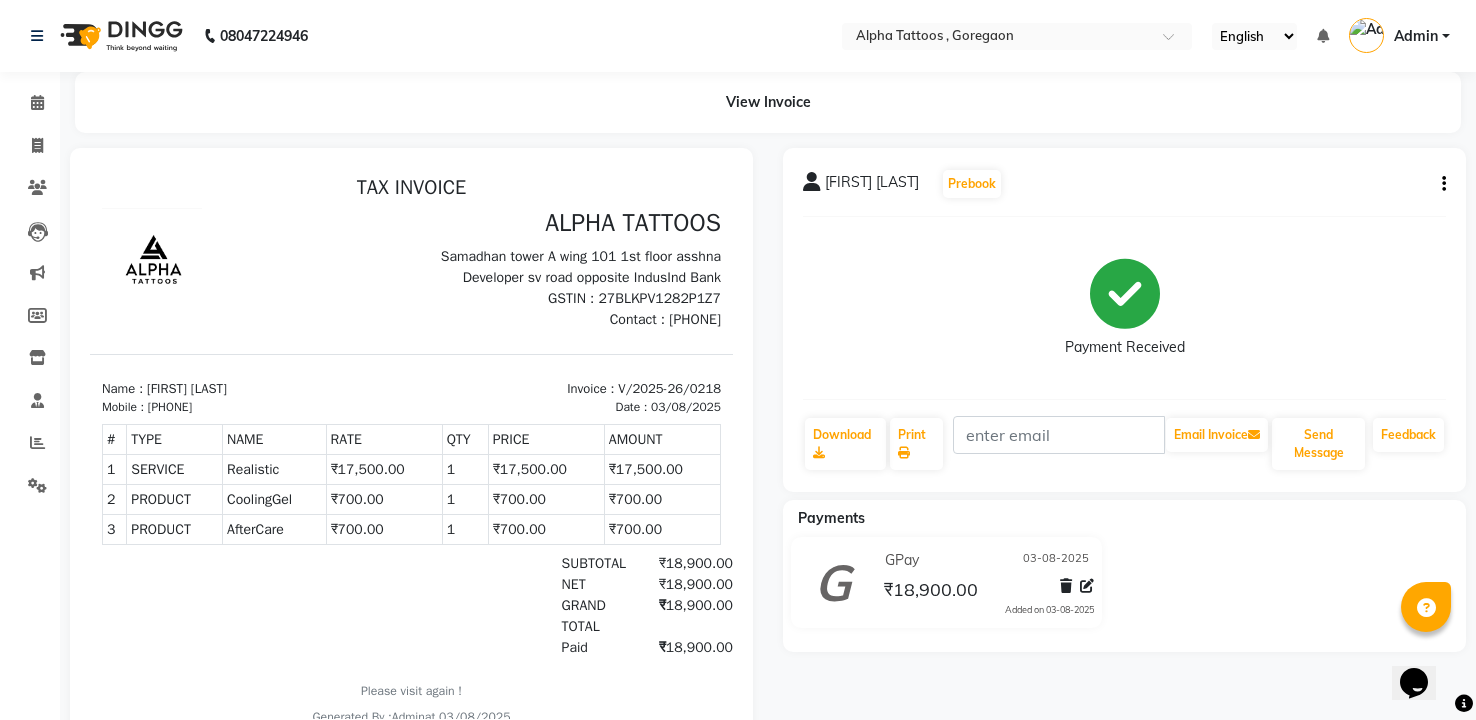click 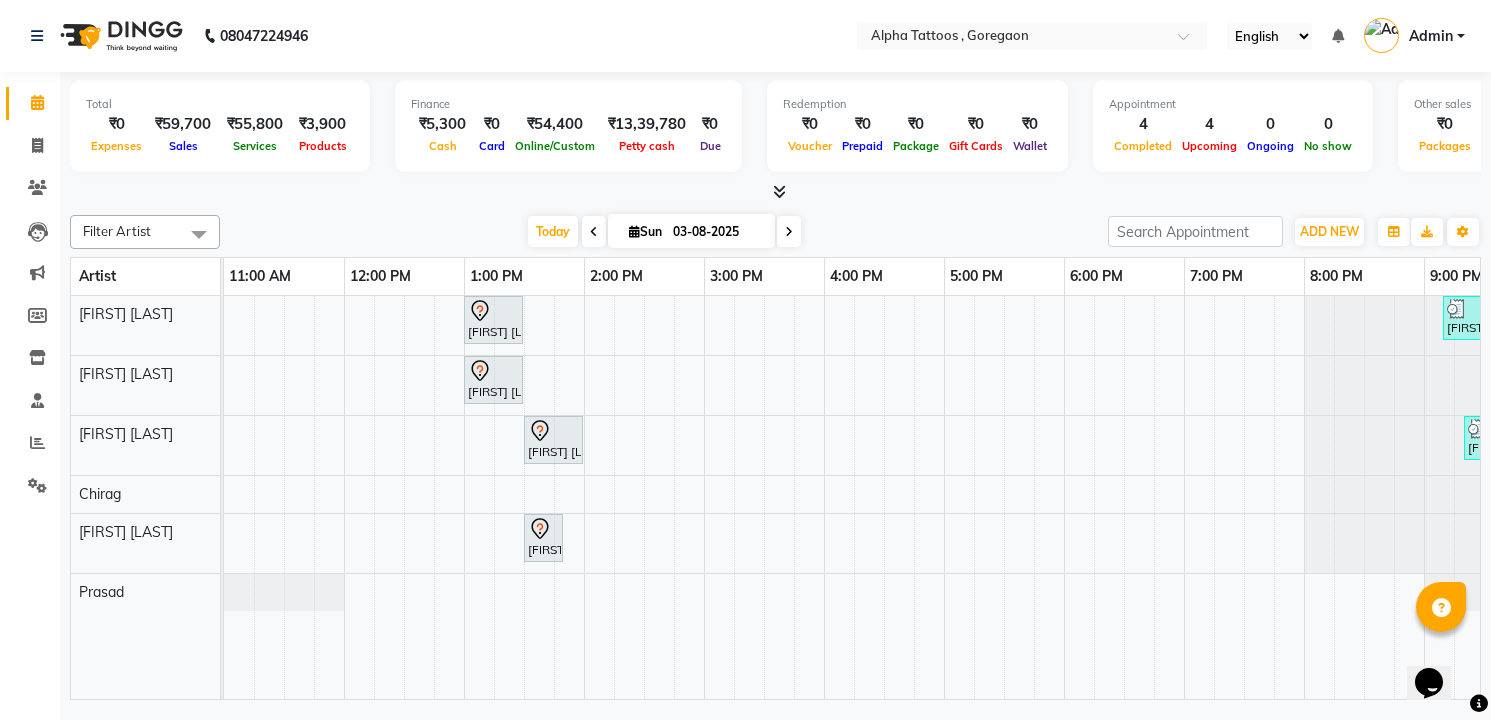 click at bounding box center [789, 232] 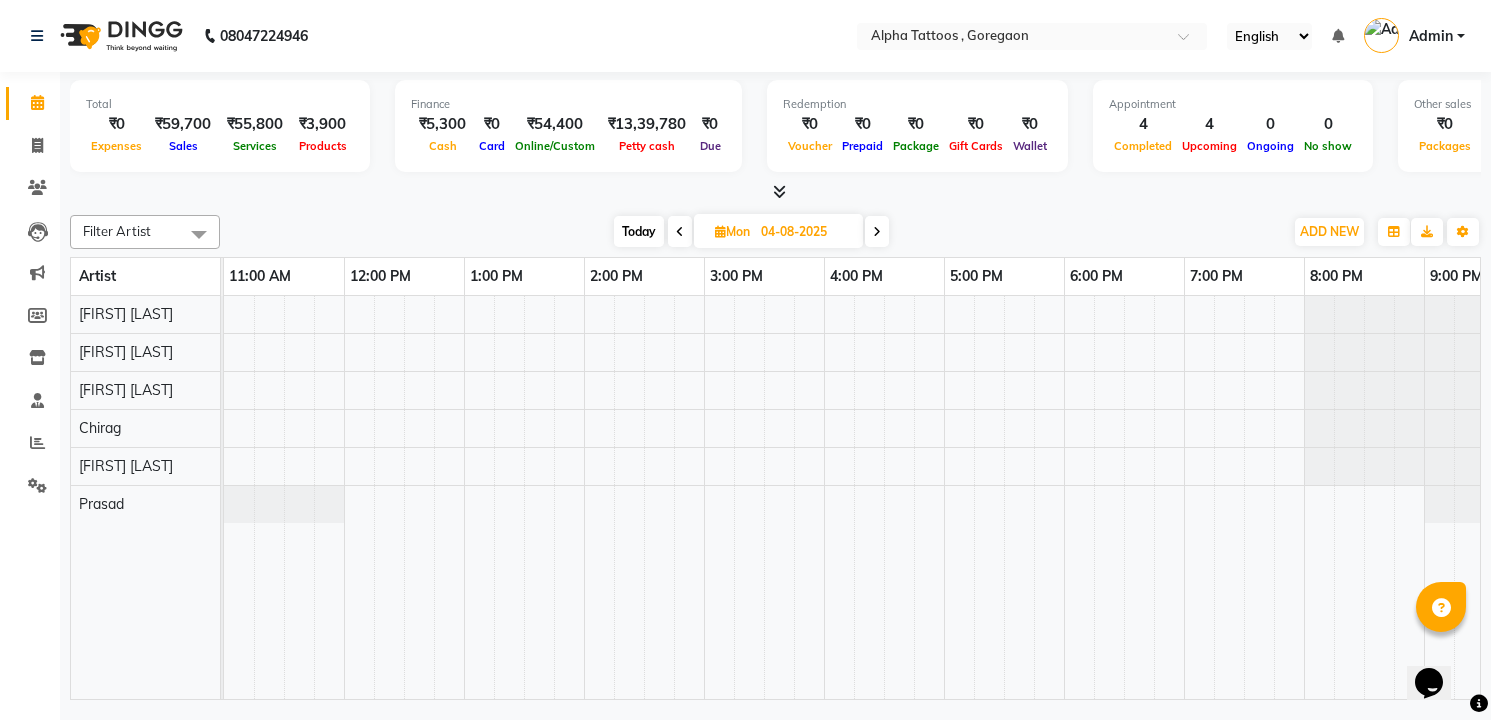 scroll, scrollTop: 0, scrollLeft: 64, axis: horizontal 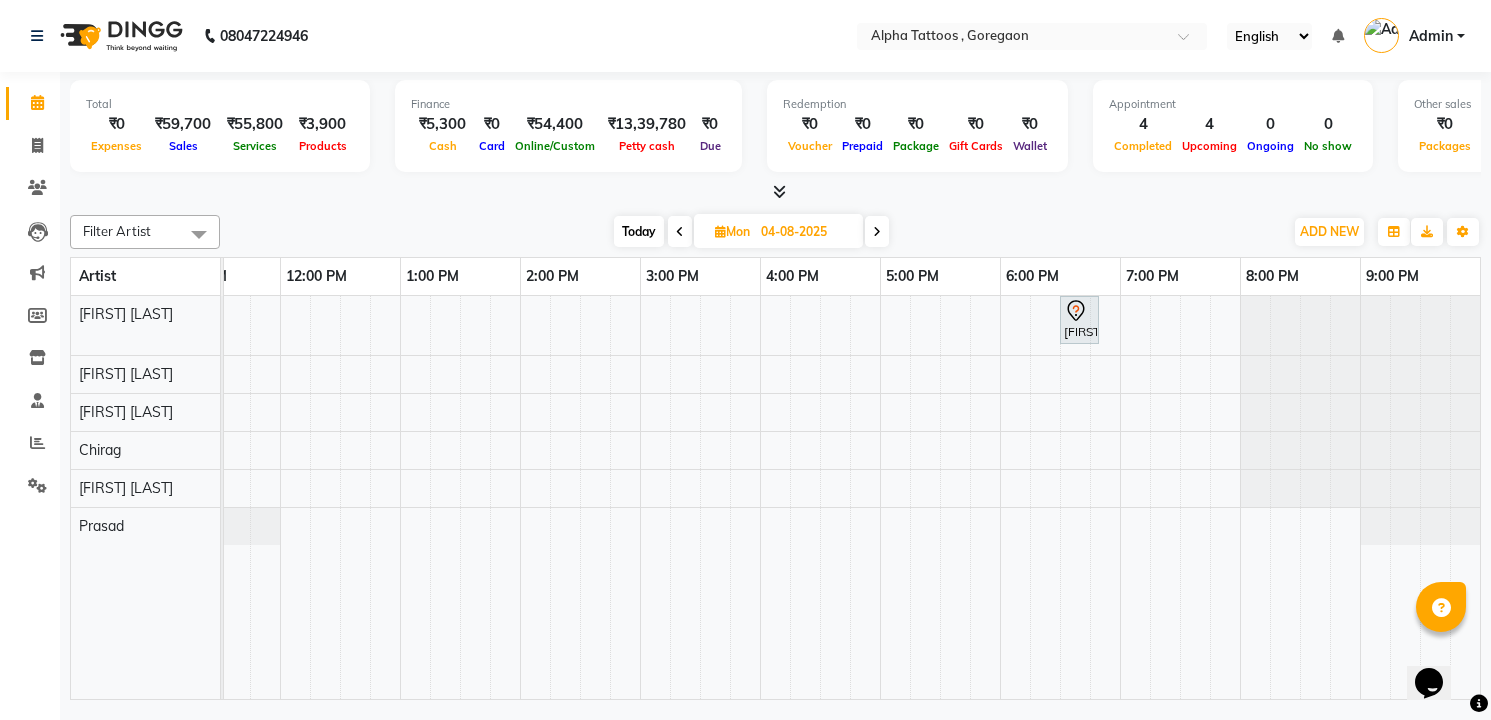 click 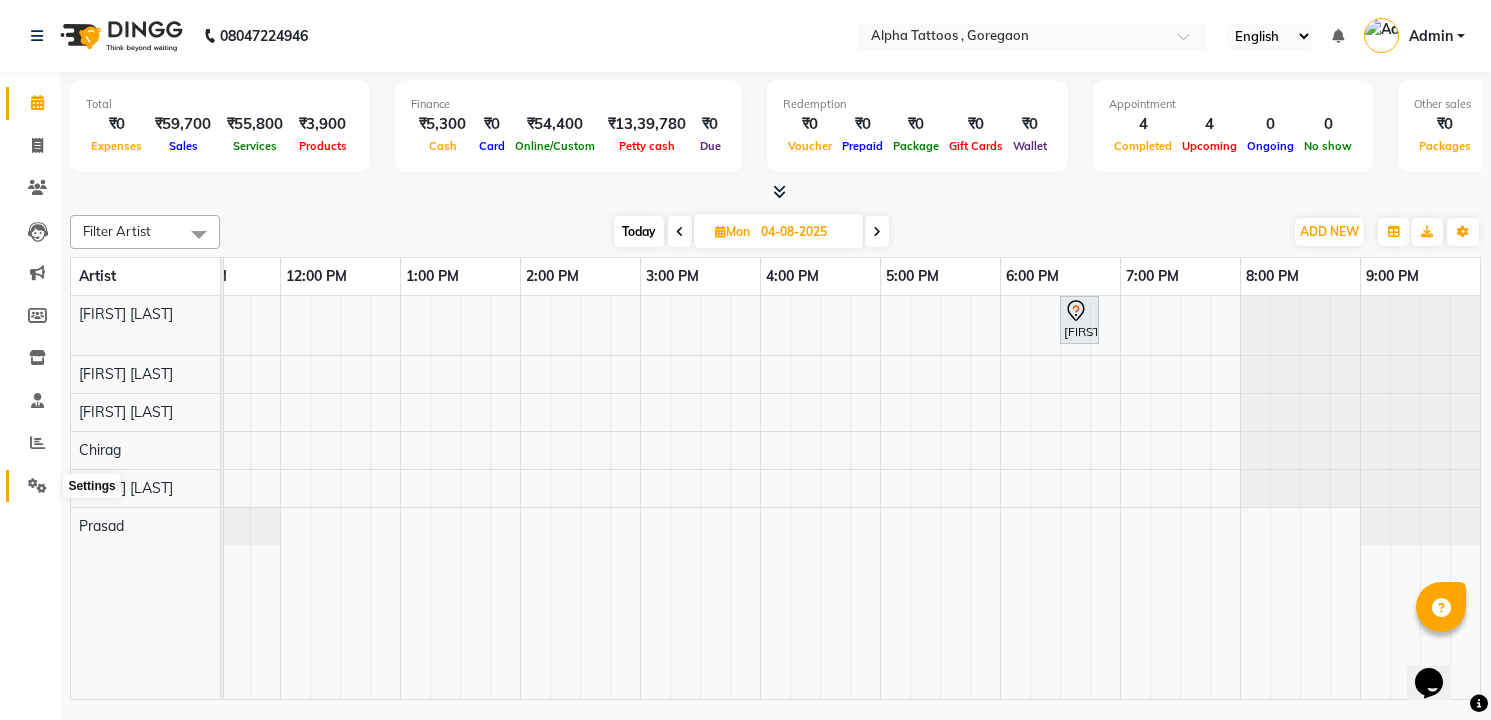 click 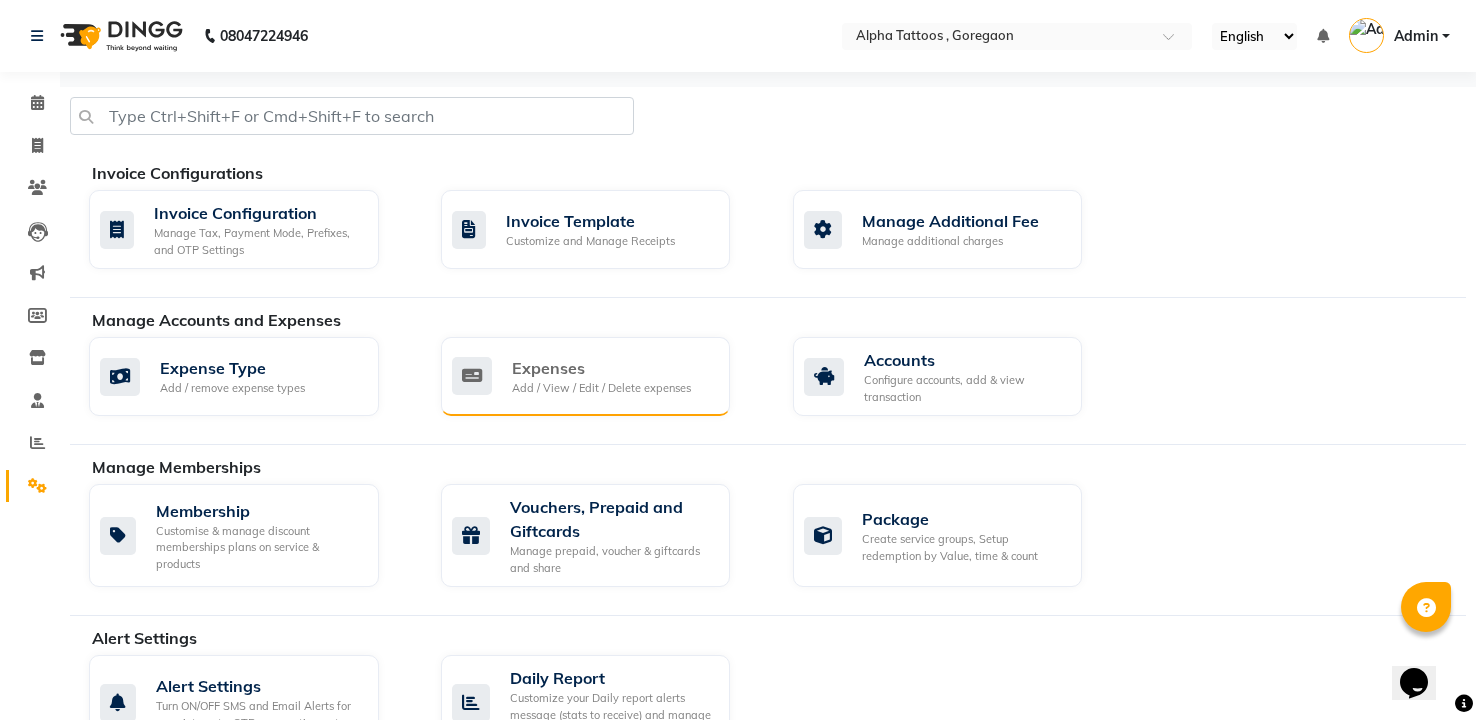 click on "Expenses" 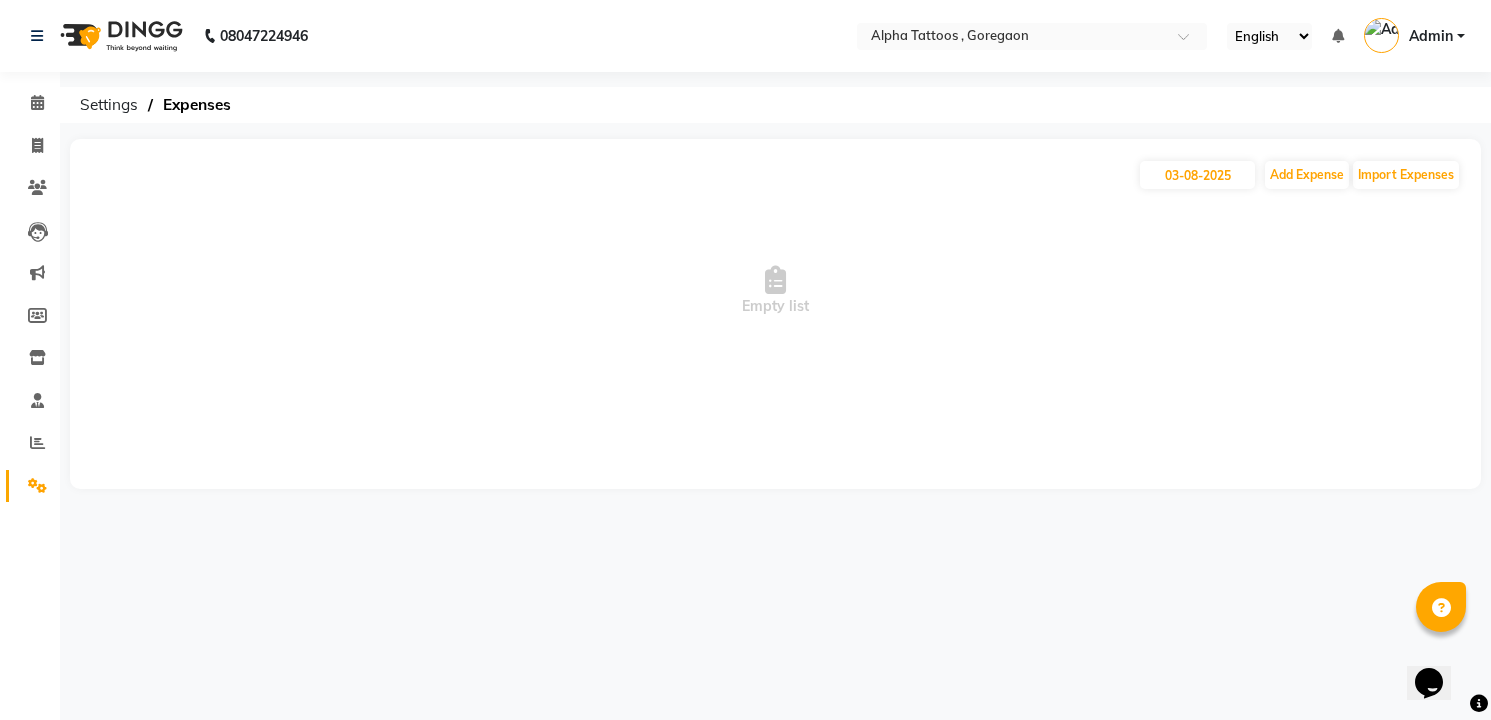 click 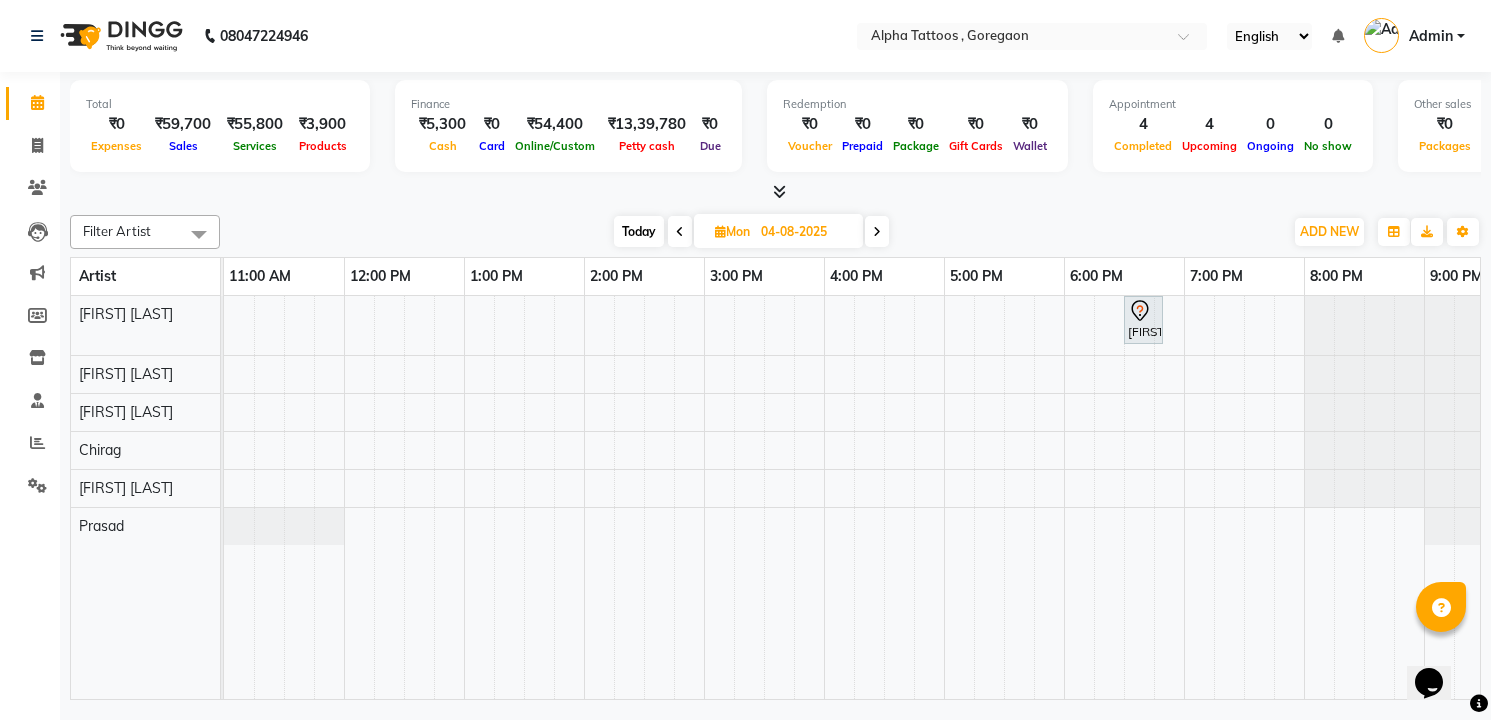 click on "Reports" 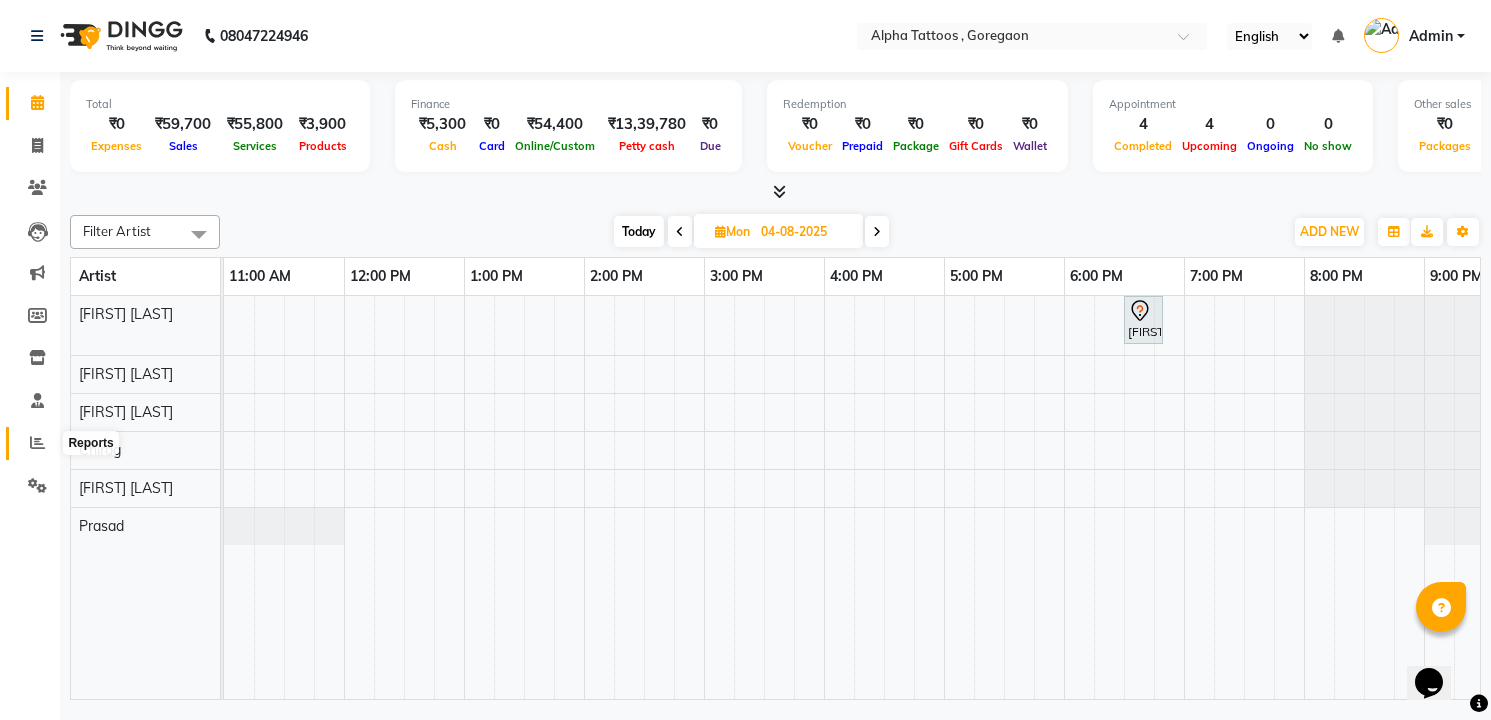 click 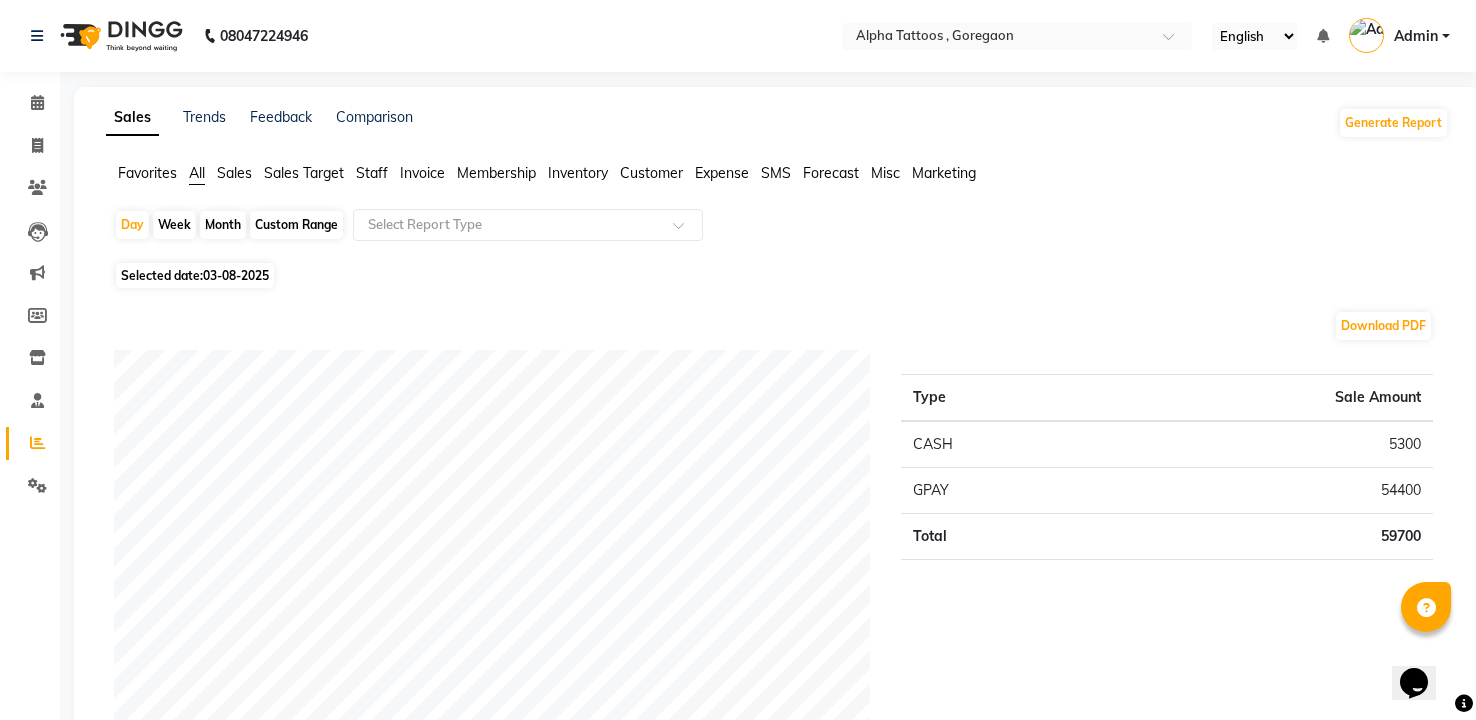 click on "Sales" 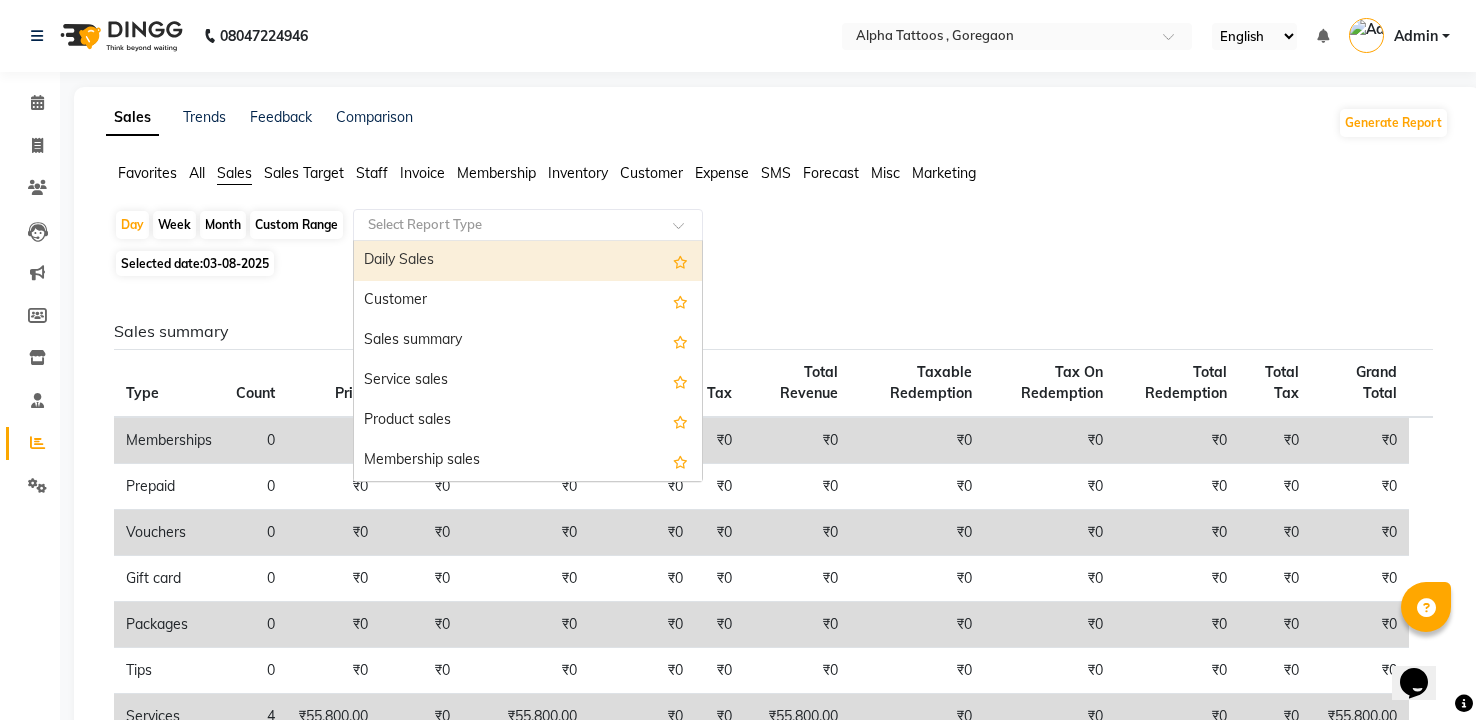 click on "Select Report Type" 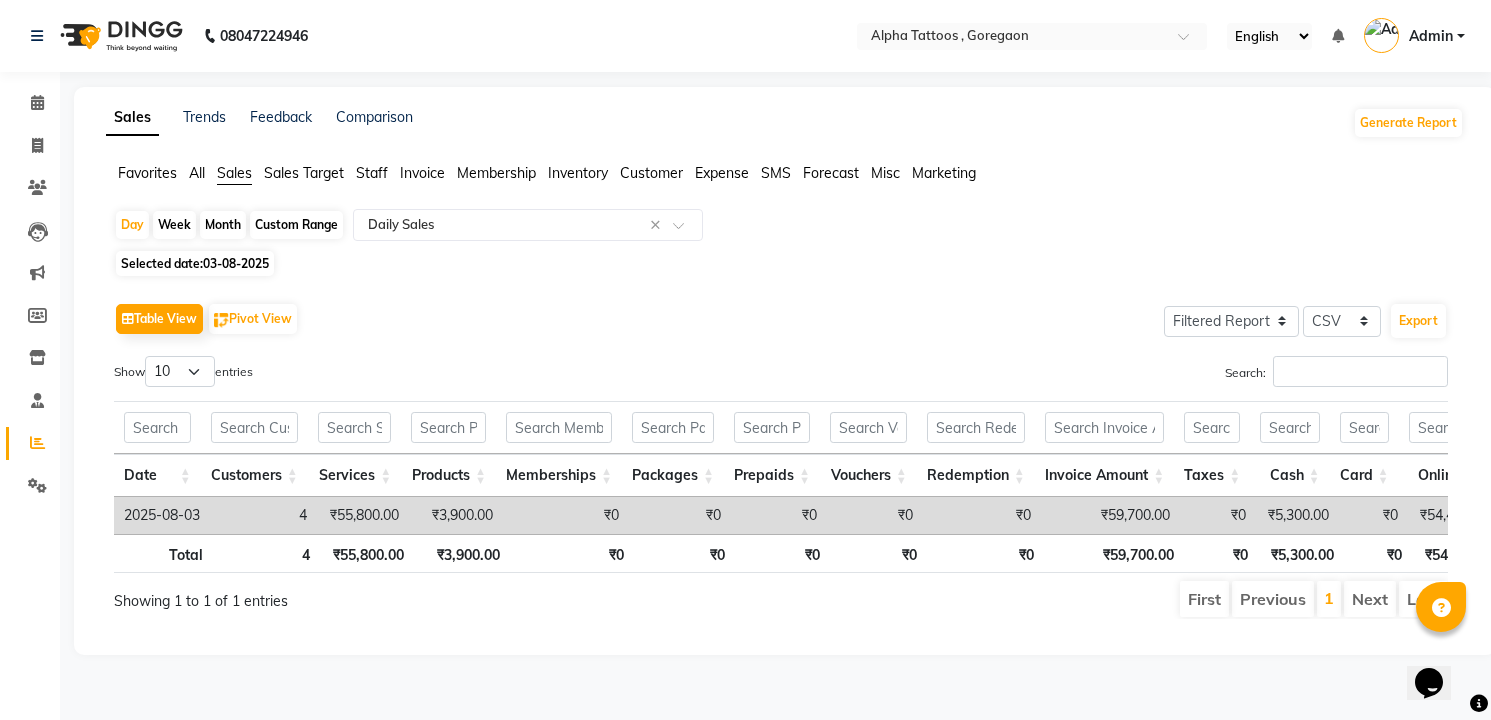 click on "Month" 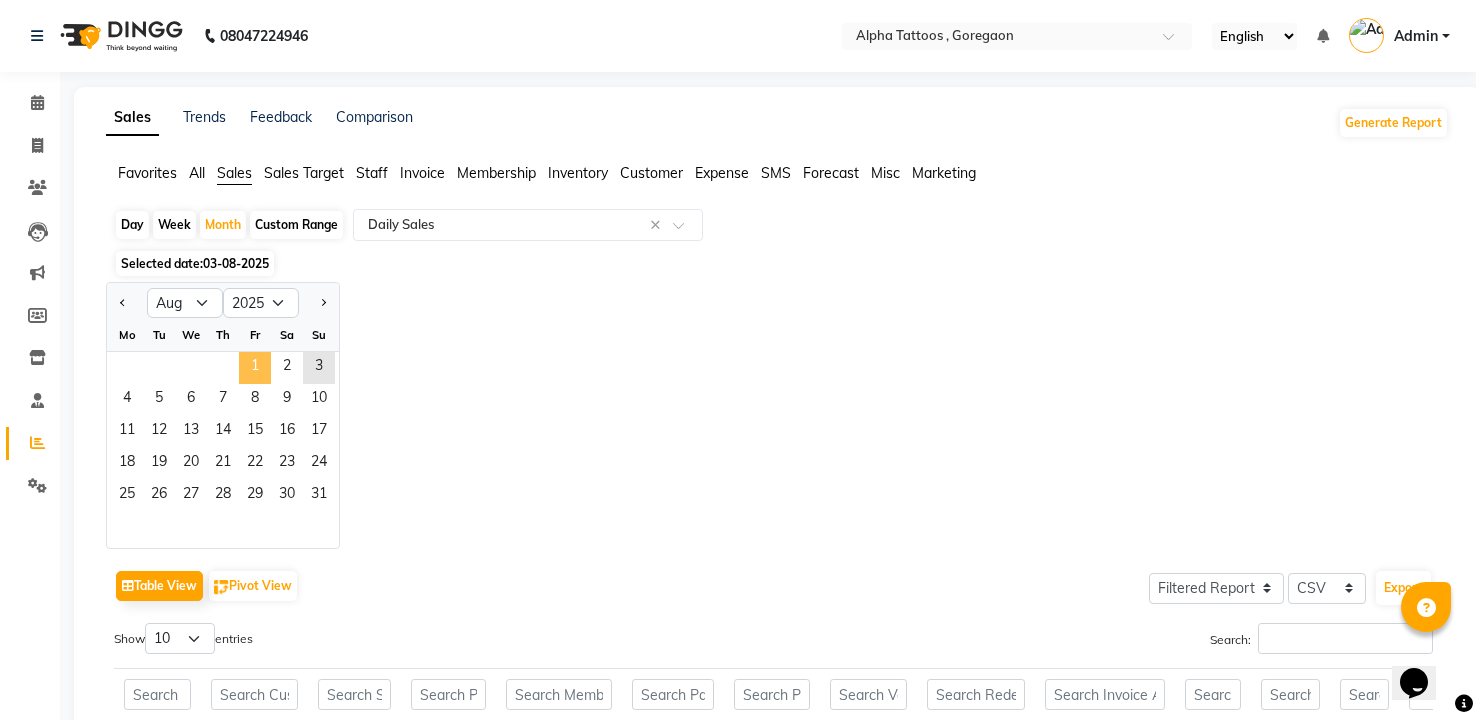 click on "1" 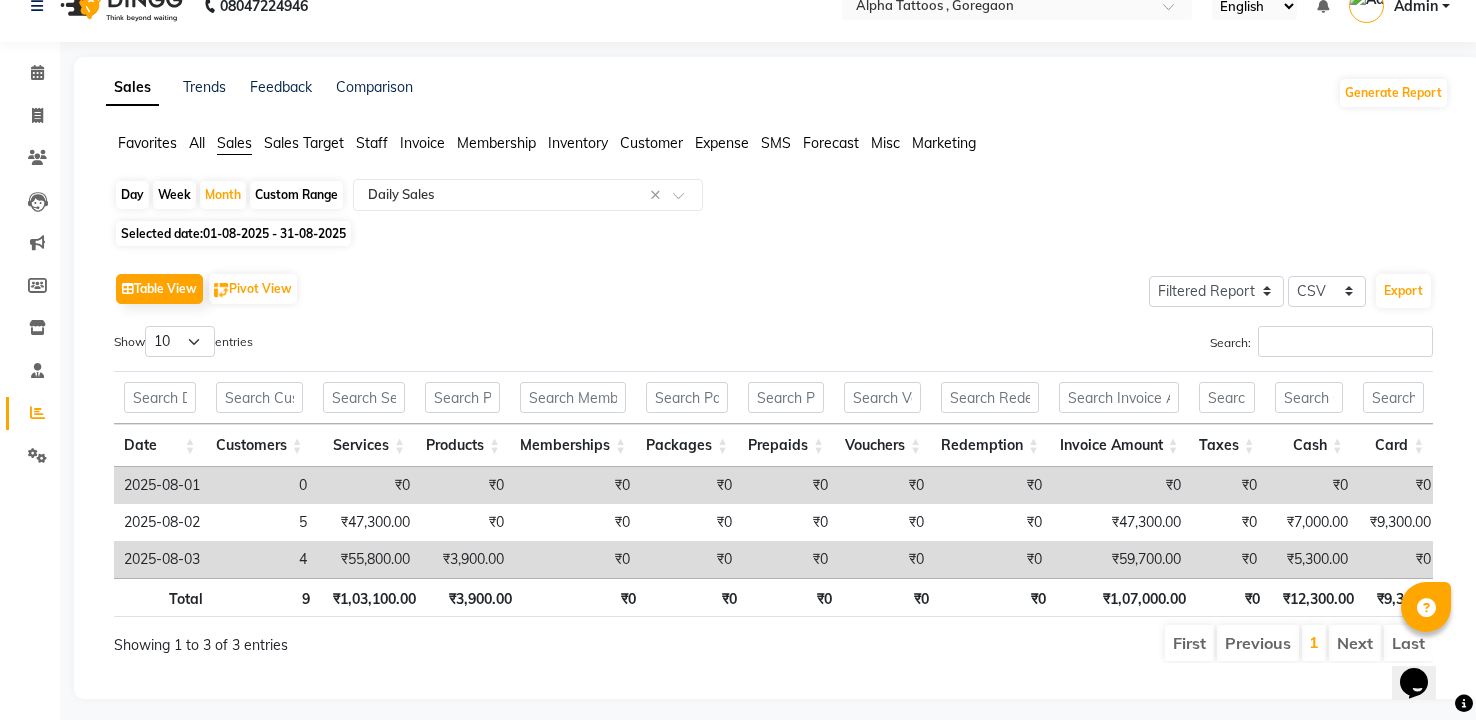 scroll, scrollTop: 0, scrollLeft: 0, axis: both 